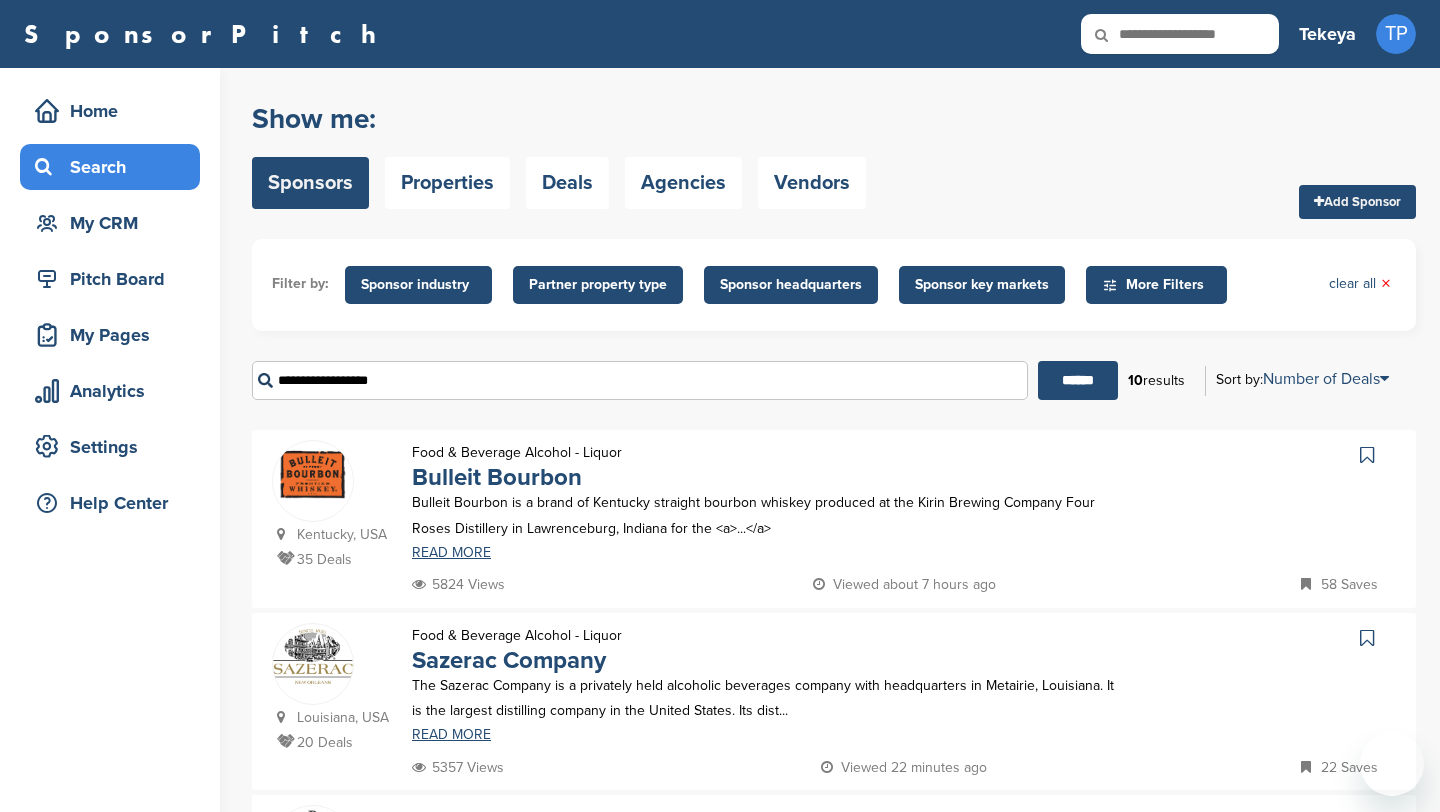 scroll, scrollTop: 0, scrollLeft: 0, axis: both 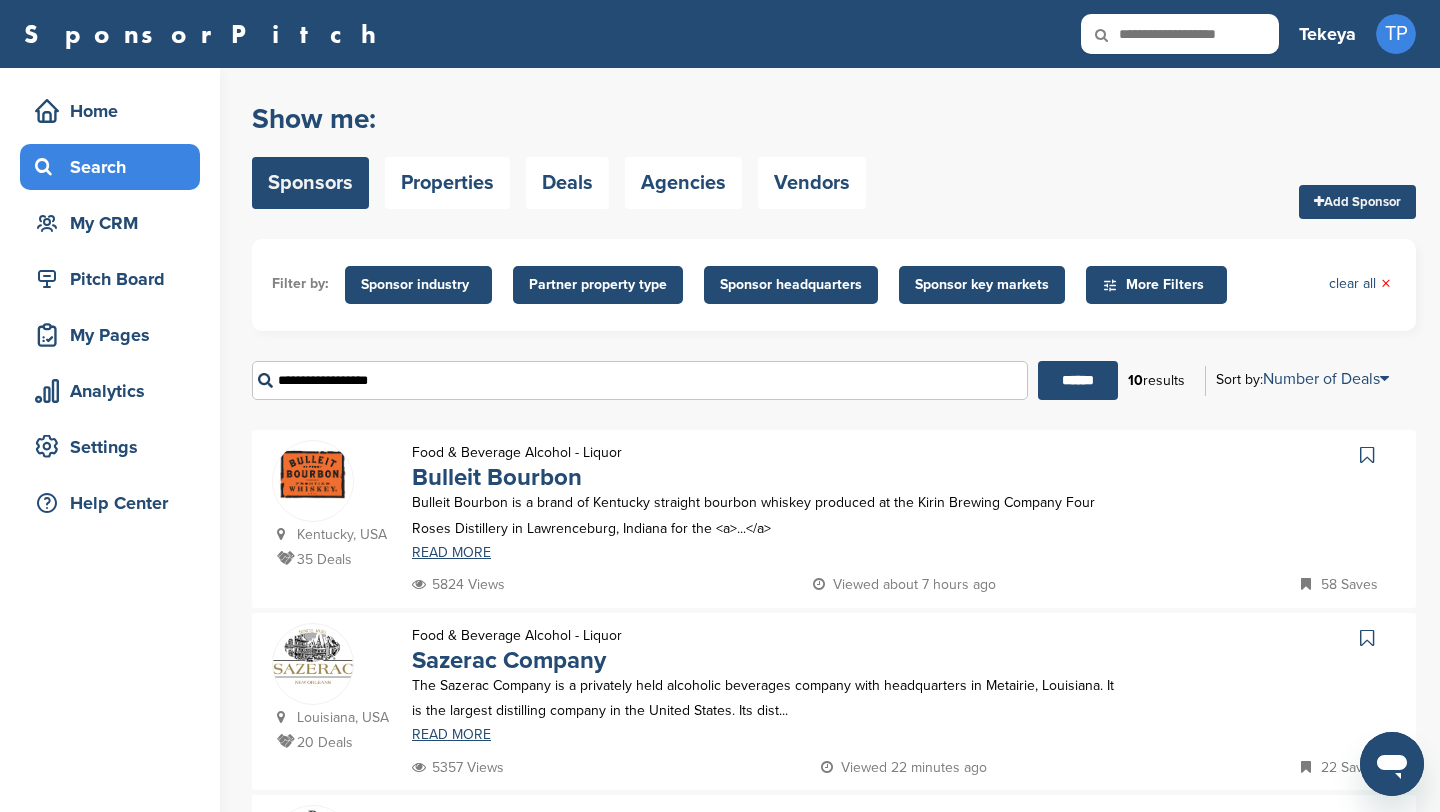 drag, startPoint x: 416, startPoint y: 390, endPoint x: 254, endPoint y: 338, distance: 170.14111 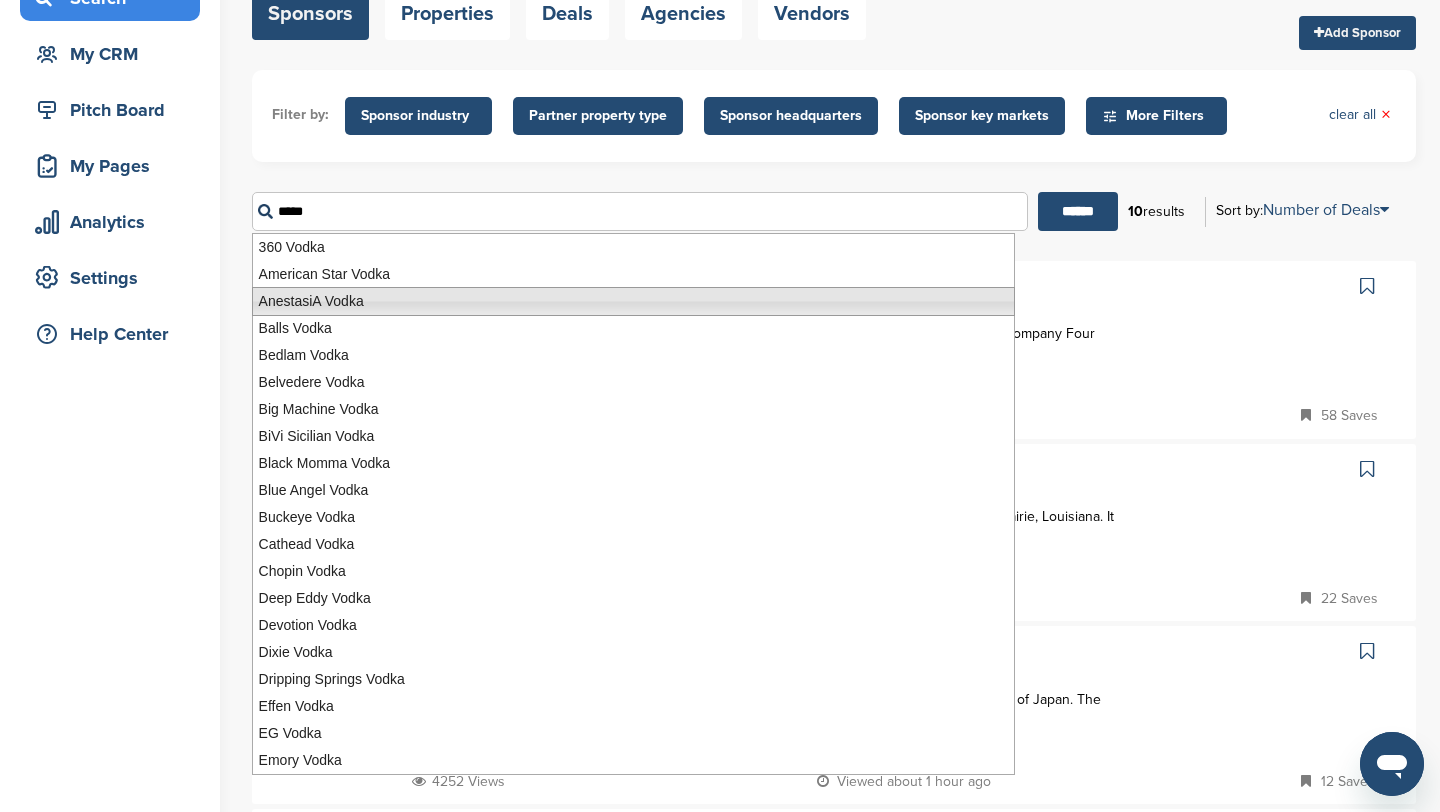 scroll, scrollTop: 174, scrollLeft: 0, axis: vertical 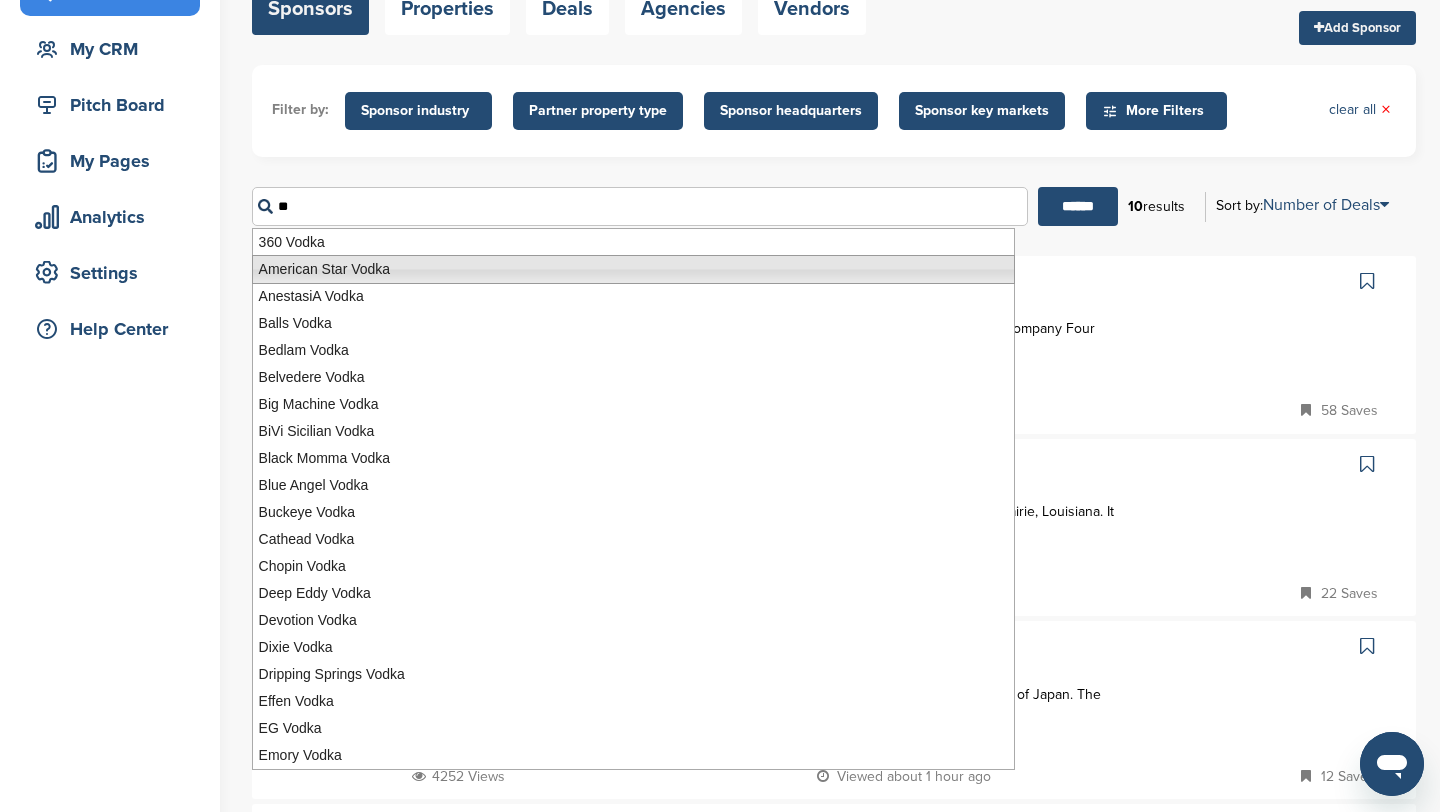 type on "*" 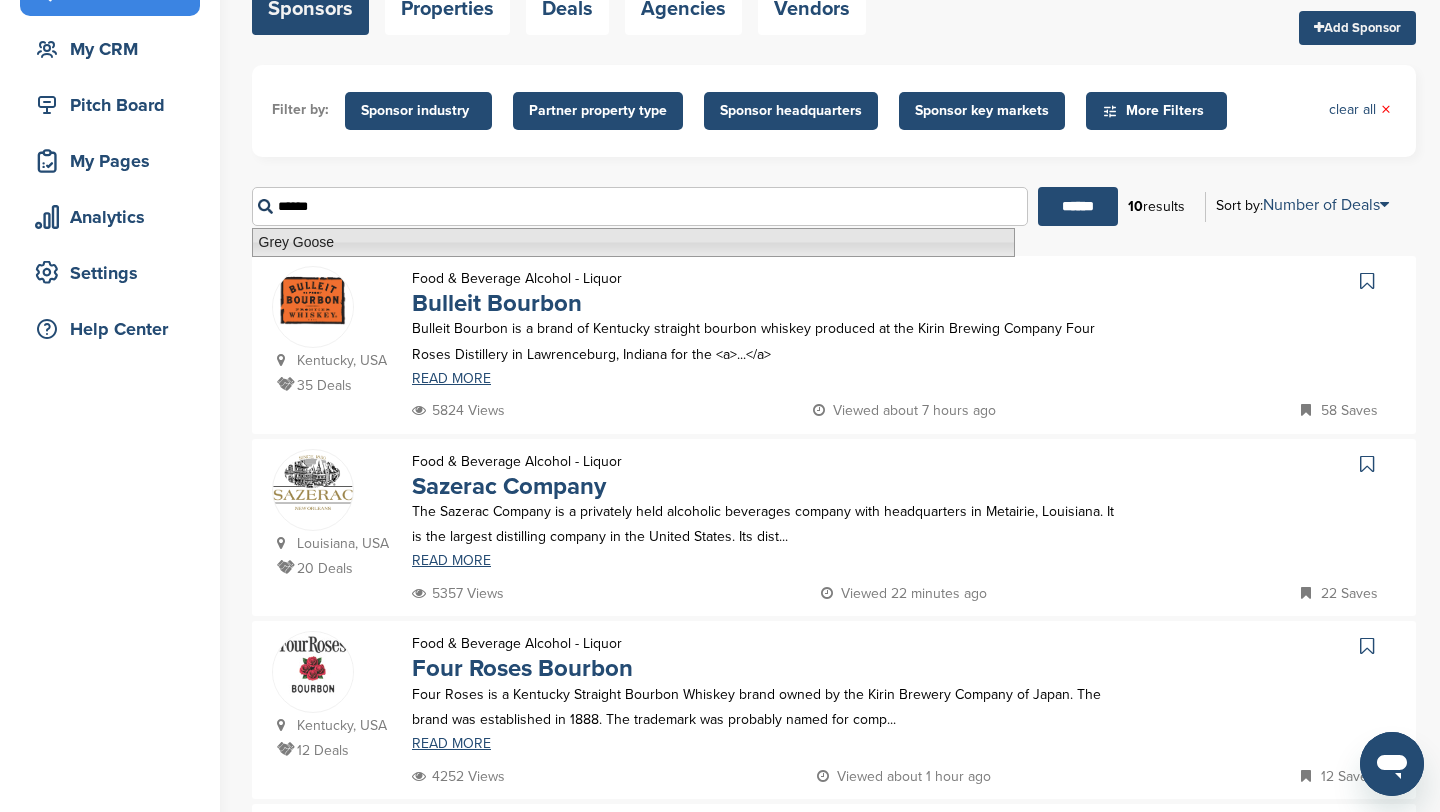 click on "Grey Goose" at bounding box center [633, 242] 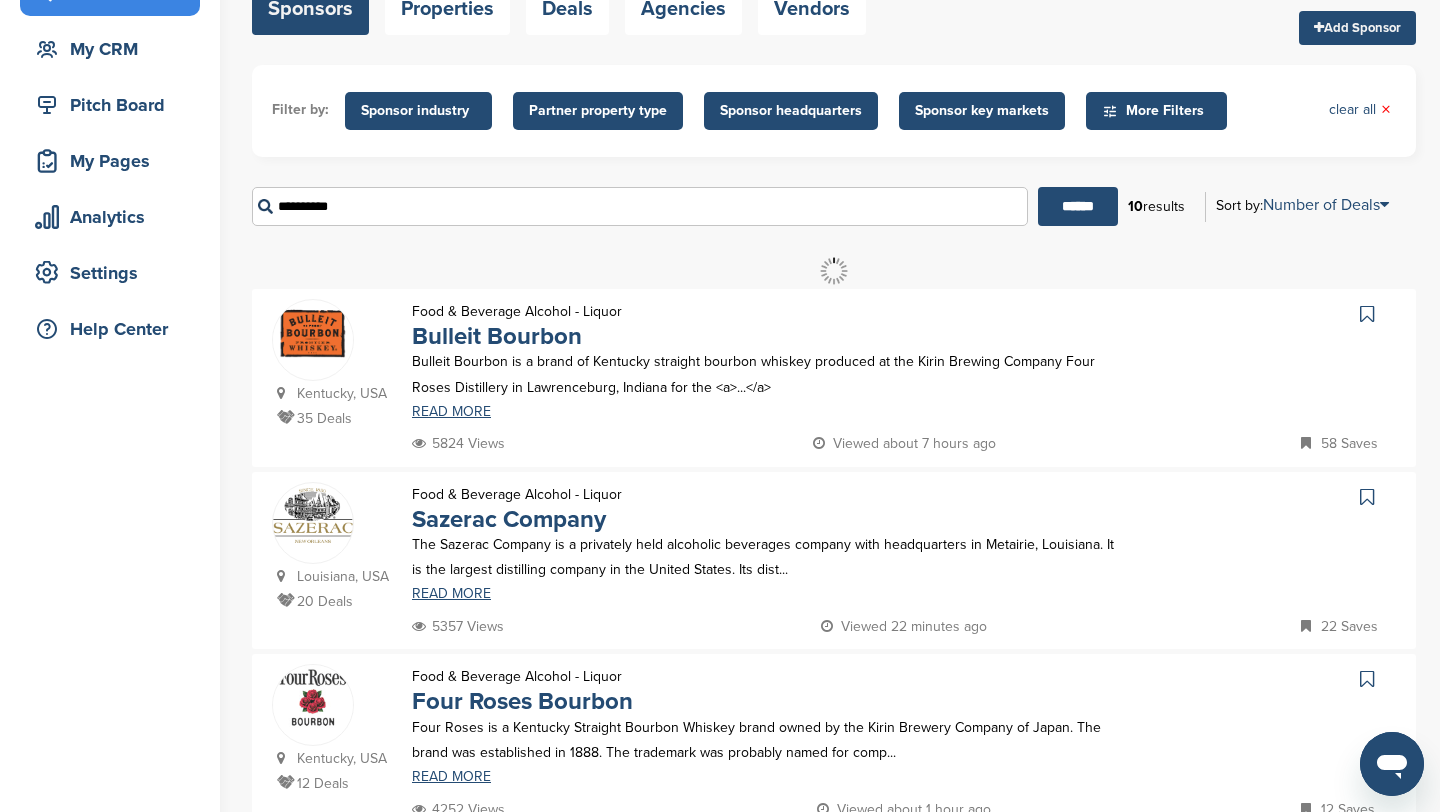 scroll, scrollTop: 0, scrollLeft: 0, axis: both 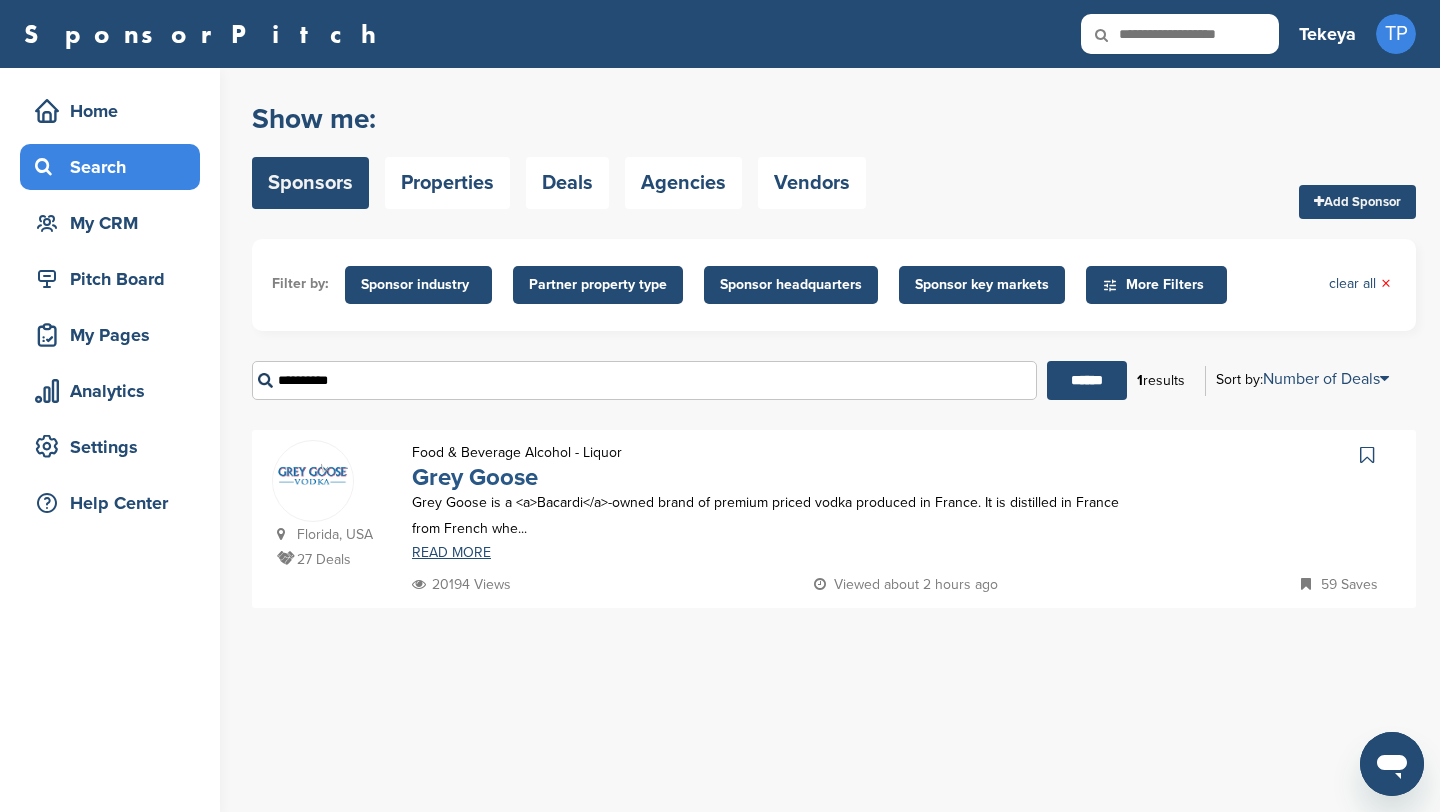type on "**********" 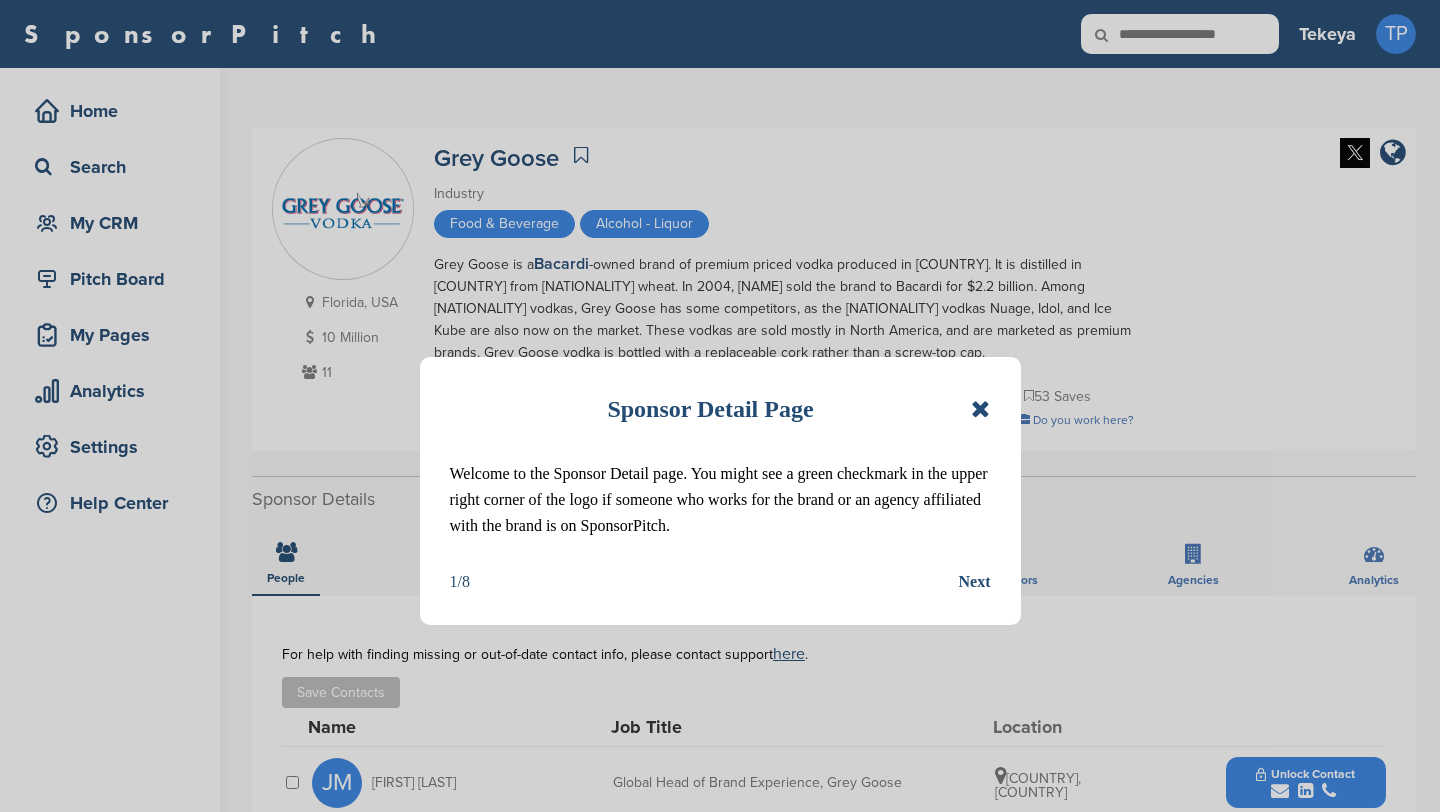 scroll, scrollTop: 0, scrollLeft: 0, axis: both 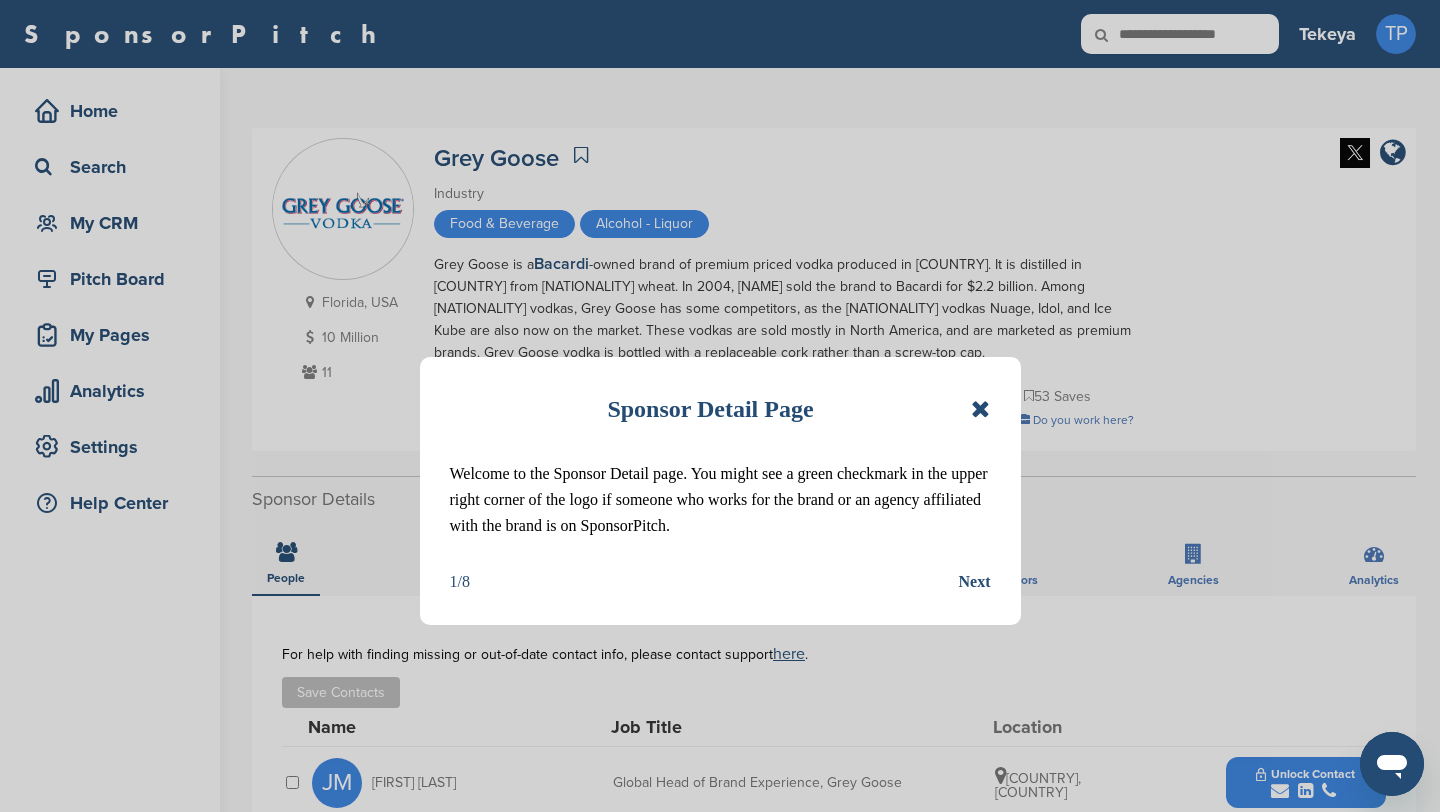 click at bounding box center (980, 409) 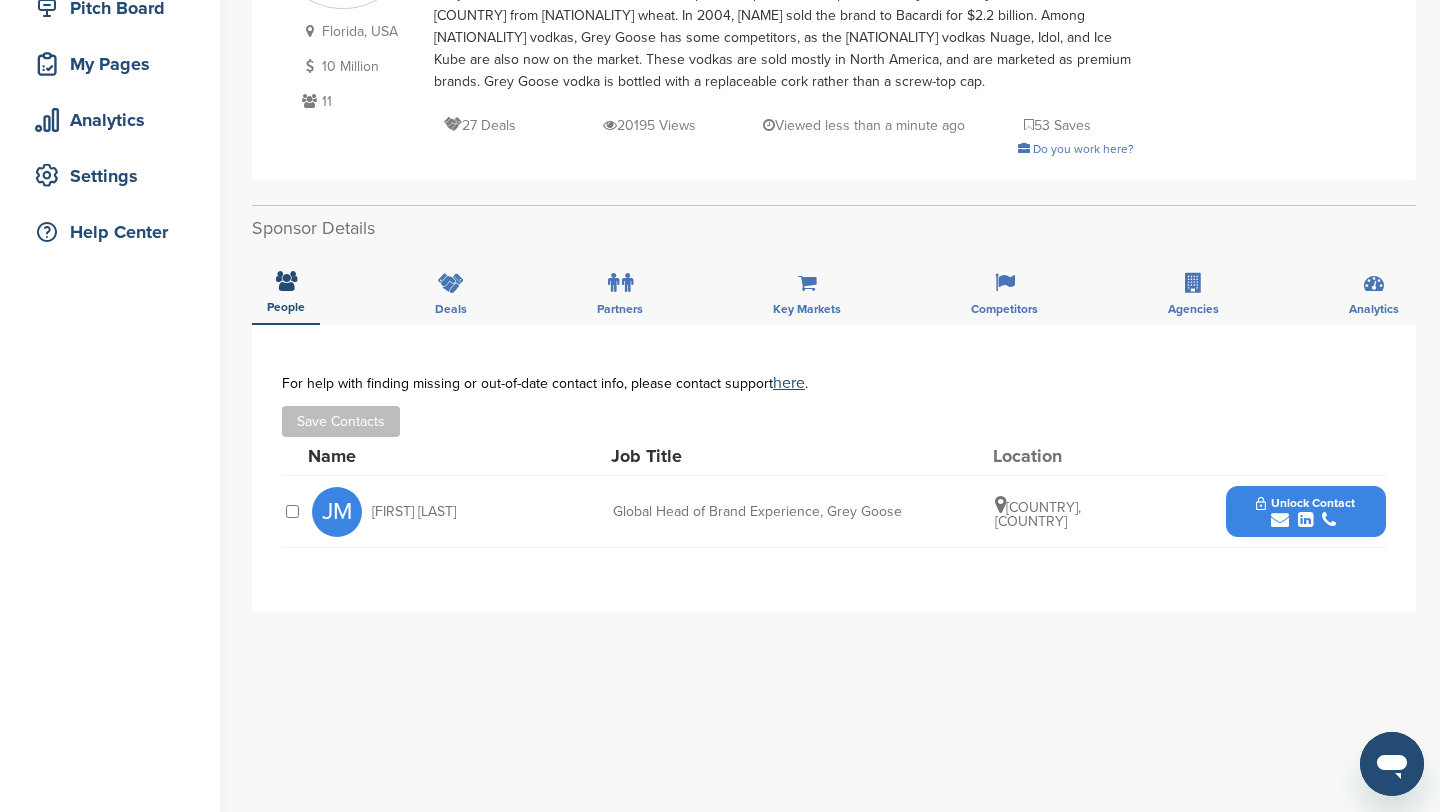 scroll, scrollTop: 284, scrollLeft: 0, axis: vertical 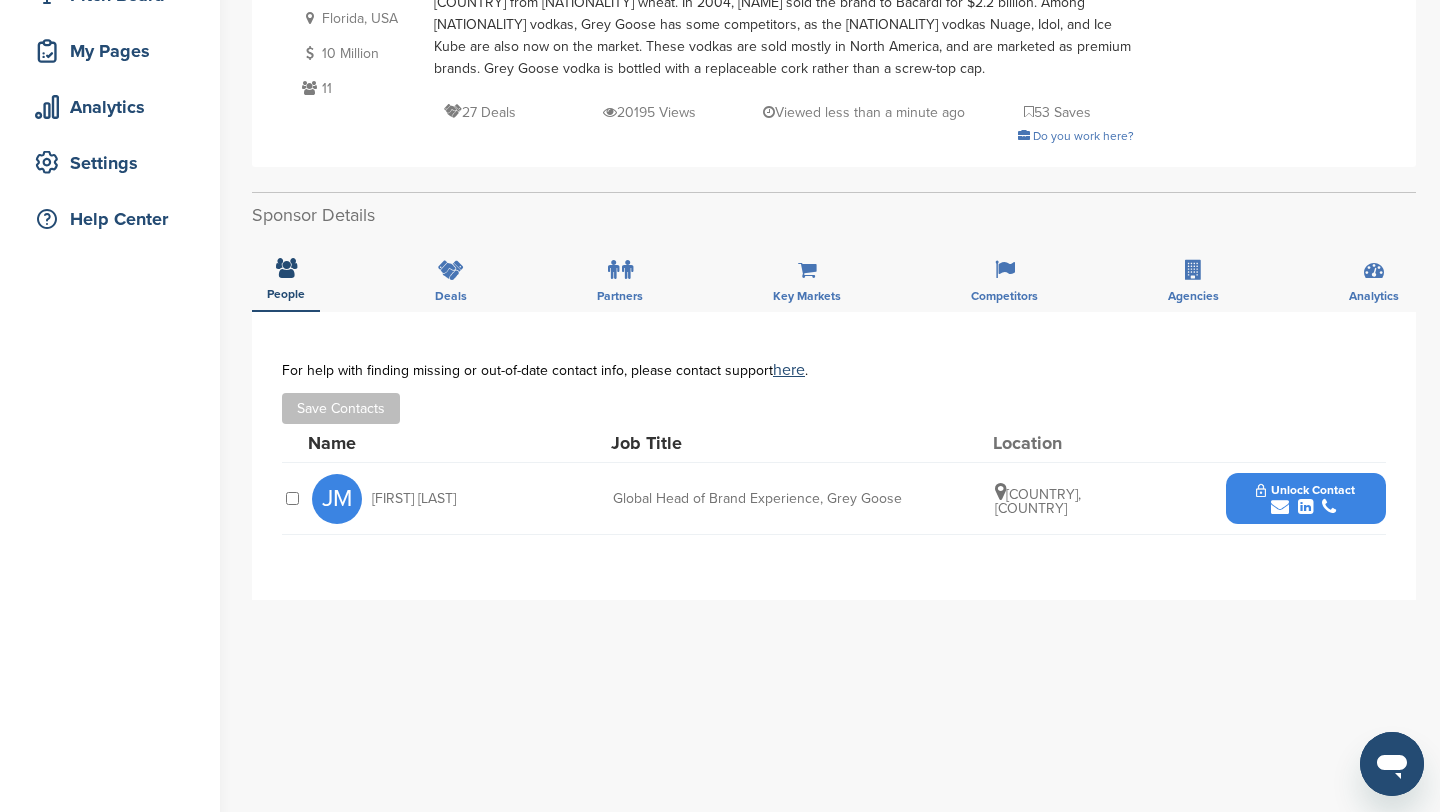 click at bounding box center [1280, 507] 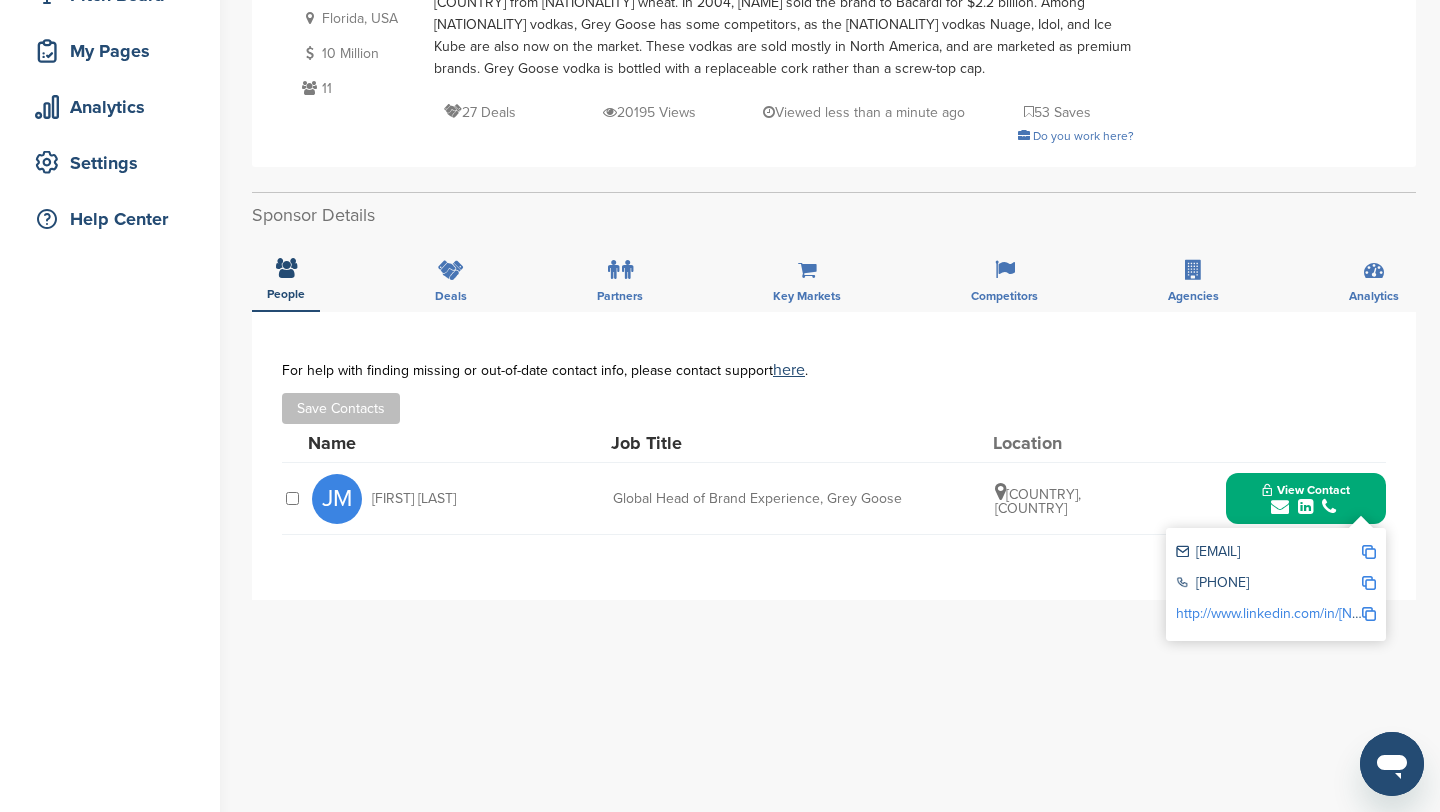 click at bounding box center [1369, 552] 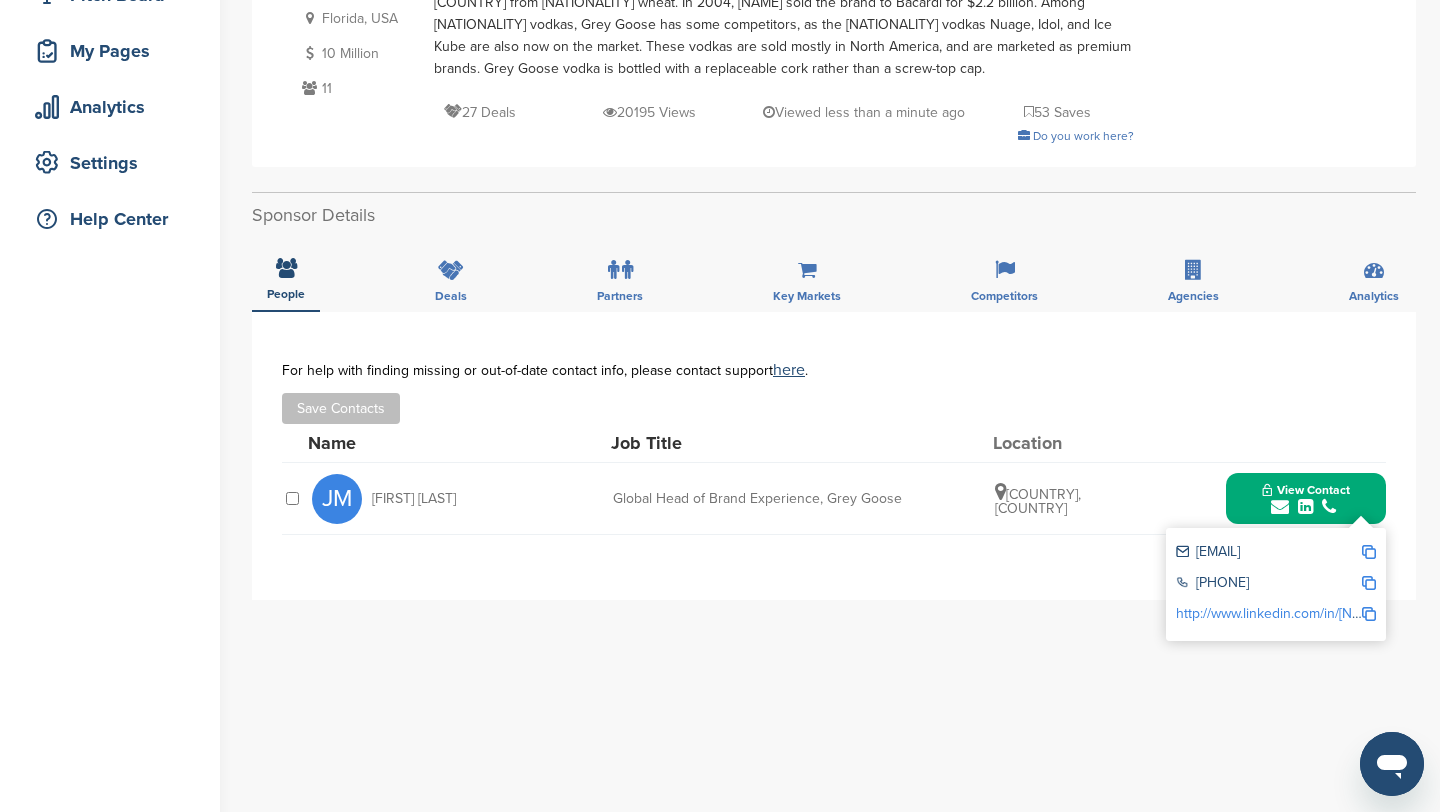 click at bounding box center [1369, 552] 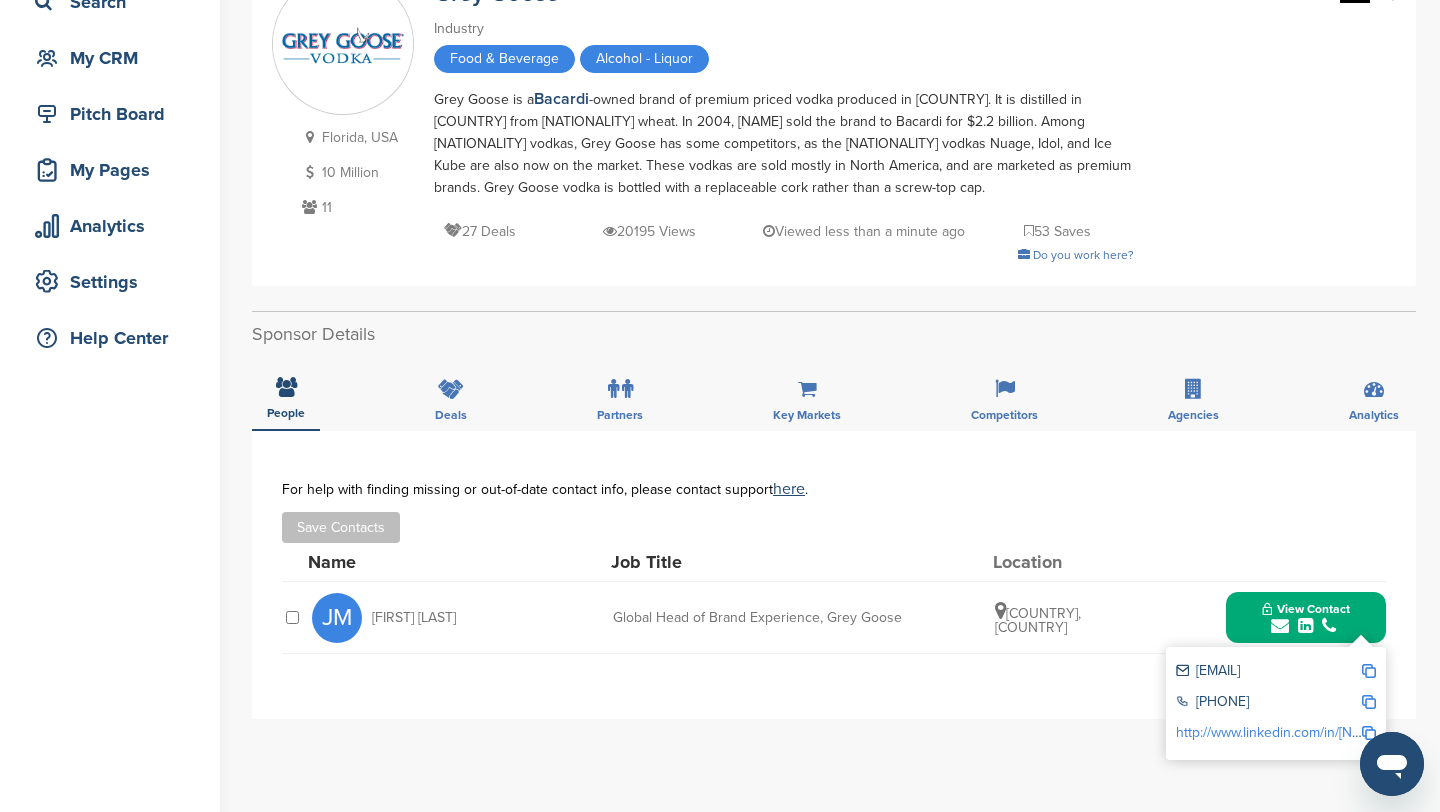 scroll, scrollTop: 0, scrollLeft: 0, axis: both 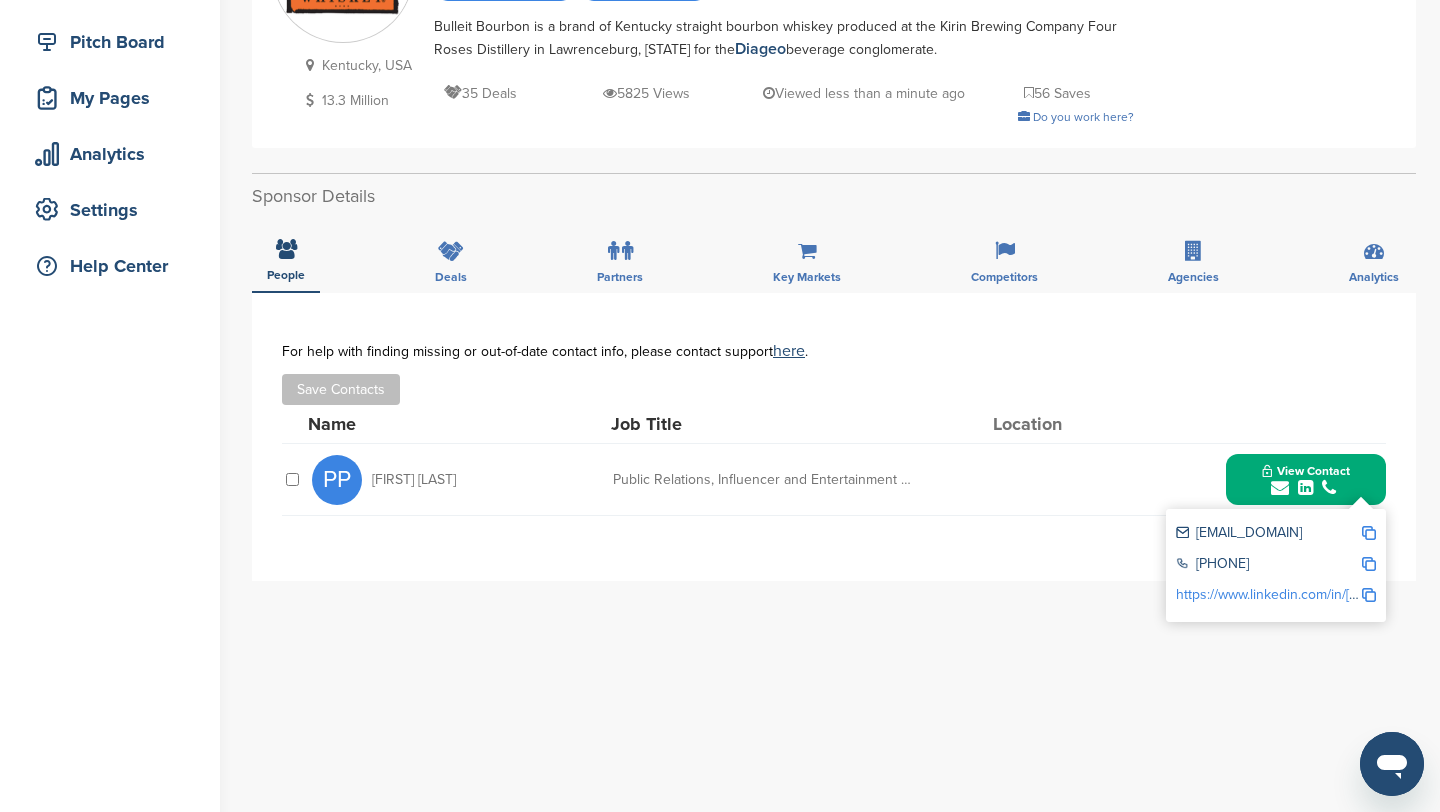 click at bounding box center (292, 479) 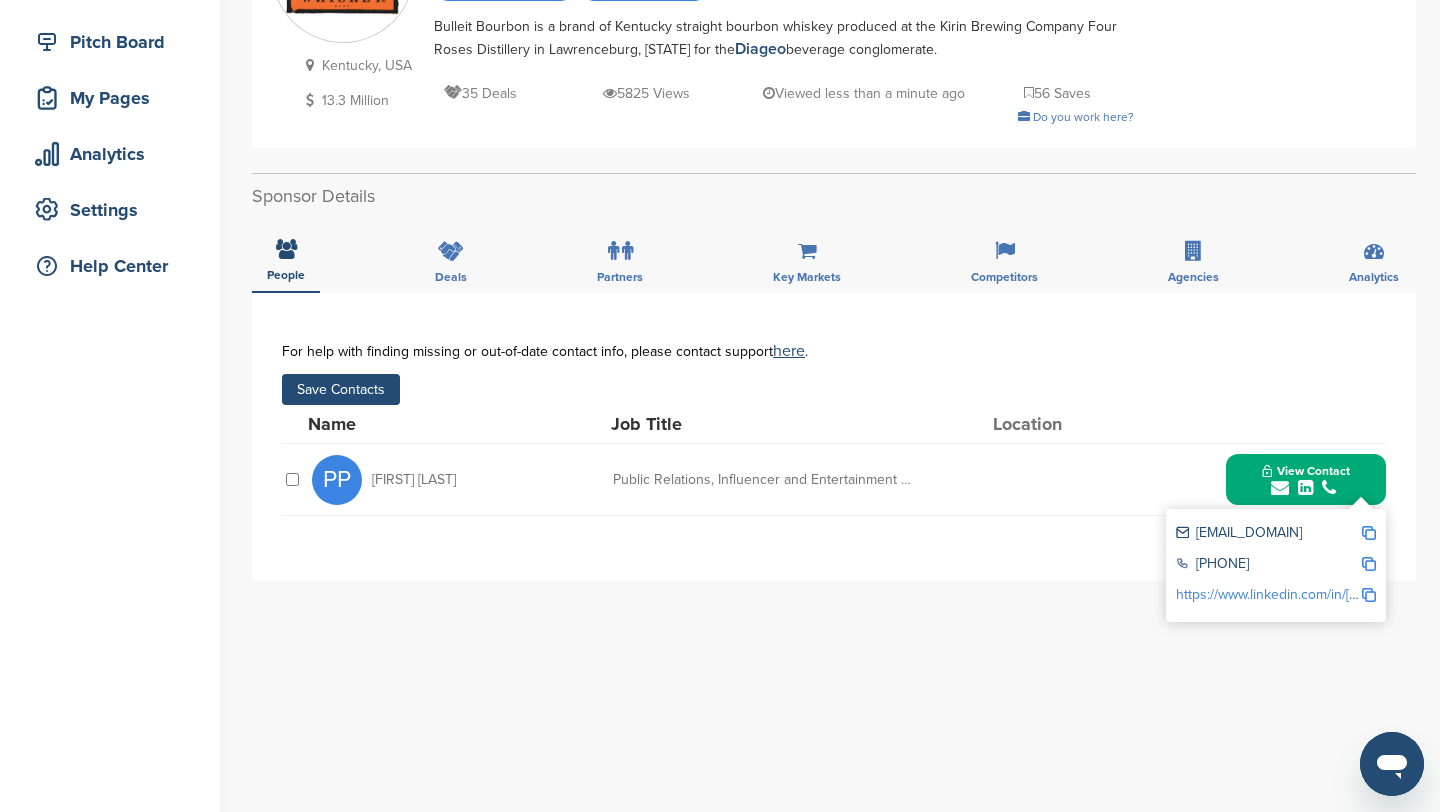 click on "For help with finding missing or out-of-date contact info, please contact support  here .
Save Contacts" at bounding box center (834, 374) 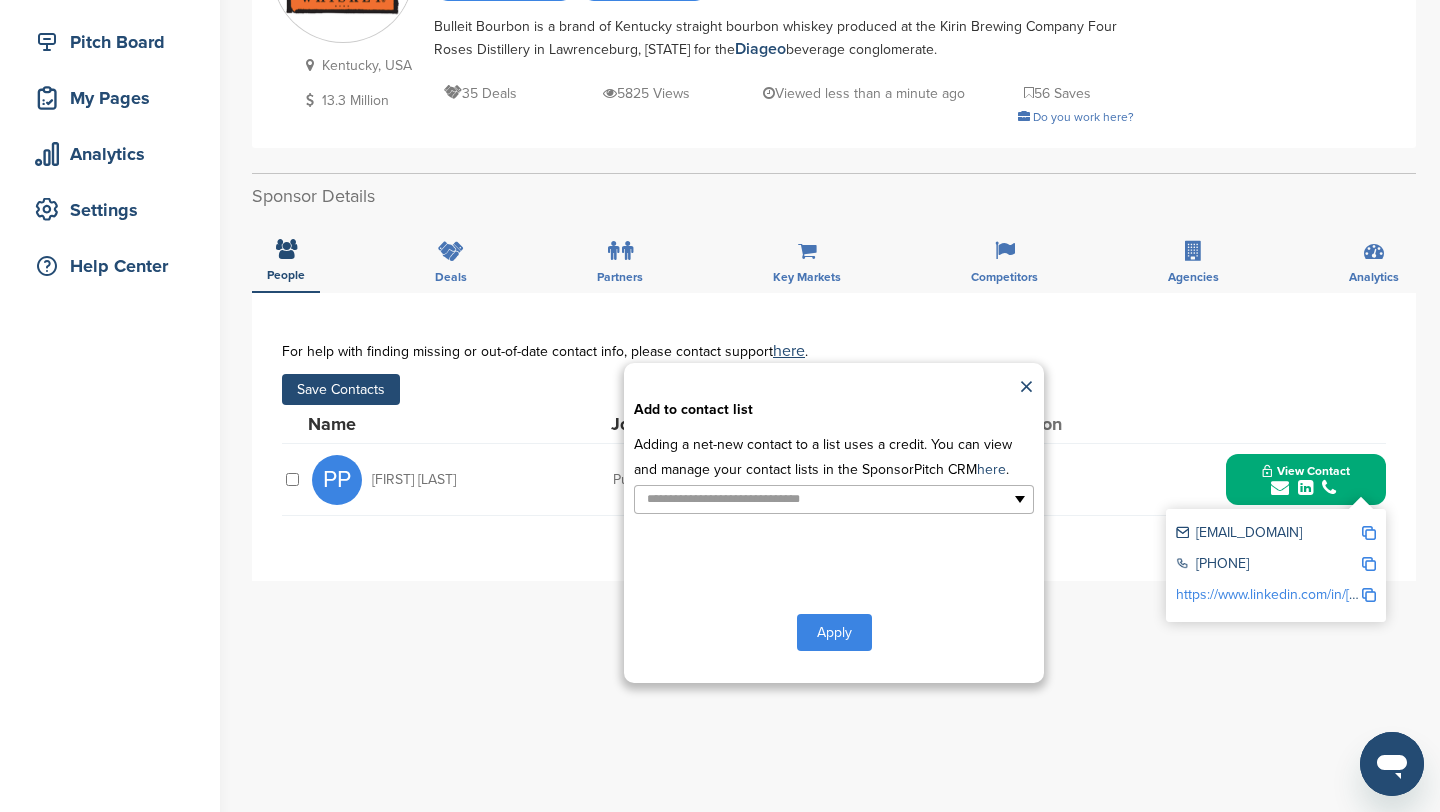type 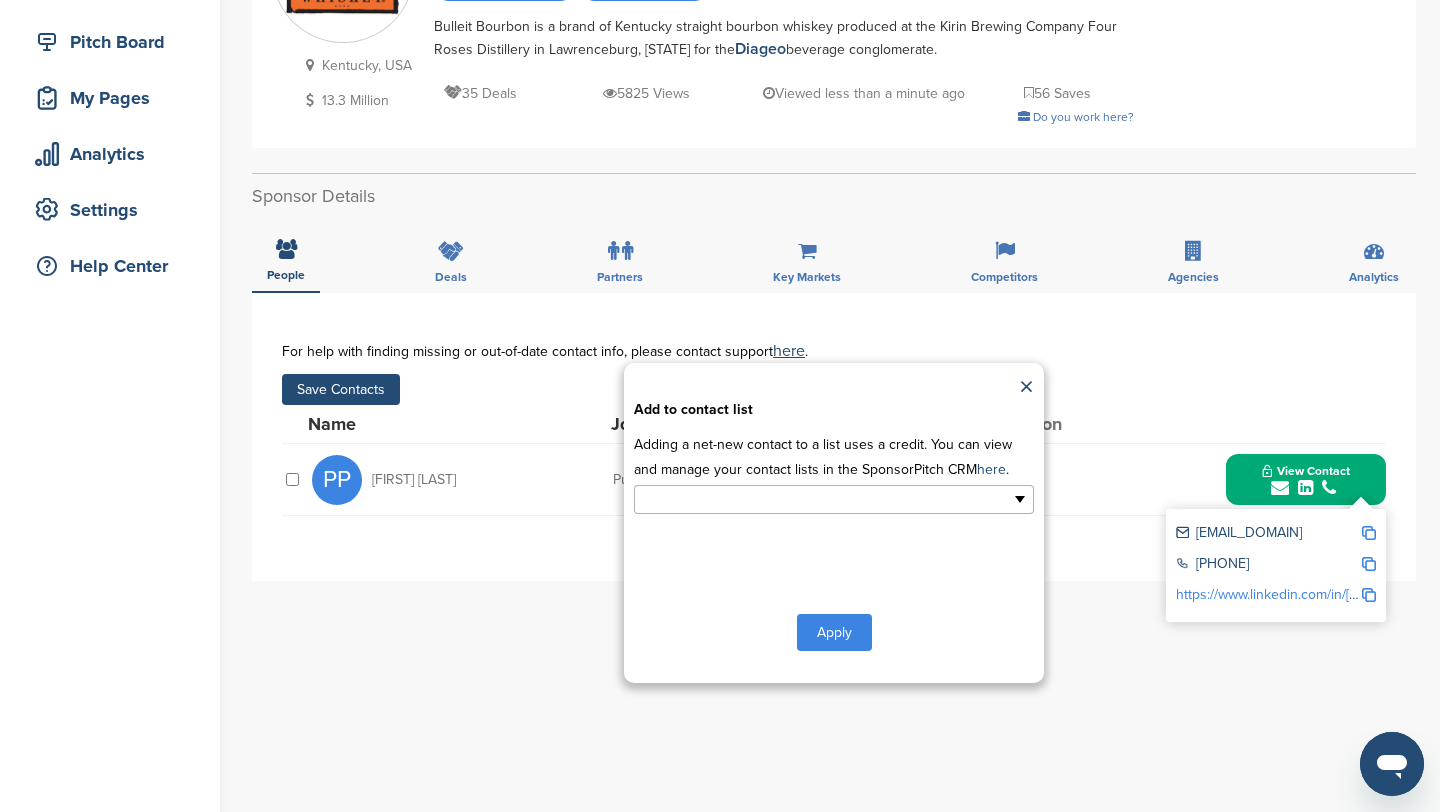 click at bounding box center (834, 499) 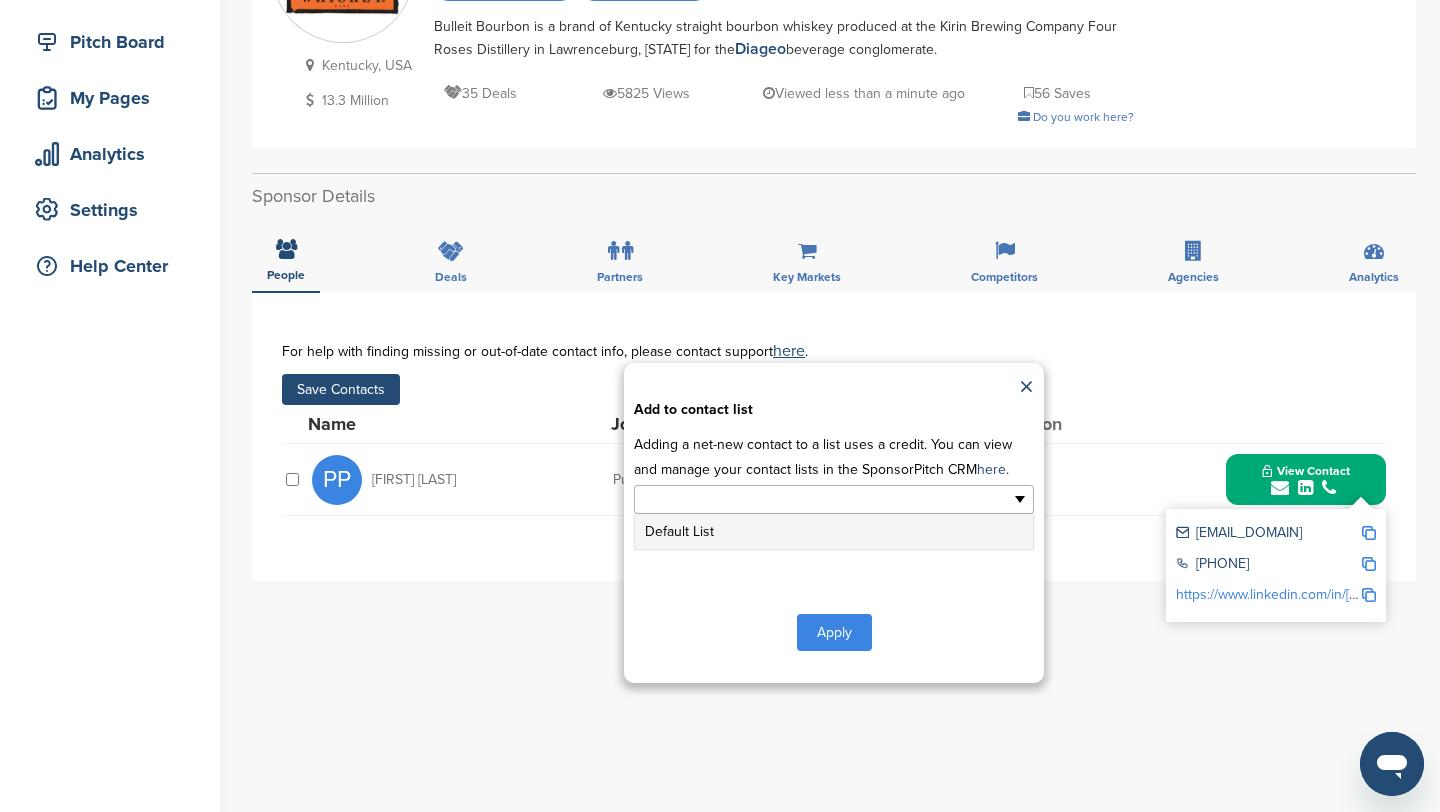 click on "Default List" at bounding box center (834, 531) 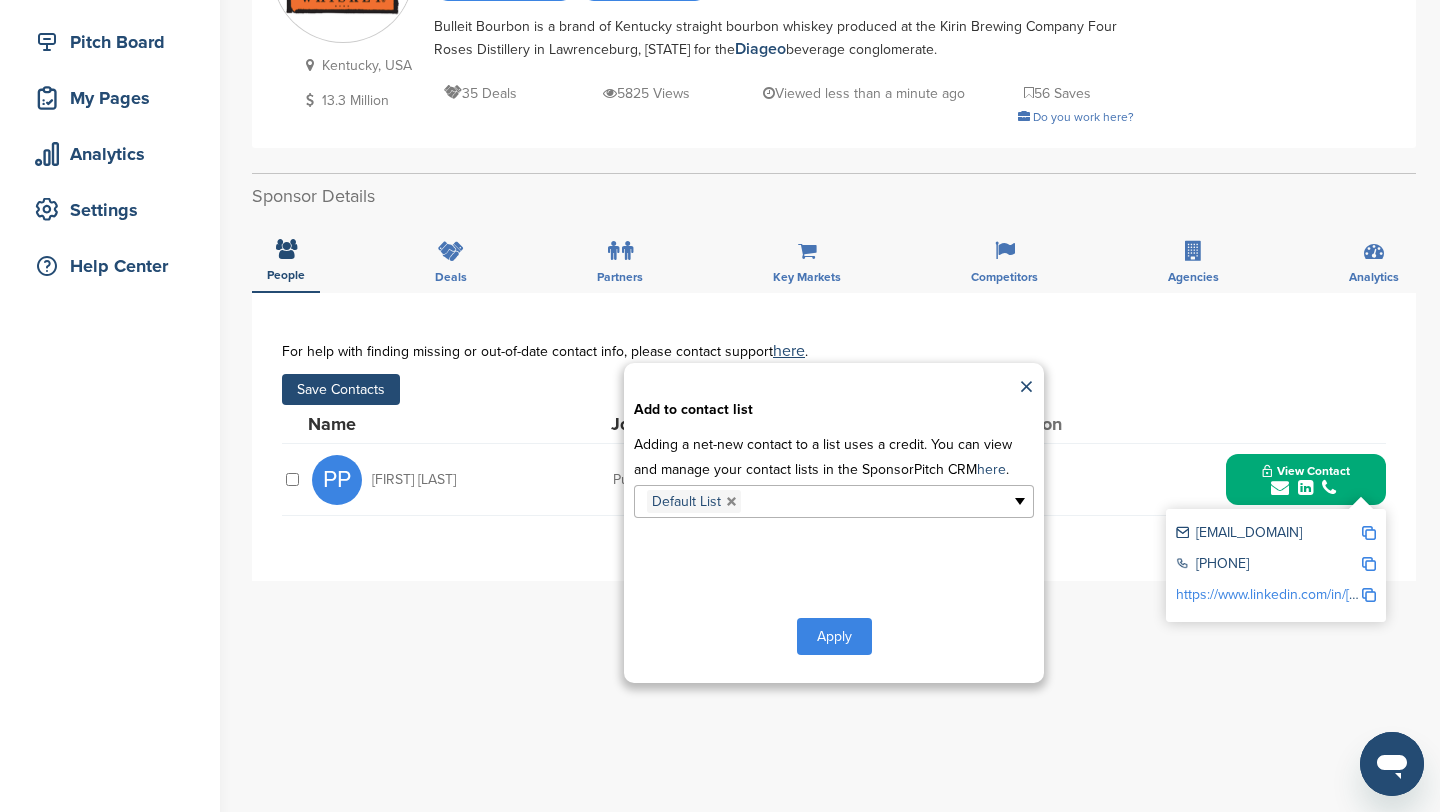 click on "Apply" at bounding box center (834, 636) 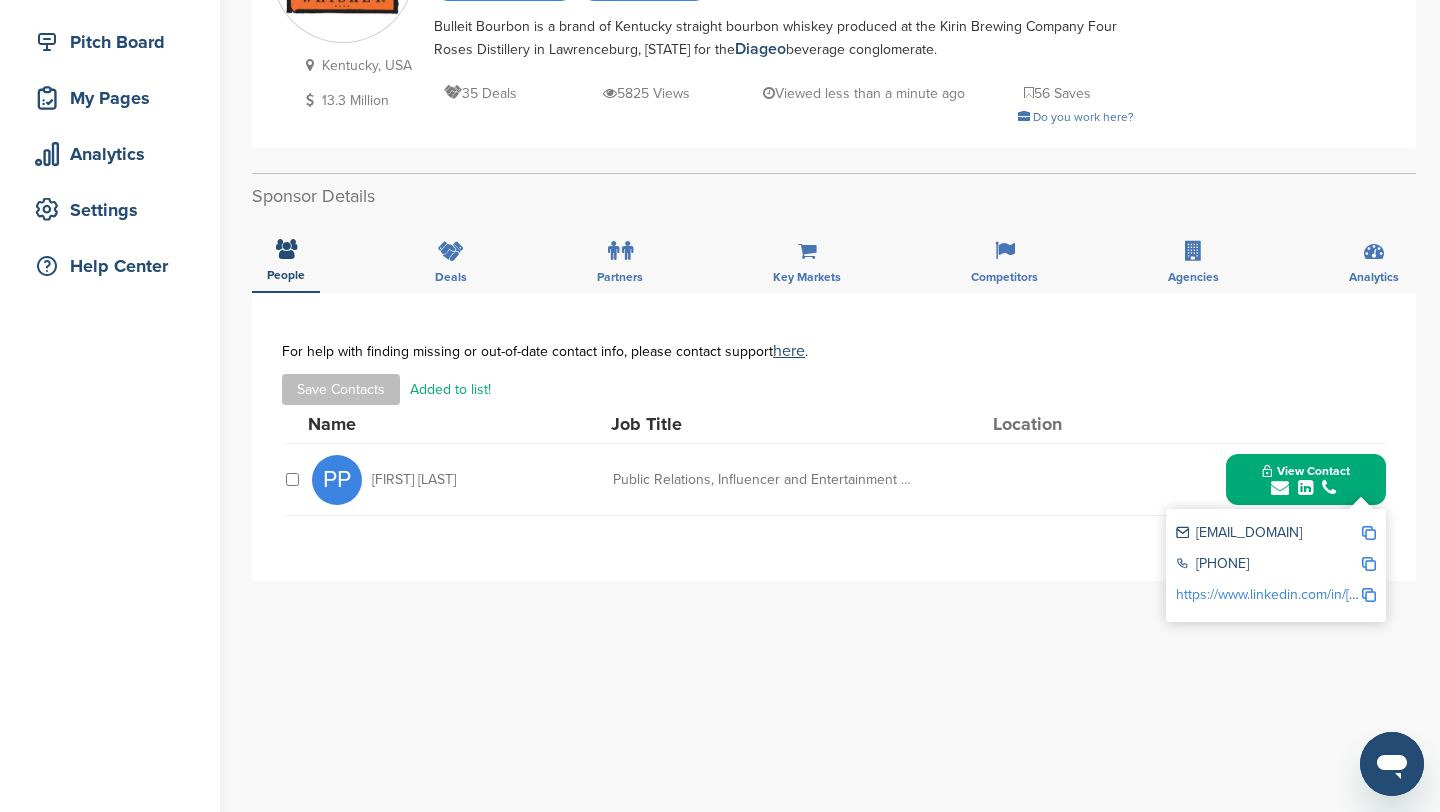 click on "**********" at bounding box center (834, 693) 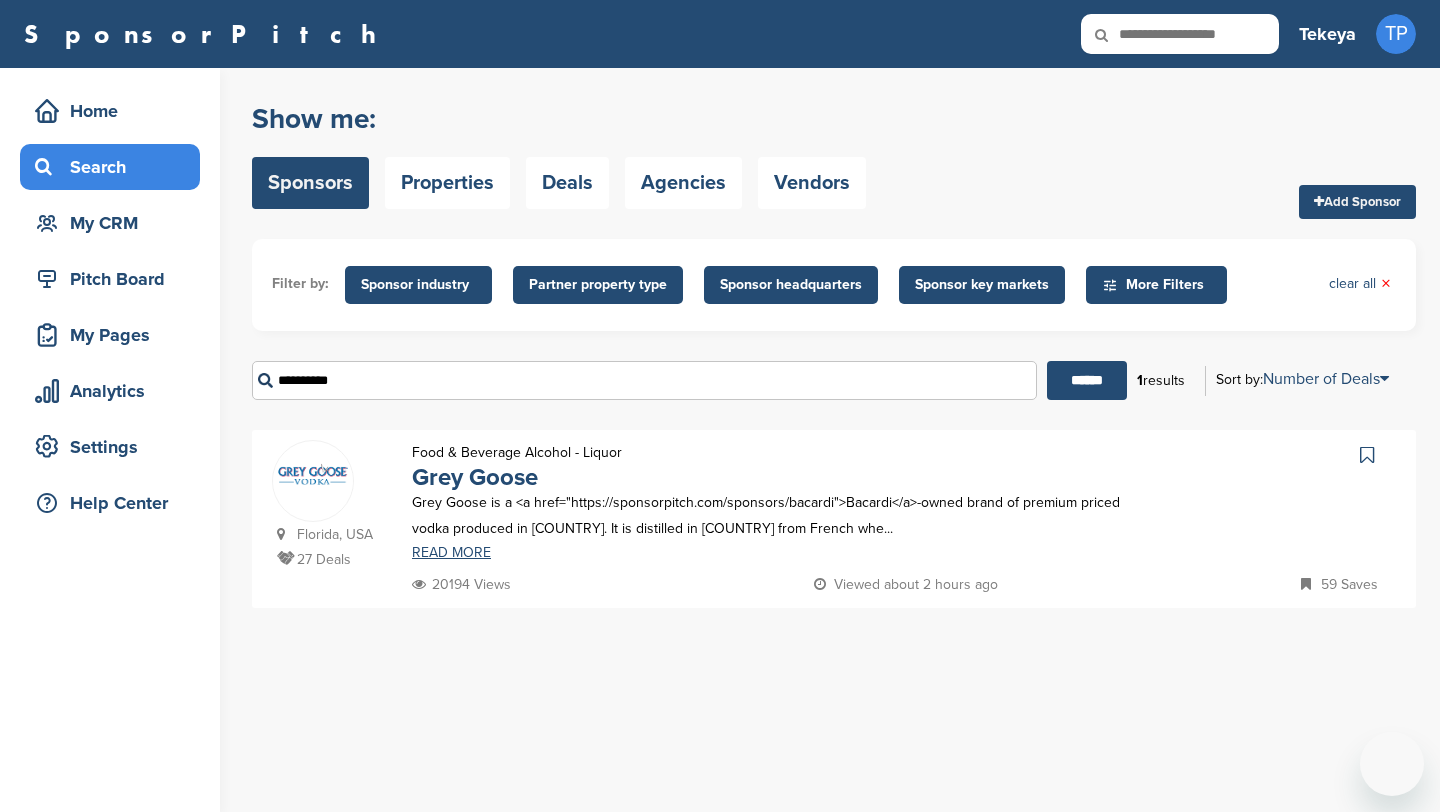 scroll, scrollTop: 0, scrollLeft: 0, axis: both 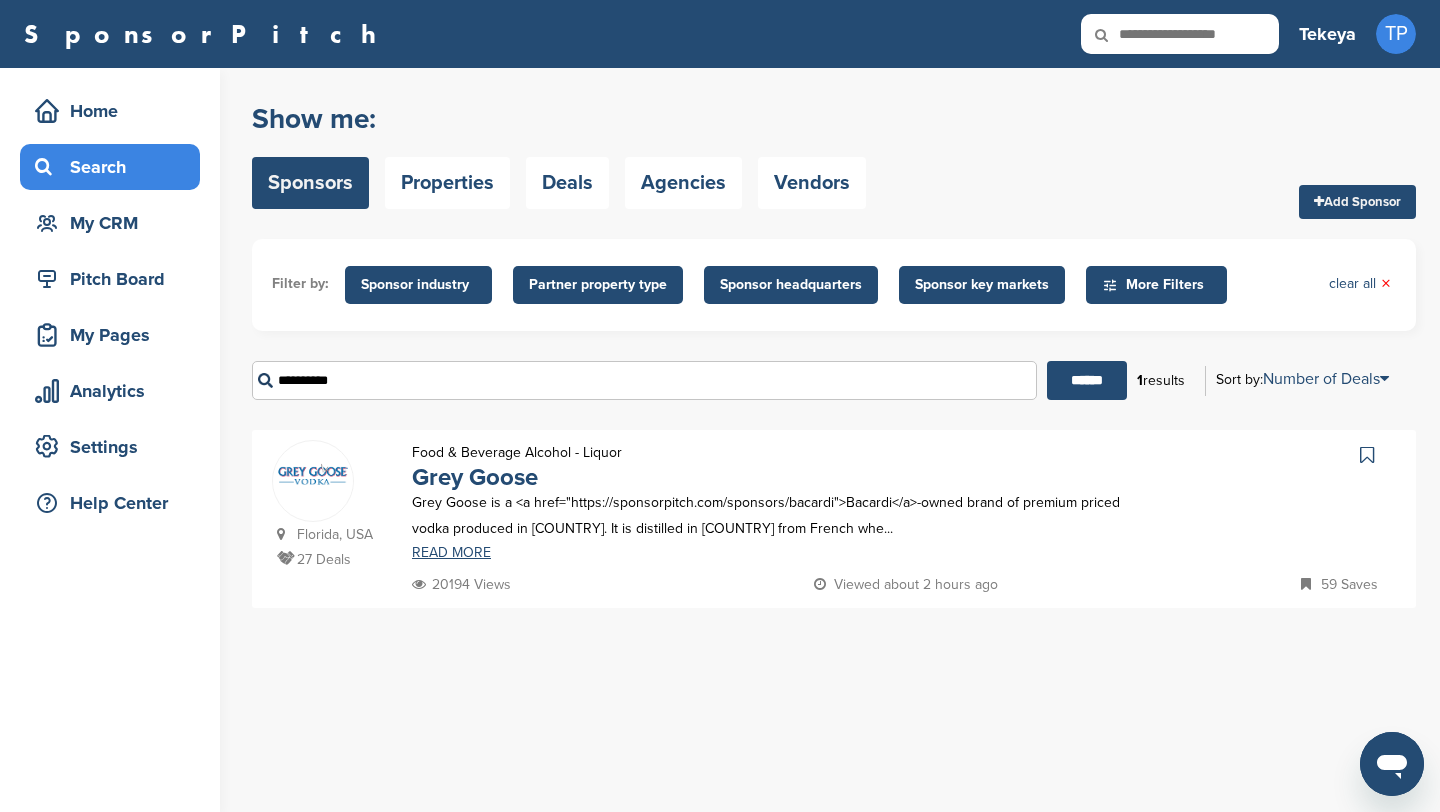 click on "**********" at bounding box center (644, 380) 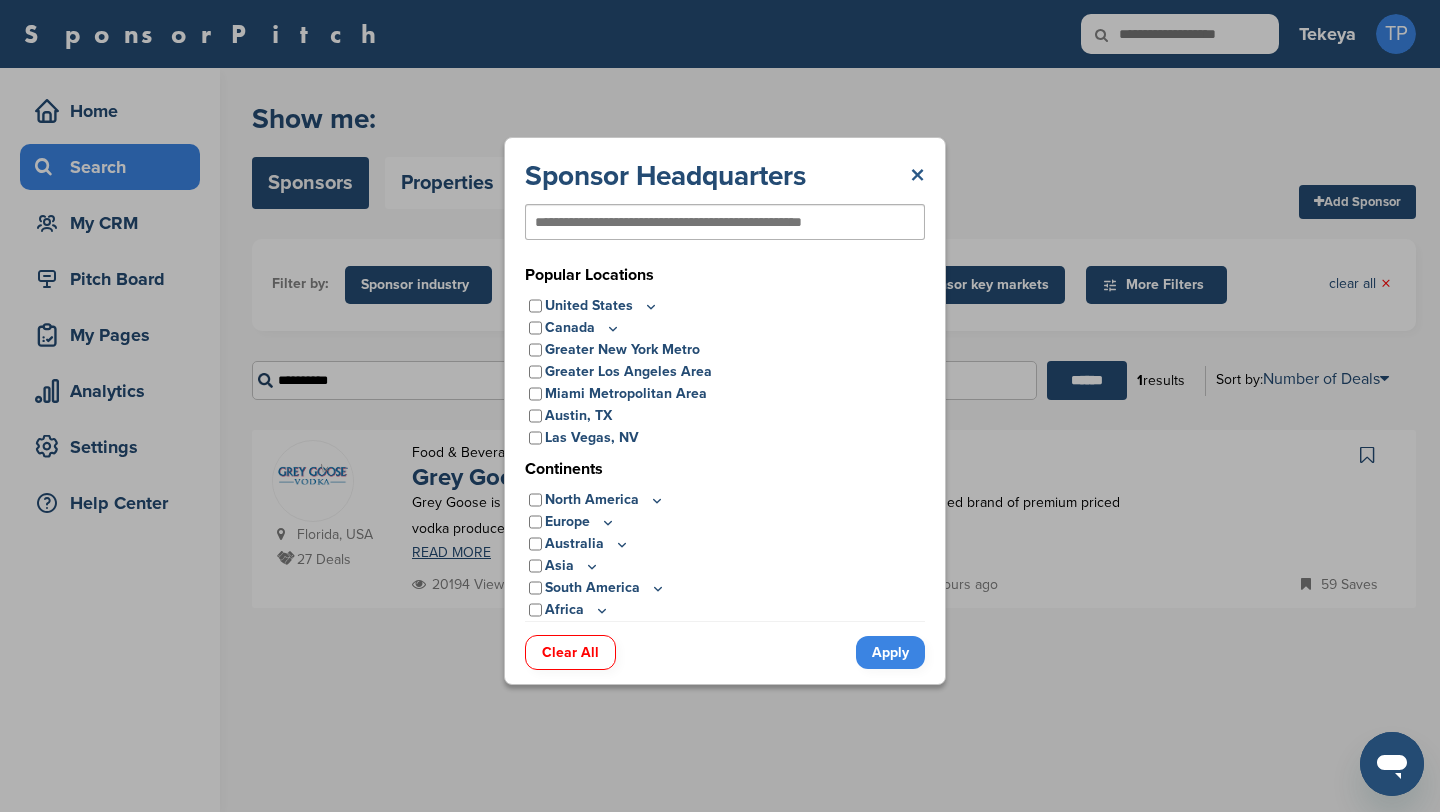click on "×" at bounding box center (917, 176) 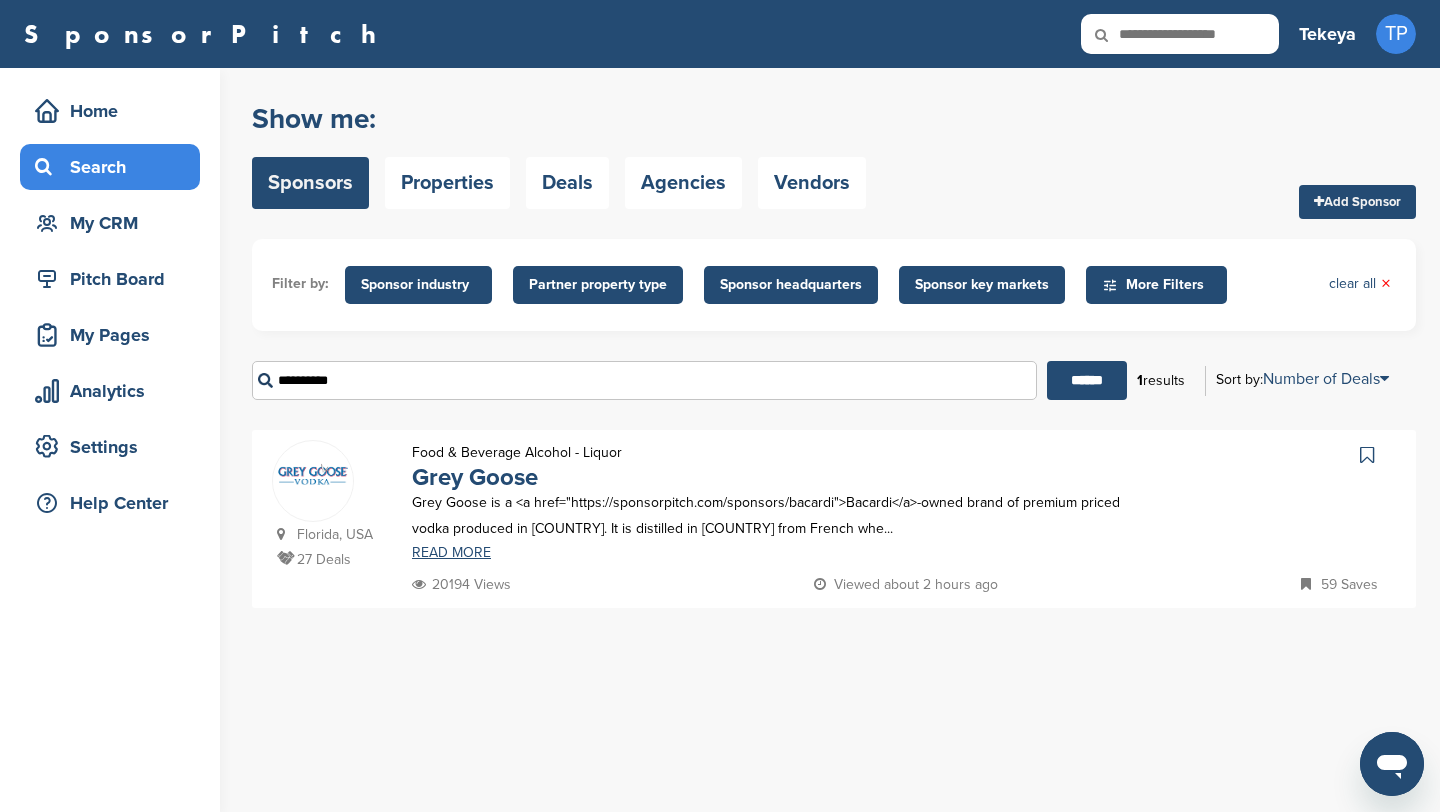 drag, startPoint x: 456, startPoint y: 393, endPoint x: 210, endPoint y: 328, distance: 254.44254 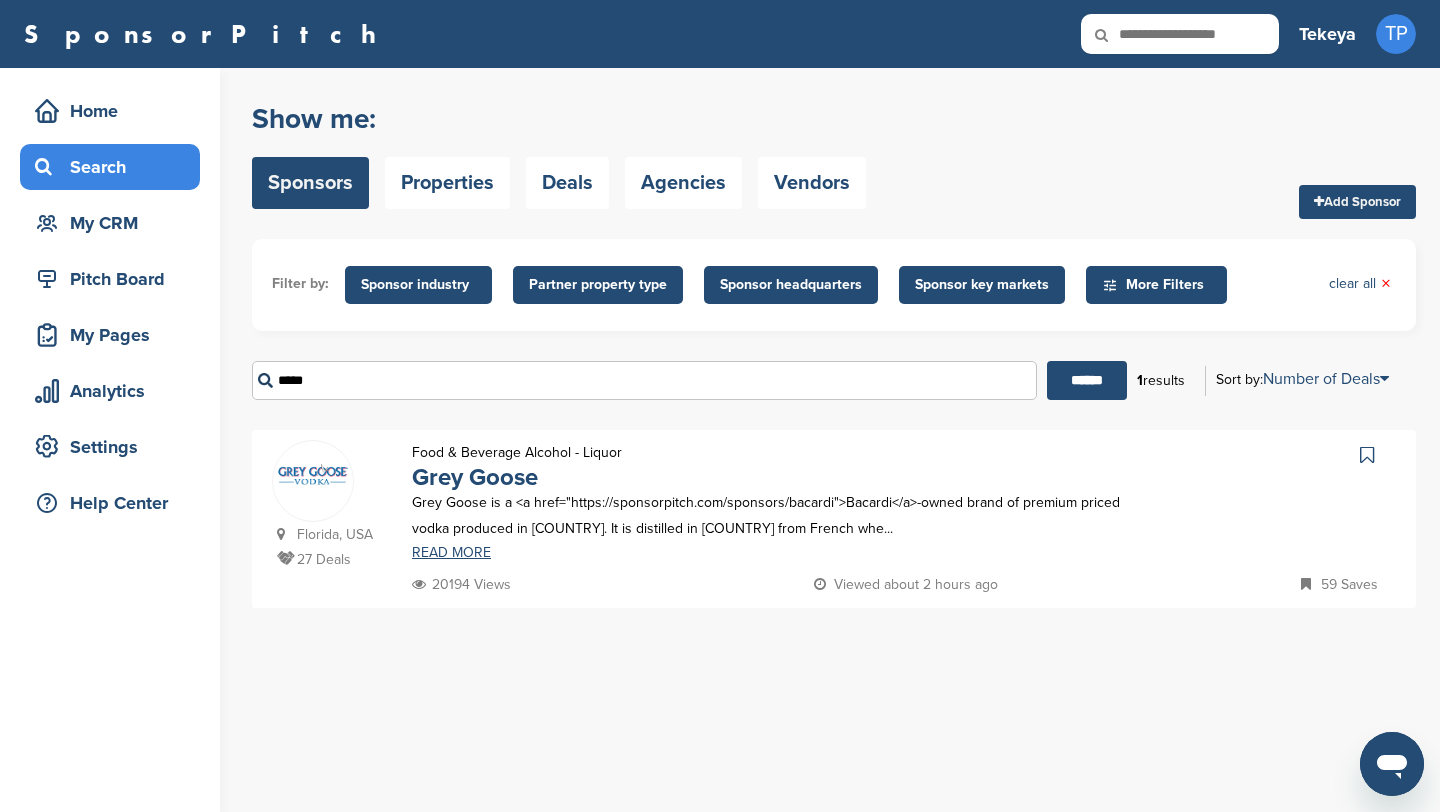 type on "*****" 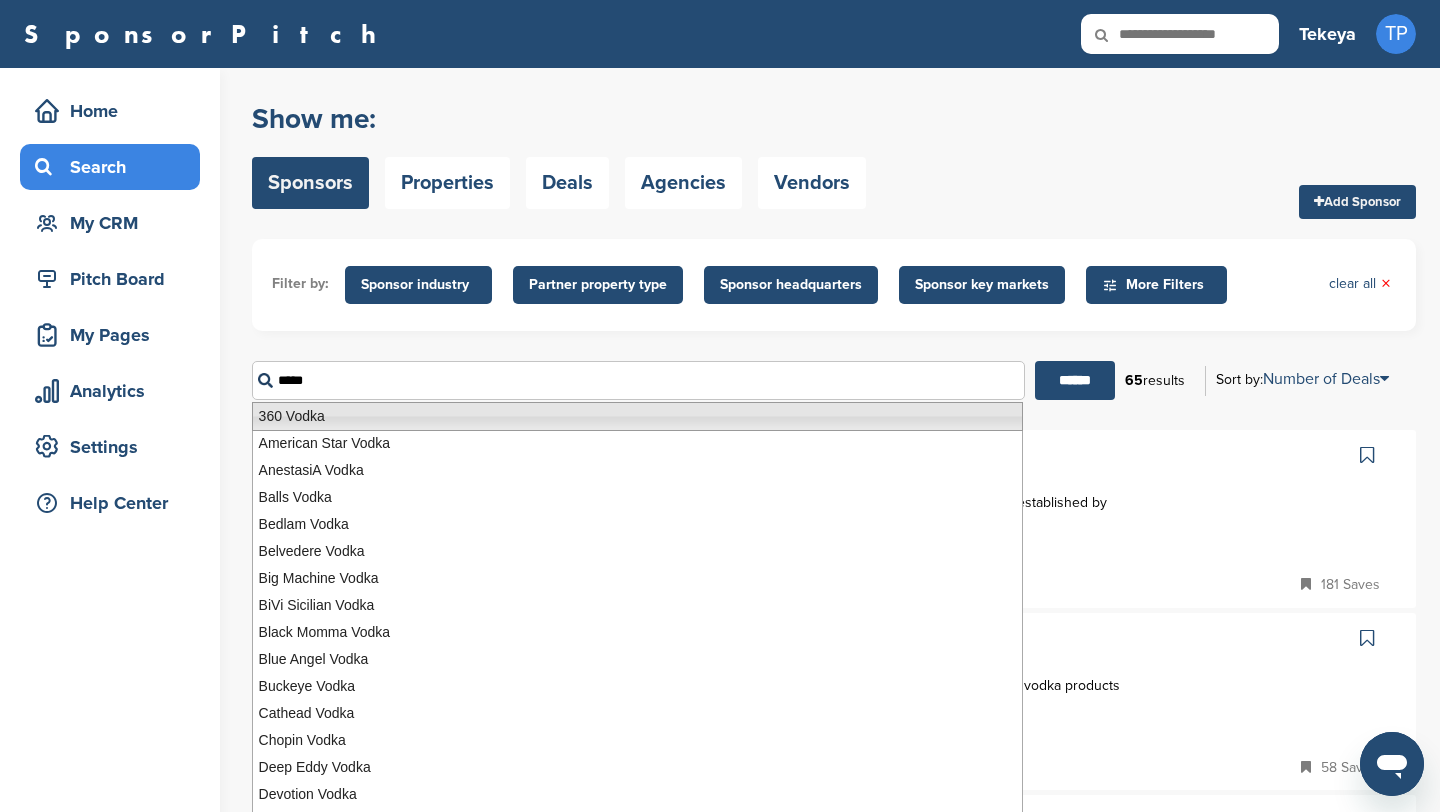 click on "Filter by:
Sponsor industry
Sponsor Industry
×
Apparel, Clothing, & Fashion
Accessories
Athletic Apparel & Equipment
Backpacks
Clothing Line
Eyewear
Footwear
Formalwear
Fragrance
Handbags
Hats
Jewelry
Other
Outdoor clothing
Outerwear
Swimwear
Underwear
Uniforms
Watches
Automotive
ATV
Auto Dealer
Auto Manufacturer
Auto Parts
Car Wash
Classifieds
Motorcycle
Navigation Systems
Other
RV's
Service Center
Tire Distribution
Tire Manufacturer
Beauty & Cosmetics" at bounding box center (834, 327) 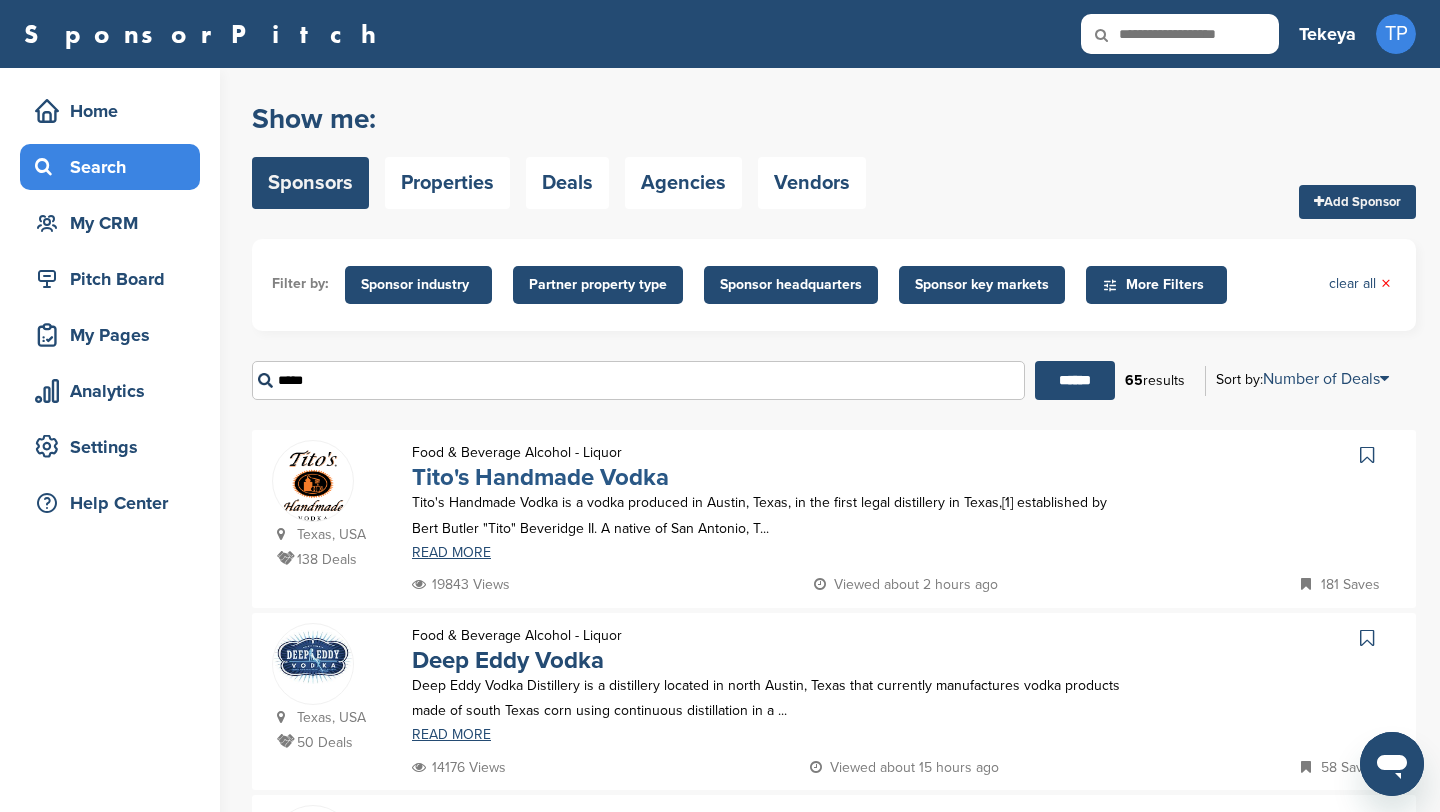 click on "Tito's Handmade Vodka" at bounding box center [540, 477] 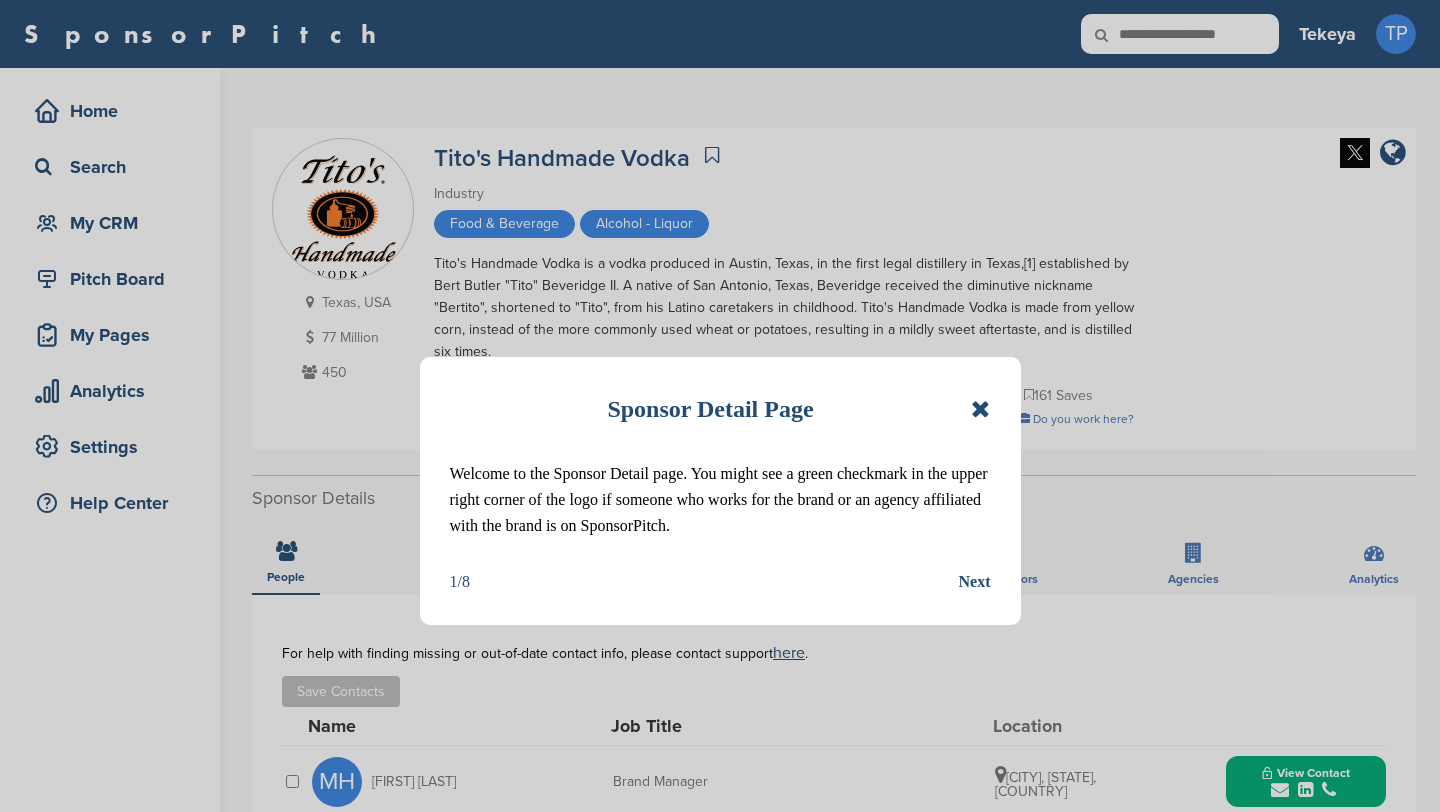 scroll, scrollTop: 0, scrollLeft: 0, axis: both 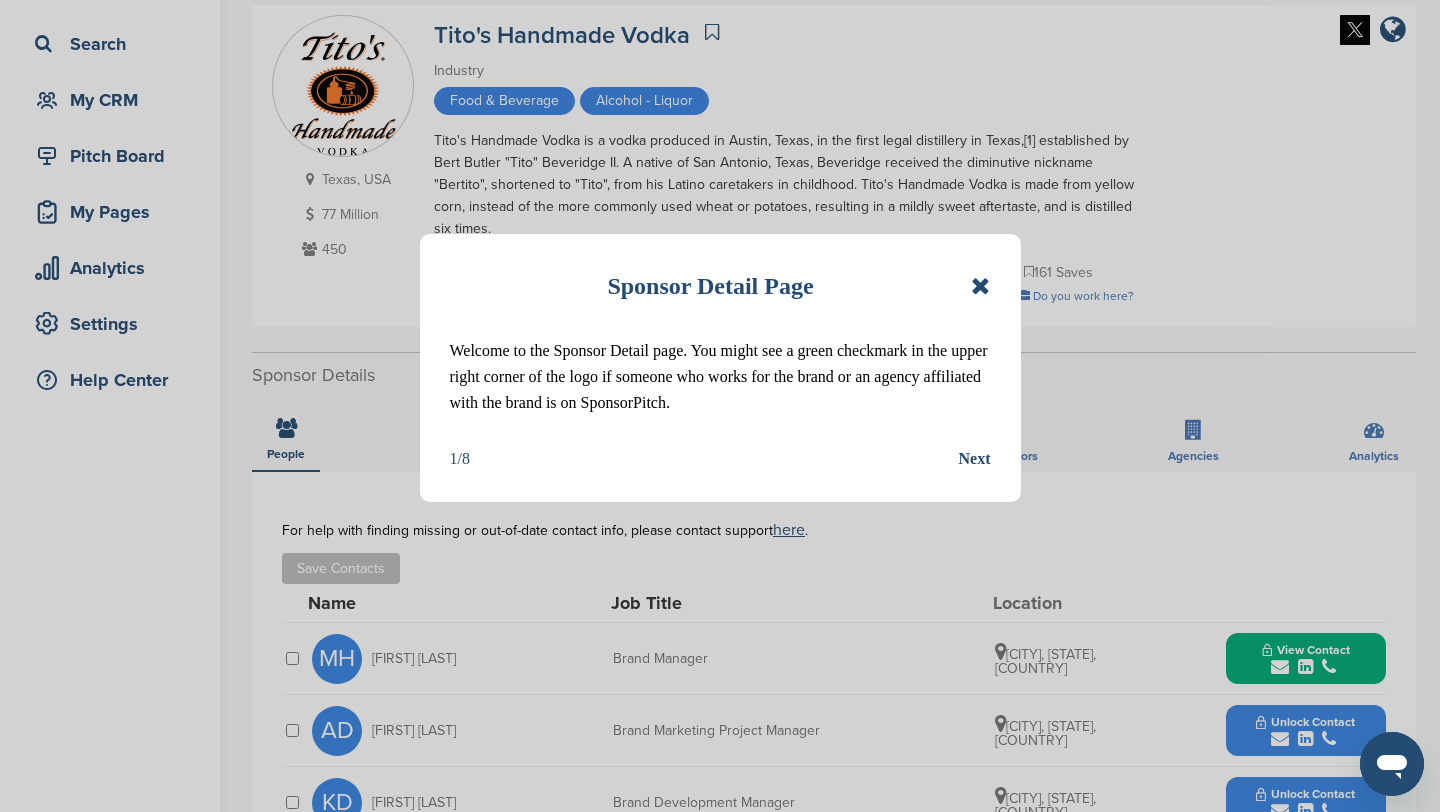 click at bounding box center [980, 286] 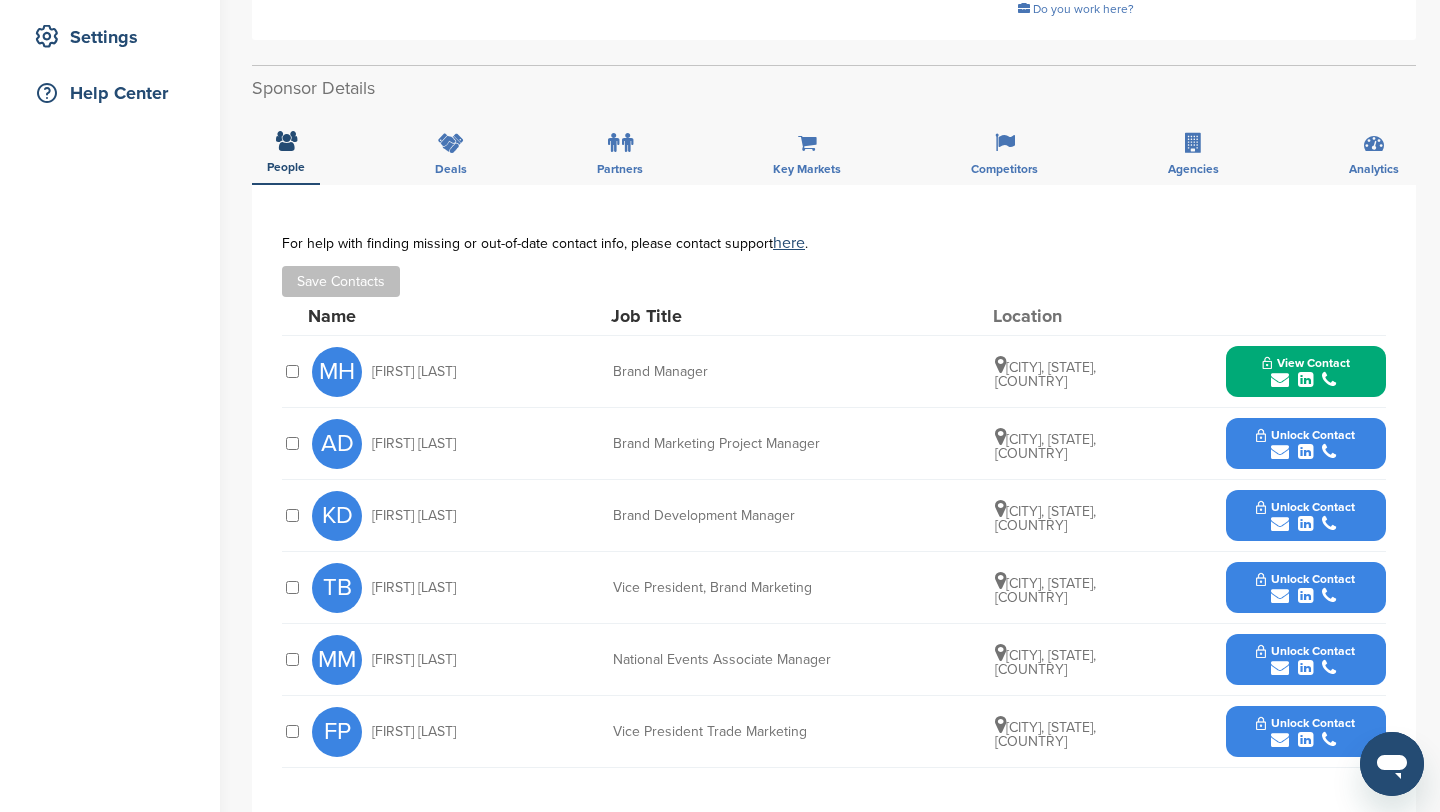 scroll, scrollTop: 417, scrollLeft: 0, axis: vertical 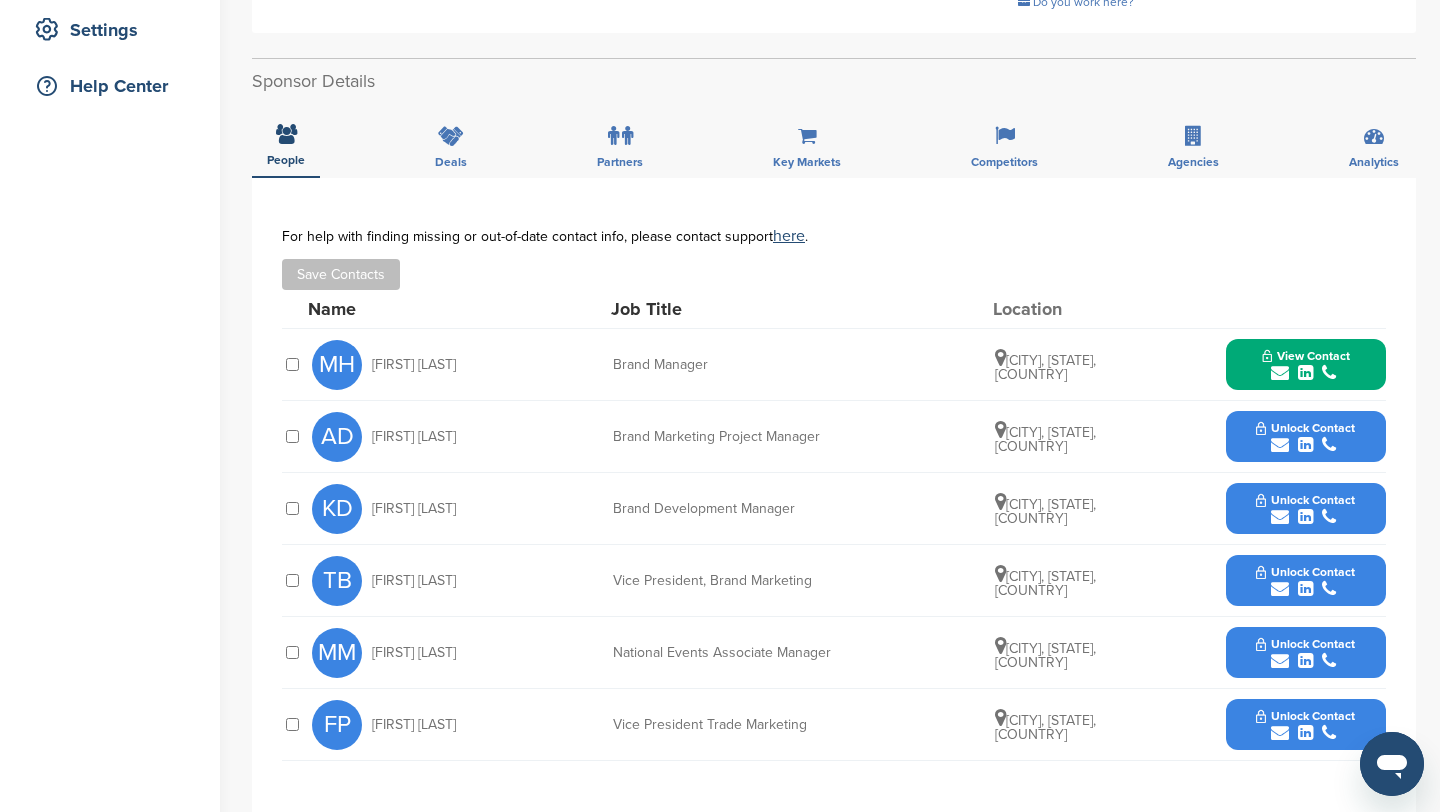 click 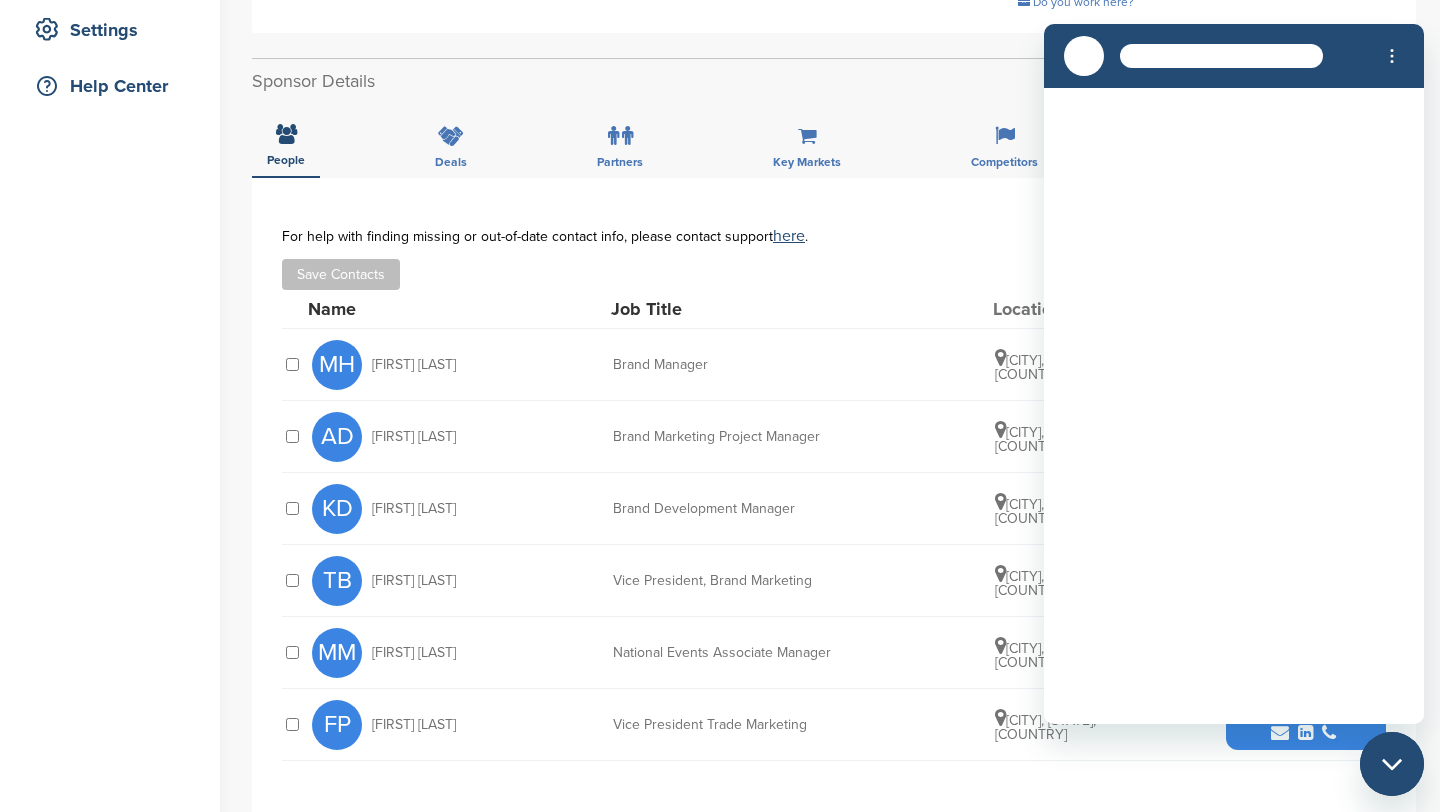 scroll, scrollTop: 0, scrollLeft: 0, axis: both 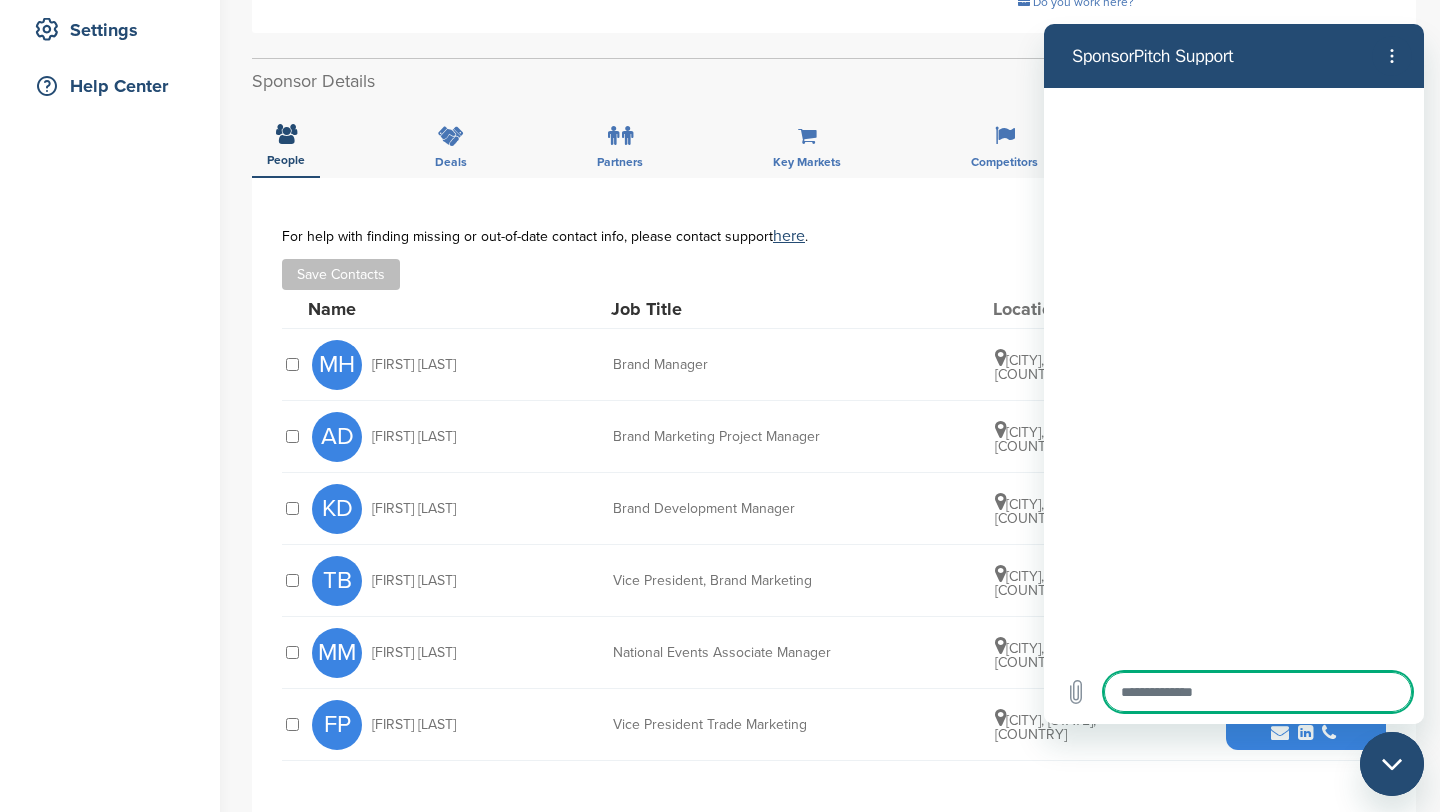 type on "*" 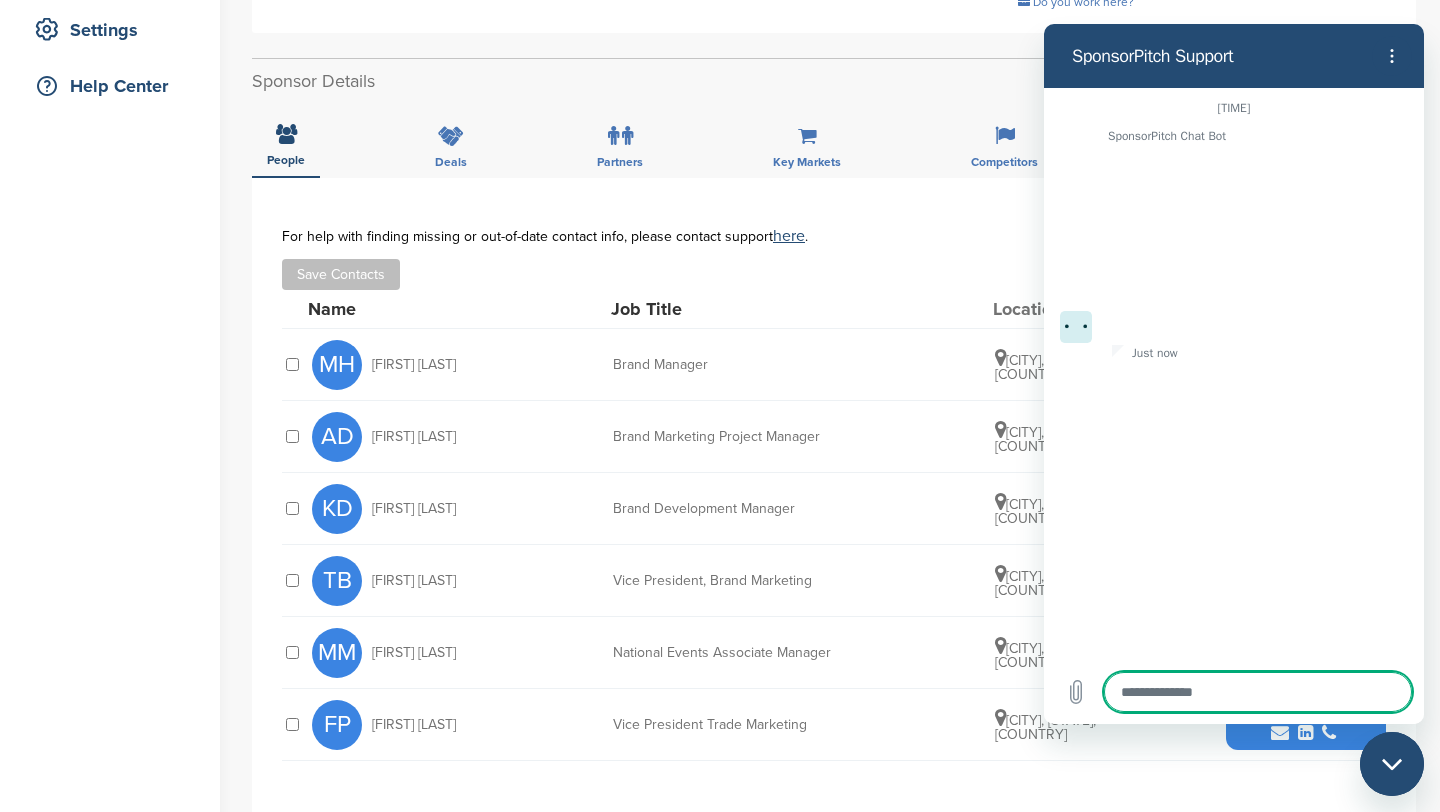 click at bounding box center [1258, 692] 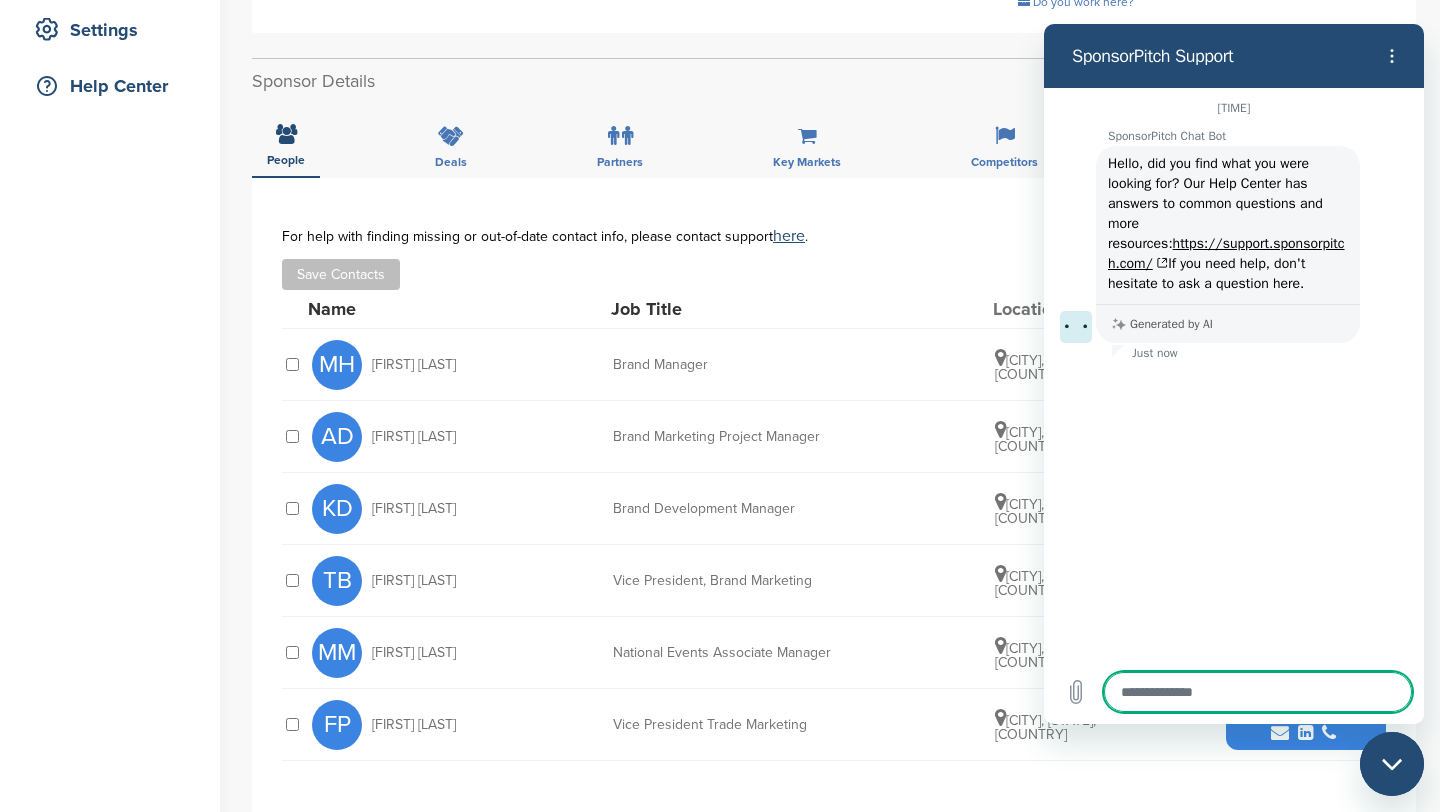 type on "*" 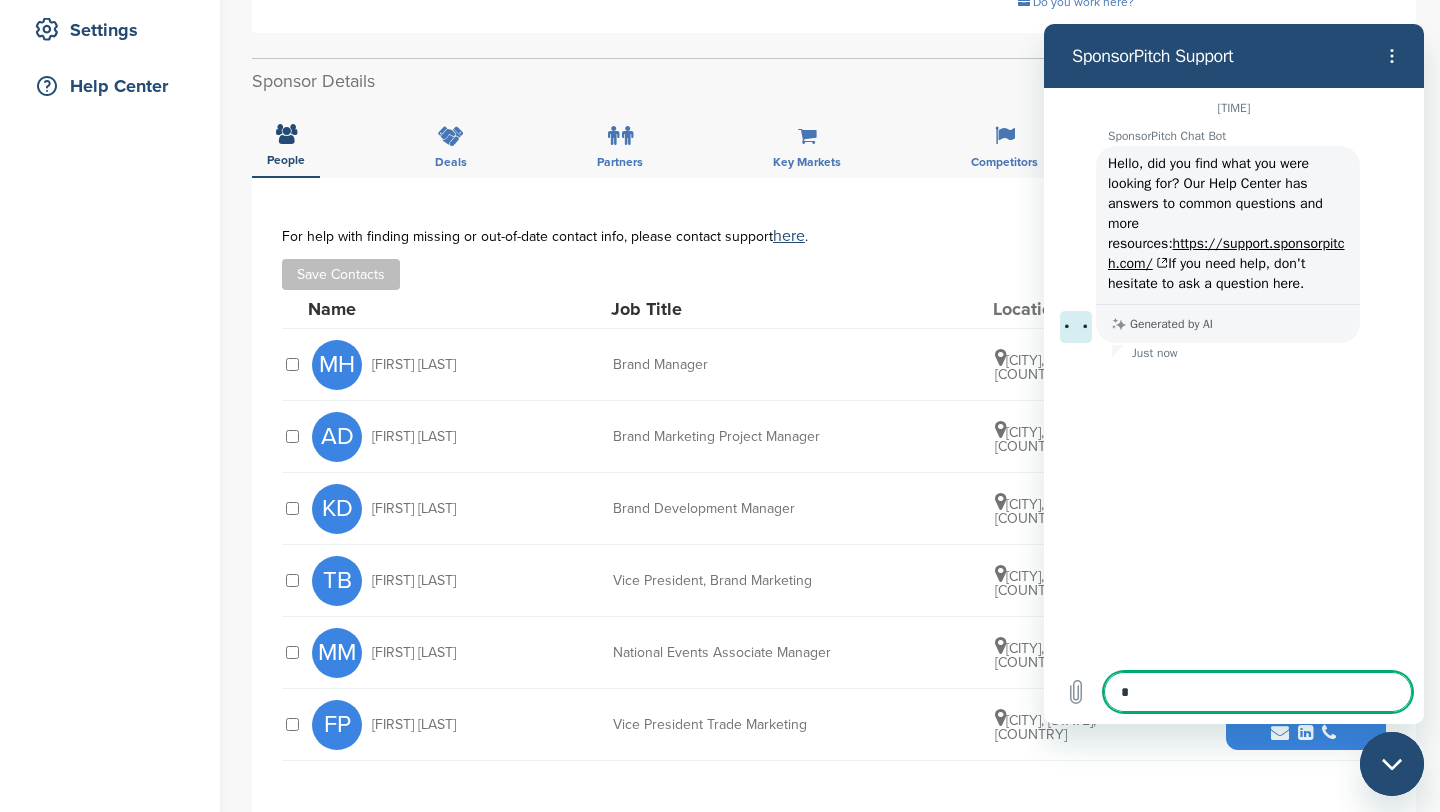 type on "**" 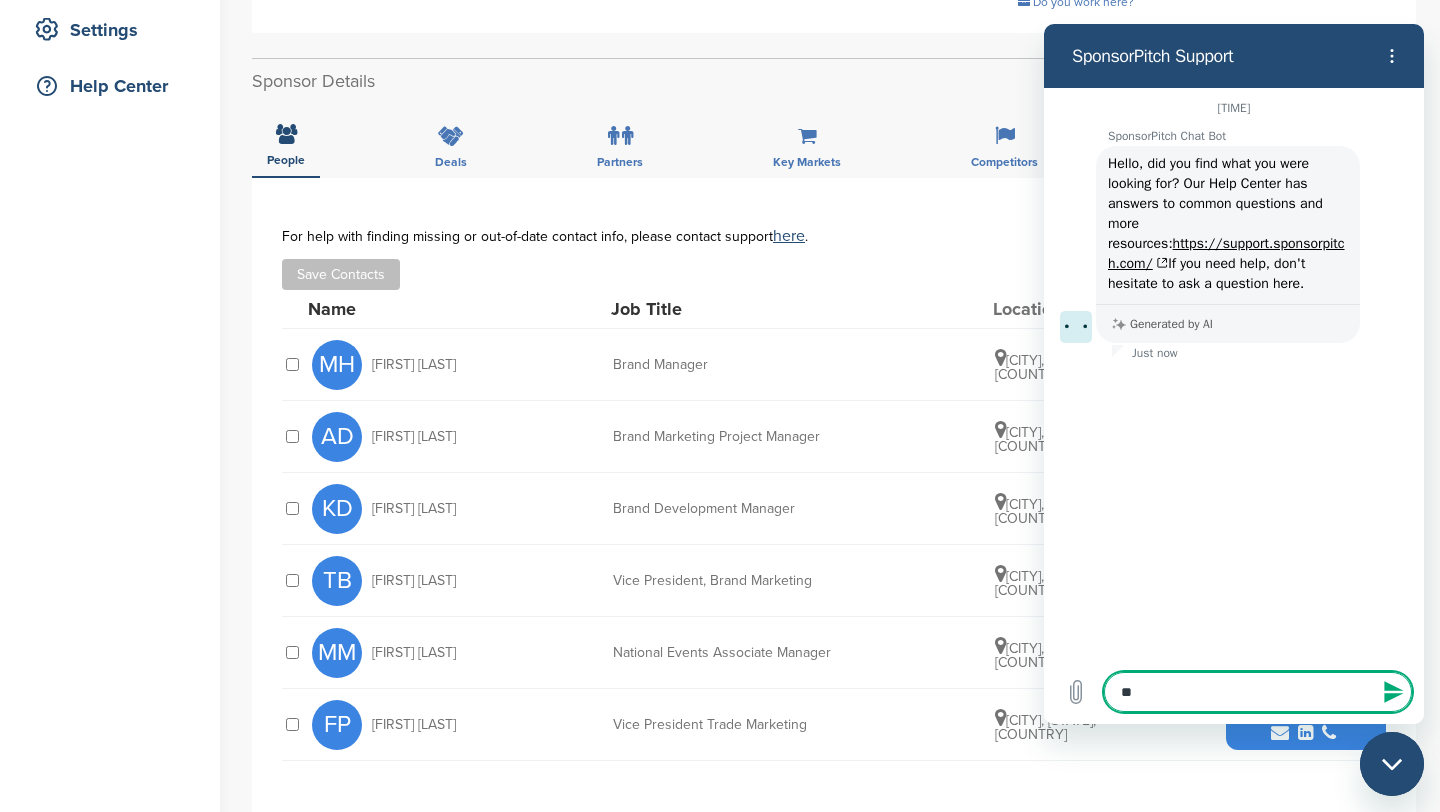 type on "***" 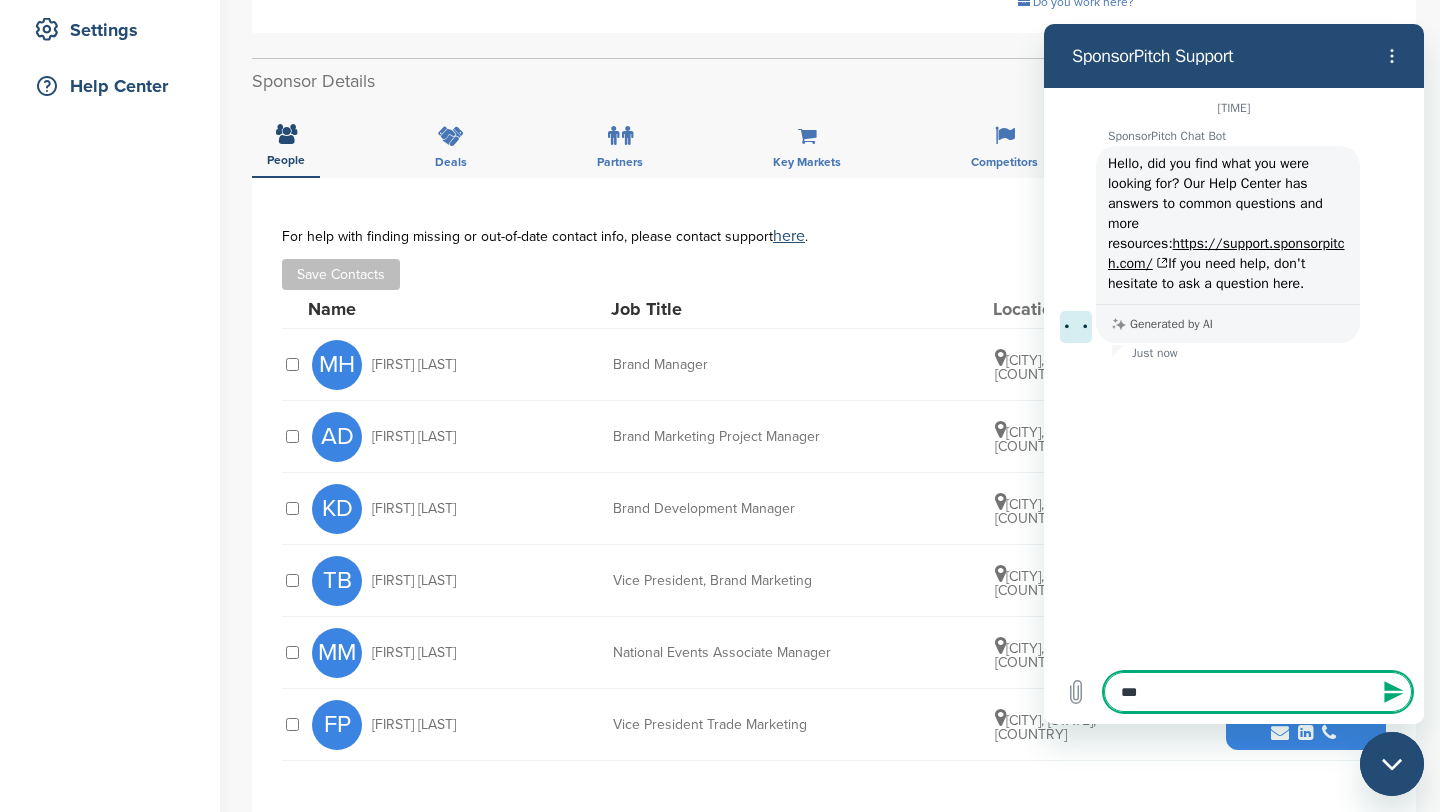 type on "****" 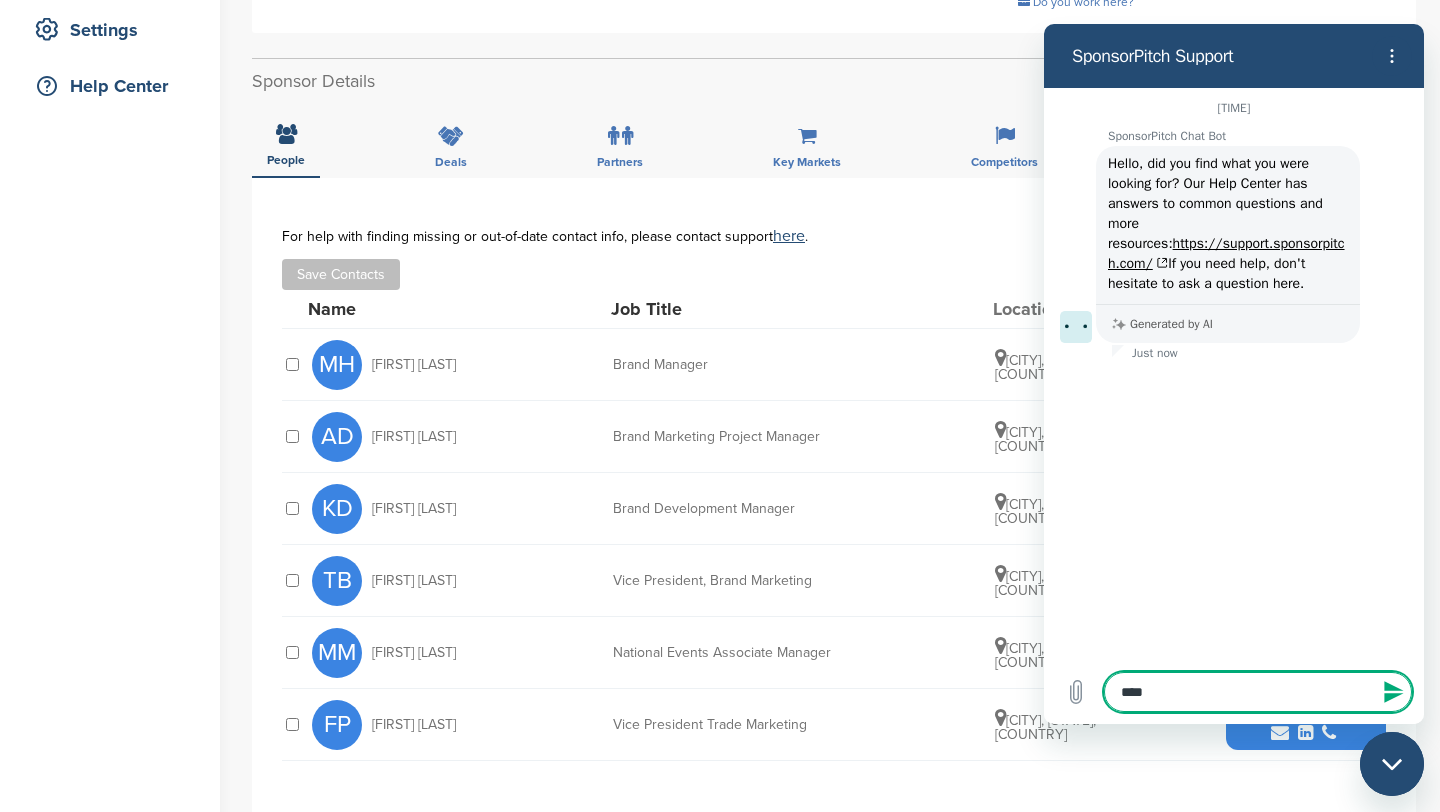type on "*****" 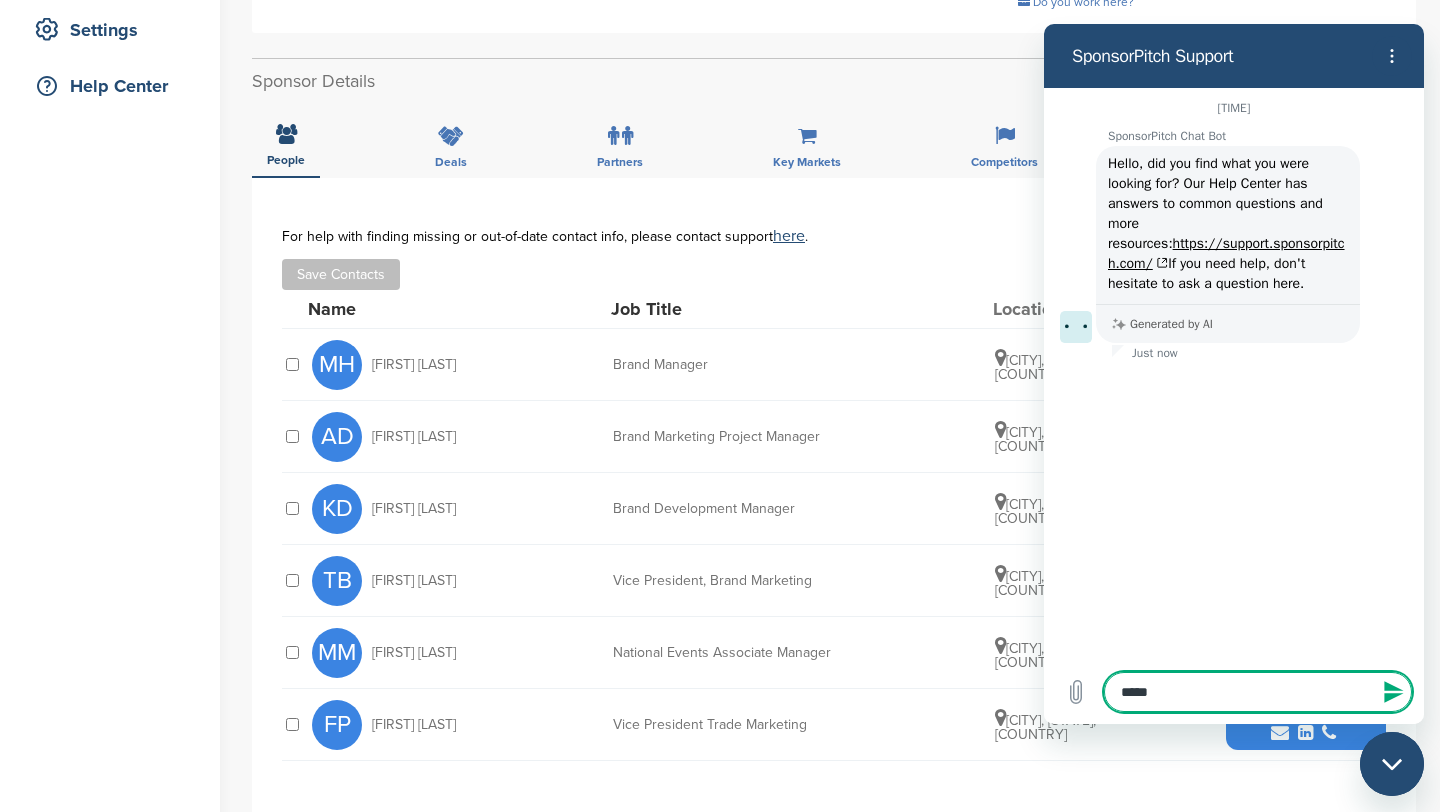type on "******" 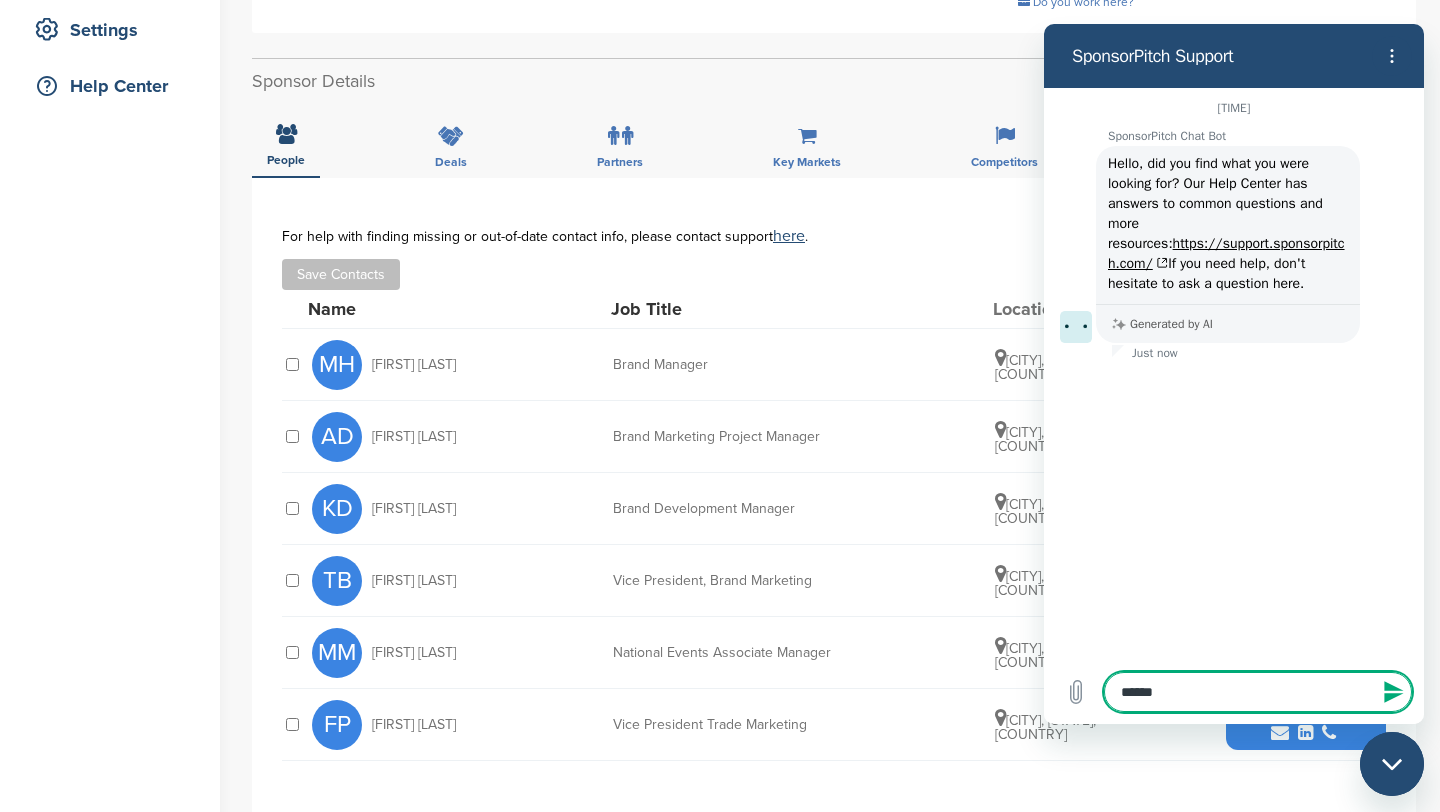 type on "*******" 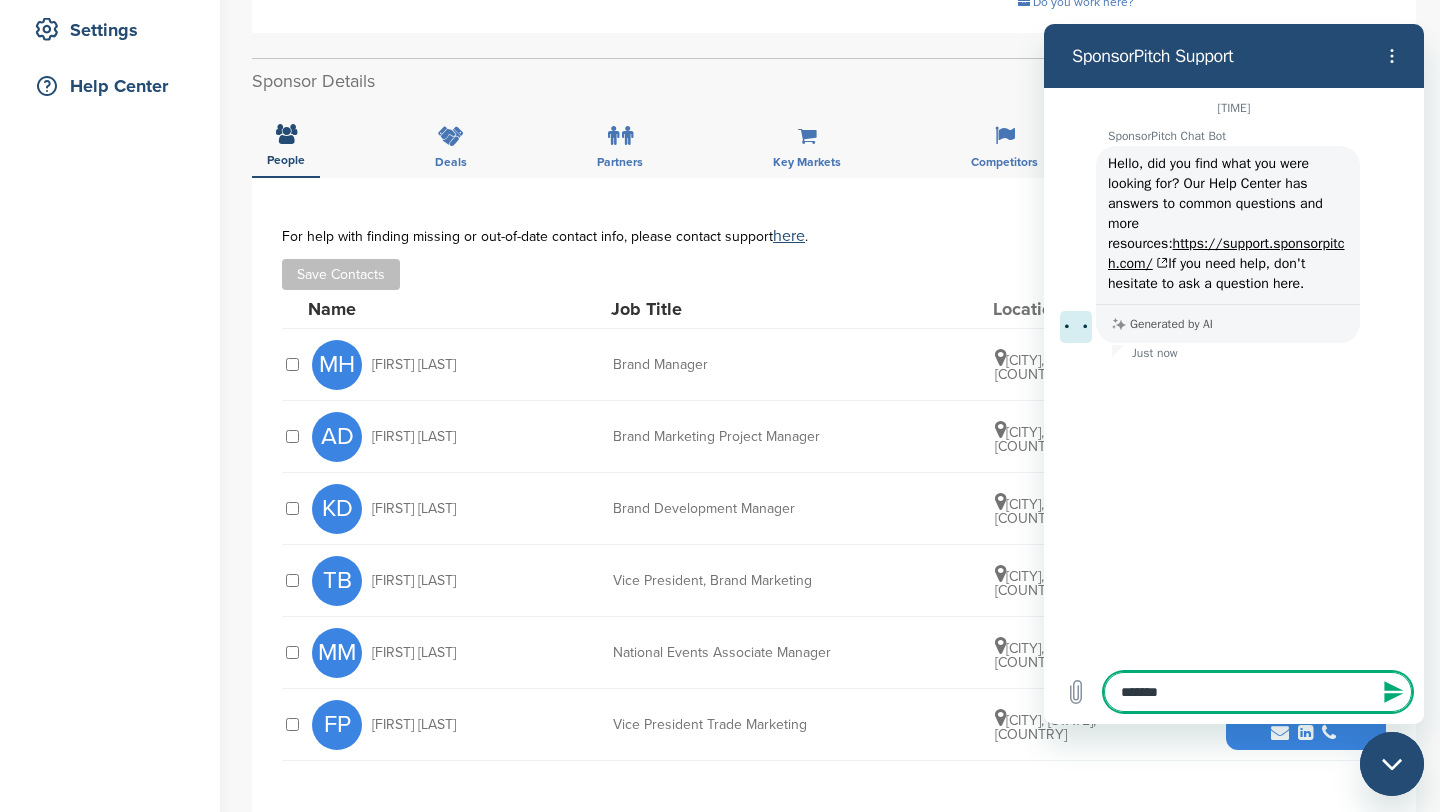 type on "*******" 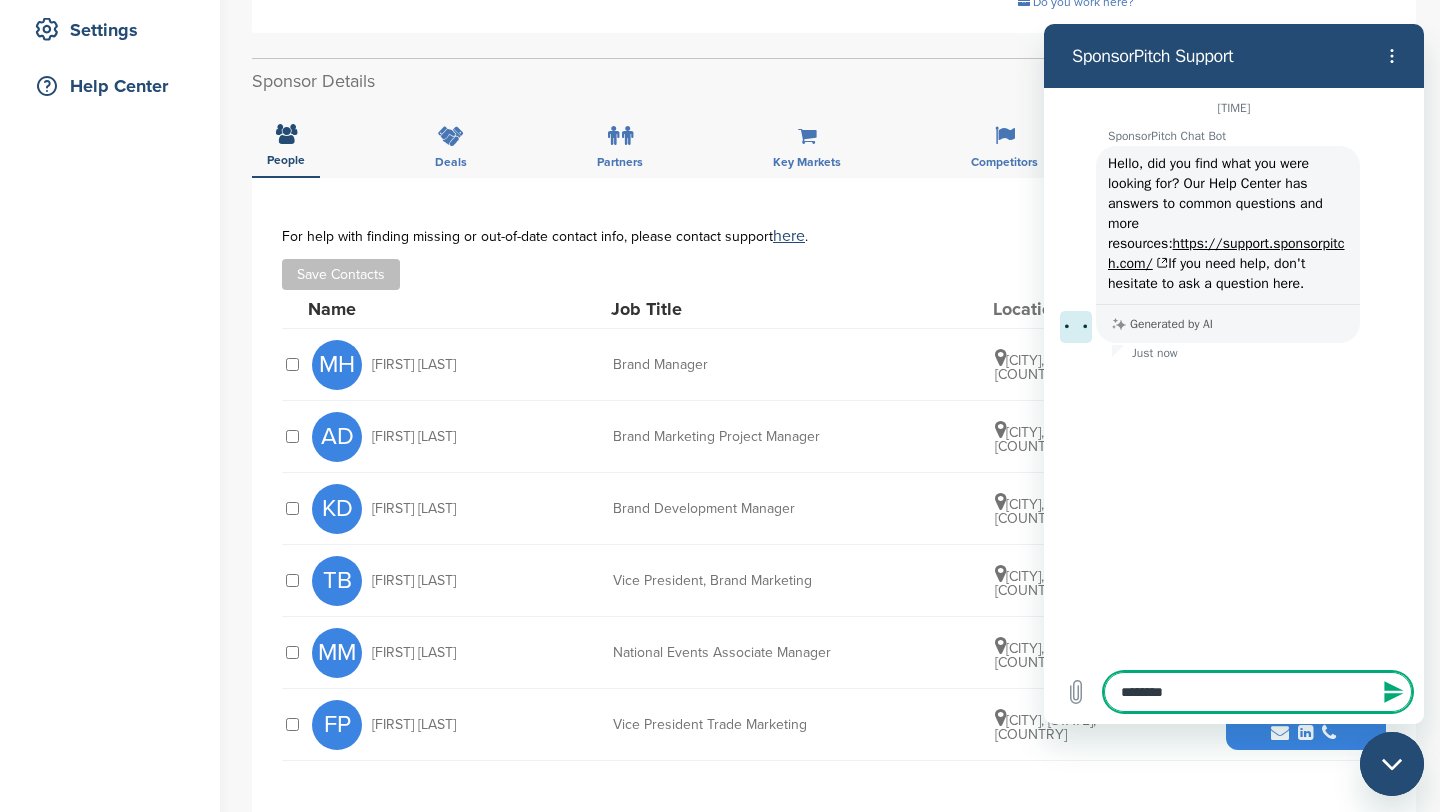 type on "*********" 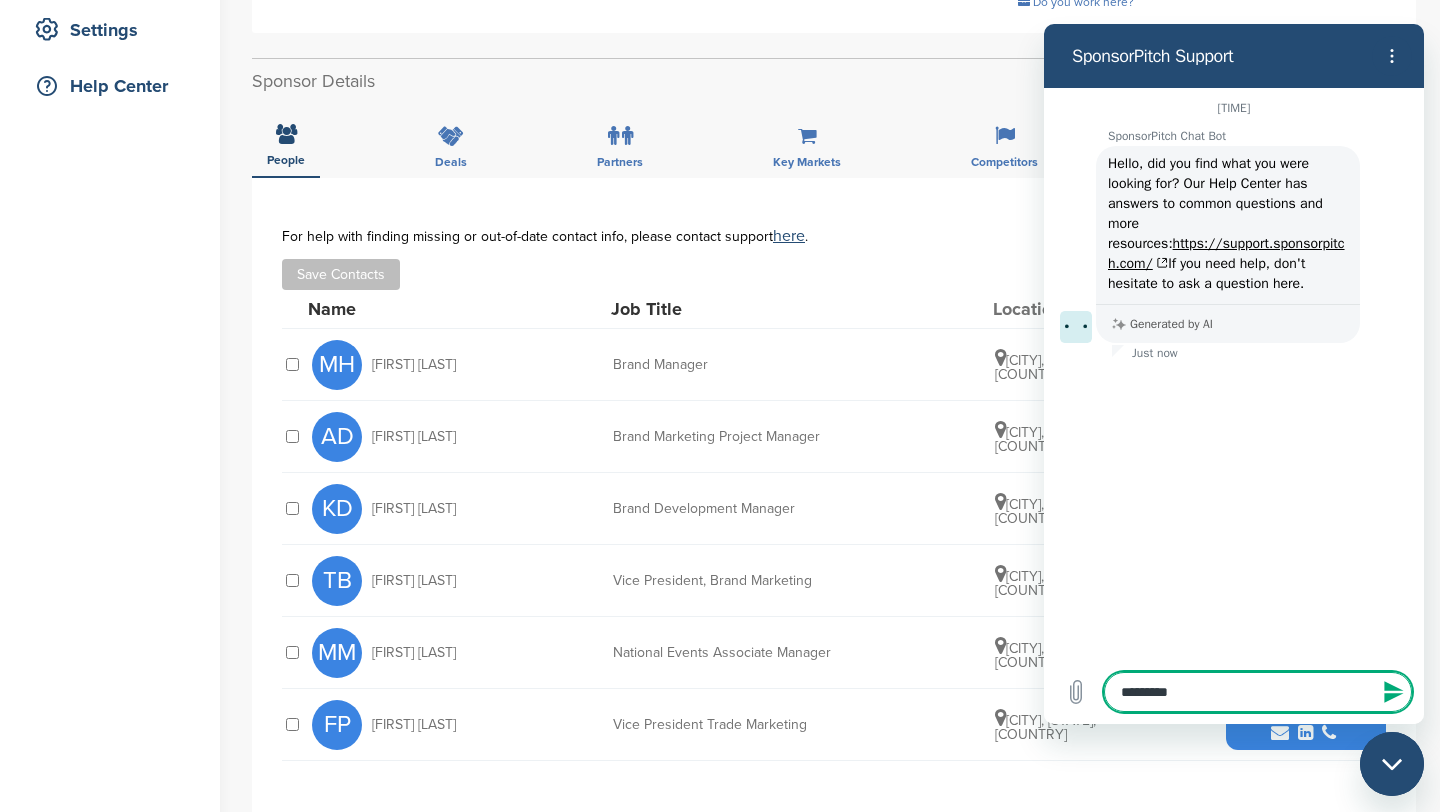 type on "**********" 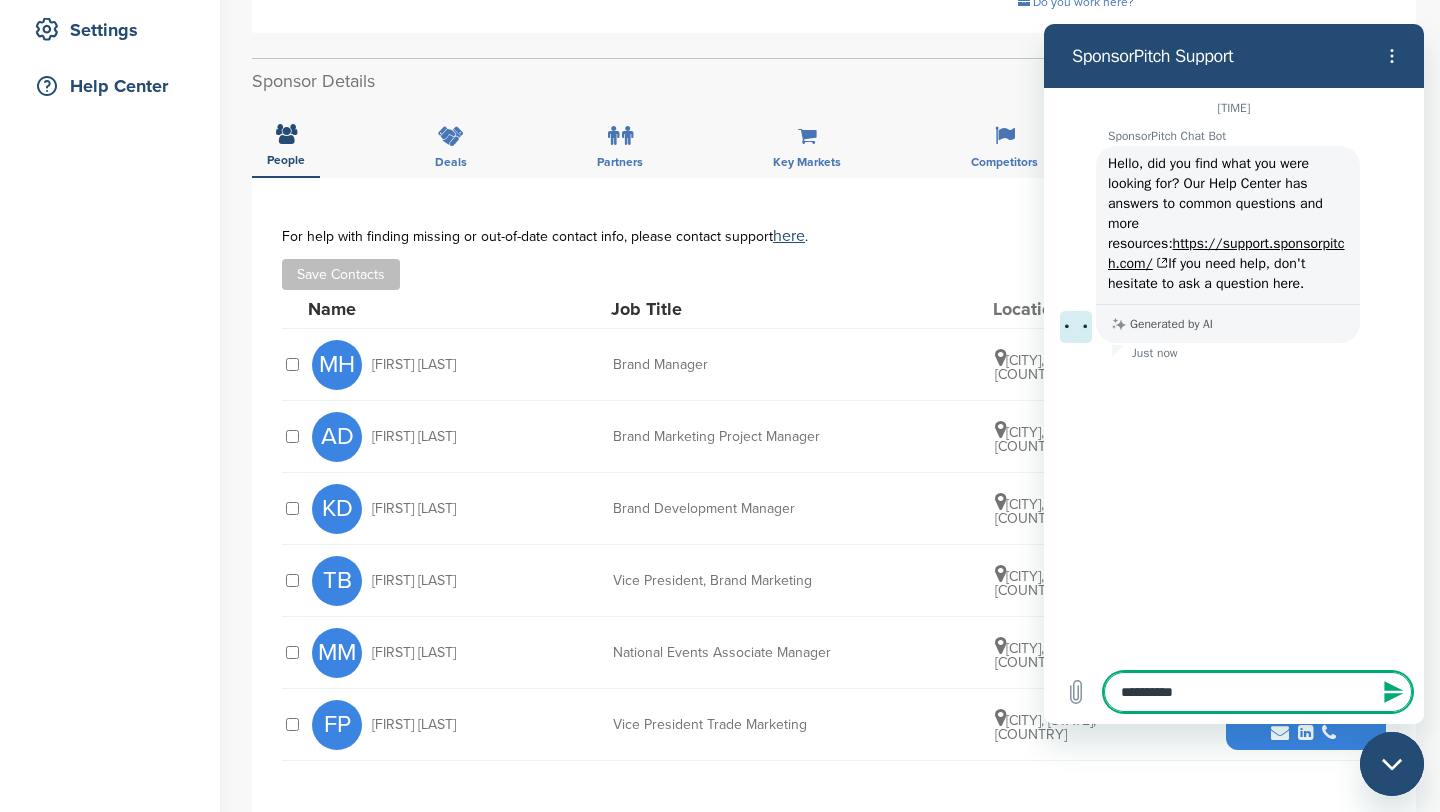 type on "**********" 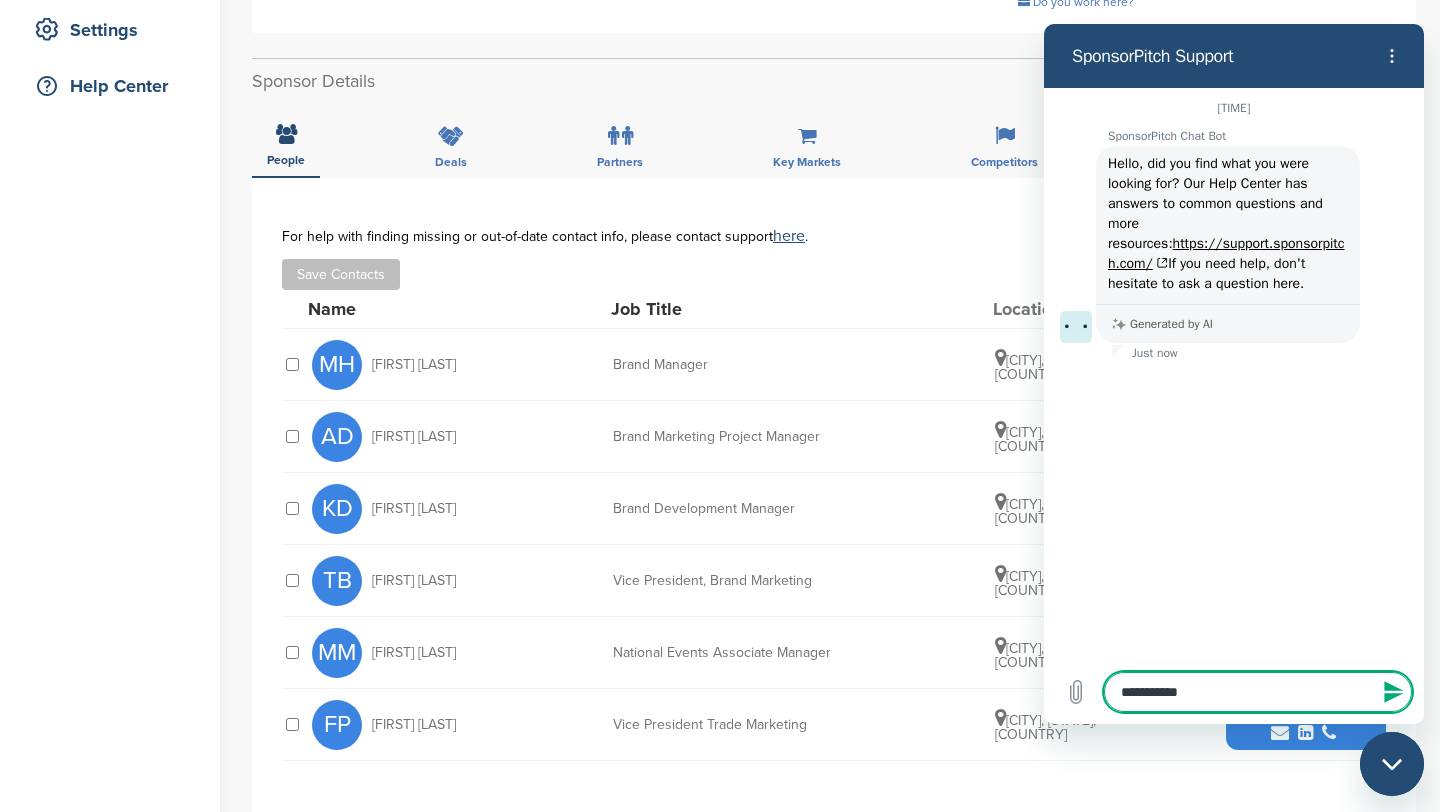 type on "**********" 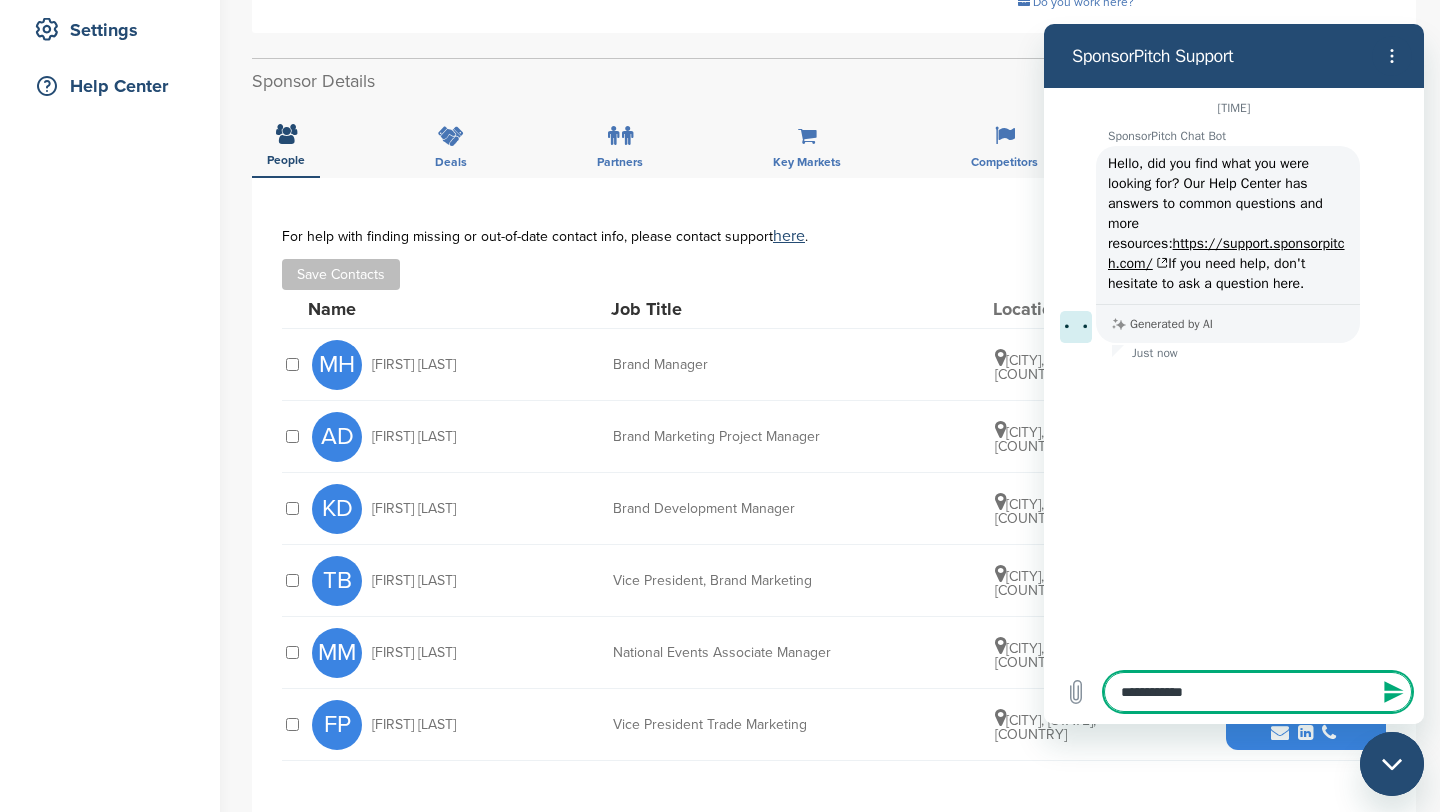 type on "**********" 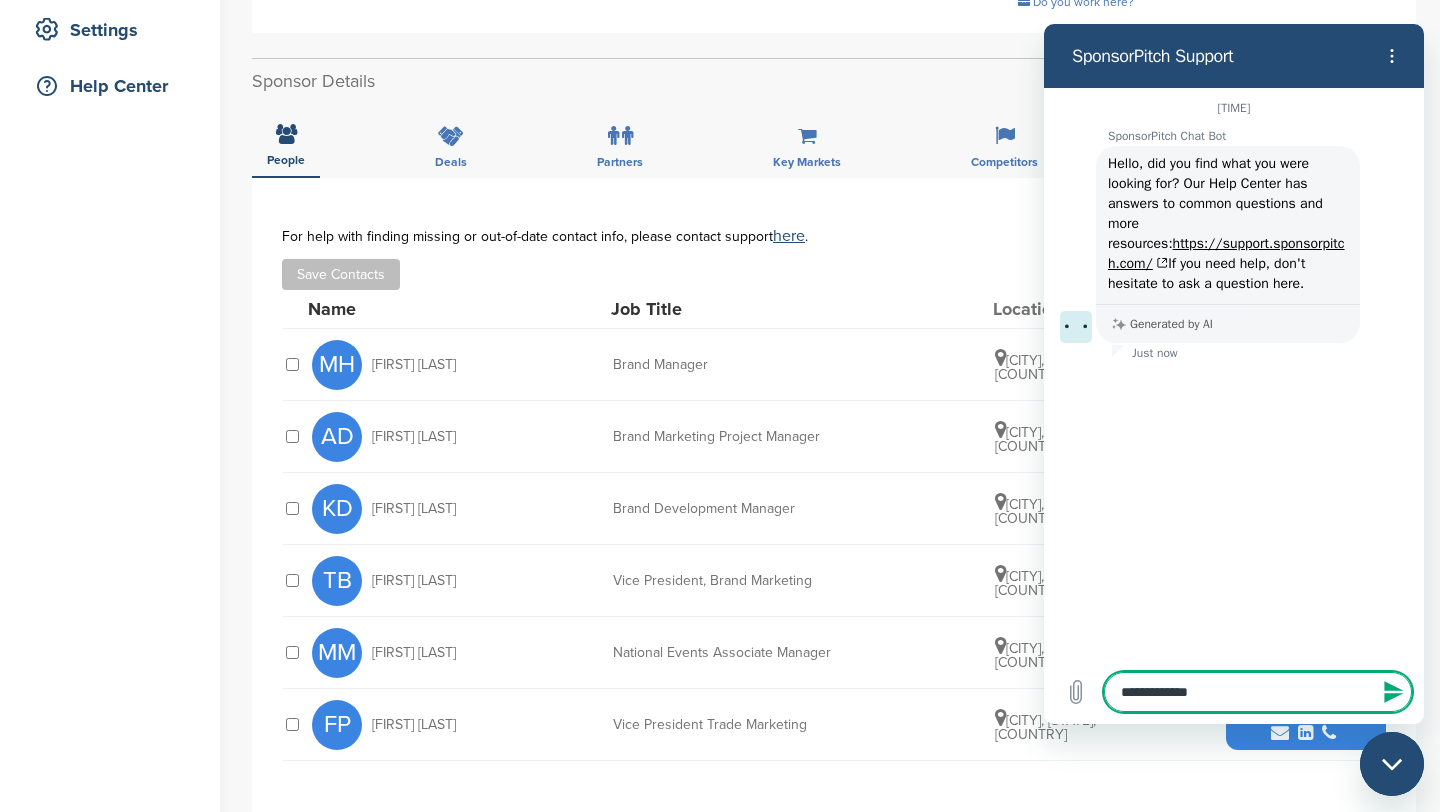 type on "**********" 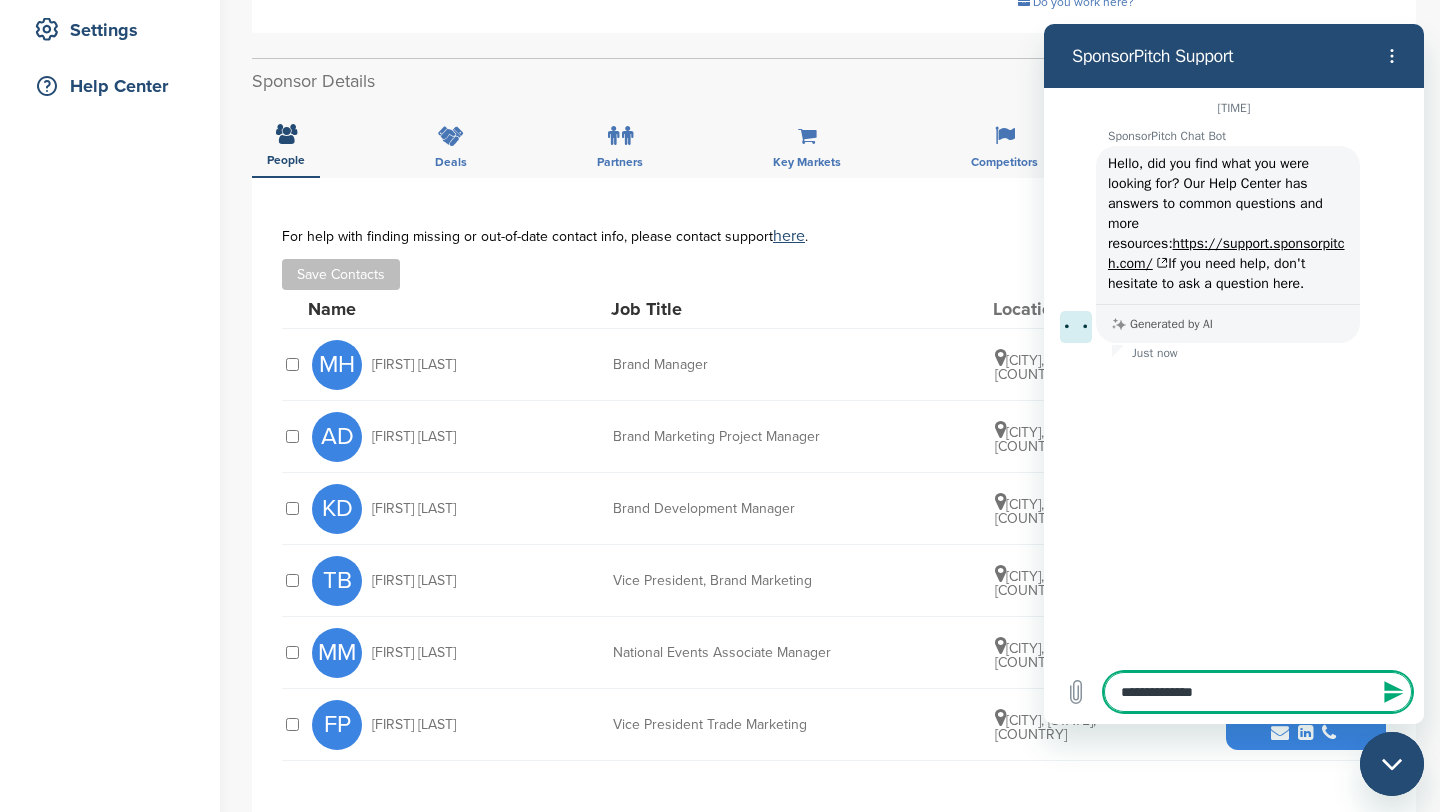 type on "**********" 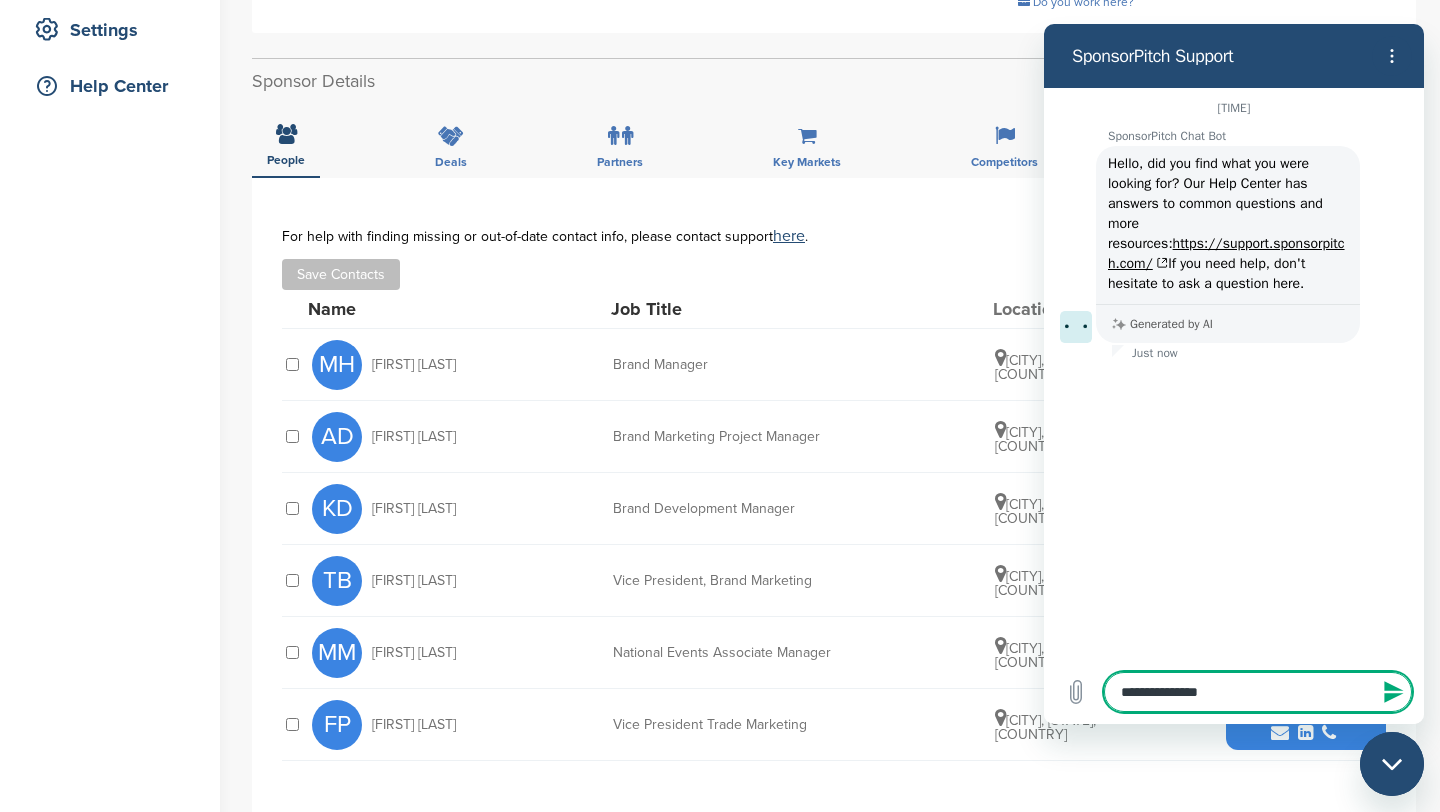 type on "**********" 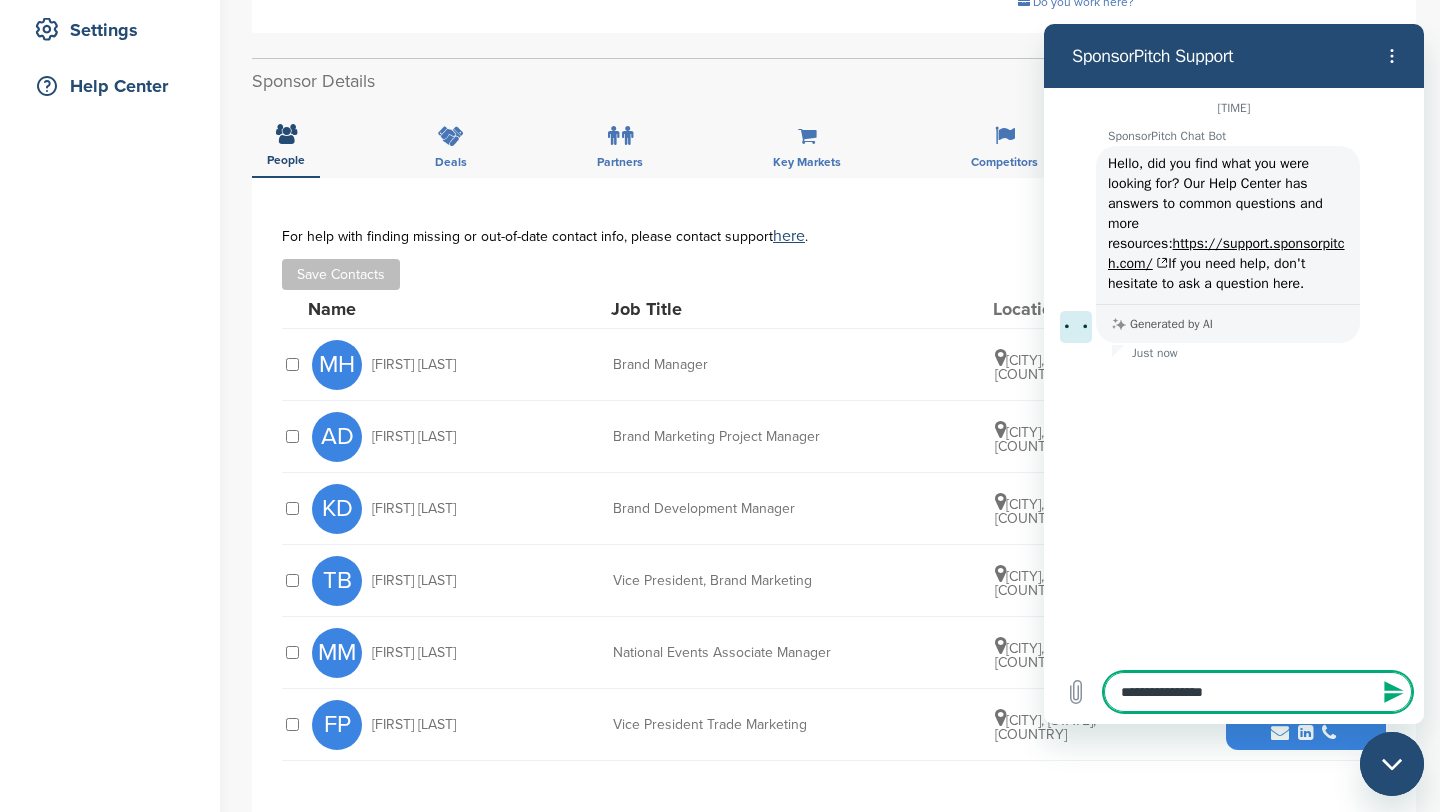 type on "**********" 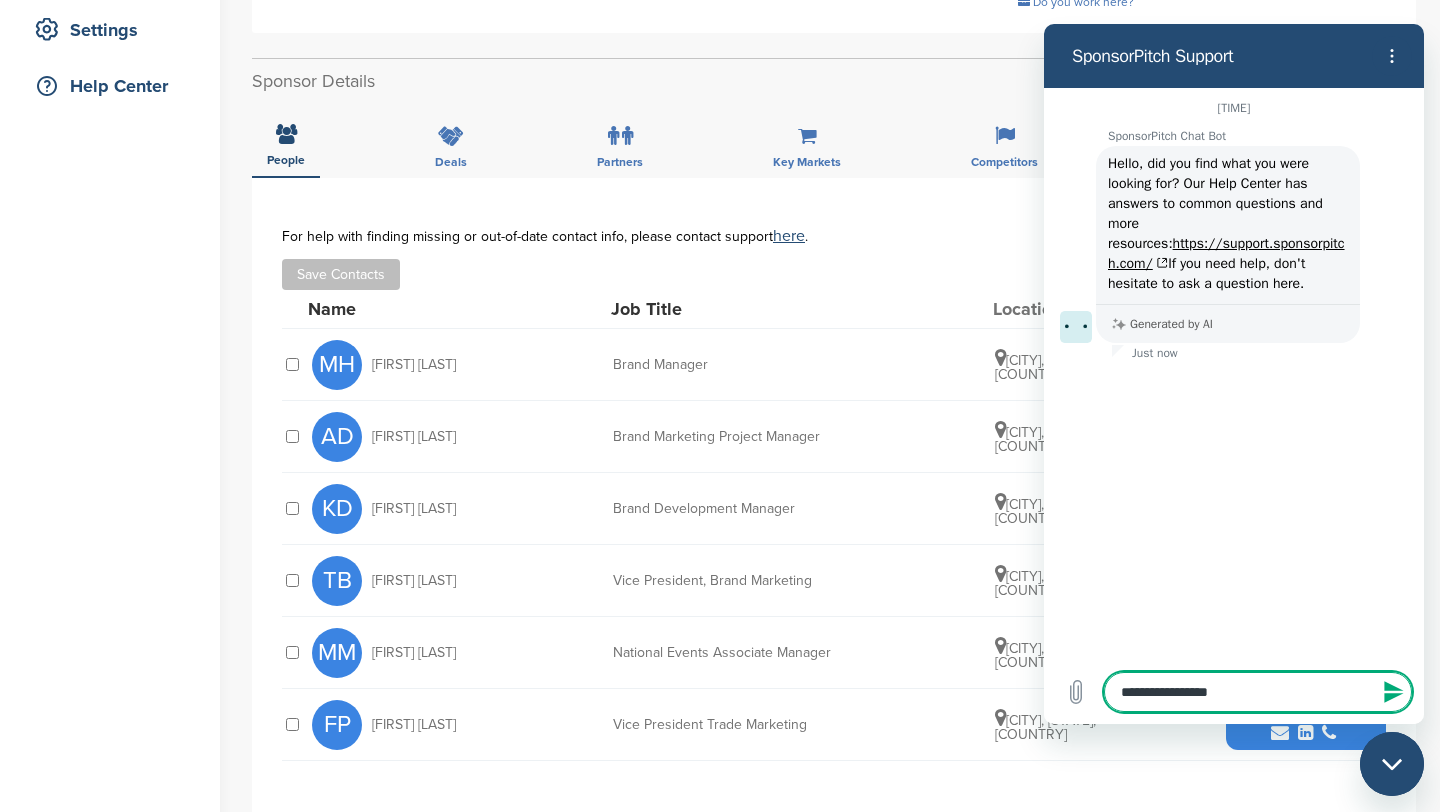 type on "**********" 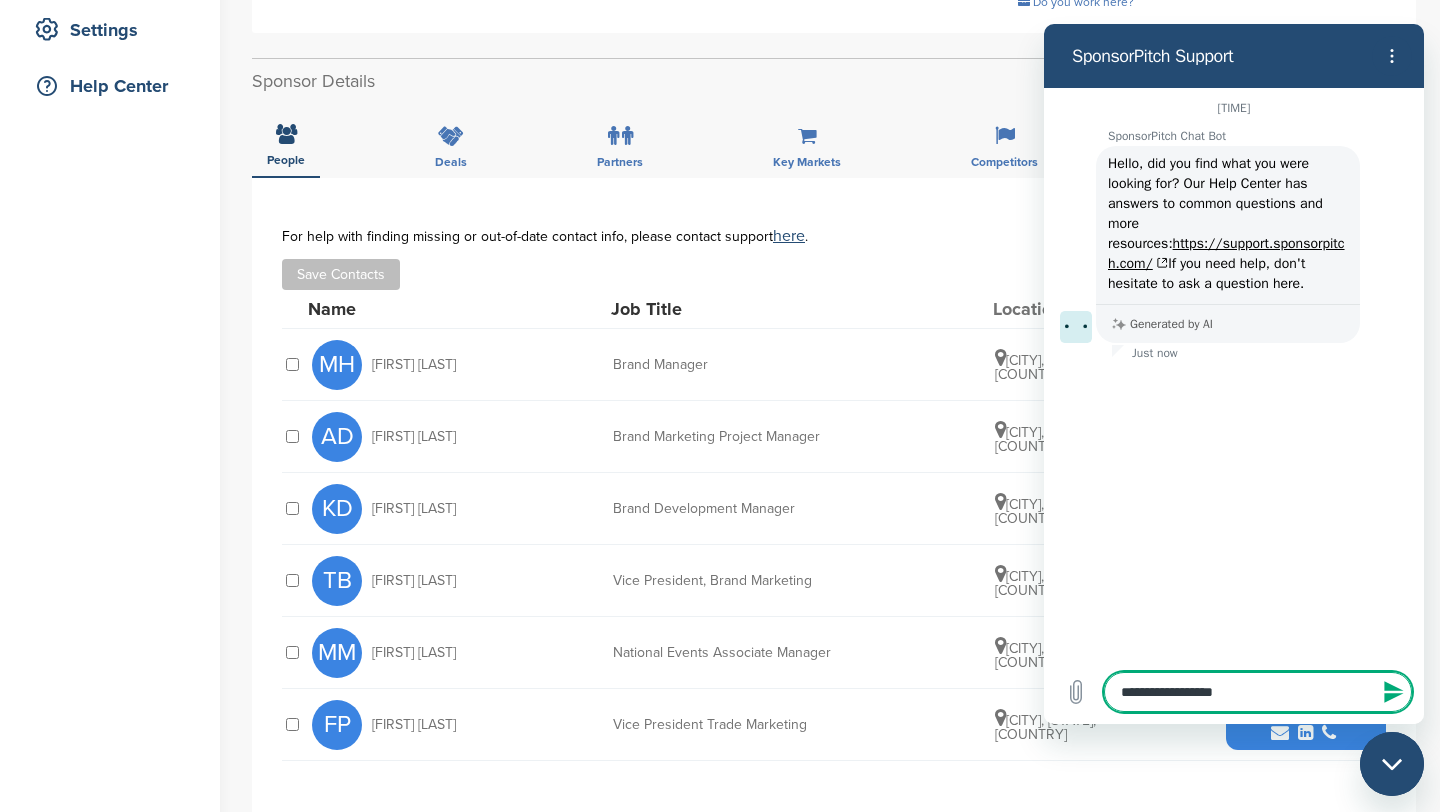 type on "**********" 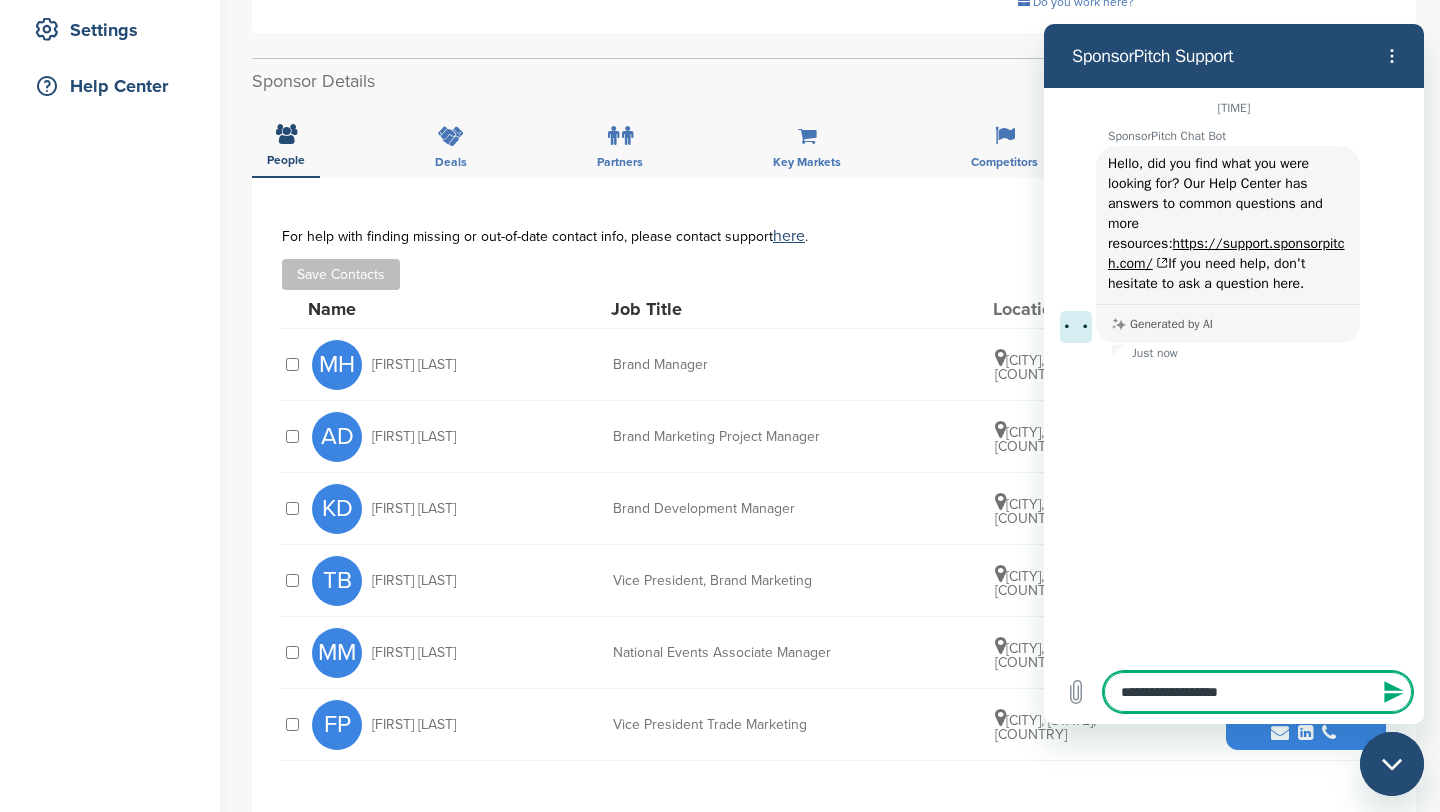 type on "**********" 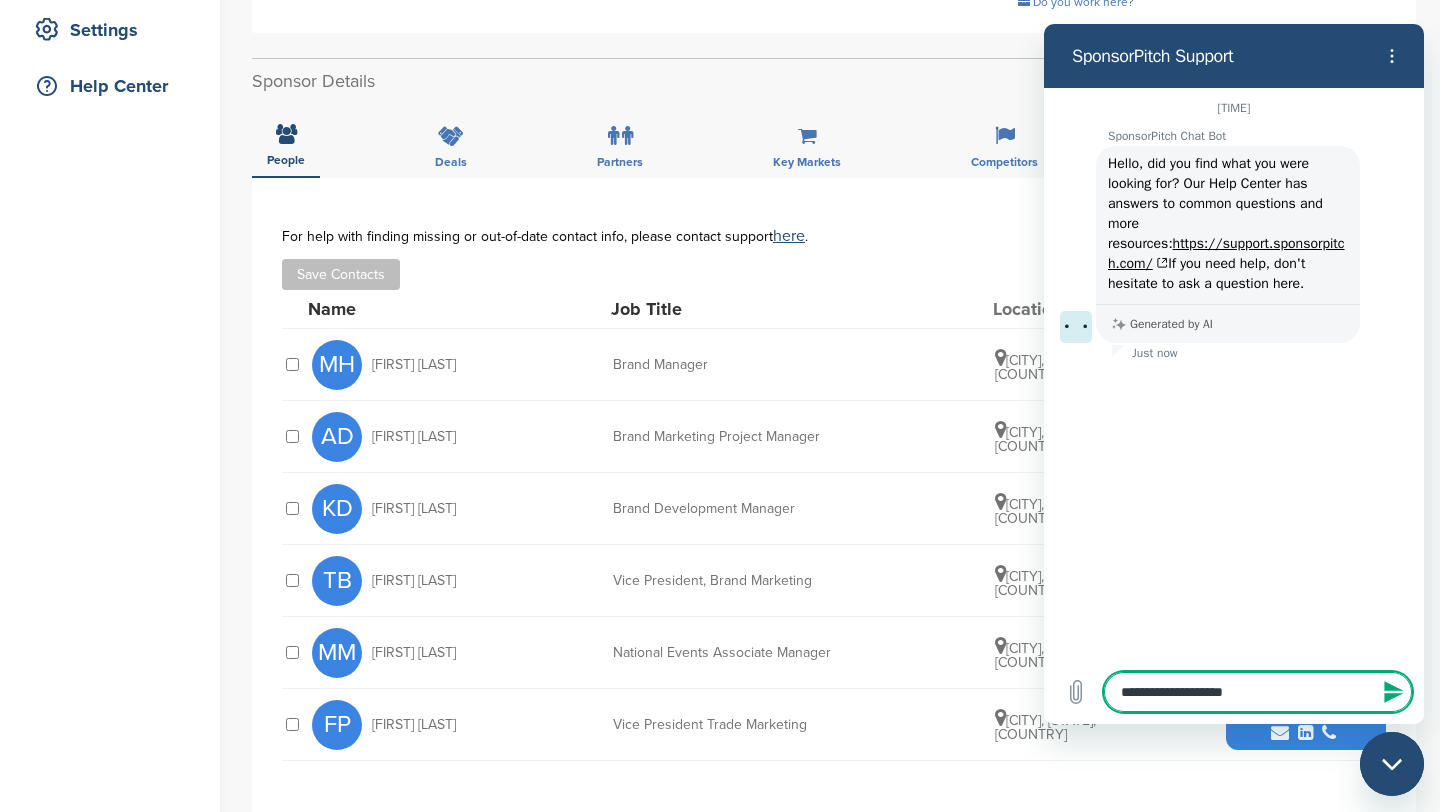 type on "**********" 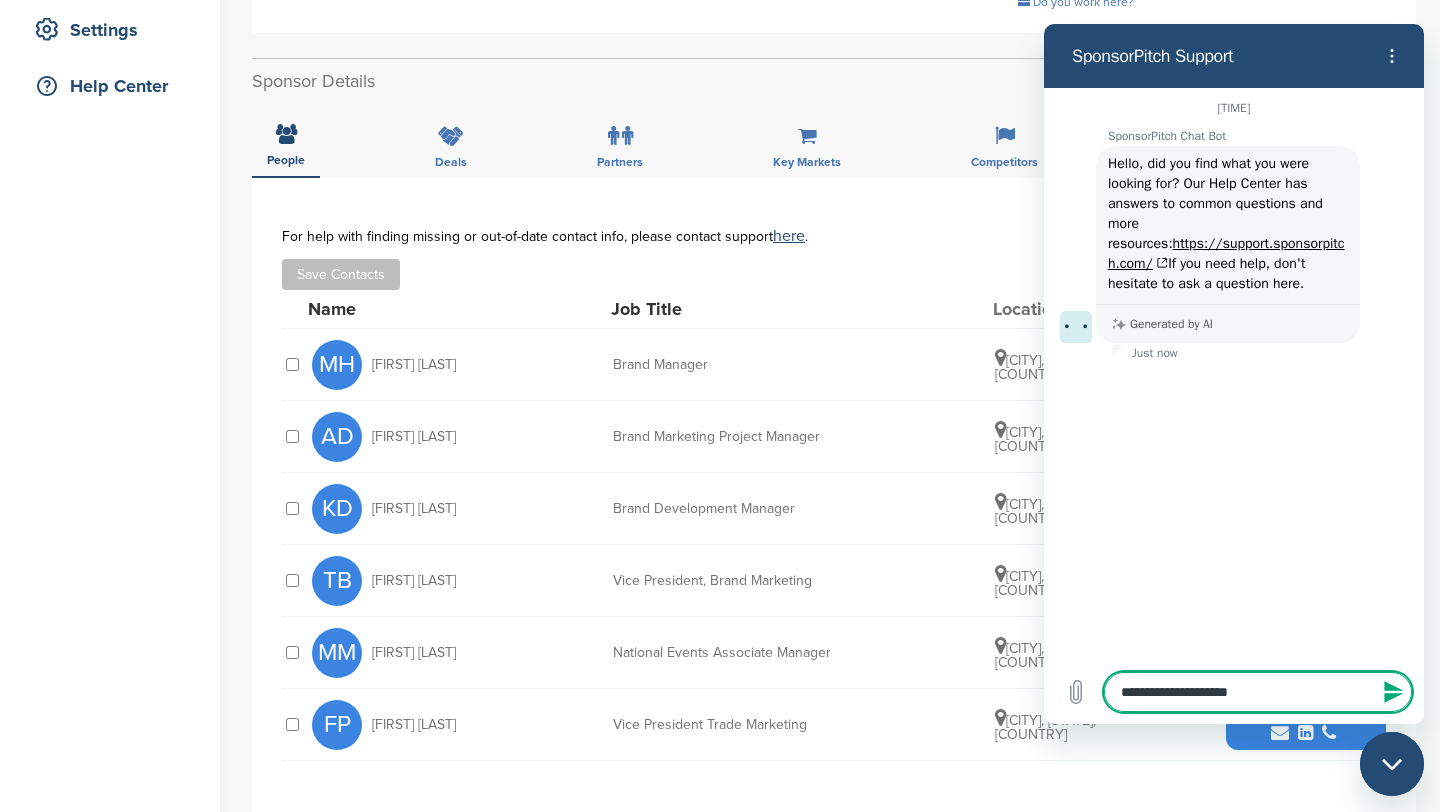 type on "**********" 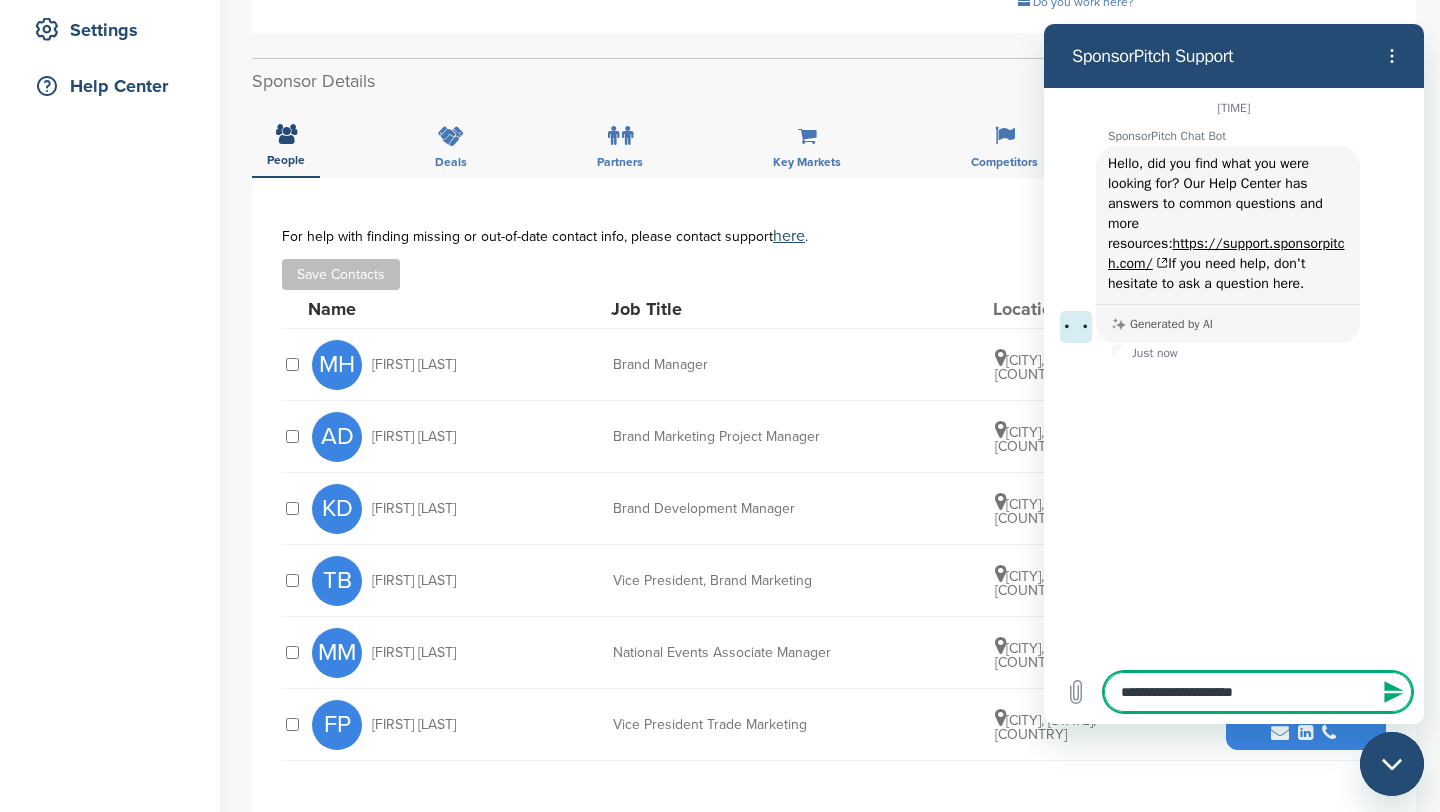 type on "**********" 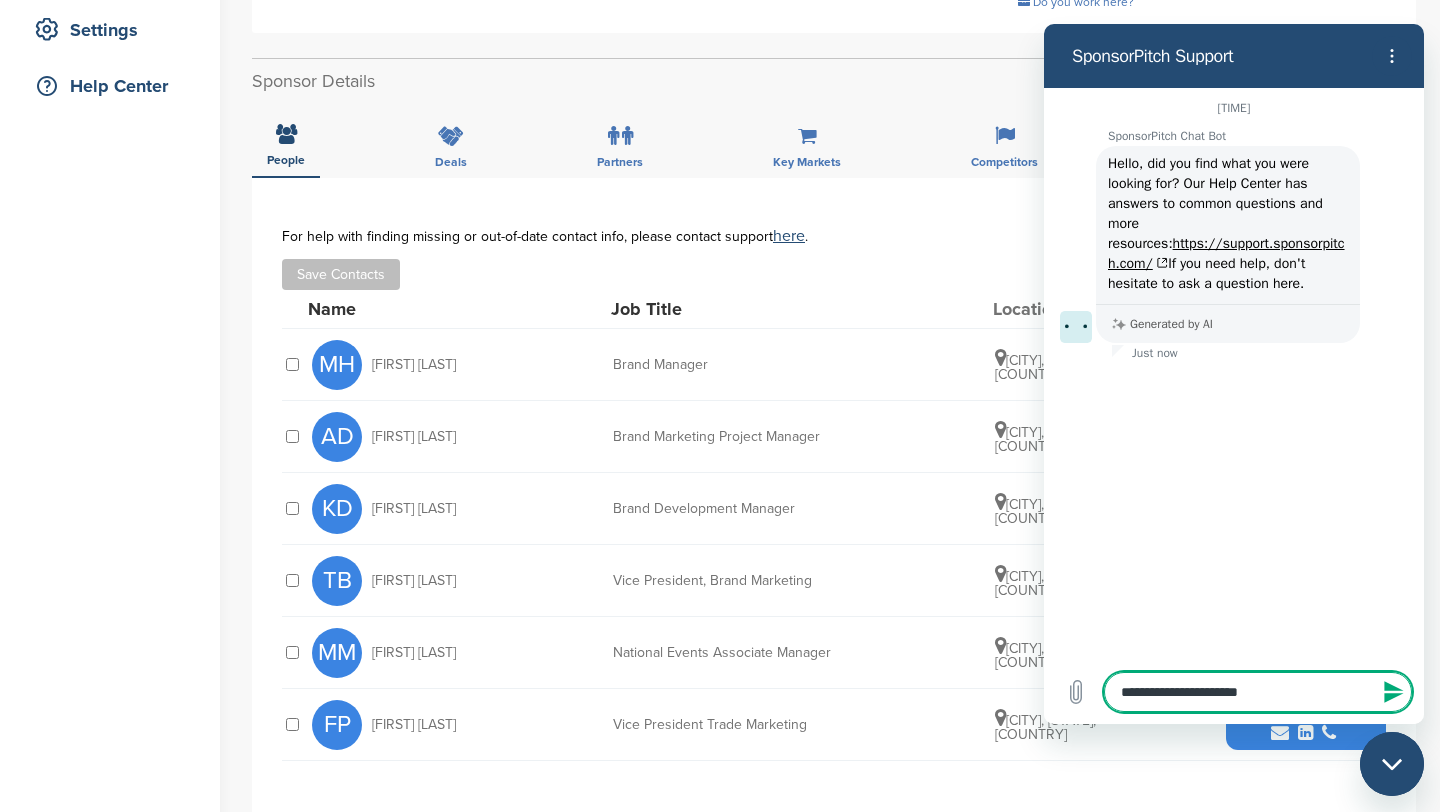 type on "**********" 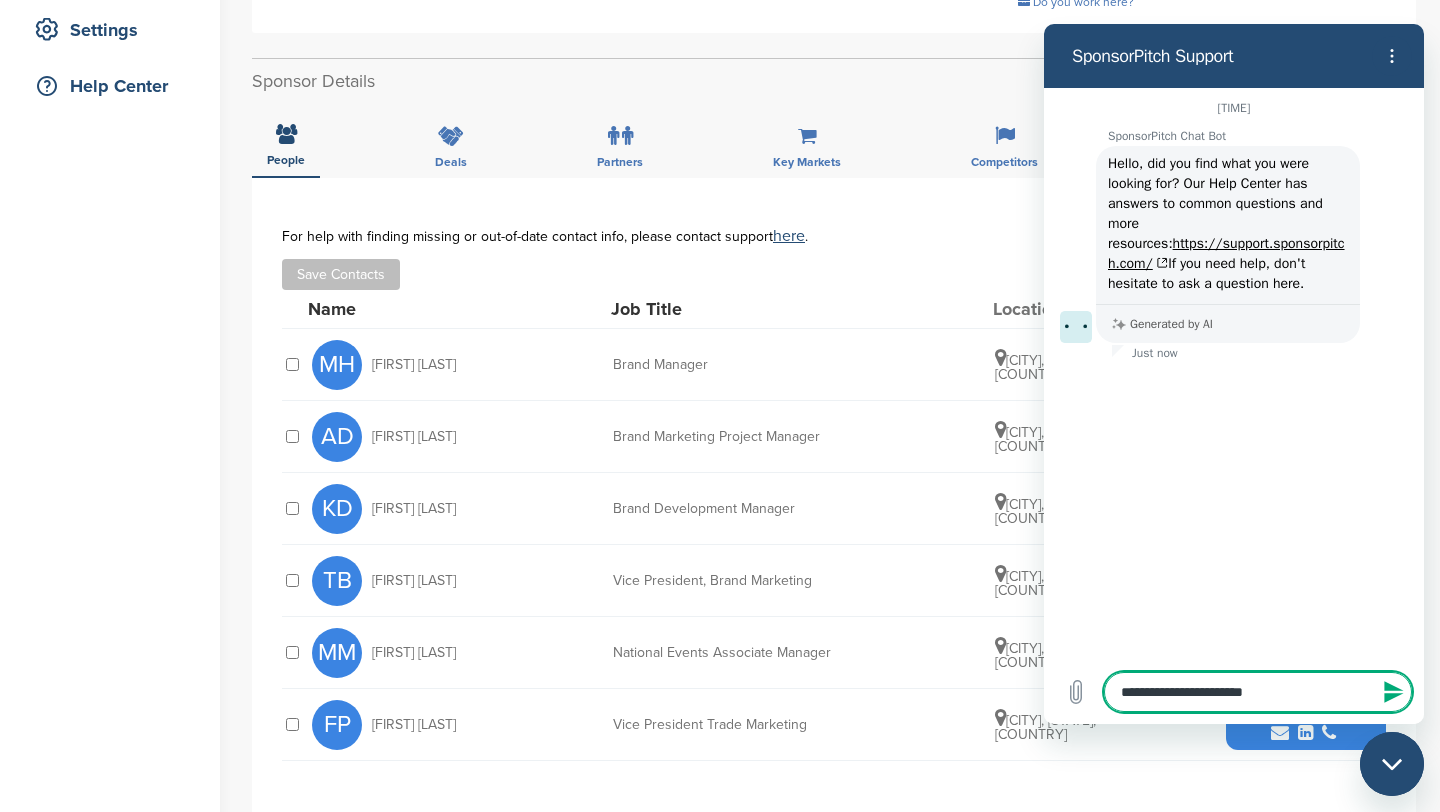type on "**********" 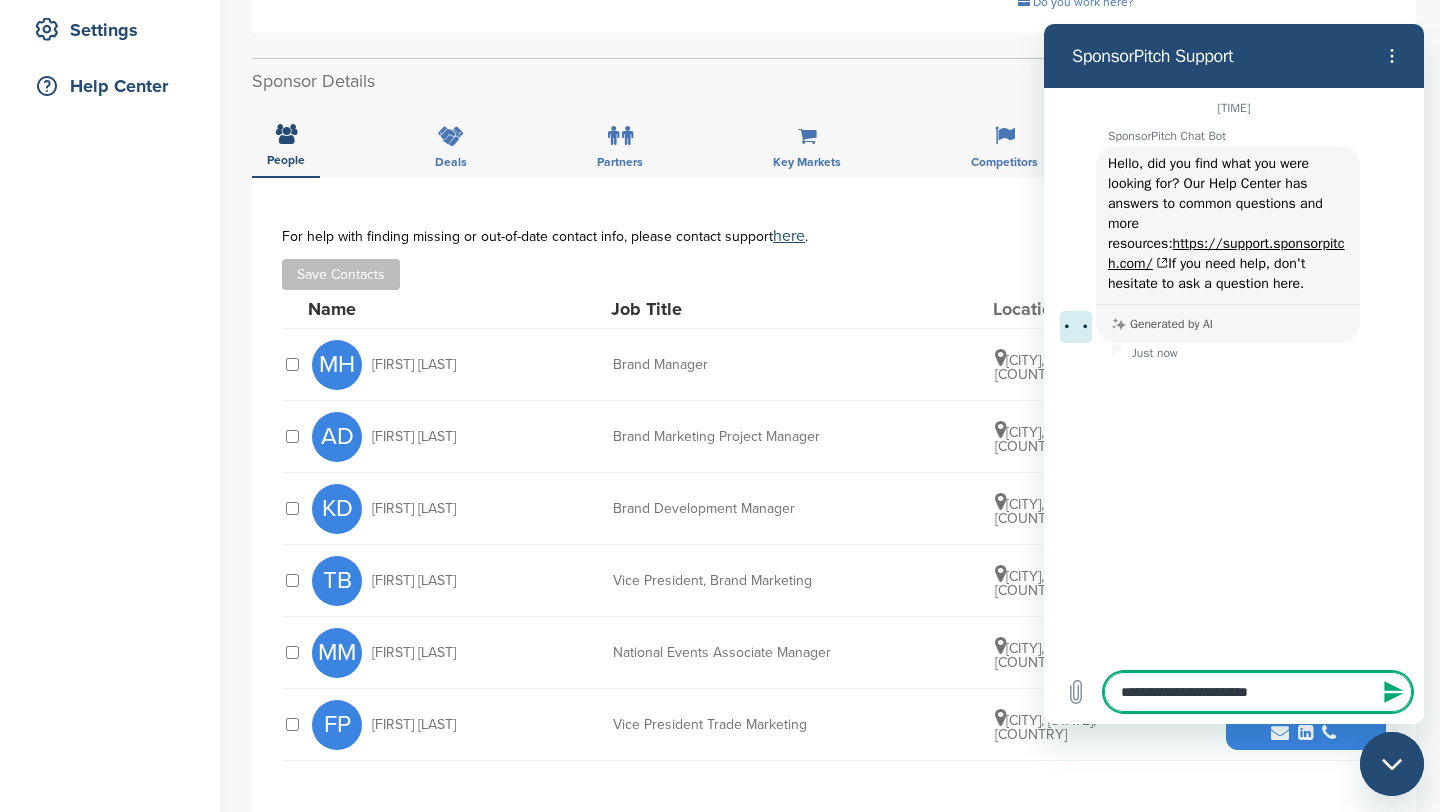 type on "**********" 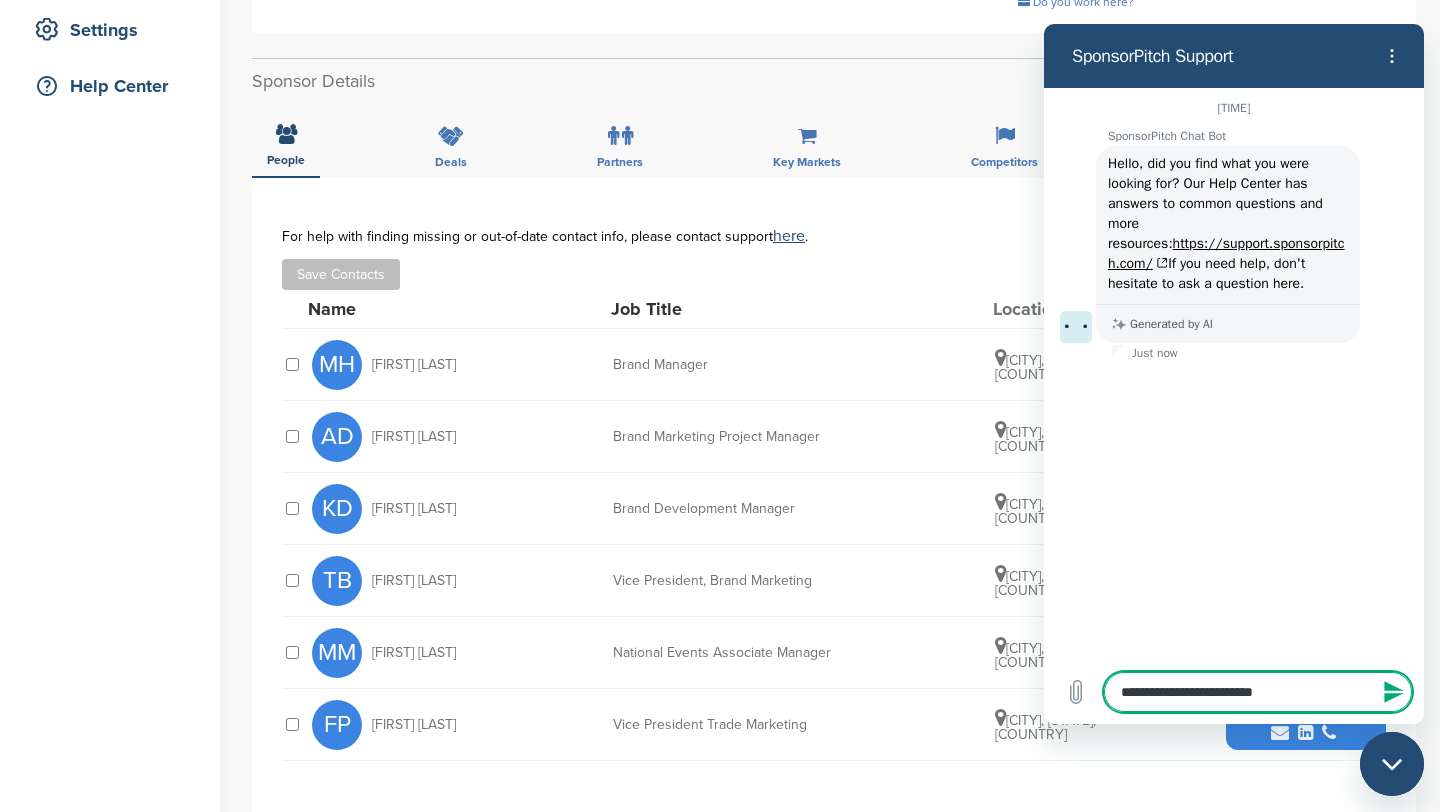 type on "**********" 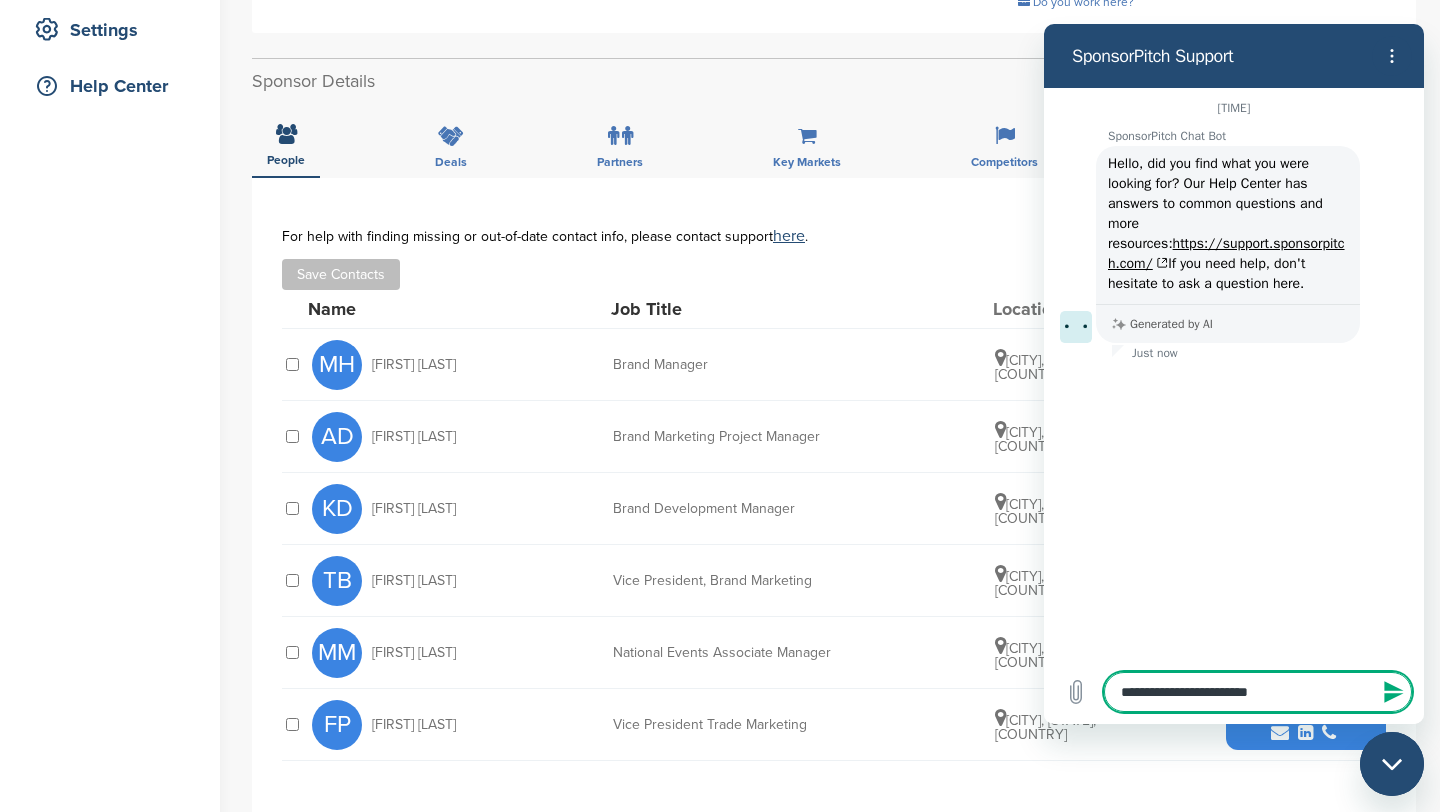 type on "**********" 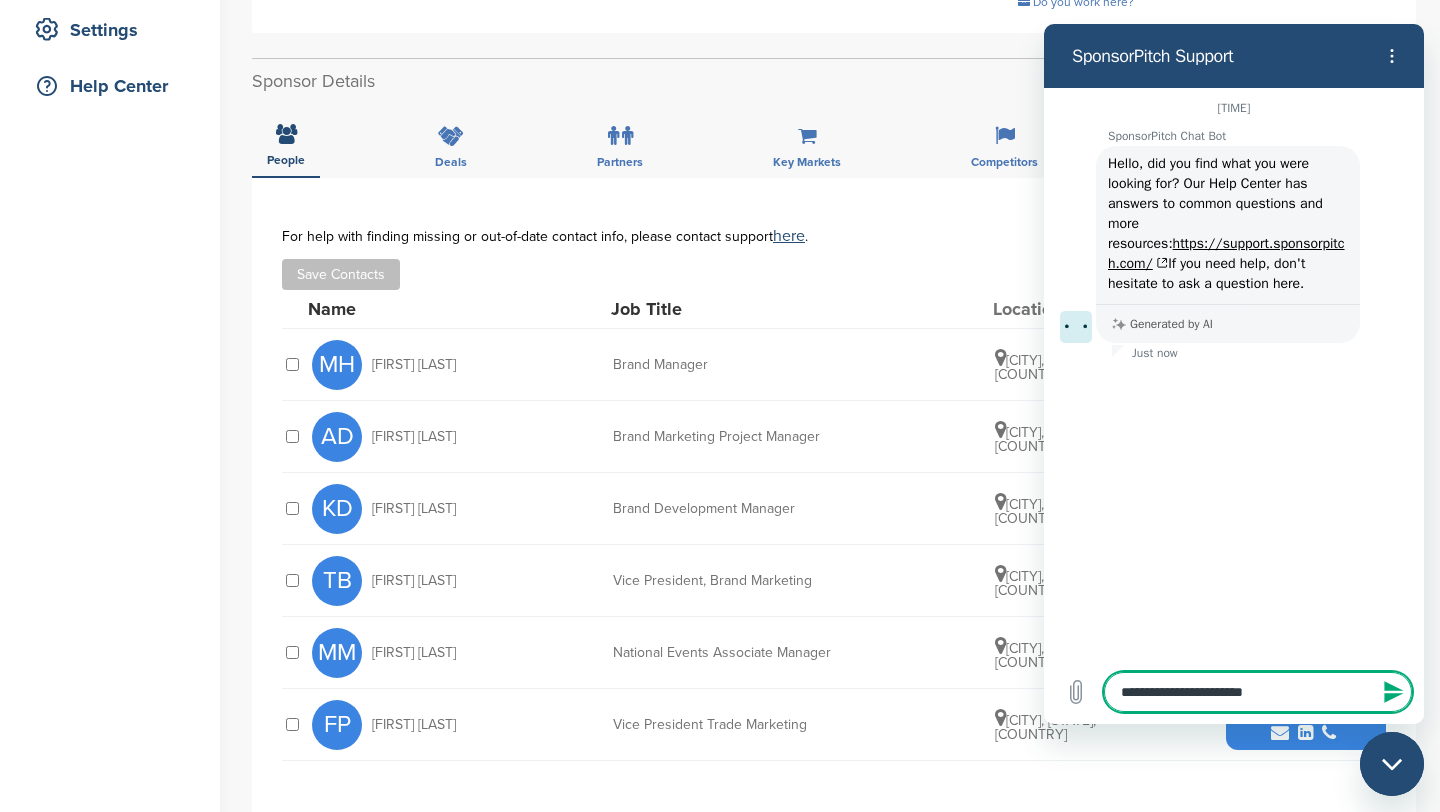 type on "**********" 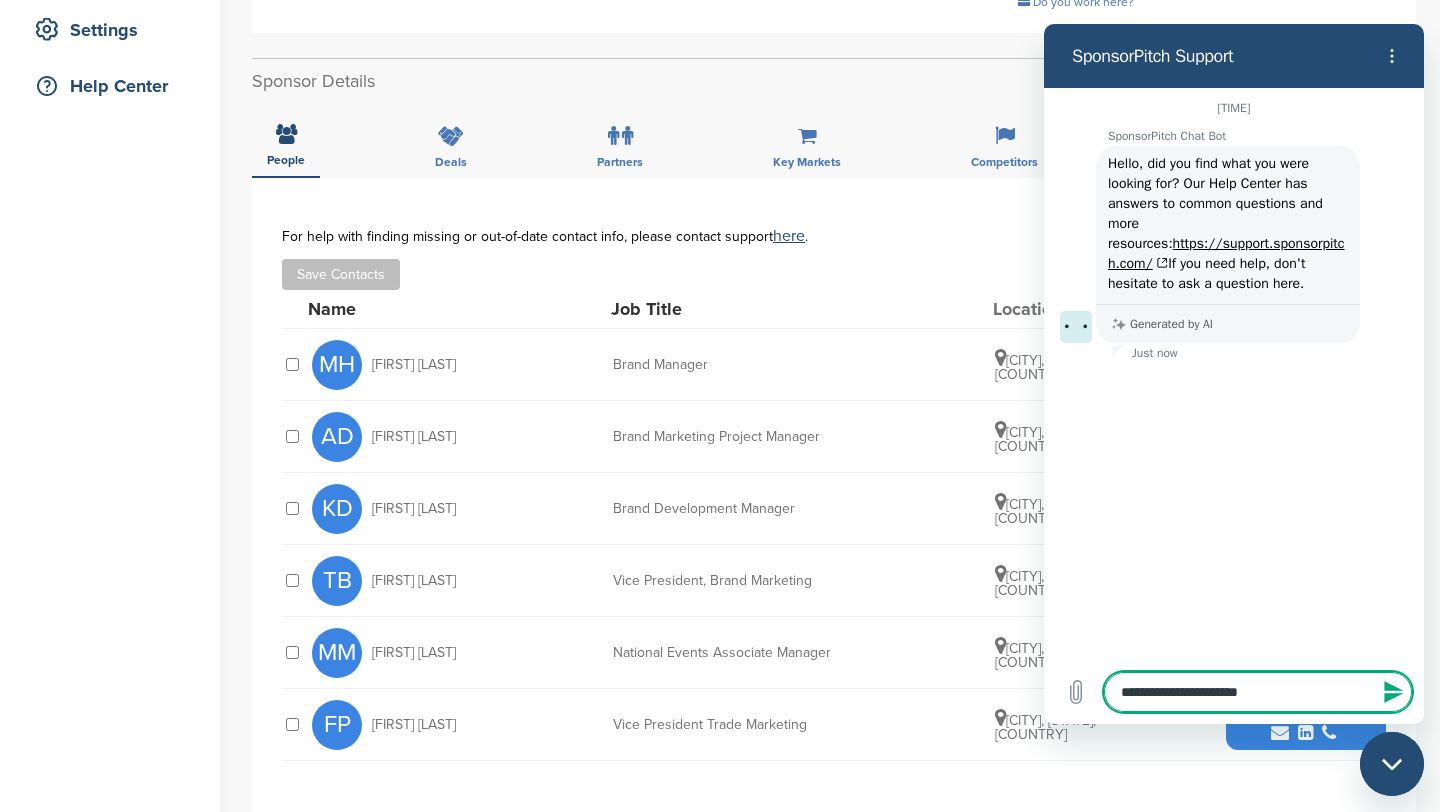 type on "**********" 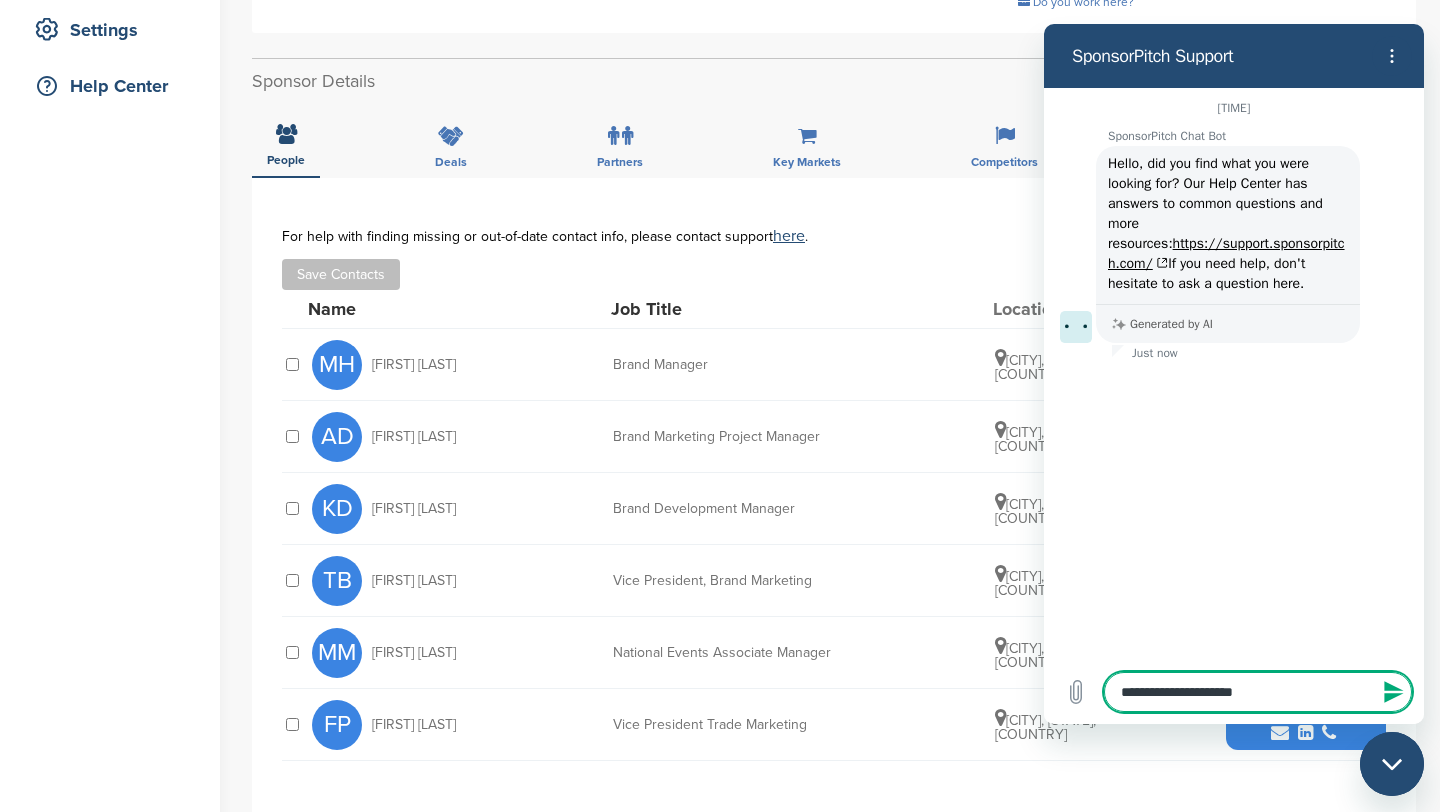 type on "**********" 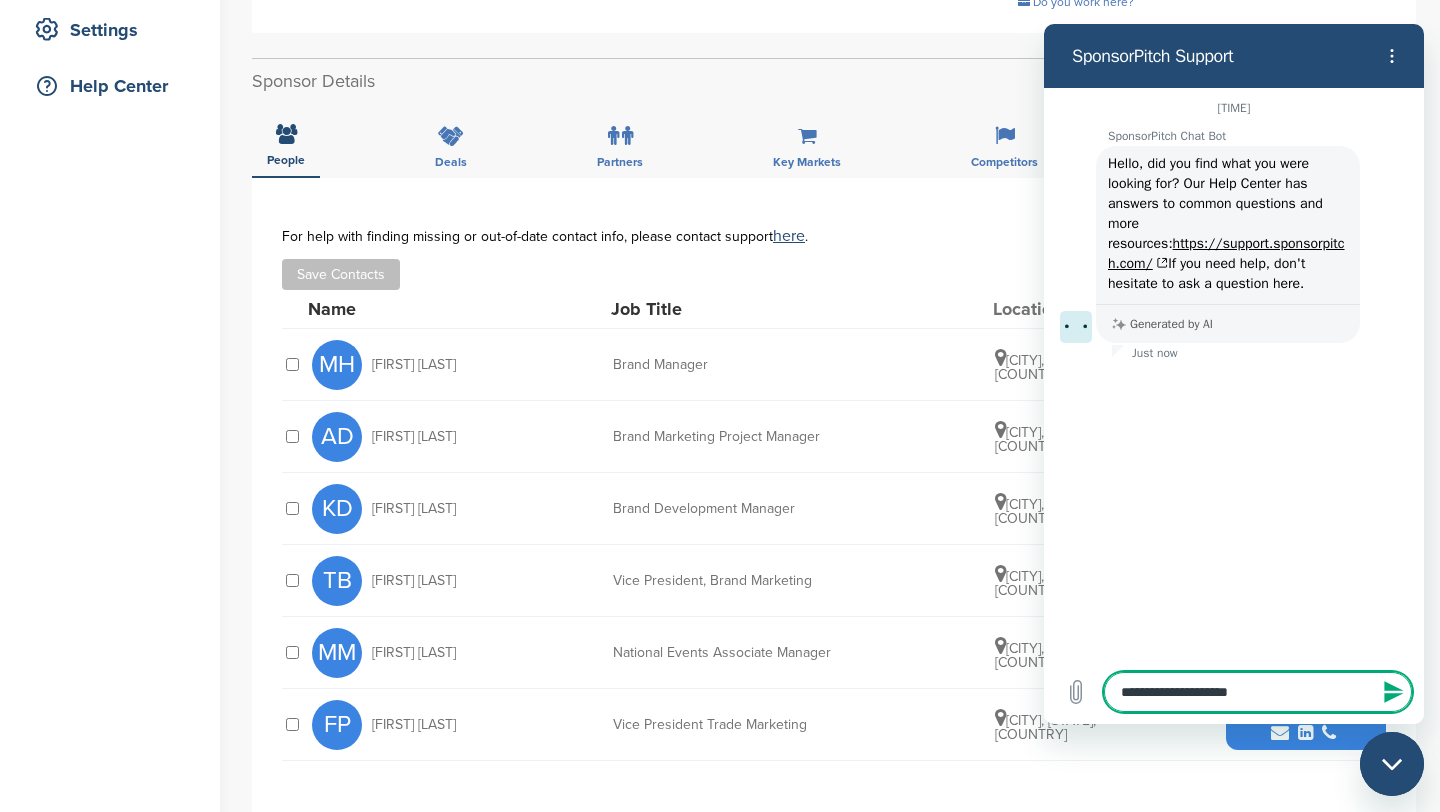 type on "**********" 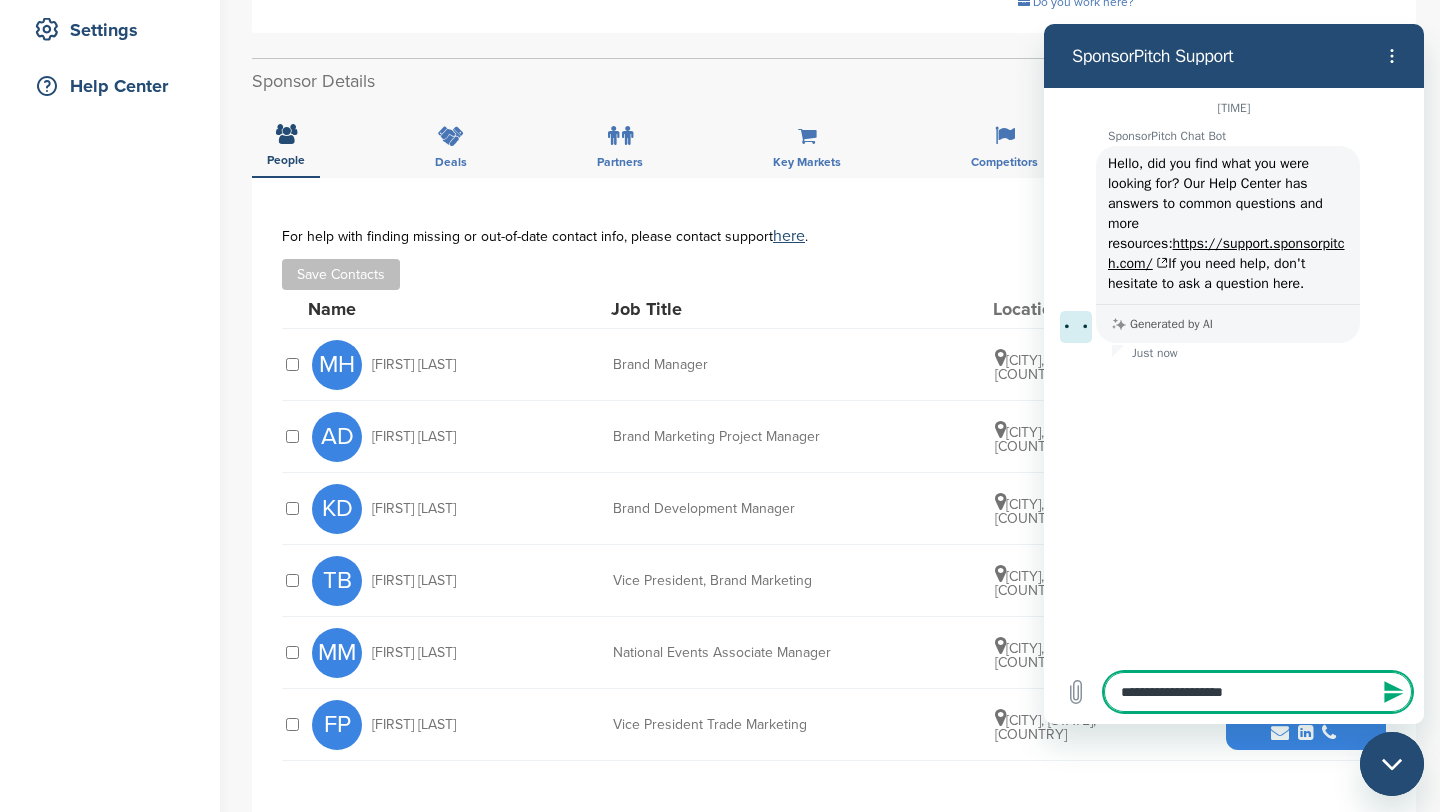 type on "**********" 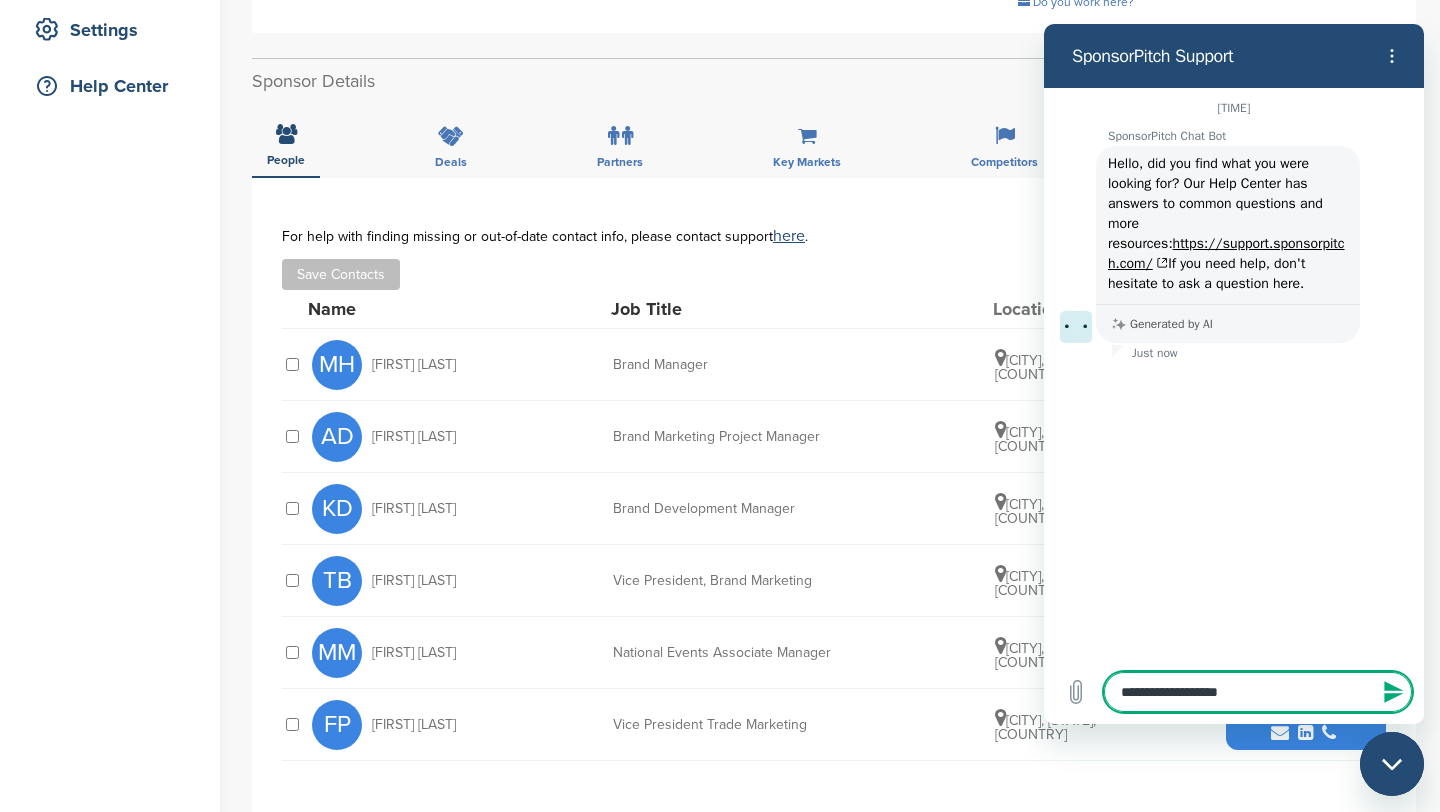 type on "**********" 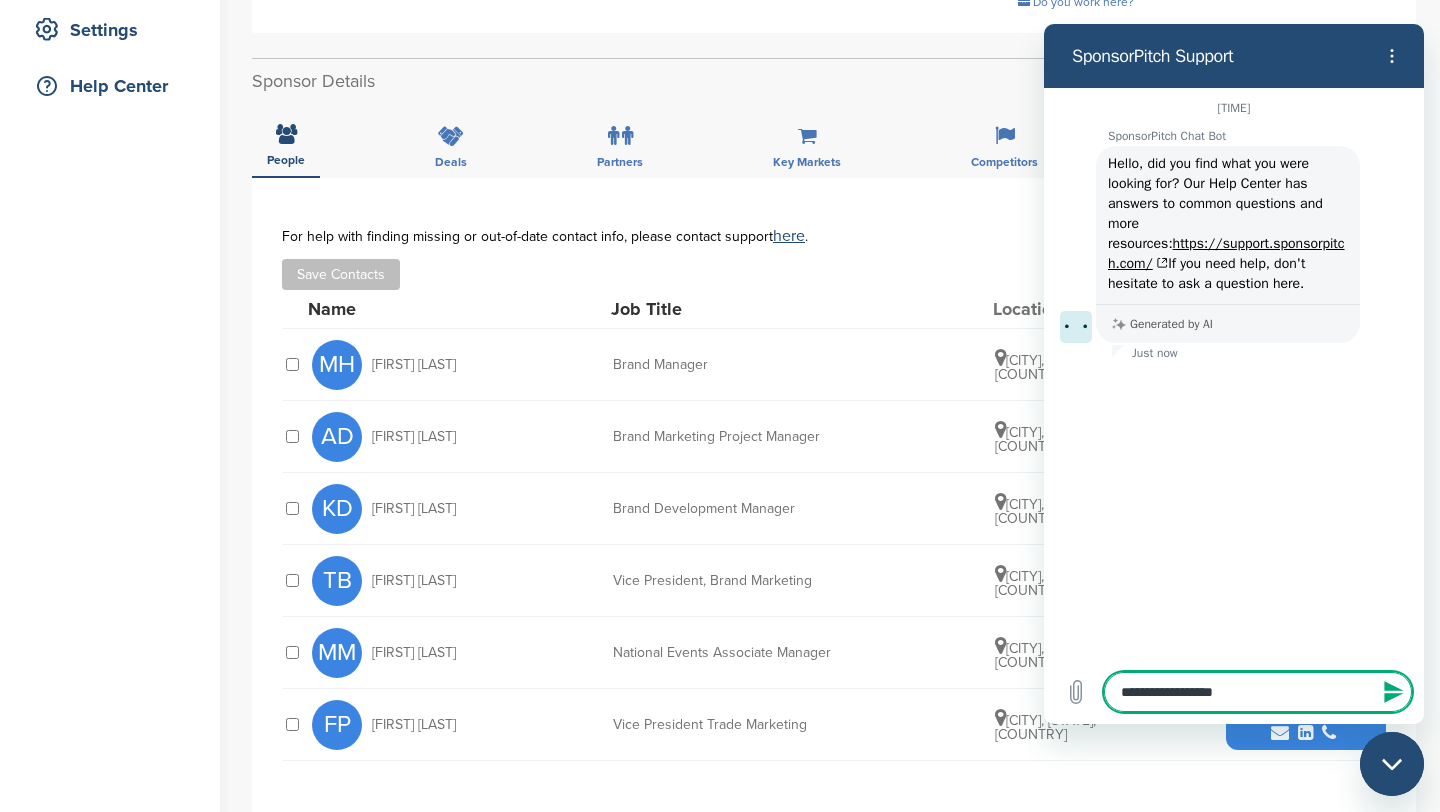 type on "**********" 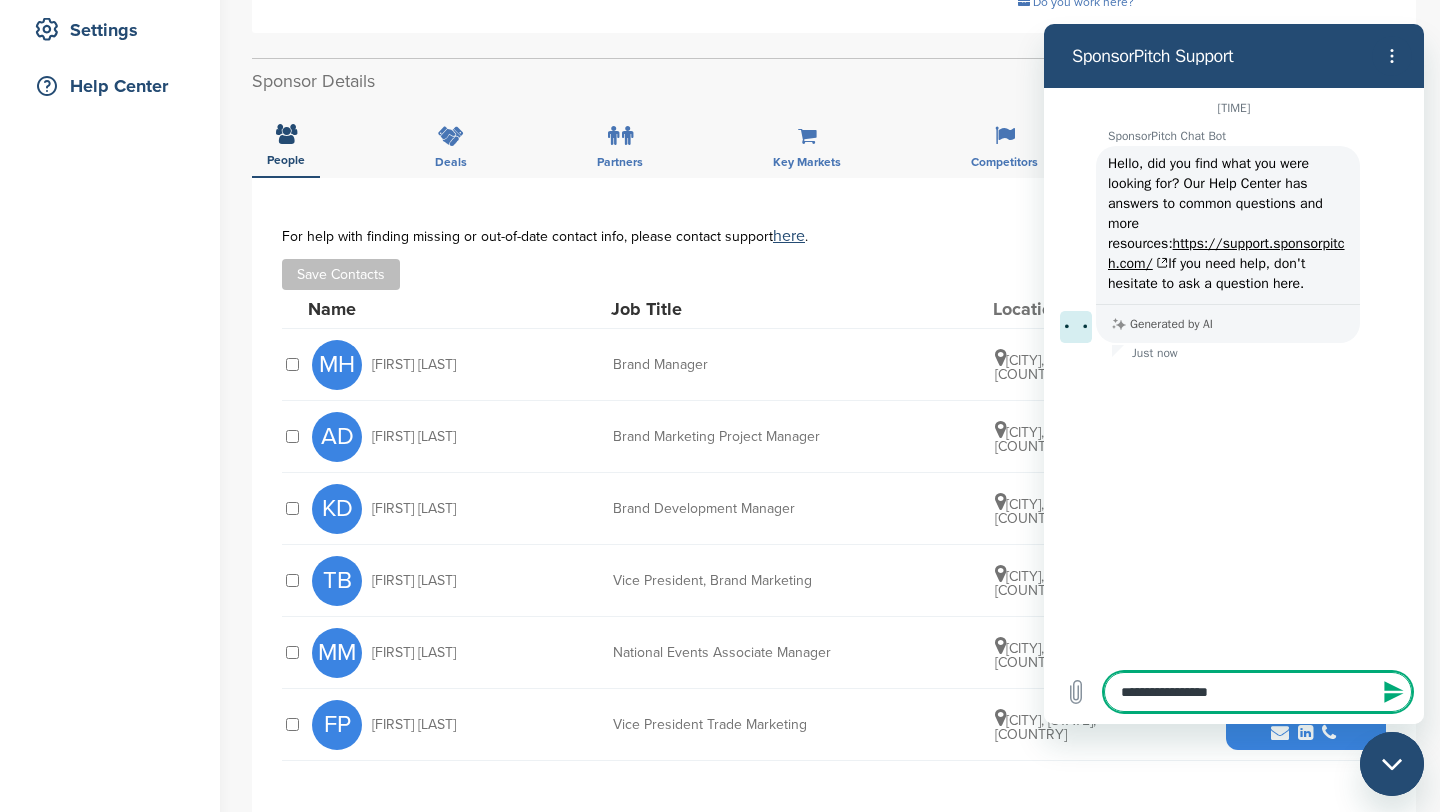 type on "**********" 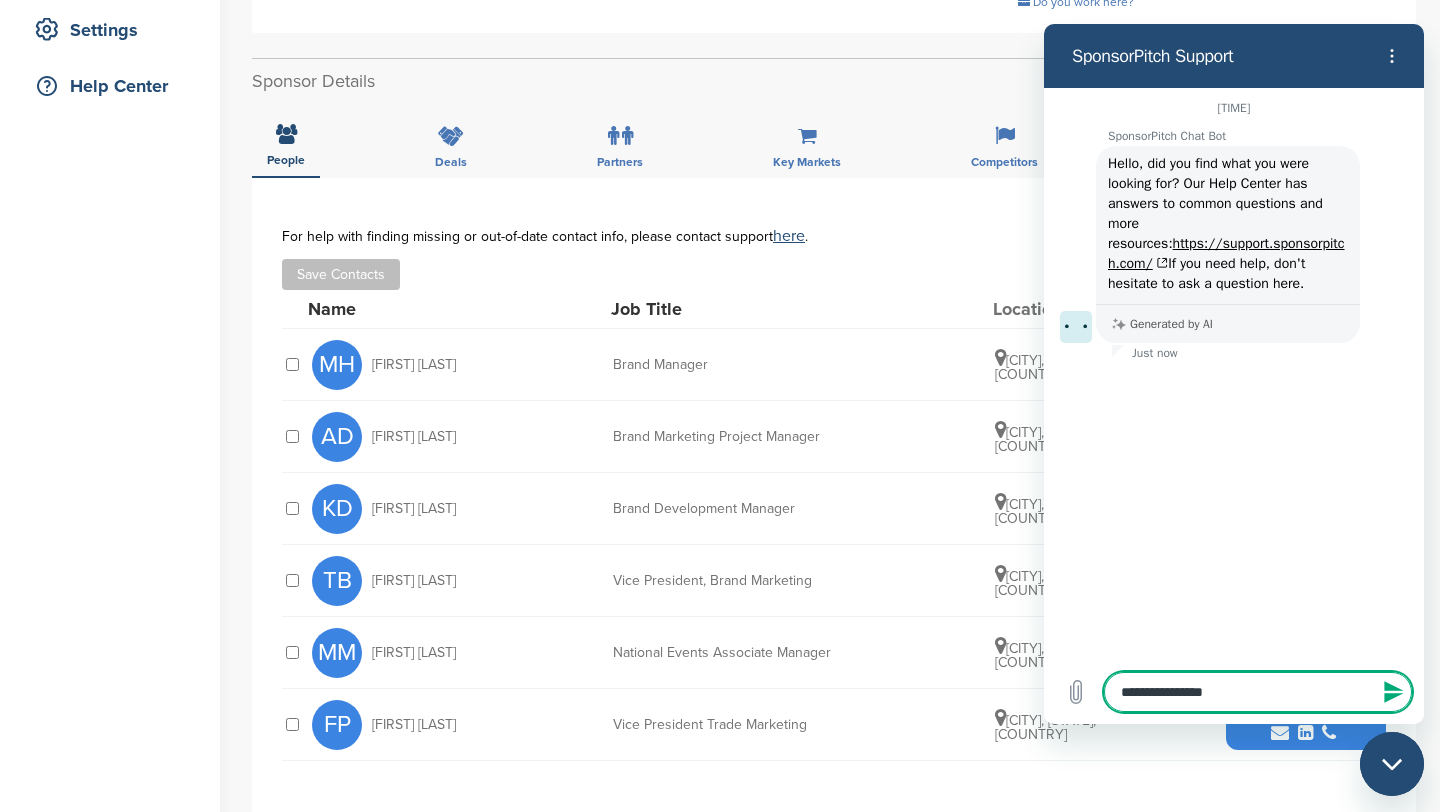 type on "**********" 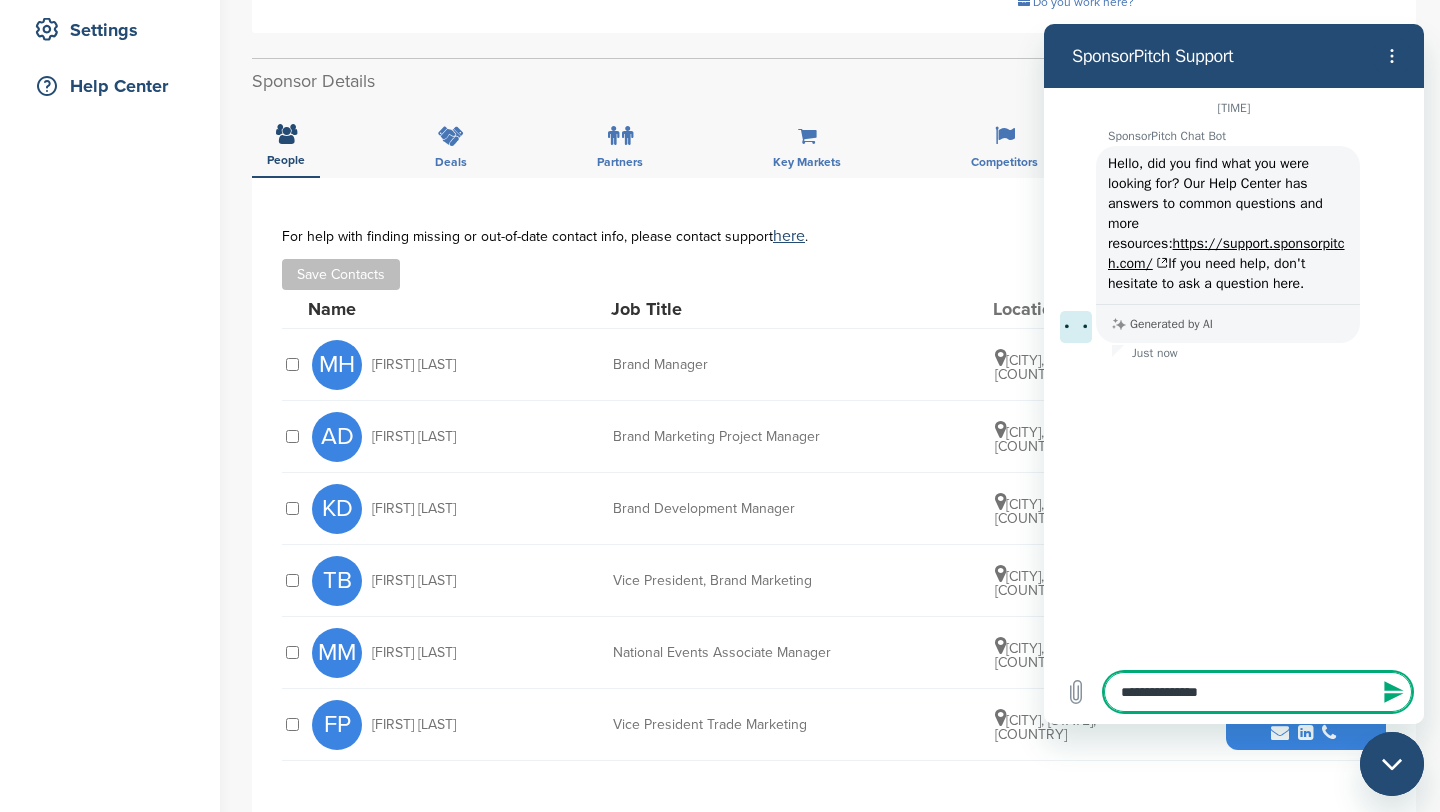 type on "**********" 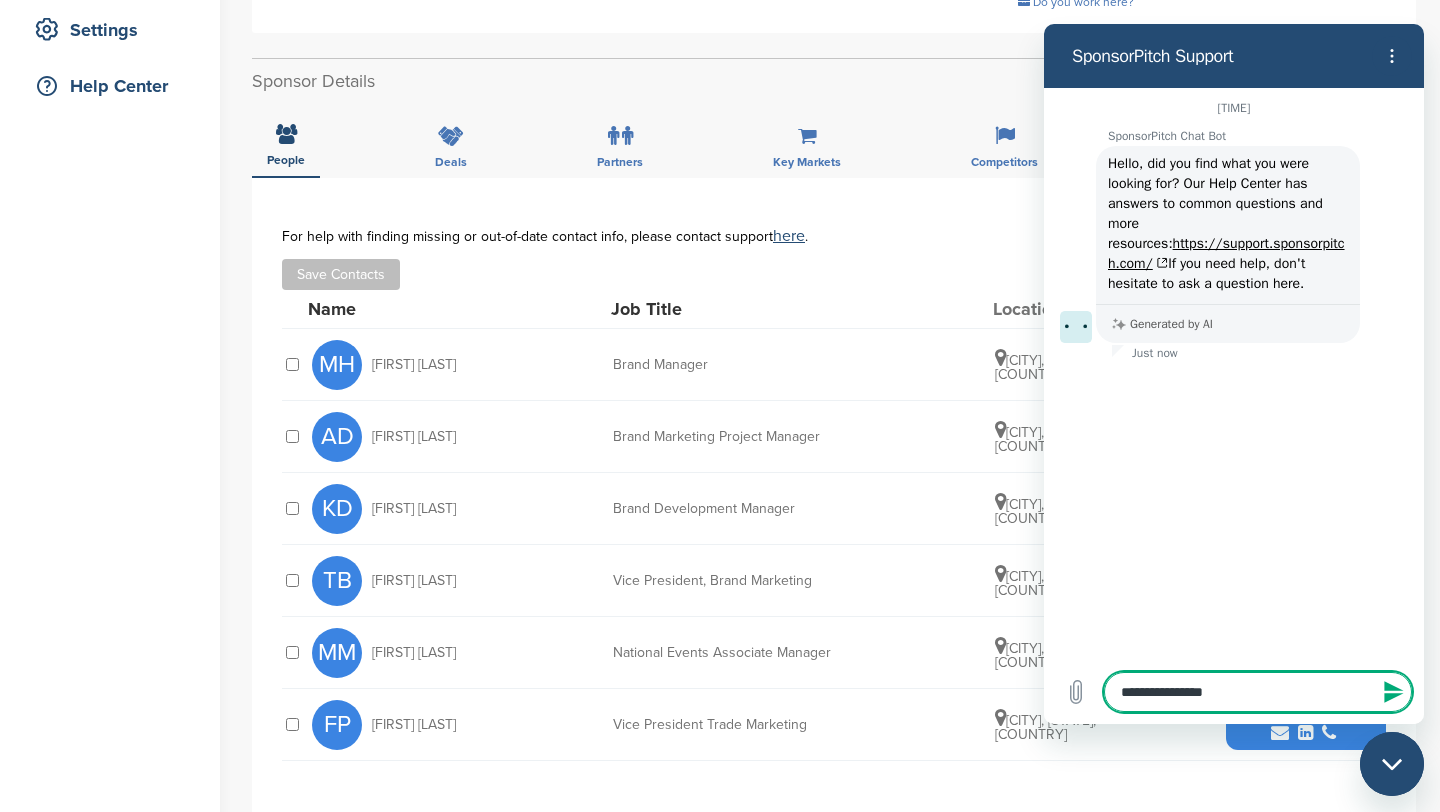 type on "**********" 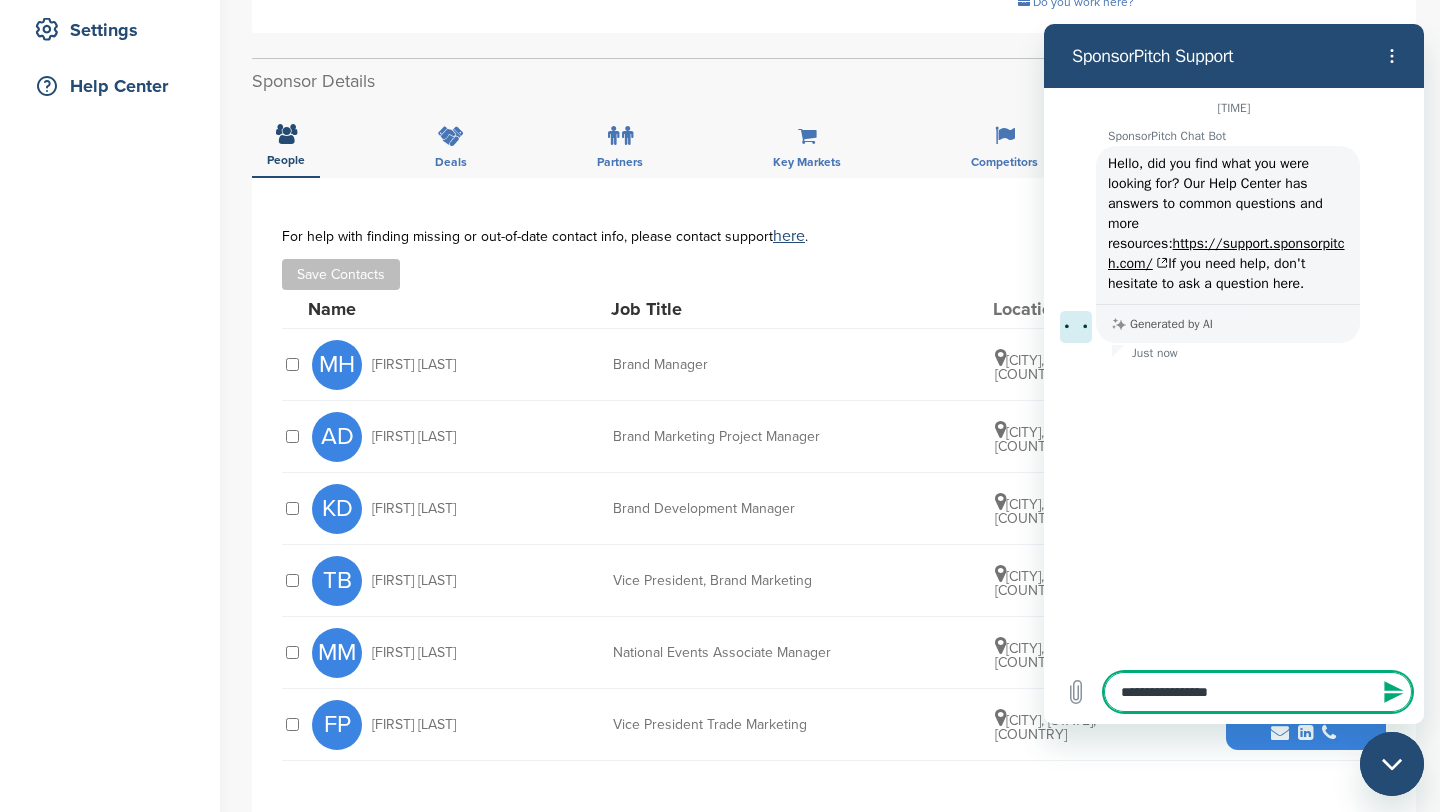 type on "**********" 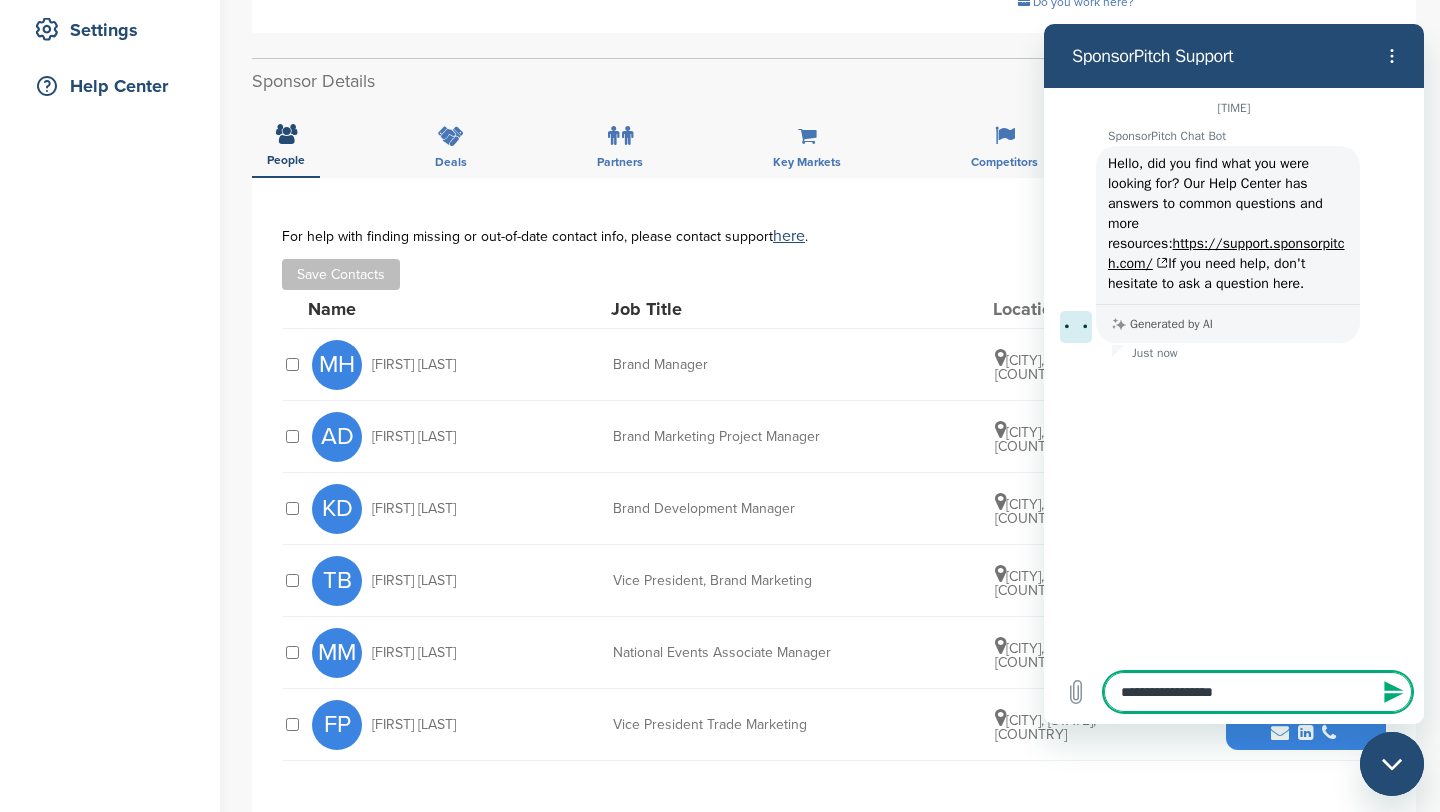 type on "*" 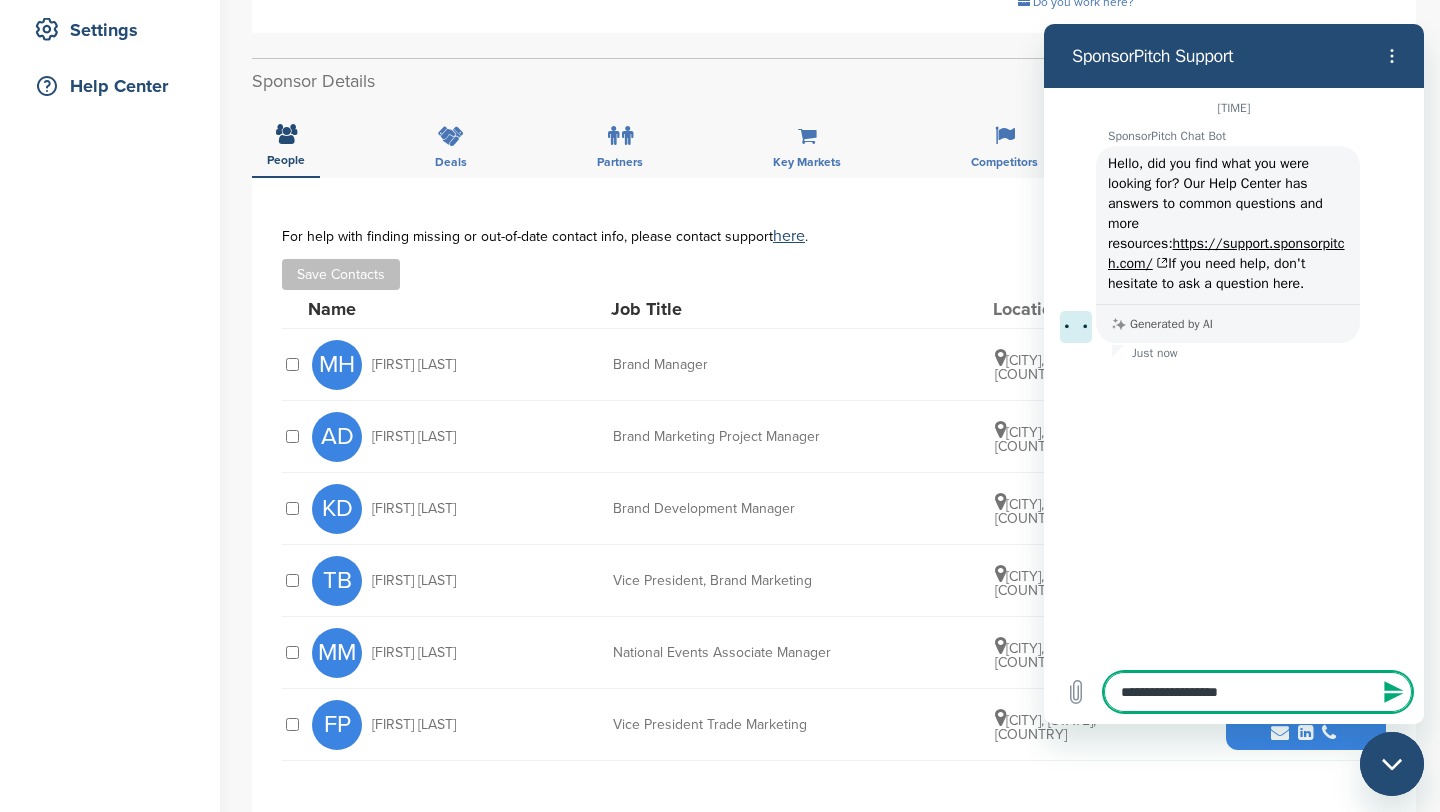 type on "**********" 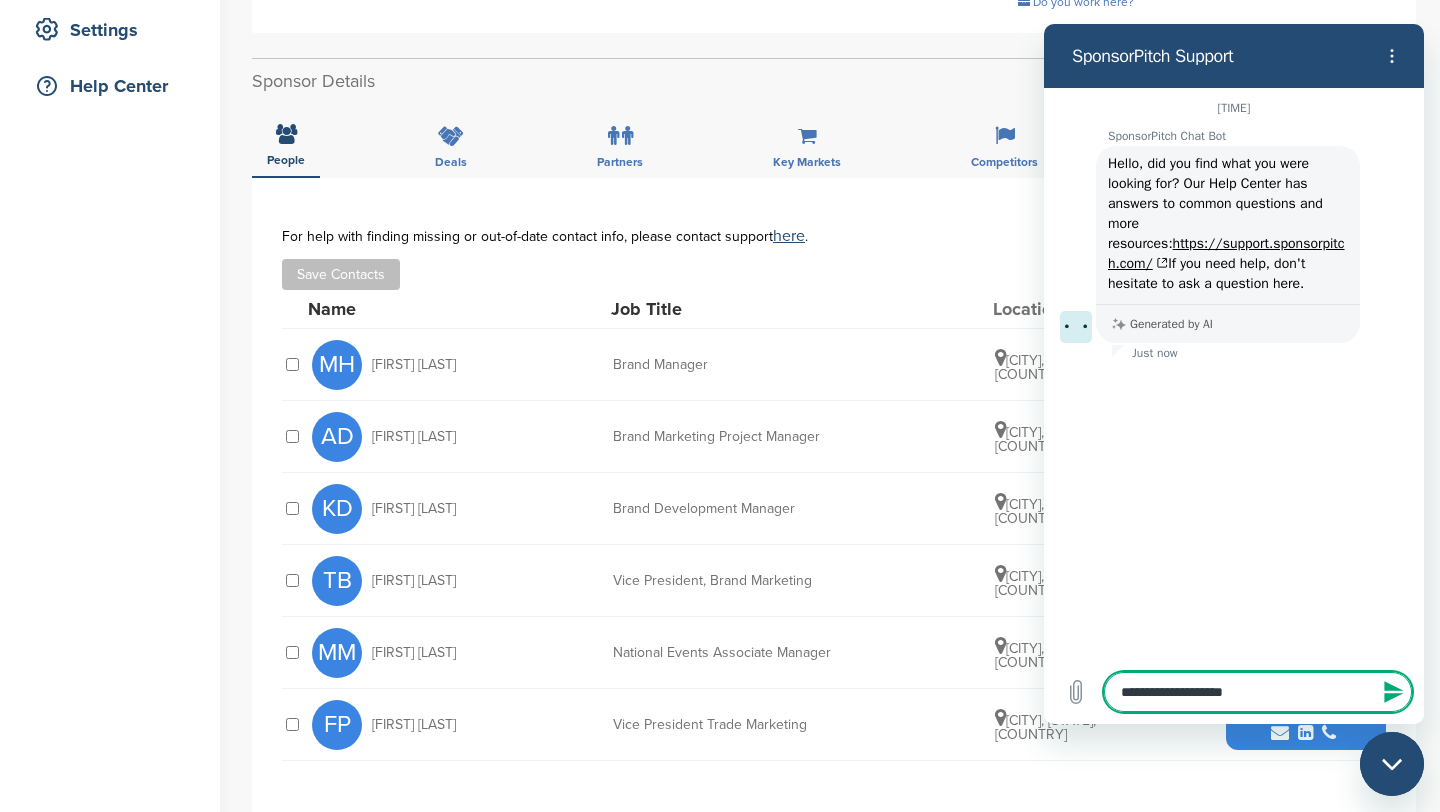 type on "**********" 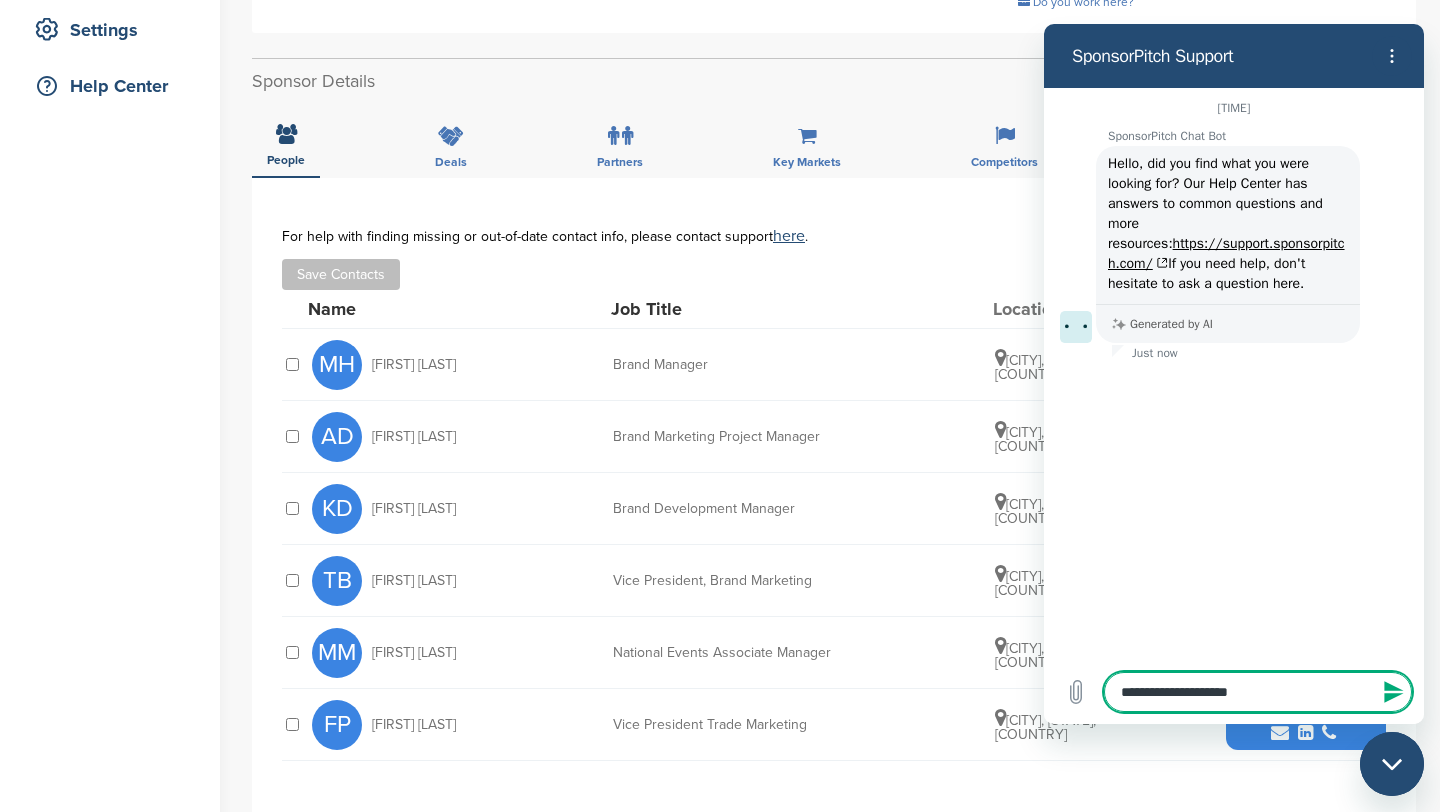 type on "*" 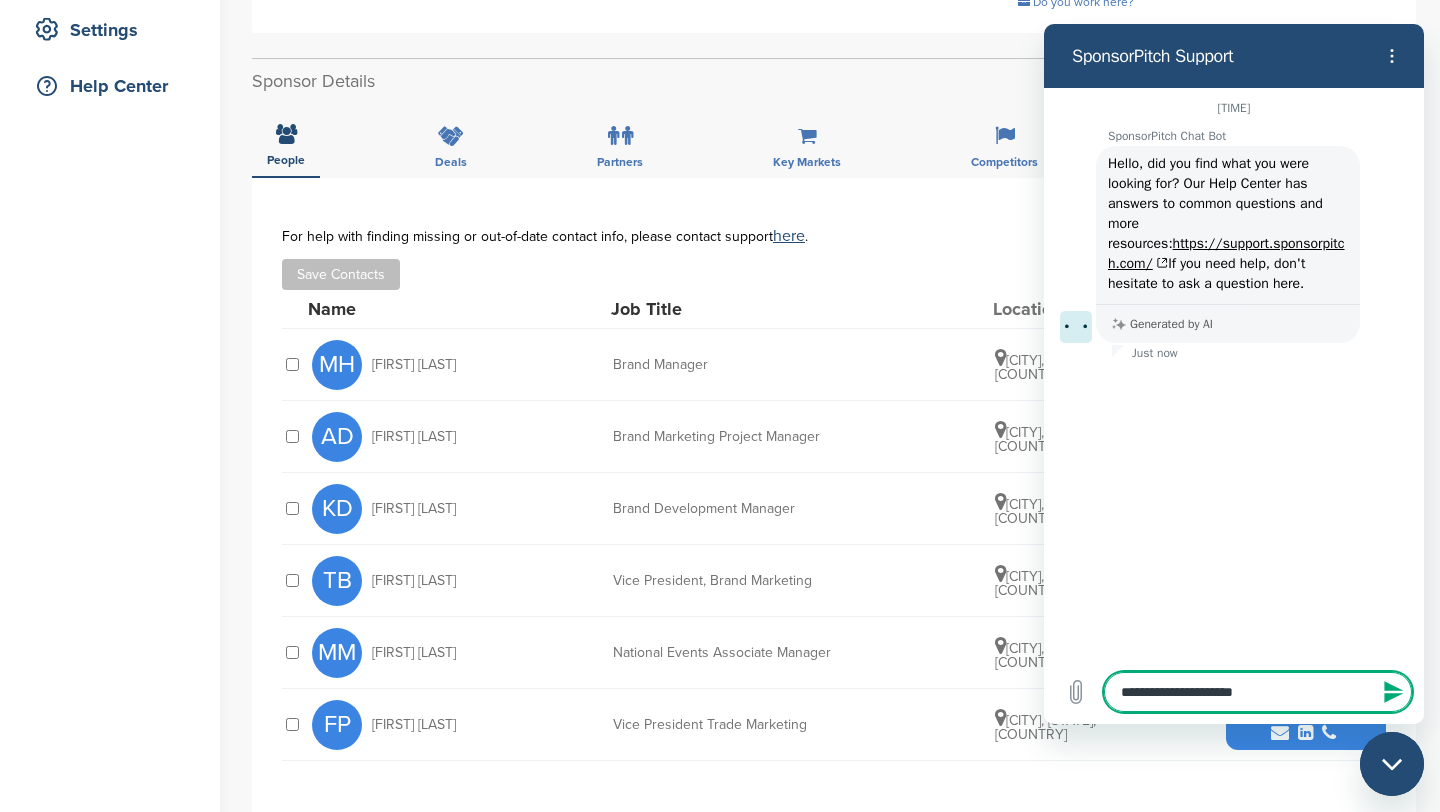 type on "**********" 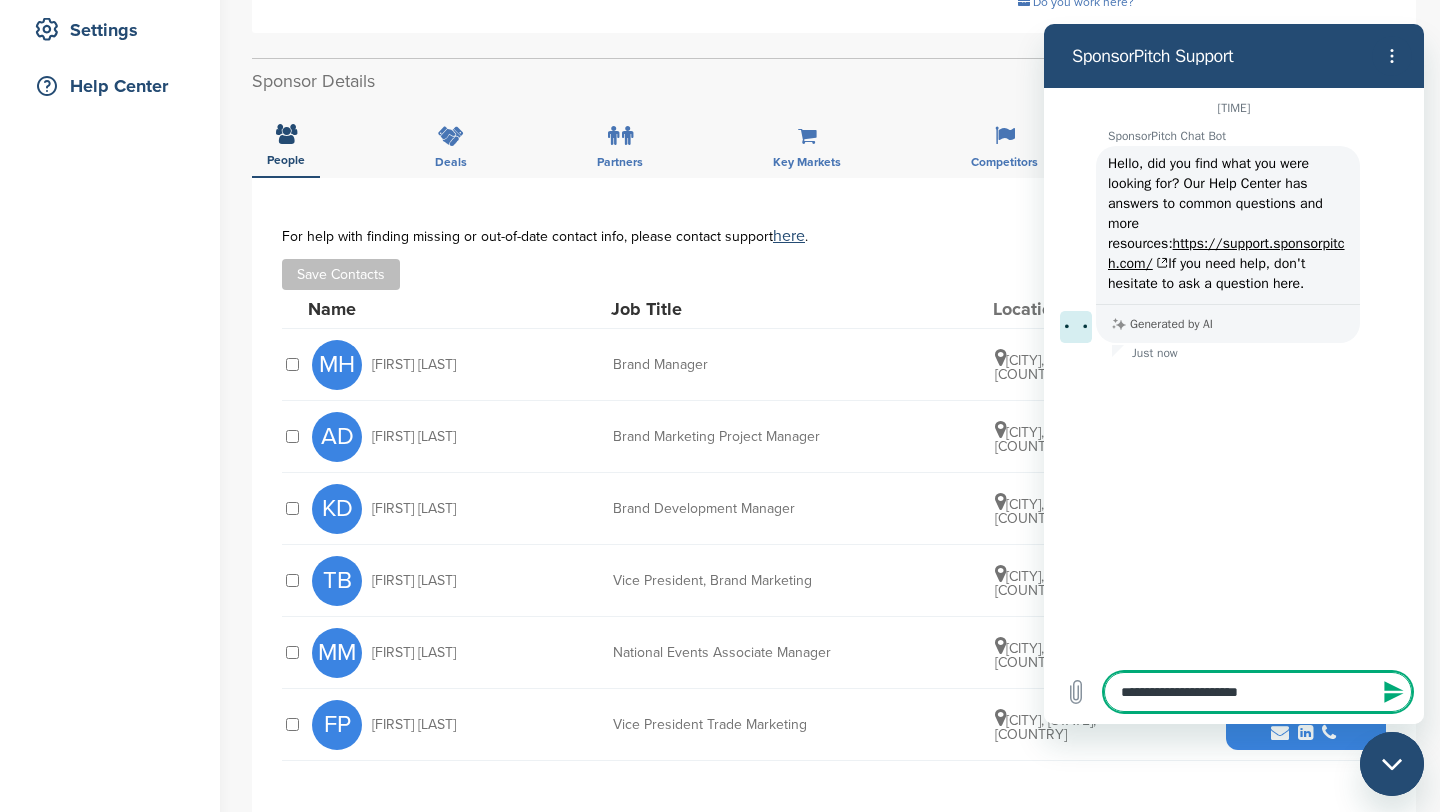 type on "**********" 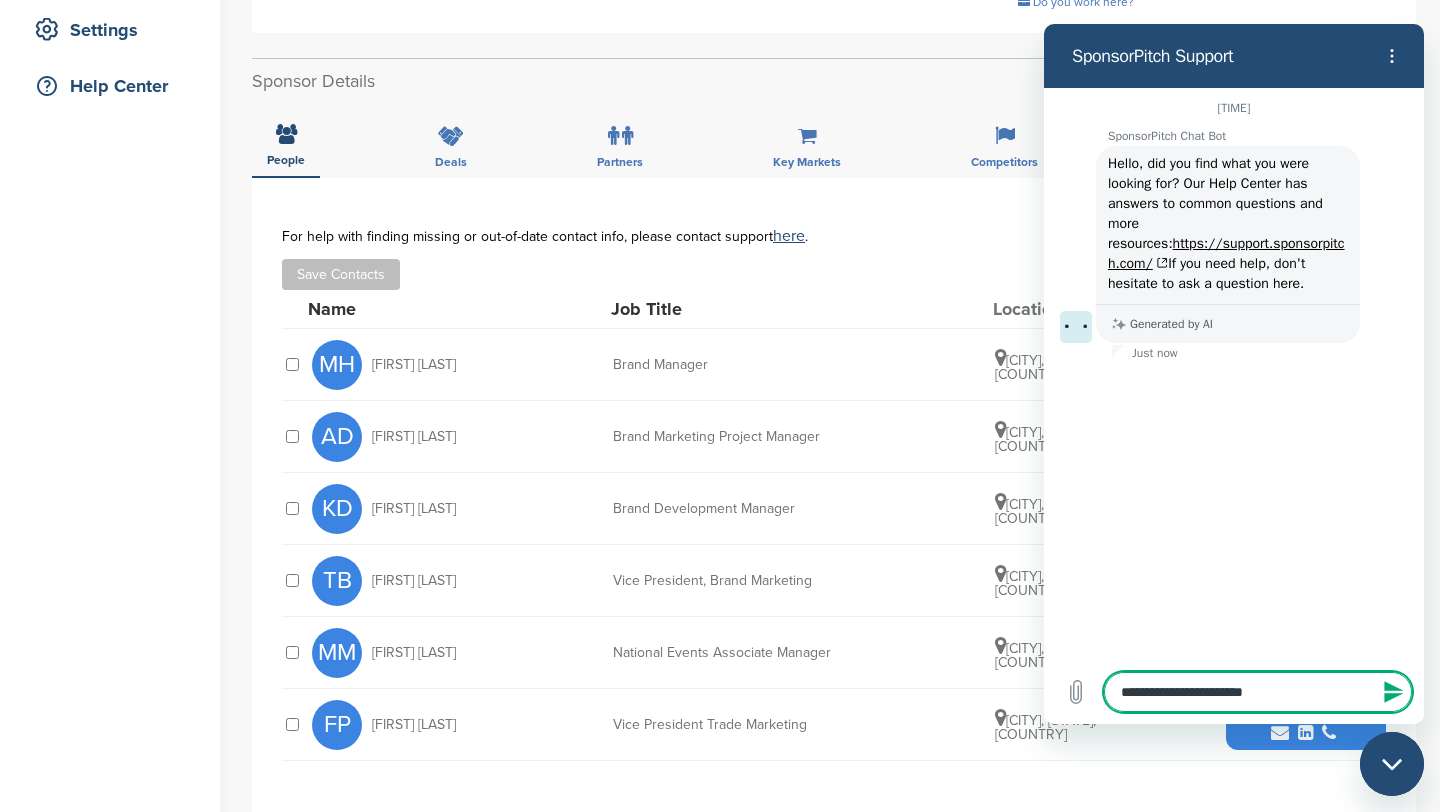 type on "**********" 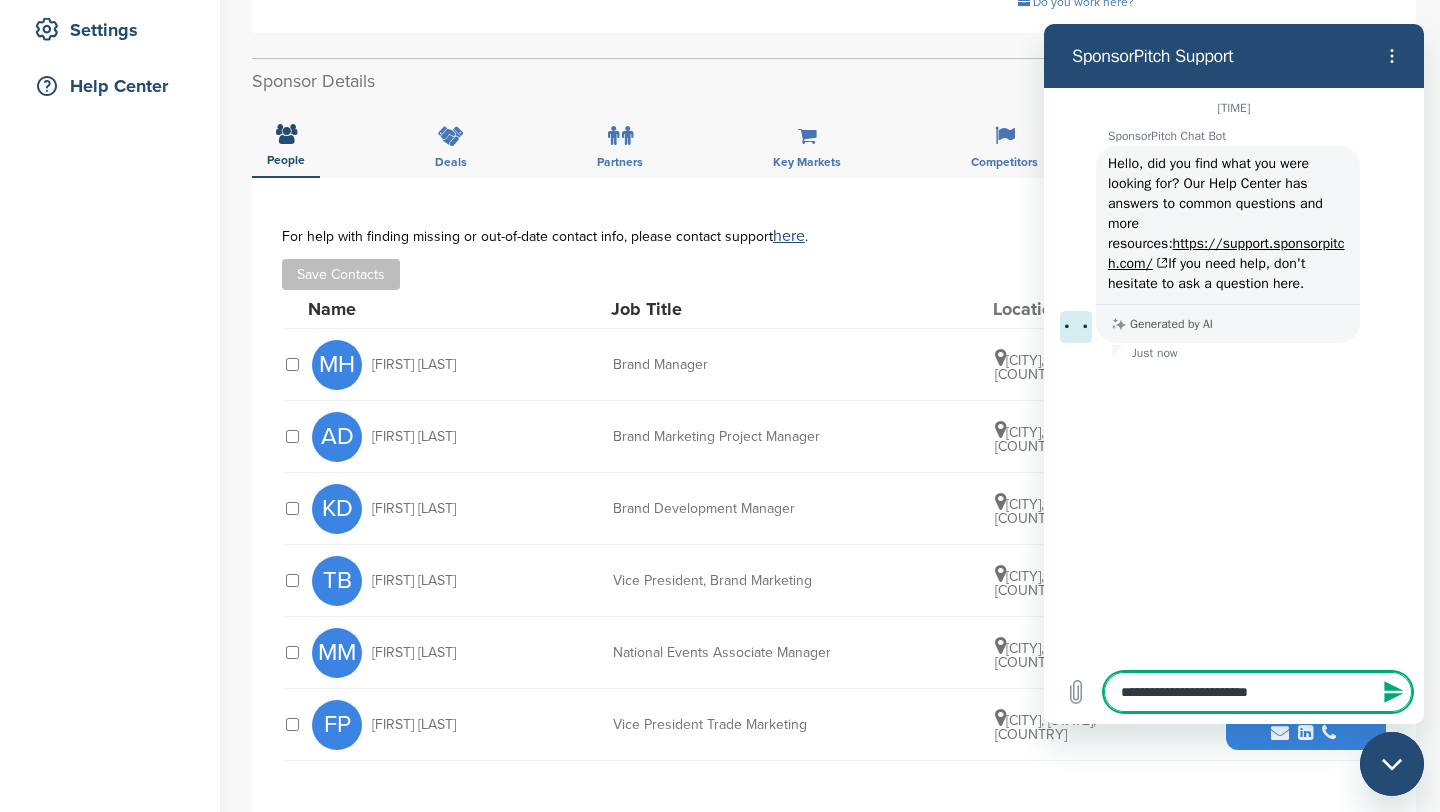 type on "**********" 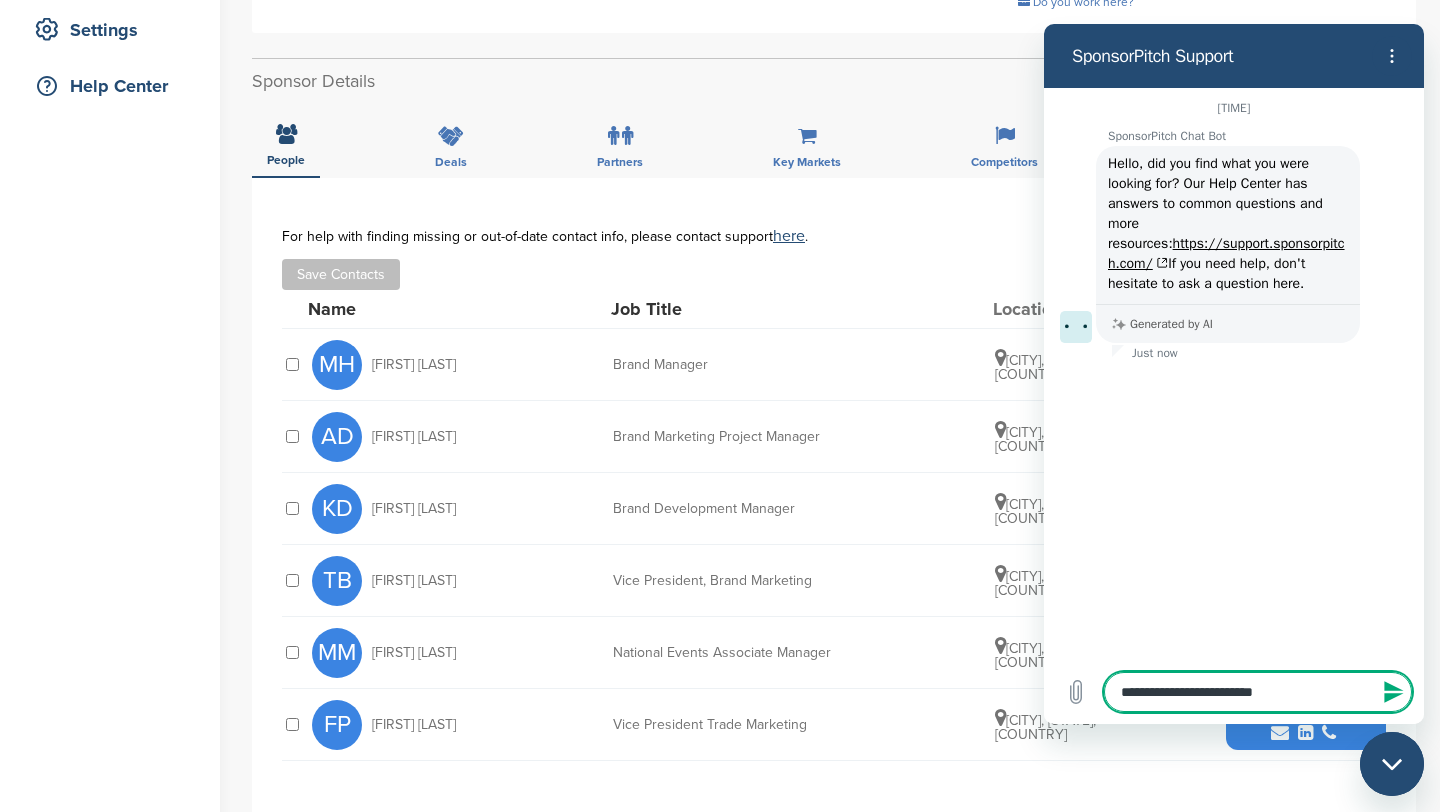 type on "*" 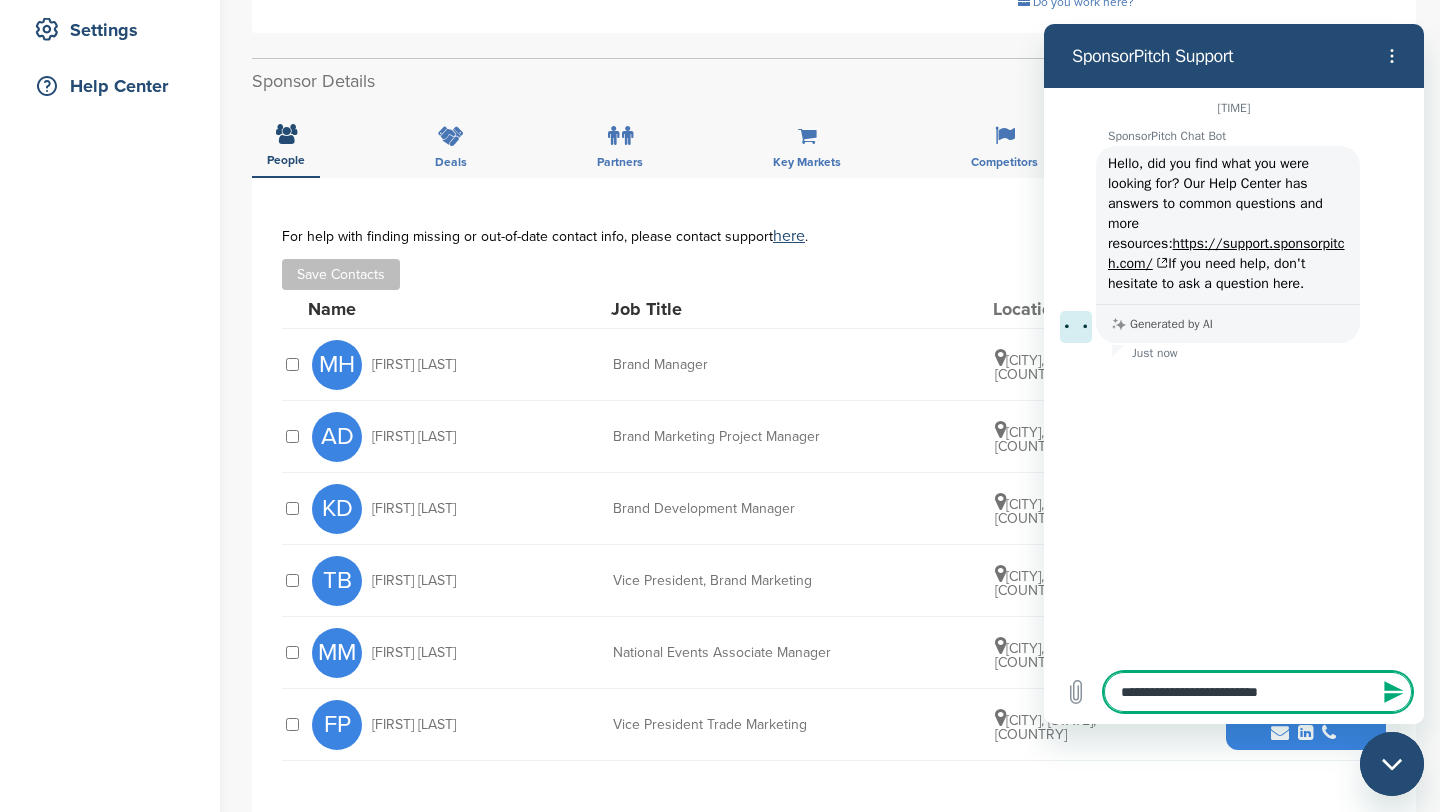 type on "**********" 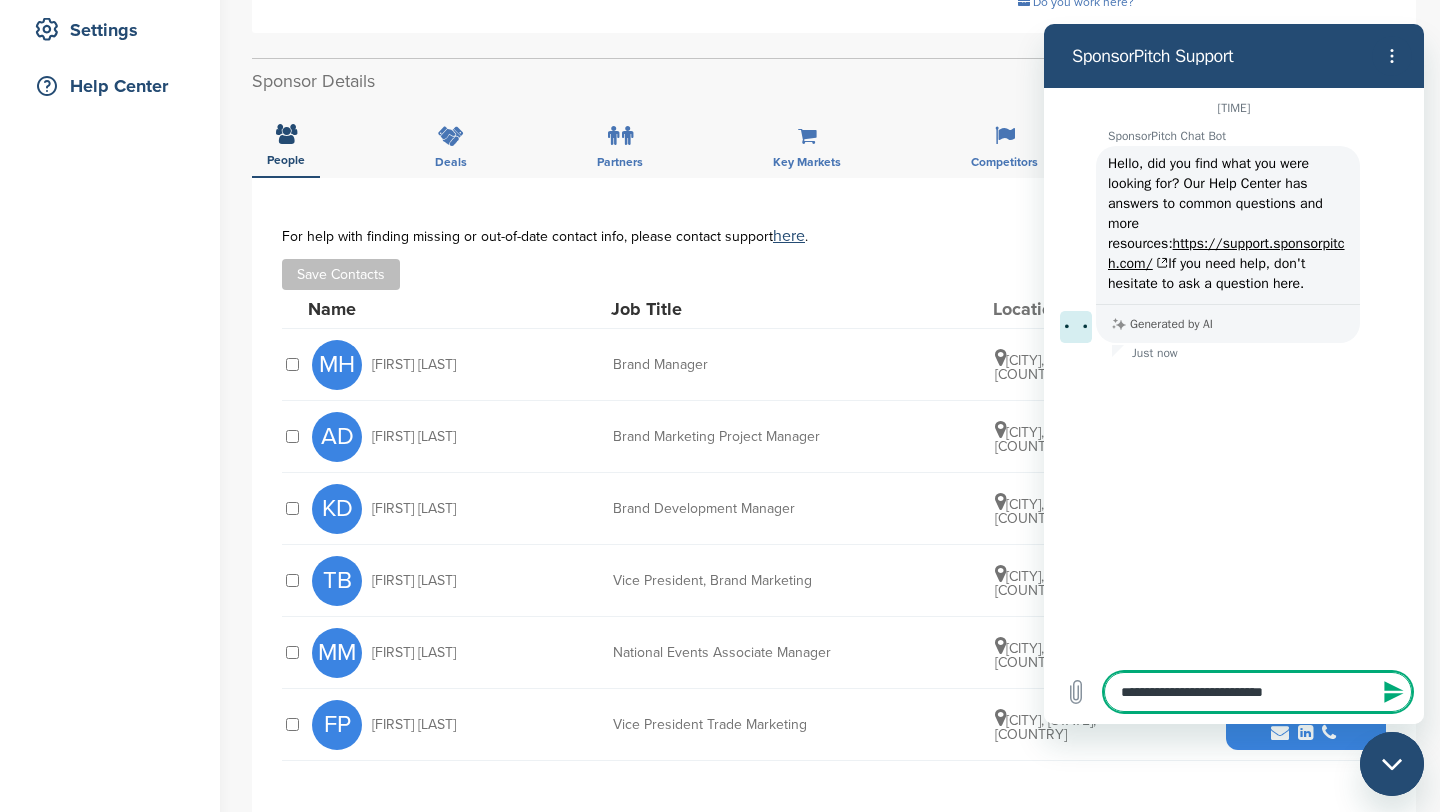 type on "**********" 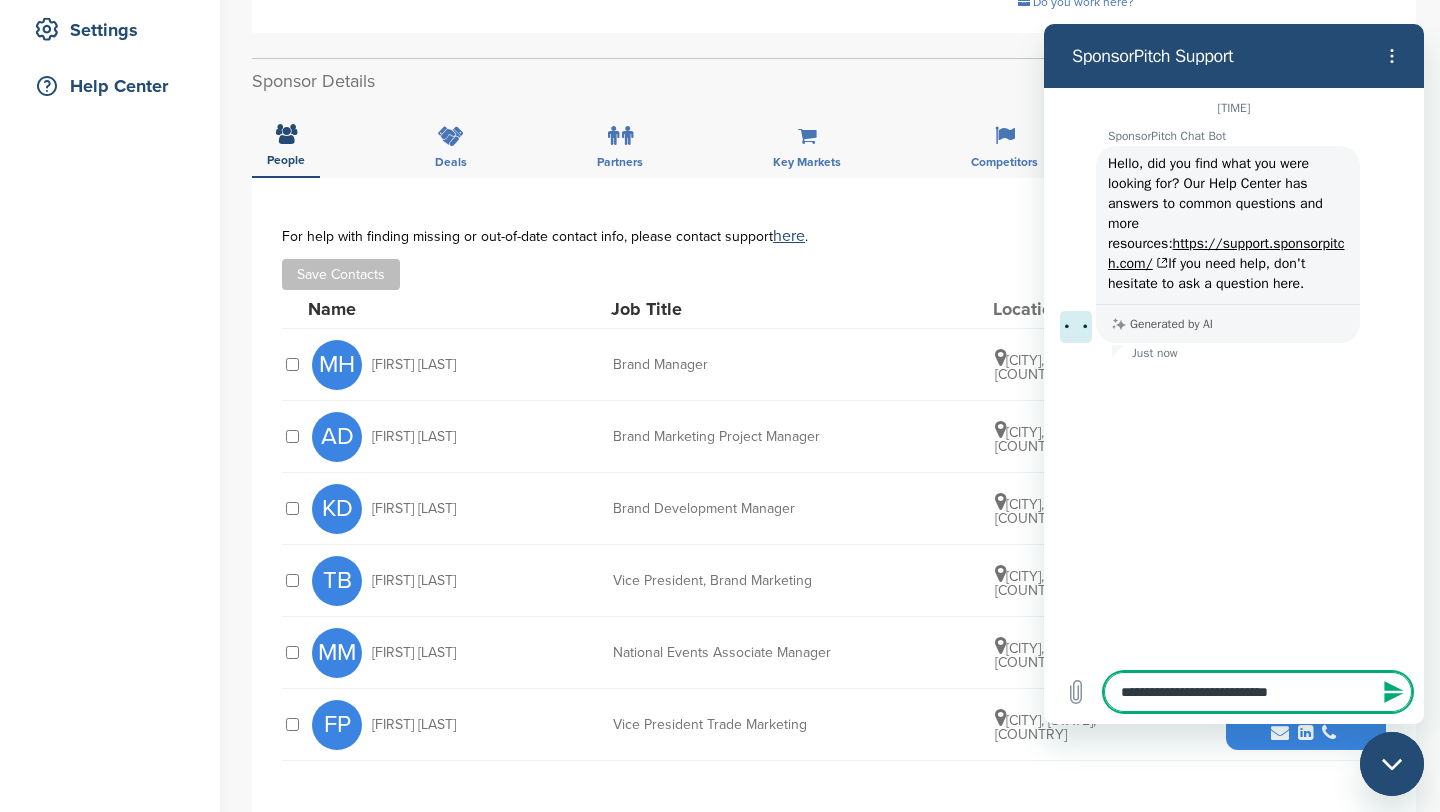 type on "**********" 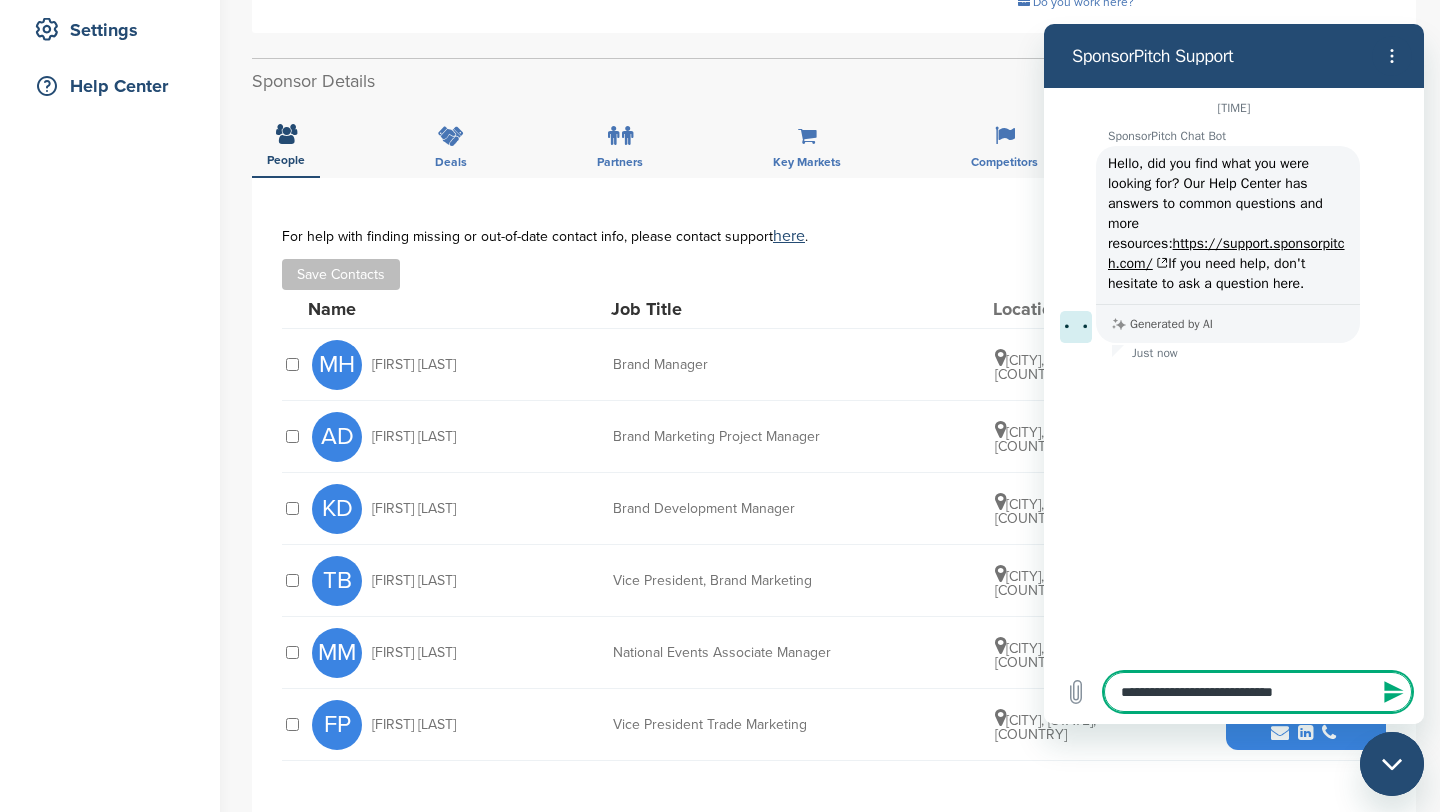 type on "**********" 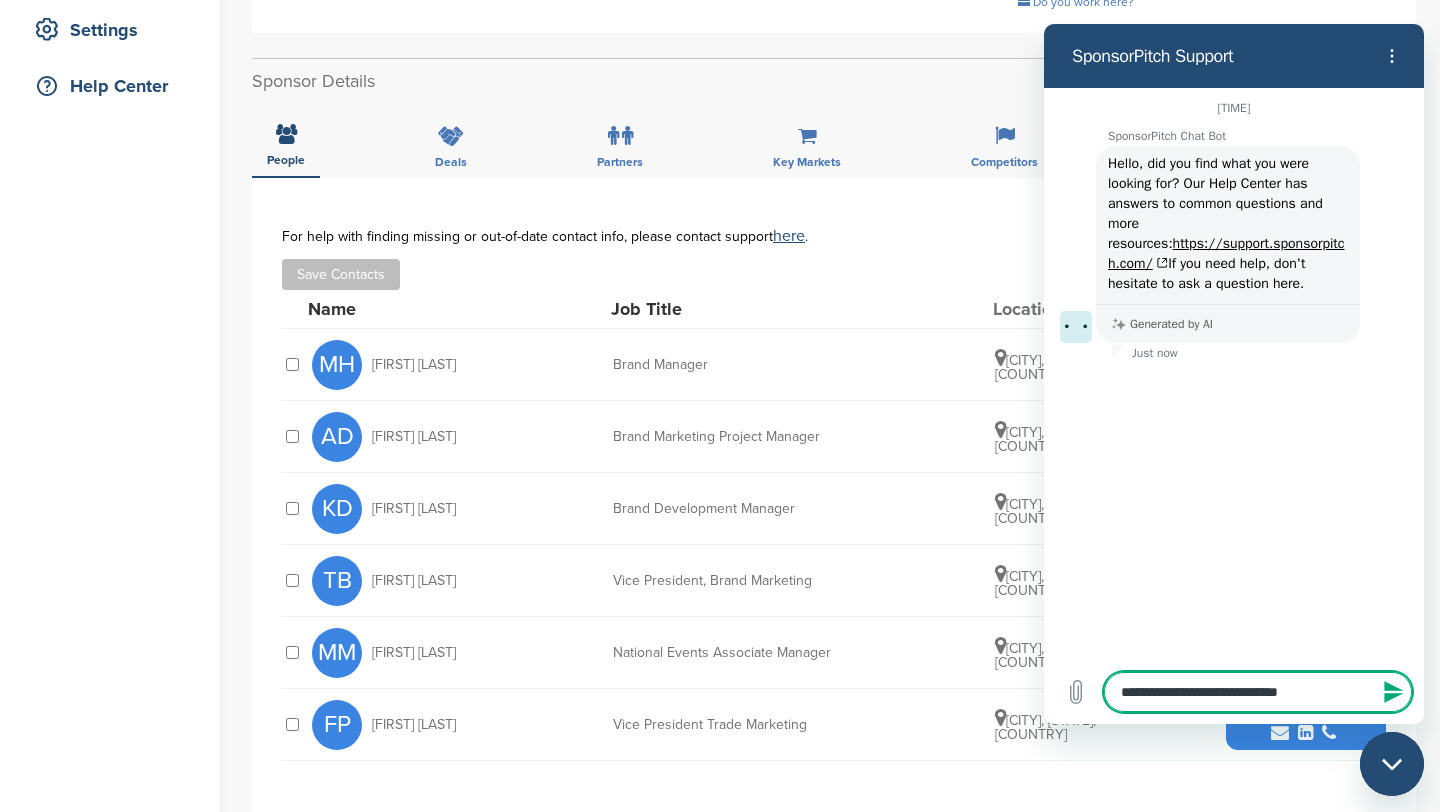 type on "*" 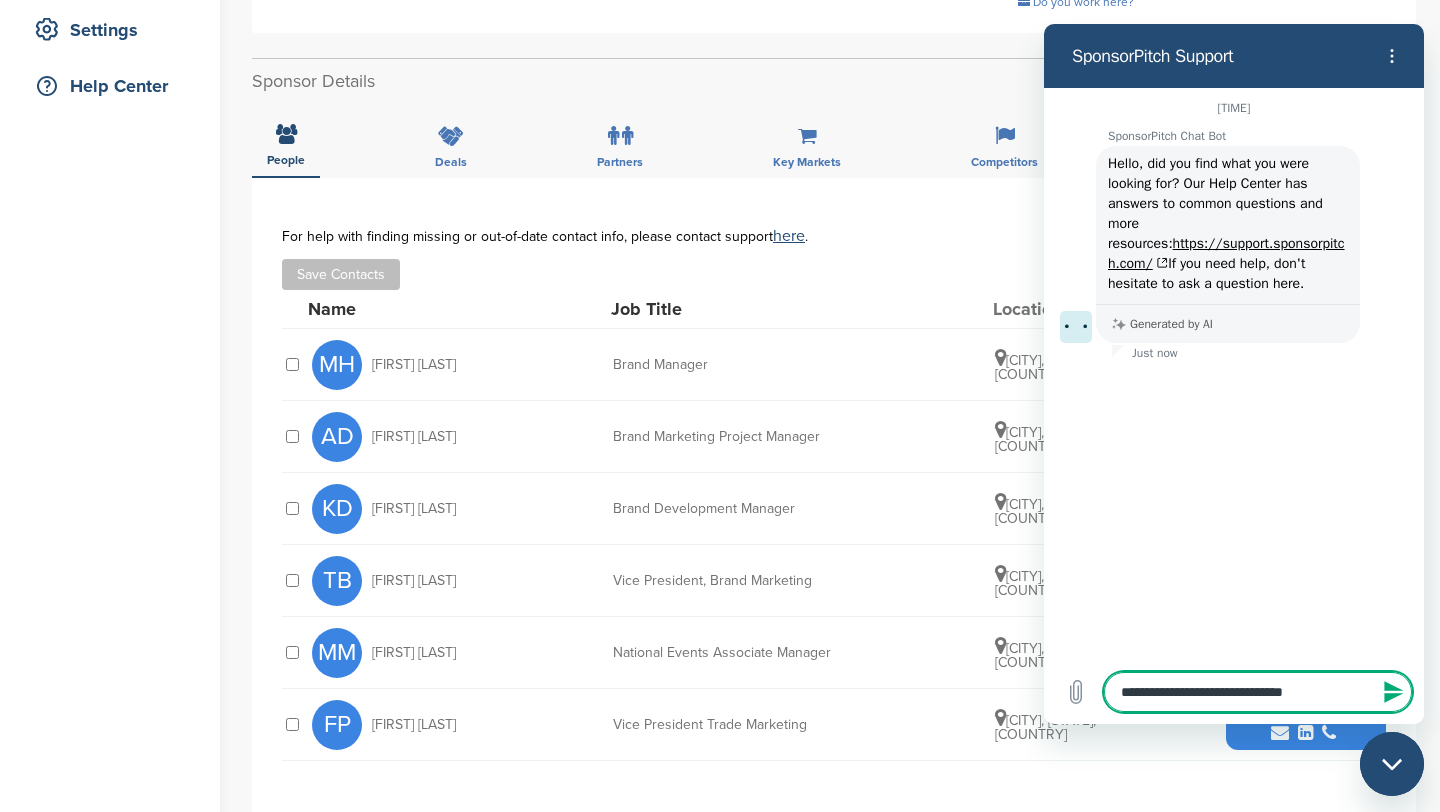 type on "**********" 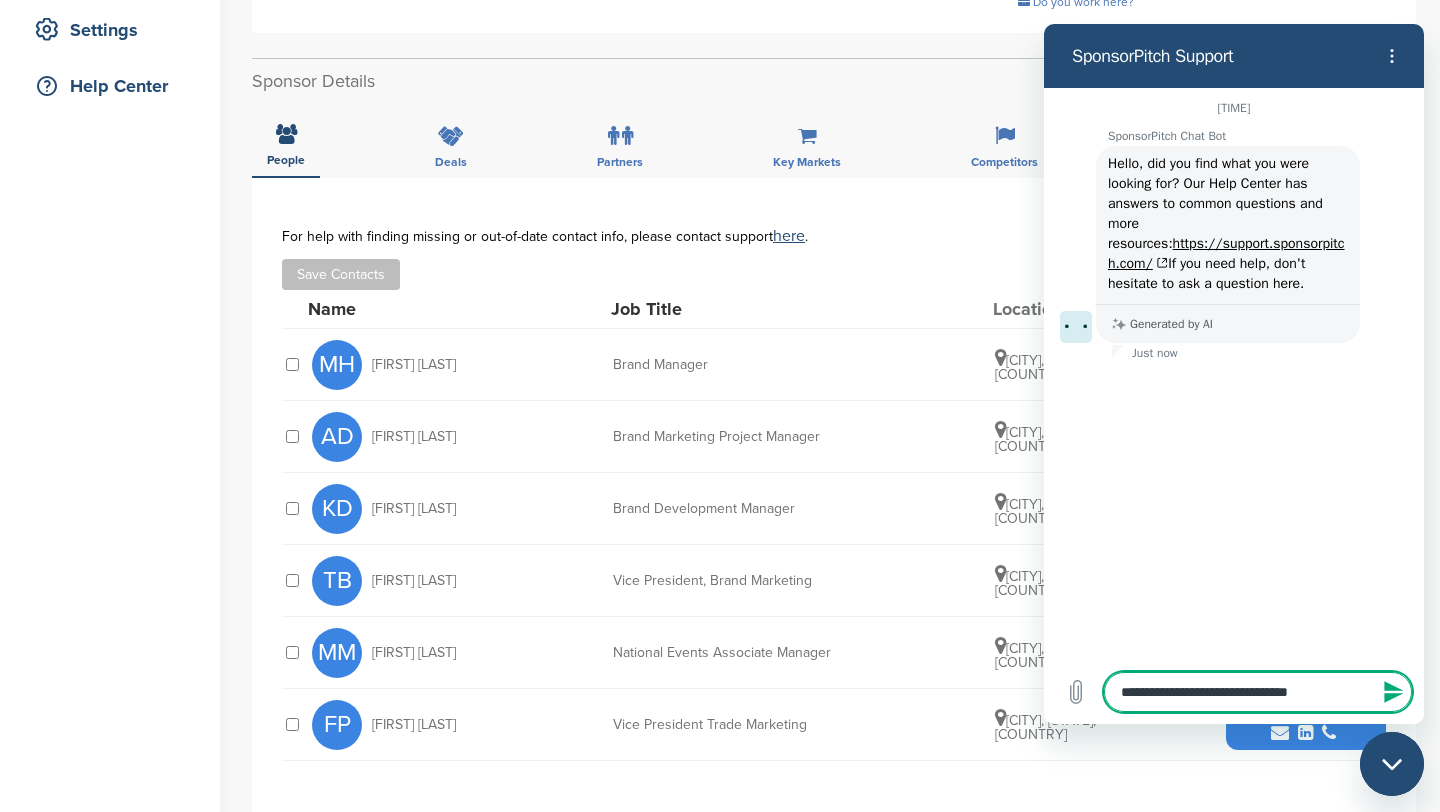 type on "**********" 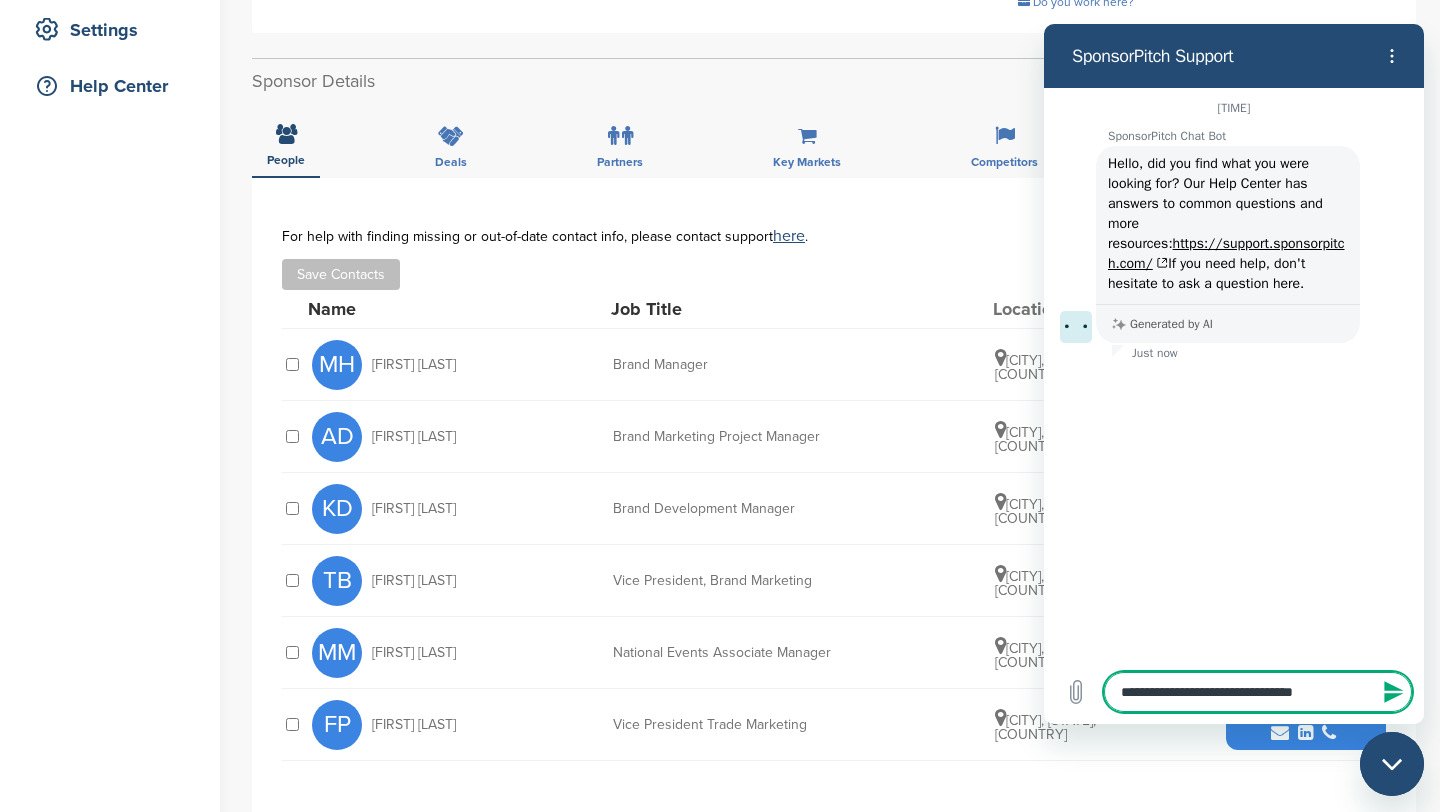 type on "**********" 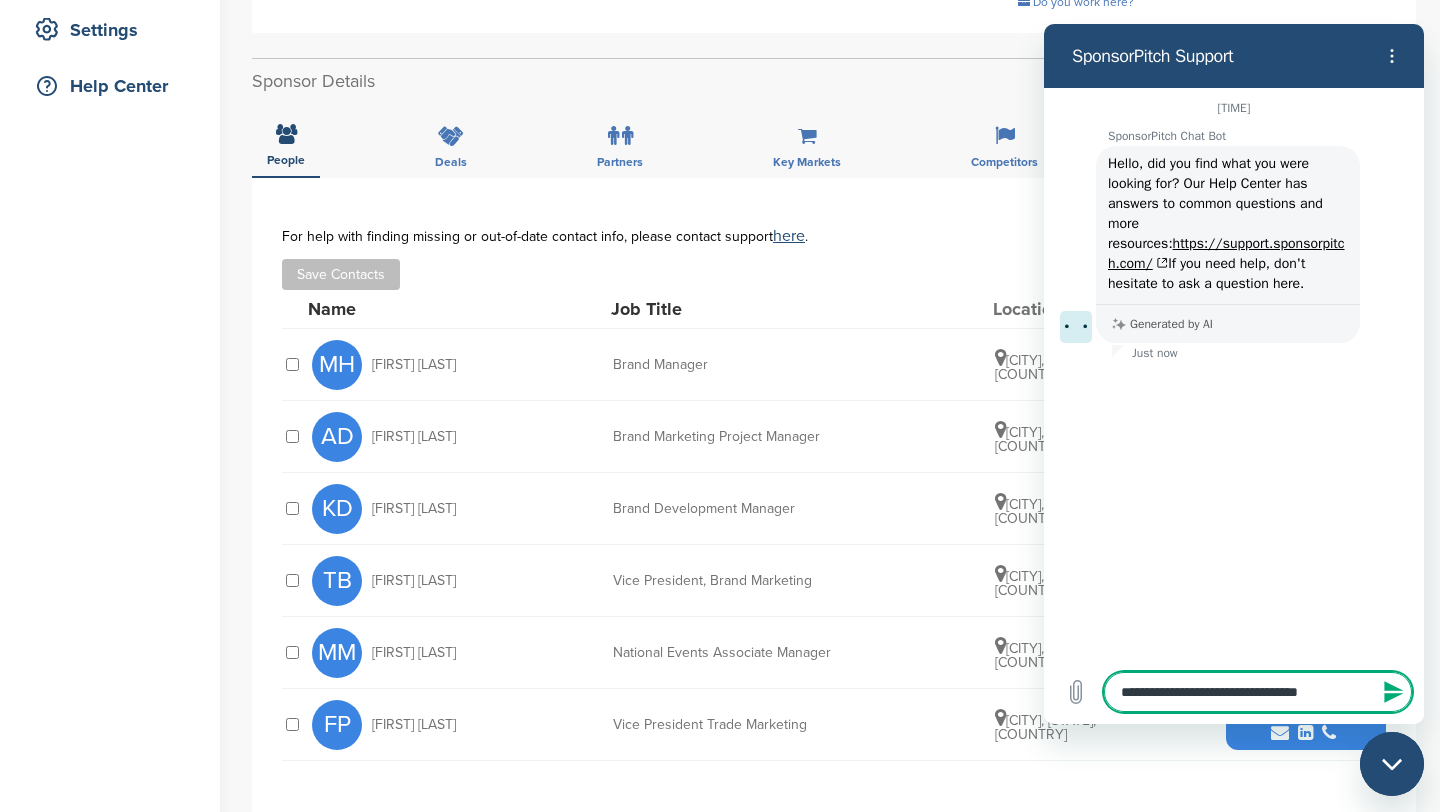 type on "**********" 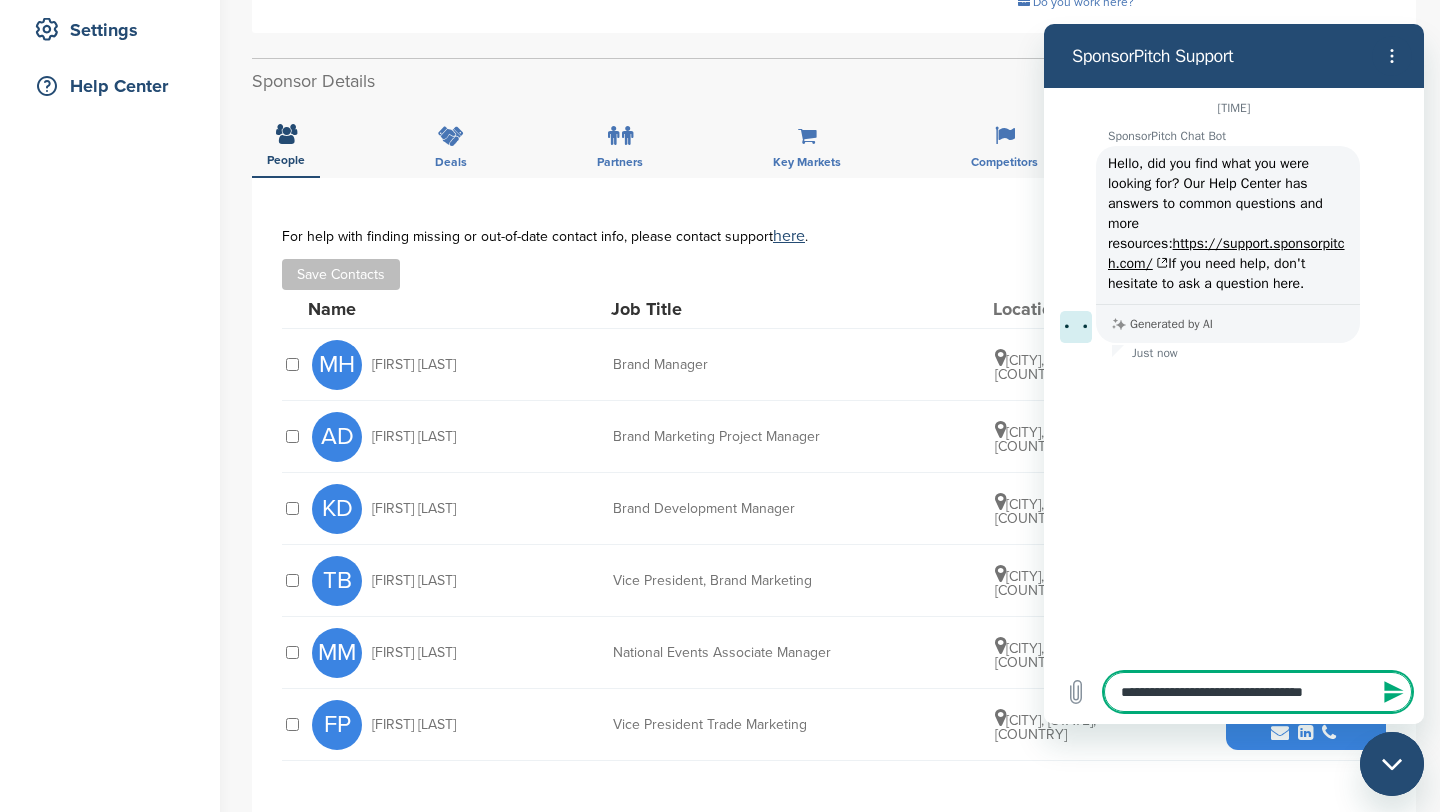 type on "**********" 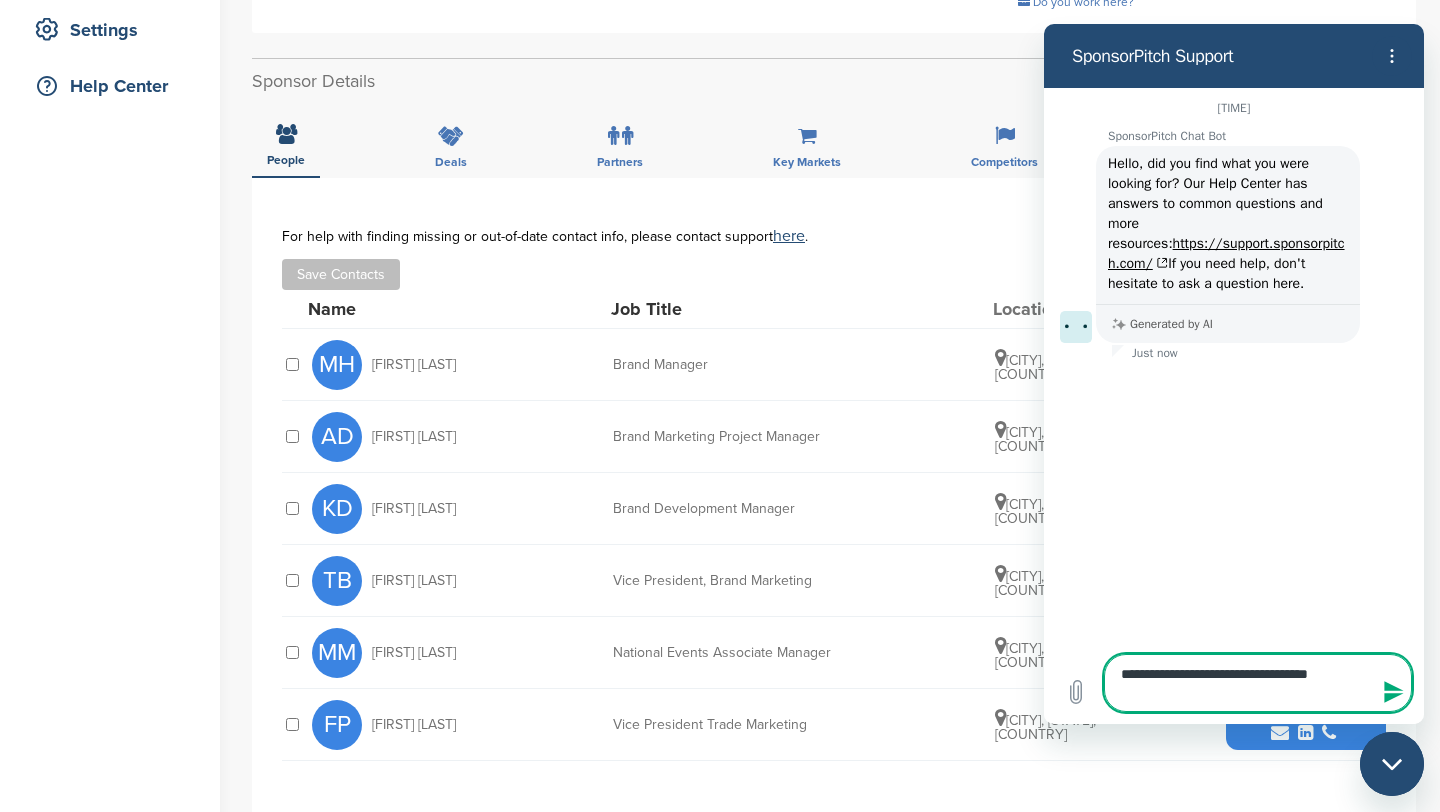 type on "**********" 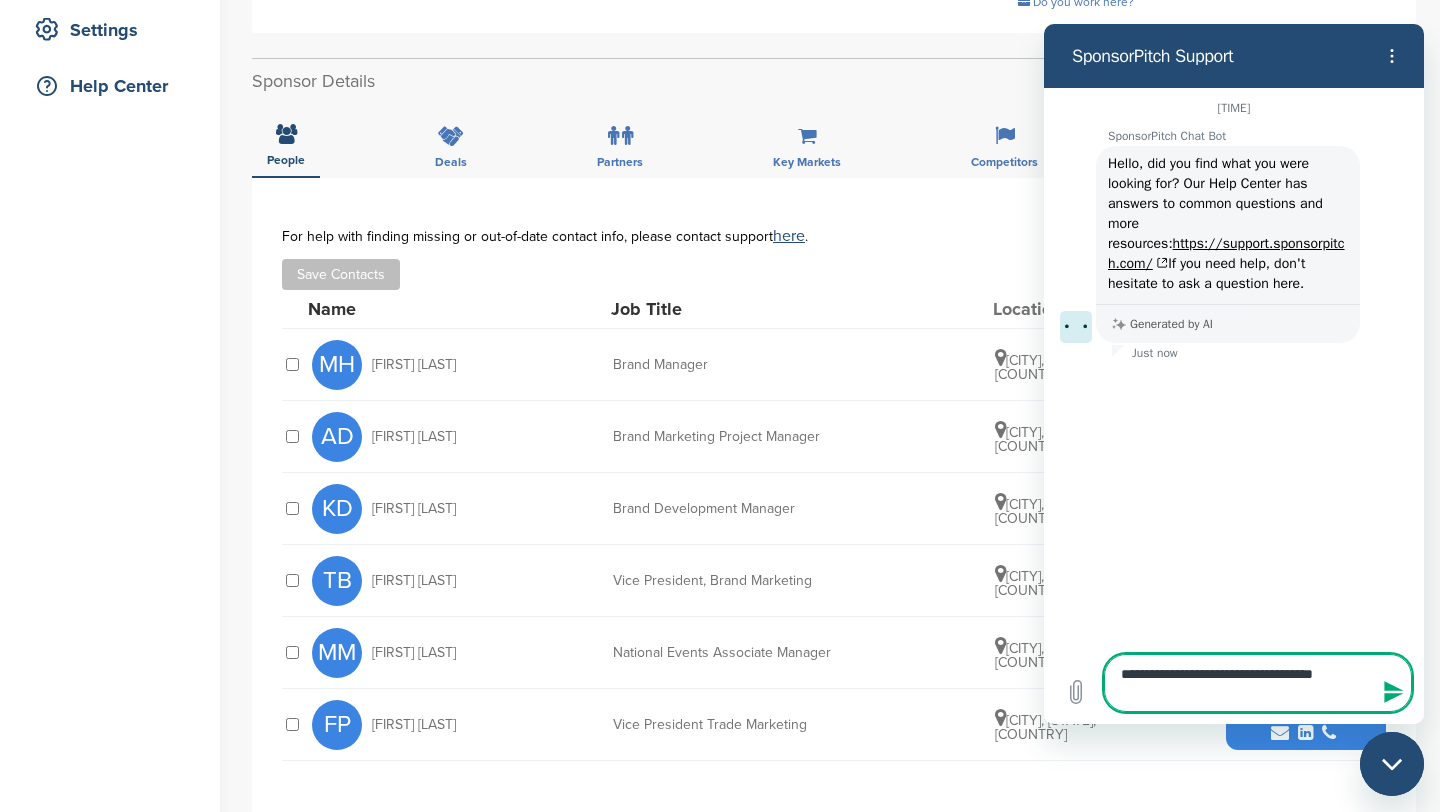type on "**********" 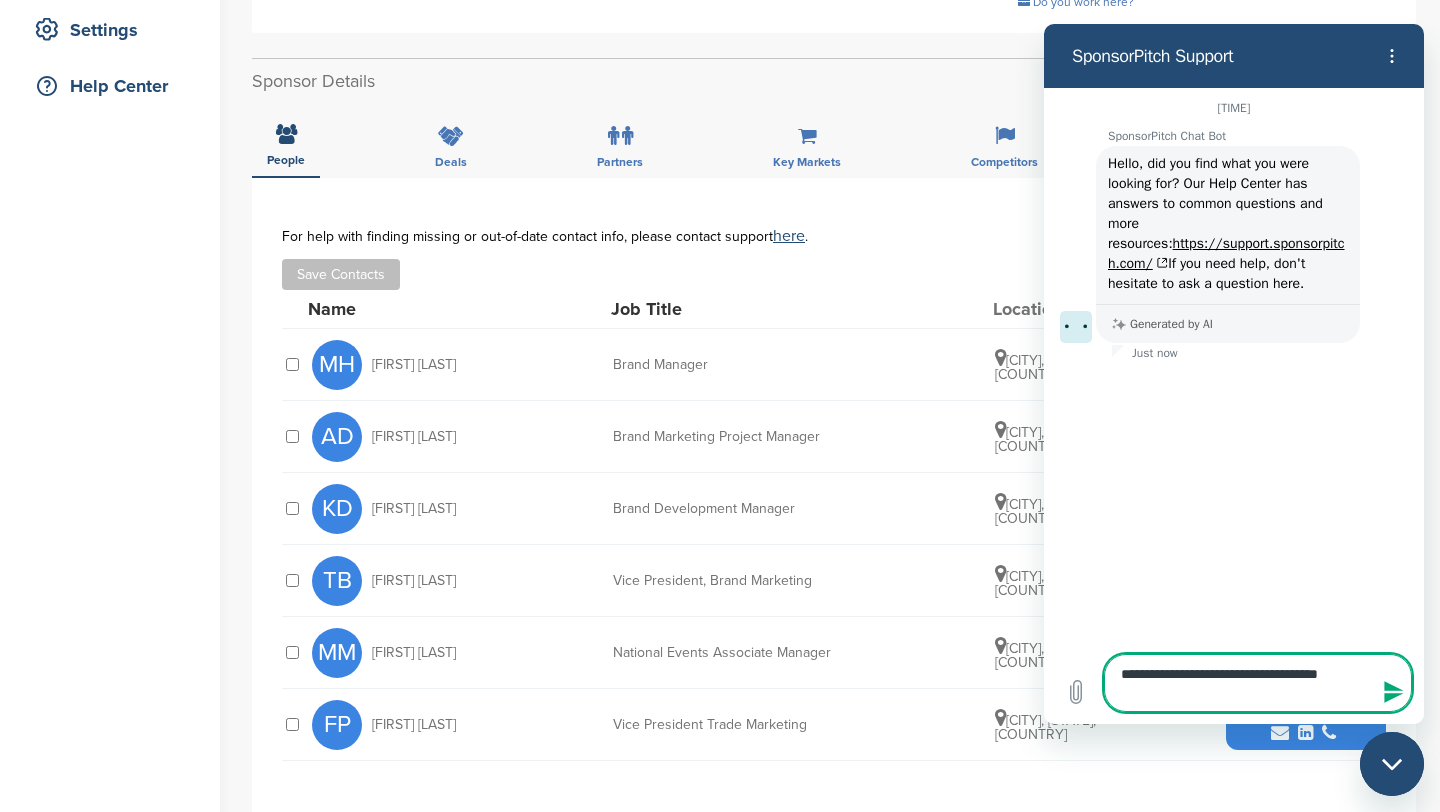 type on "**********" 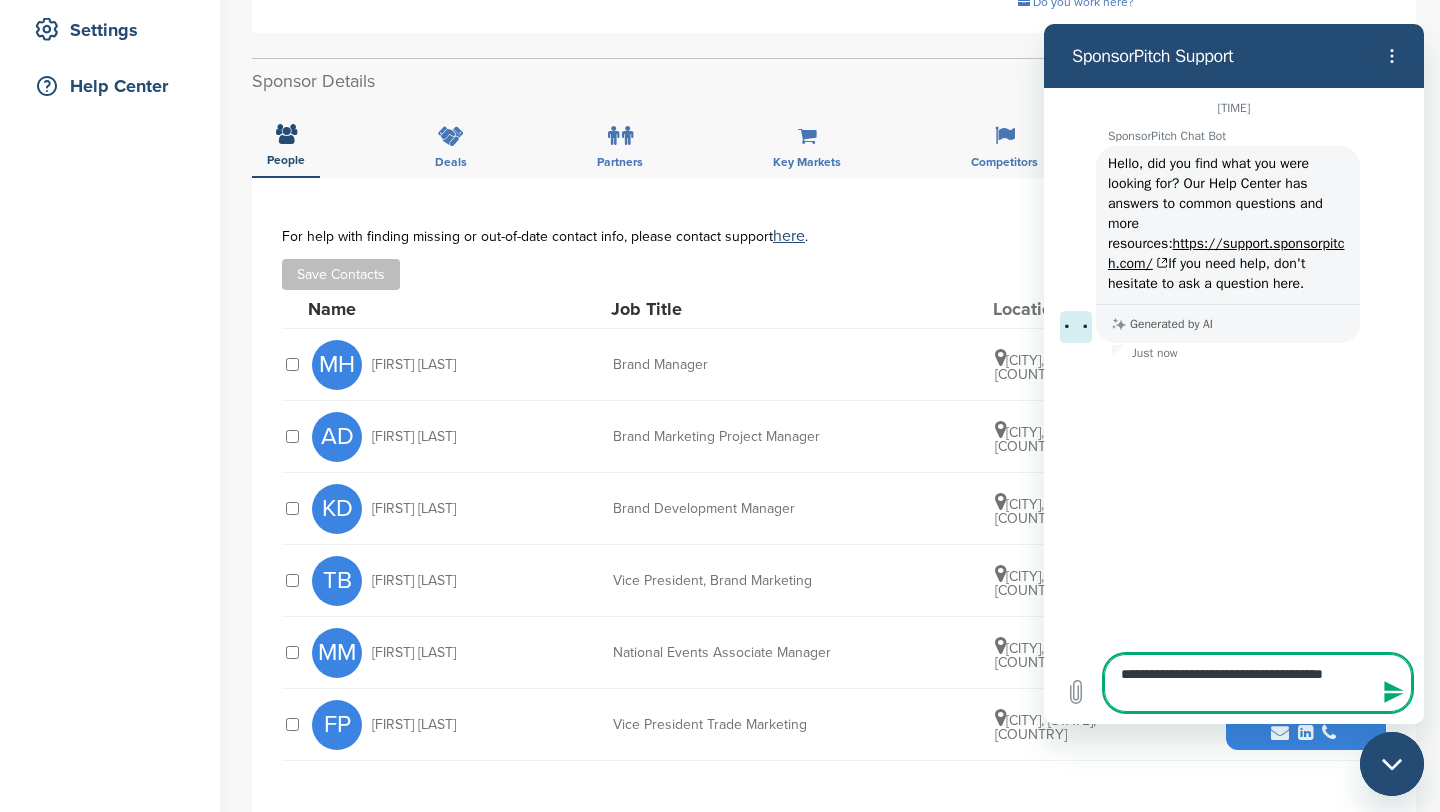 type on "**********" 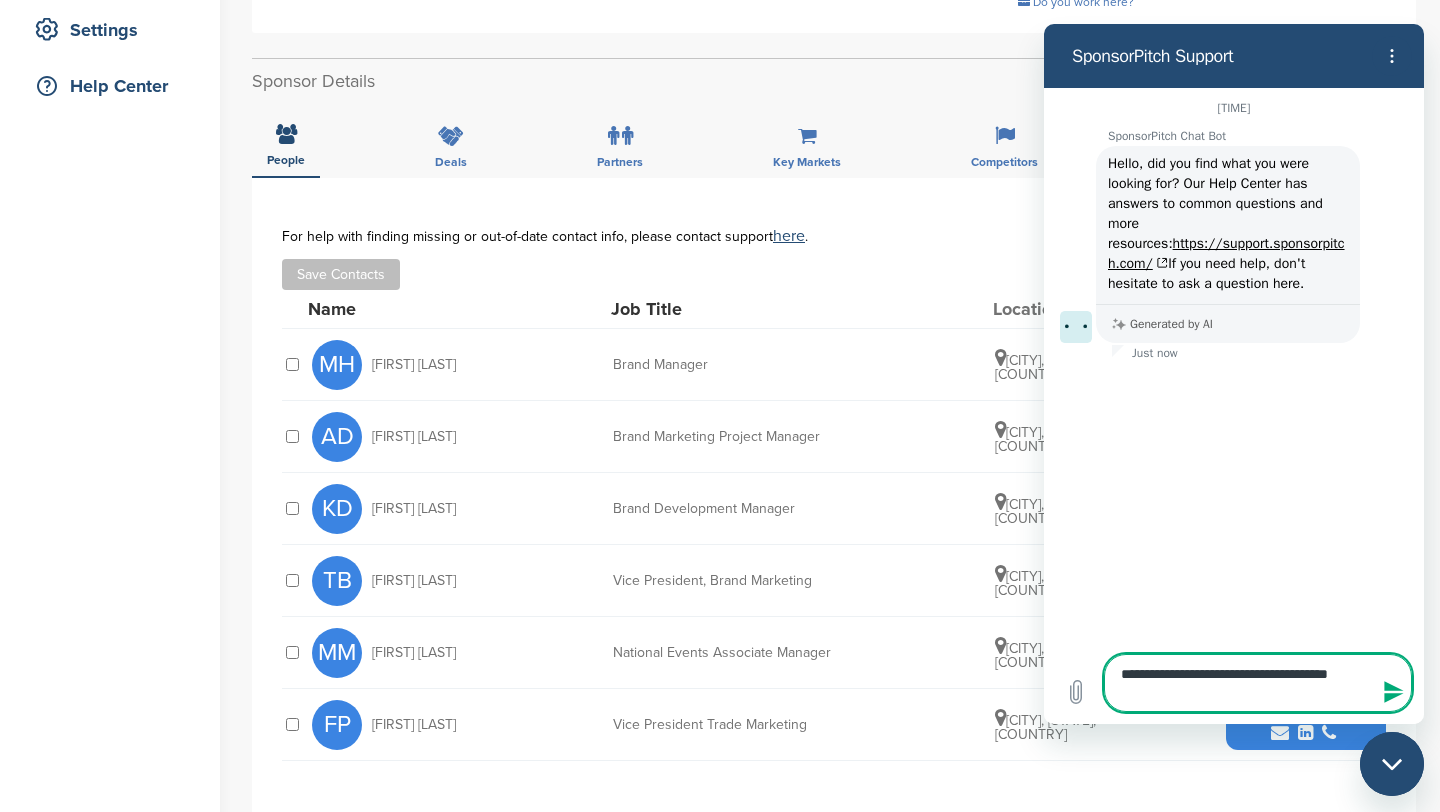 type on "**********" 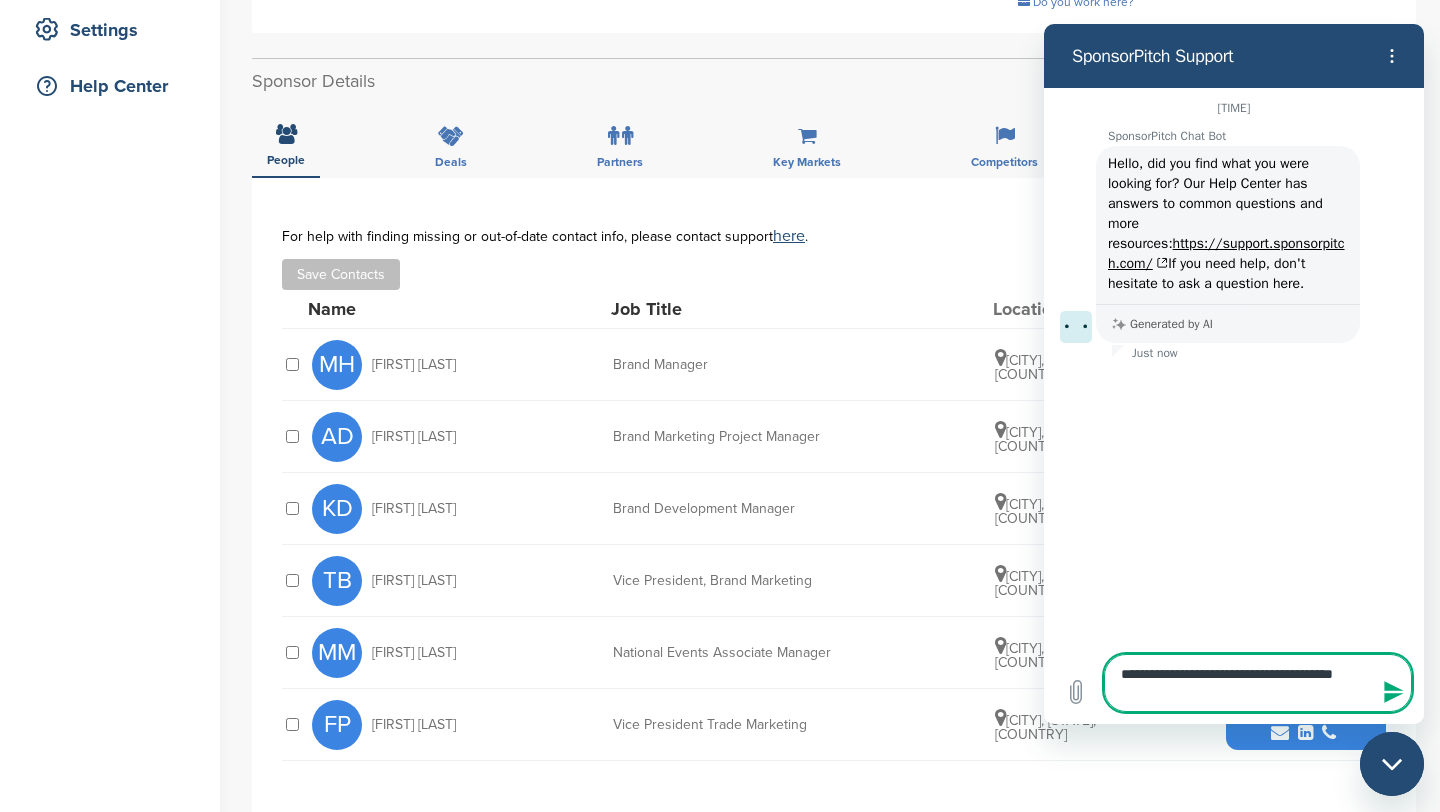 type on "**********" 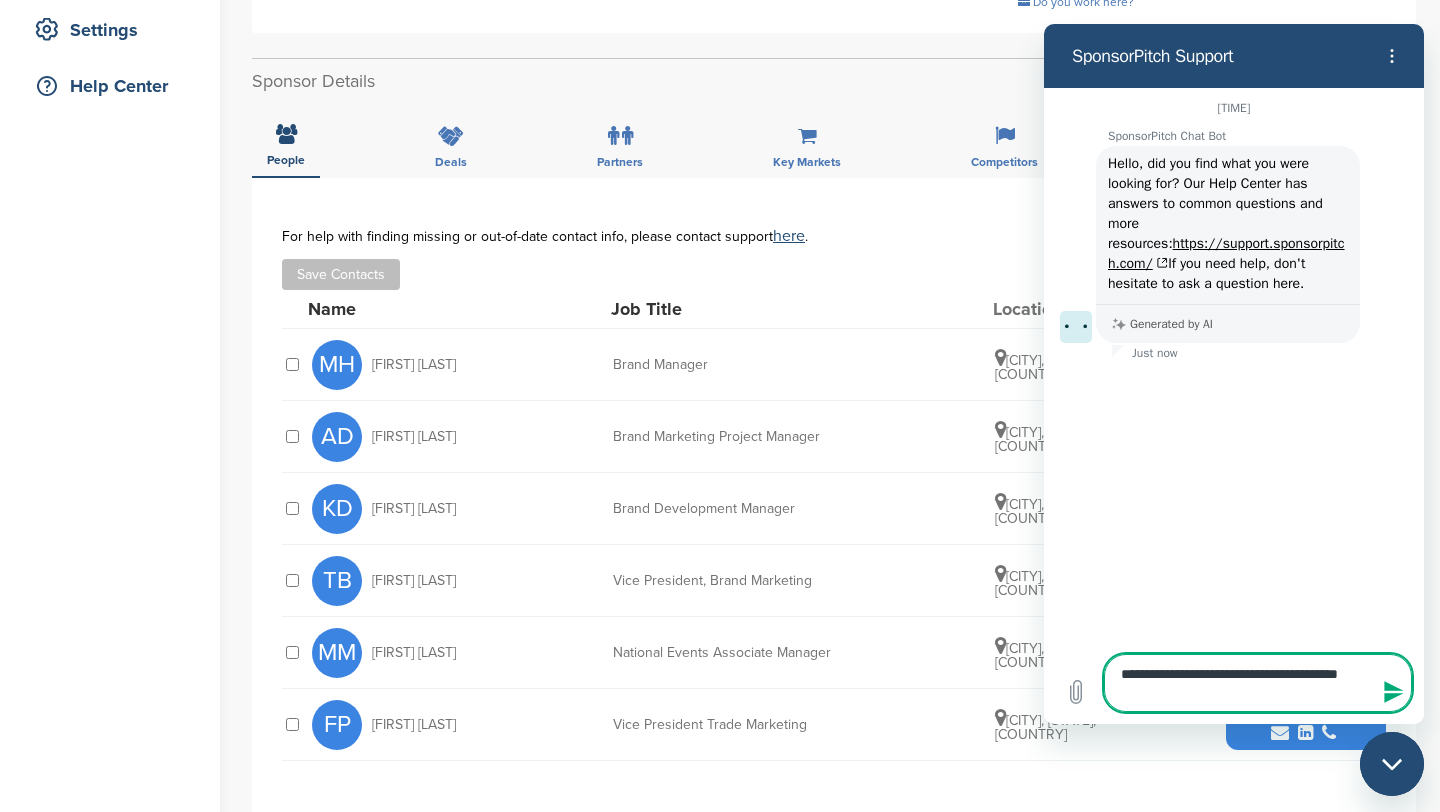 type on "**********" 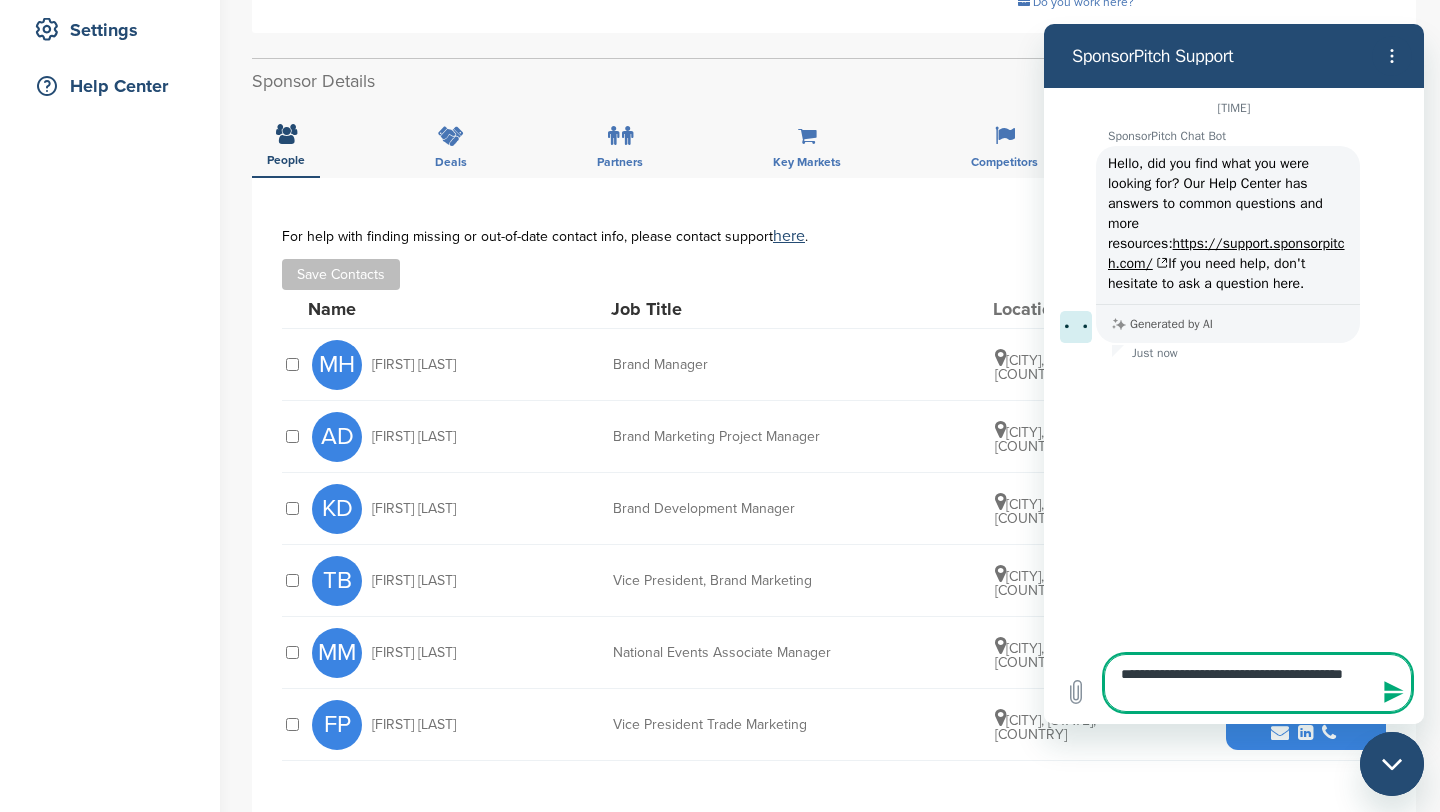 type on "**********" 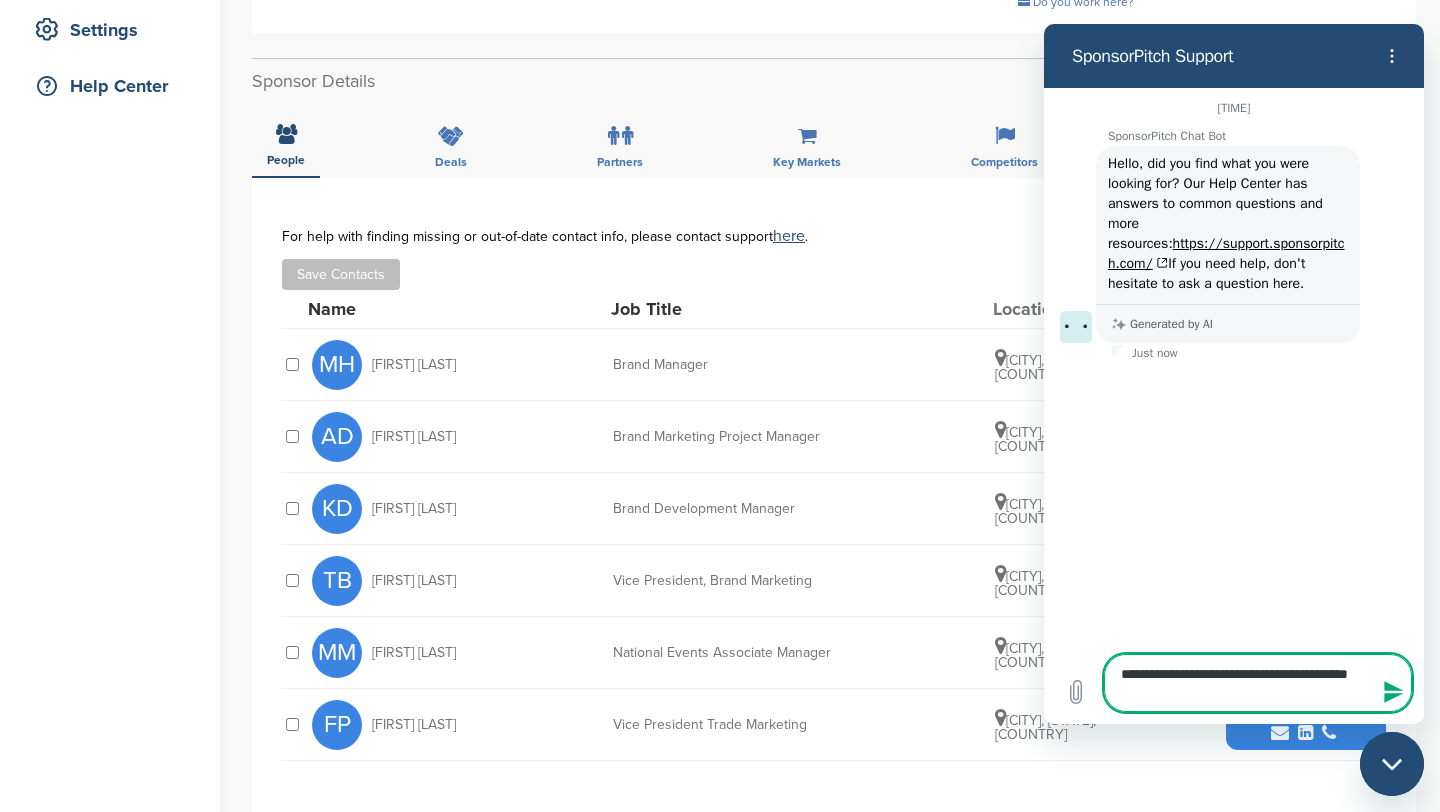 type on "**********" 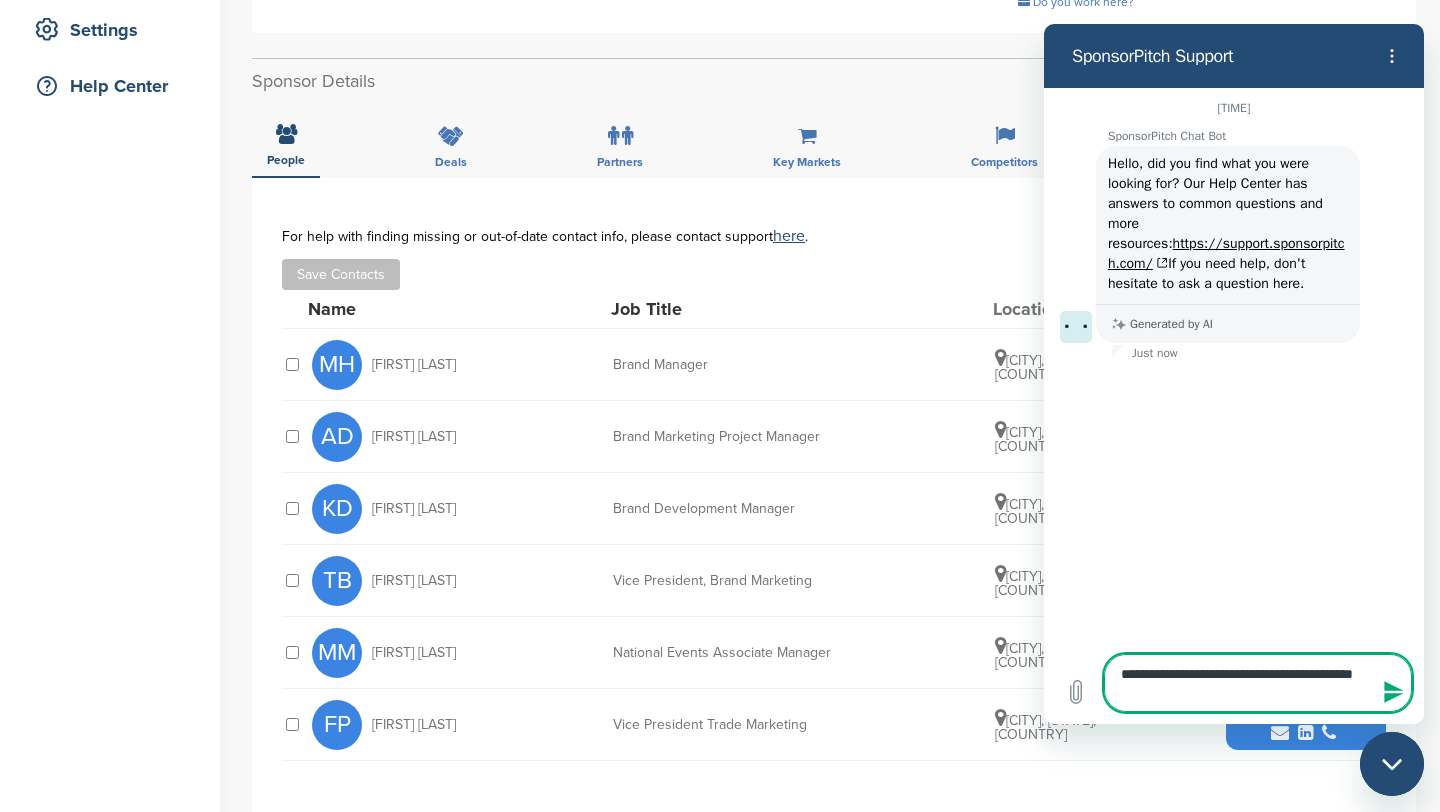 type on "**********" 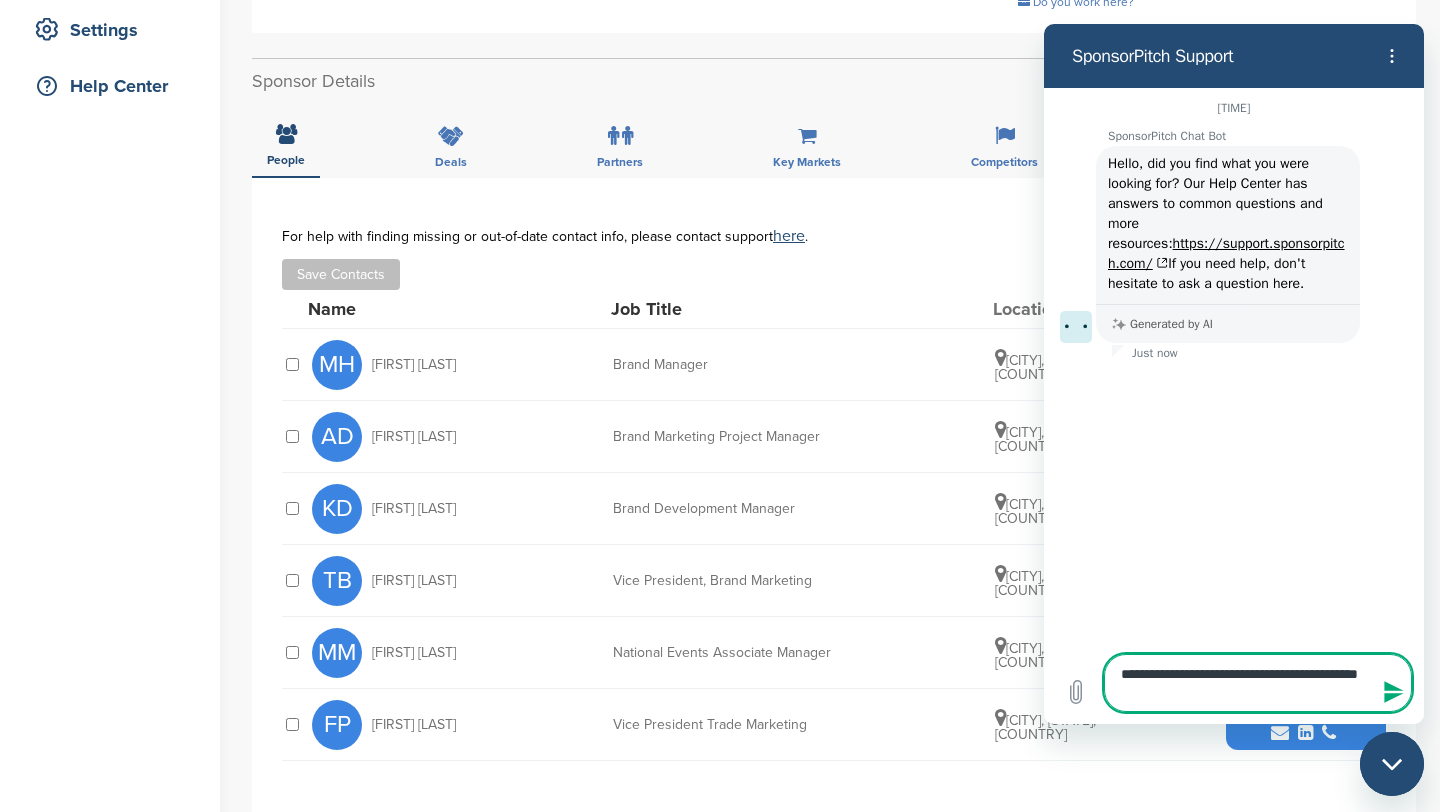 type on "**********" 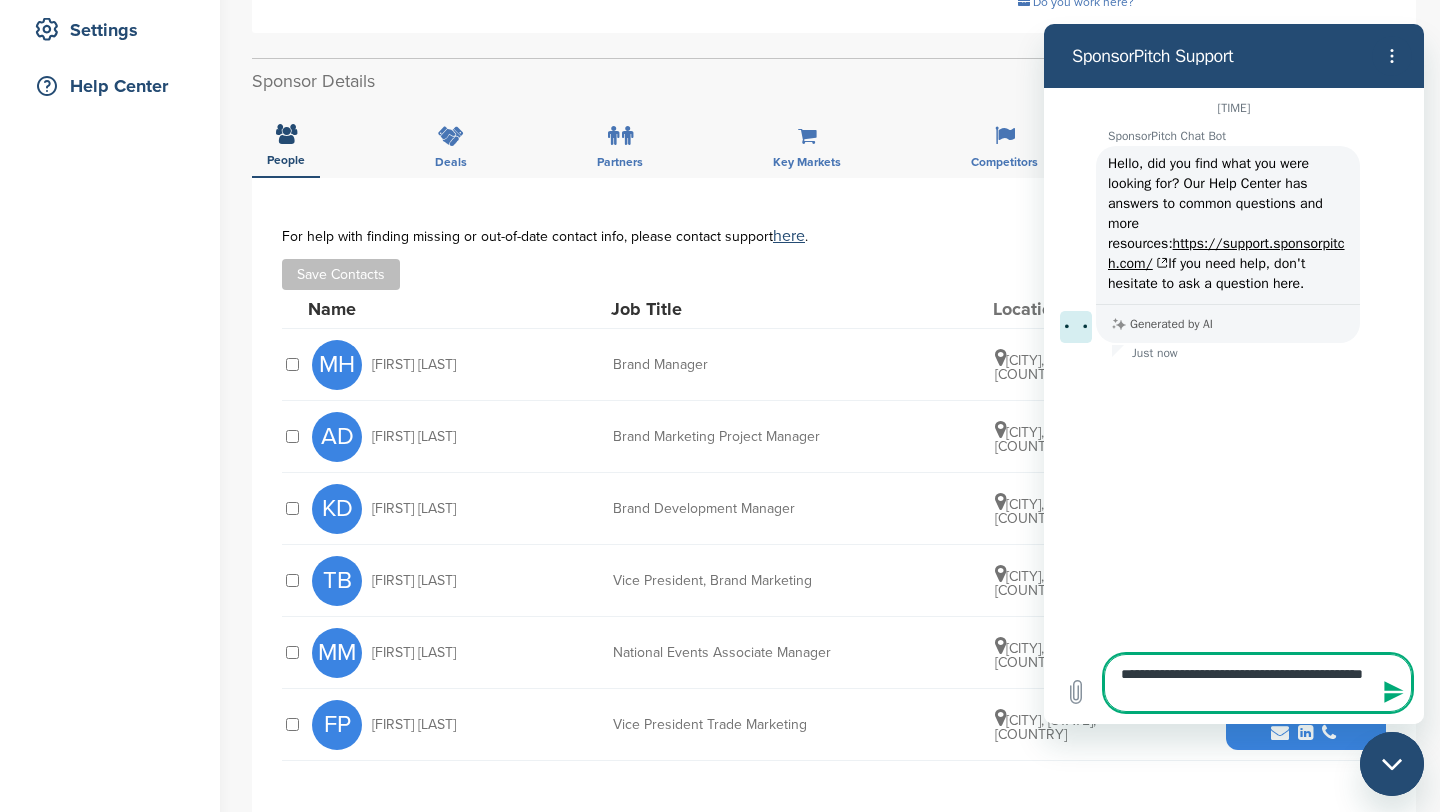 type on "**********" 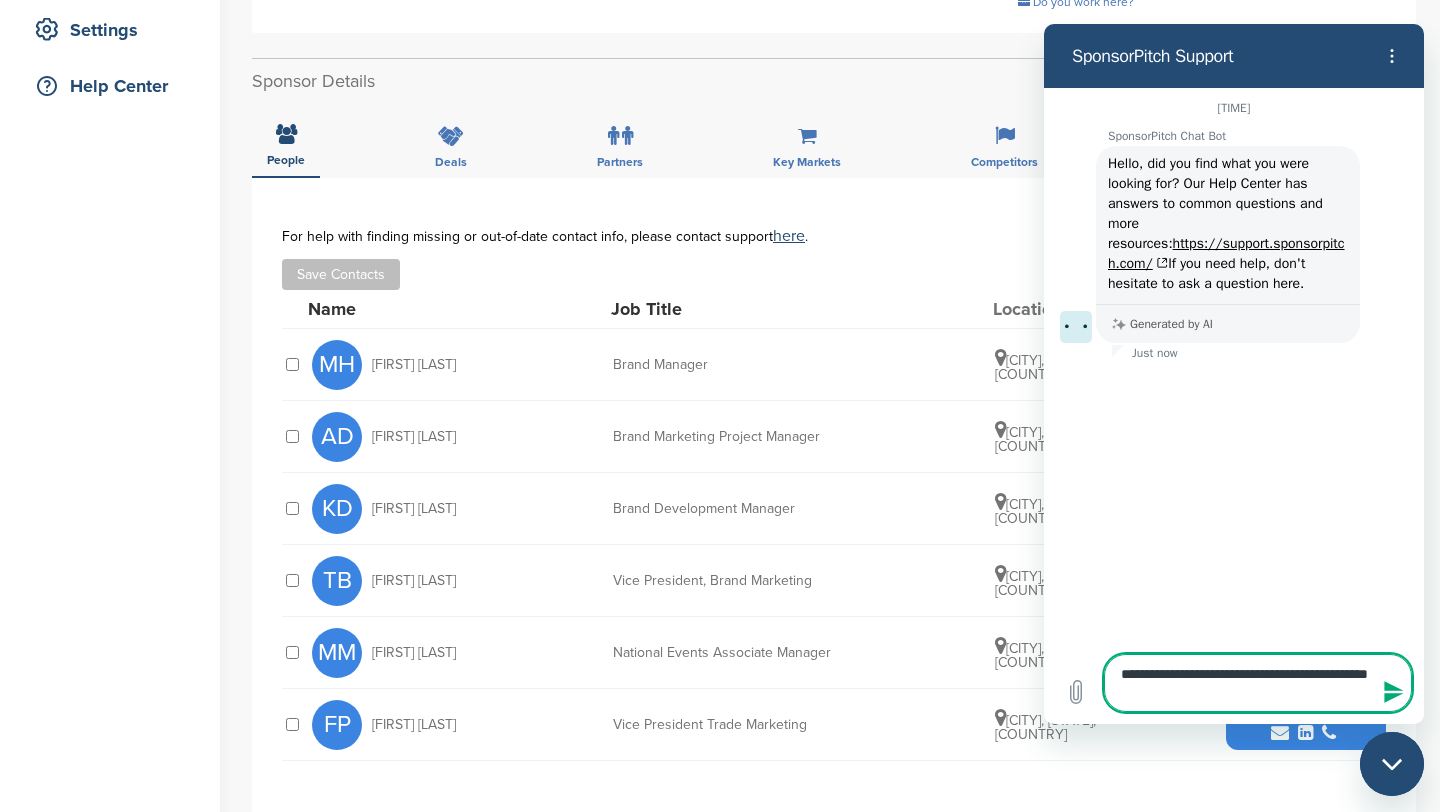 type on "**********" 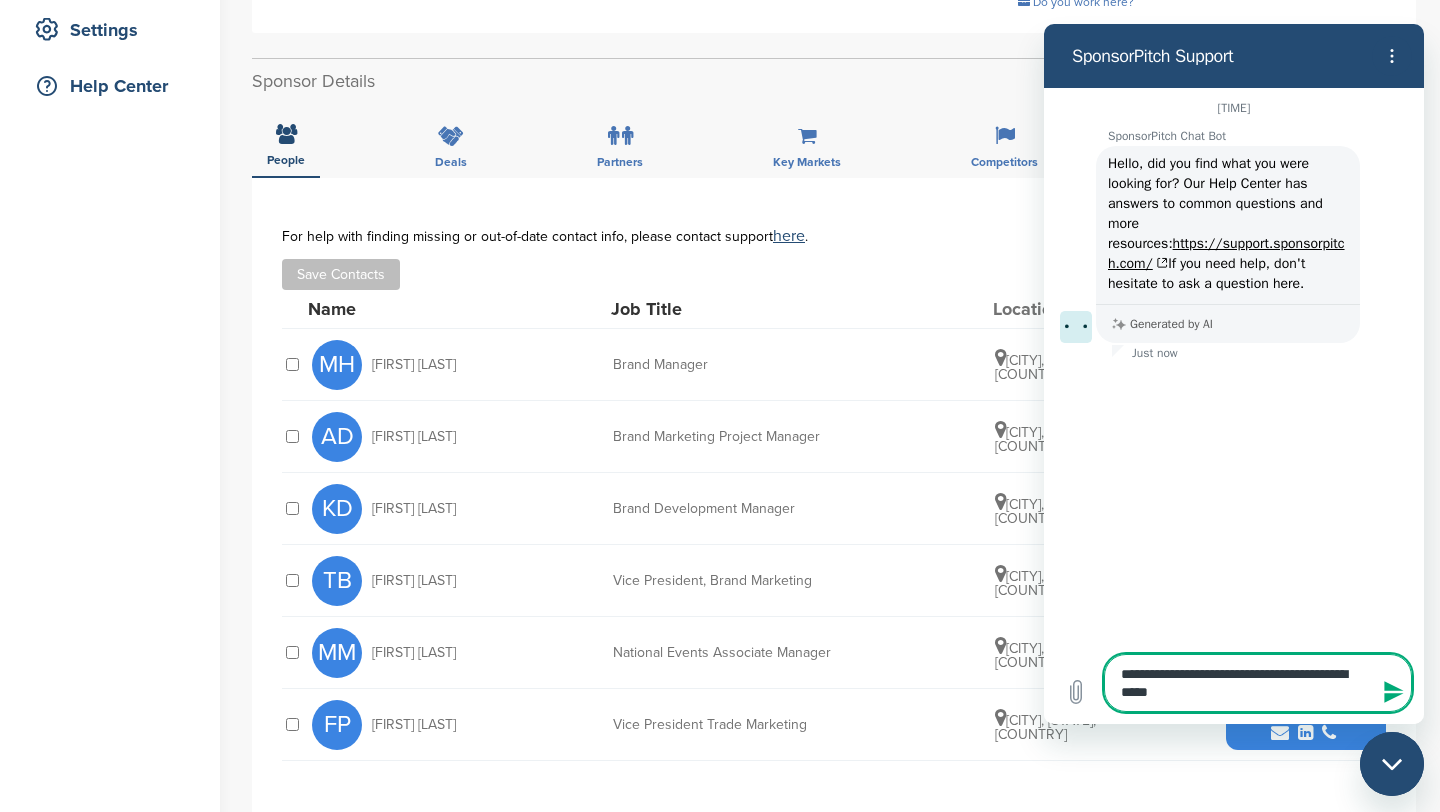 type on "**********" 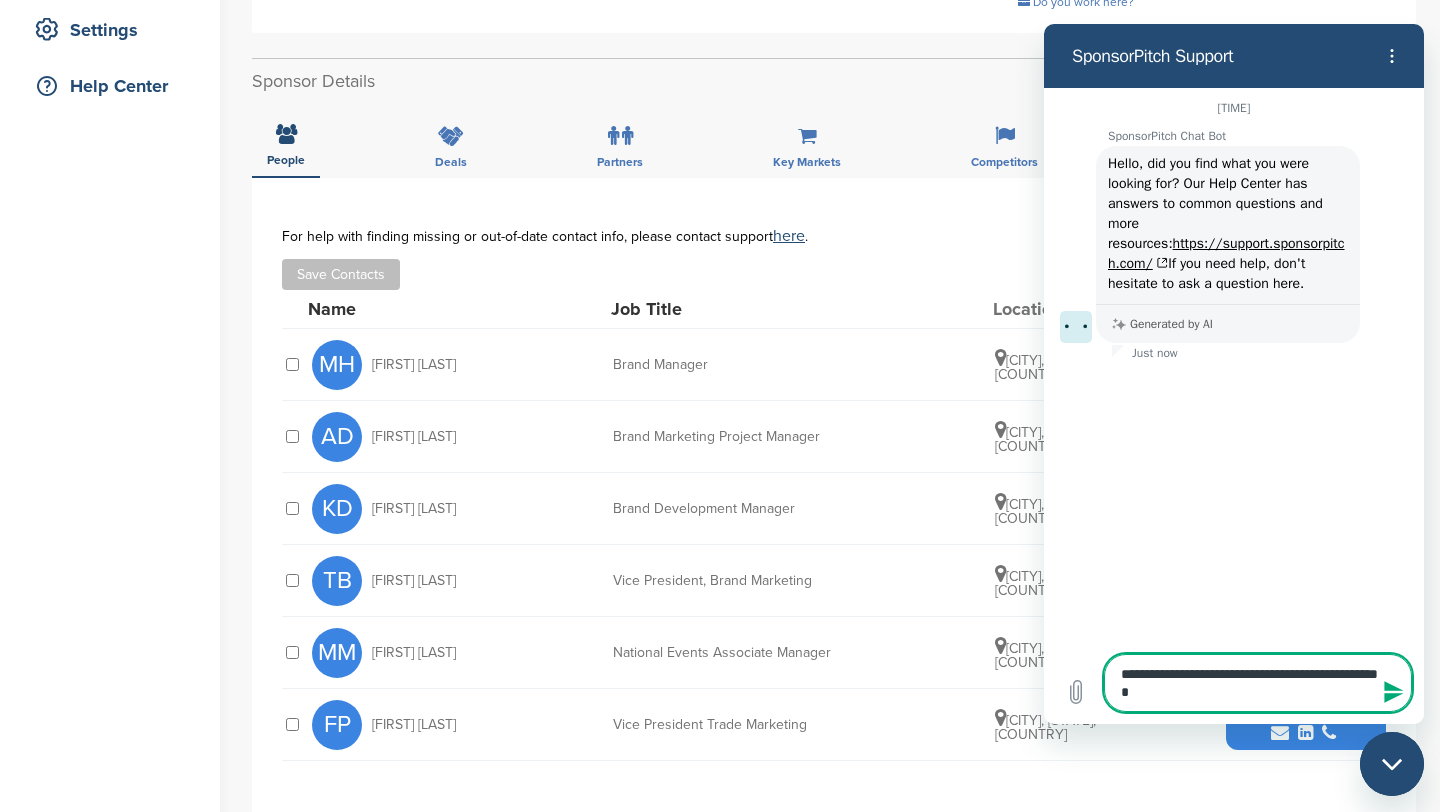 type on "**********" 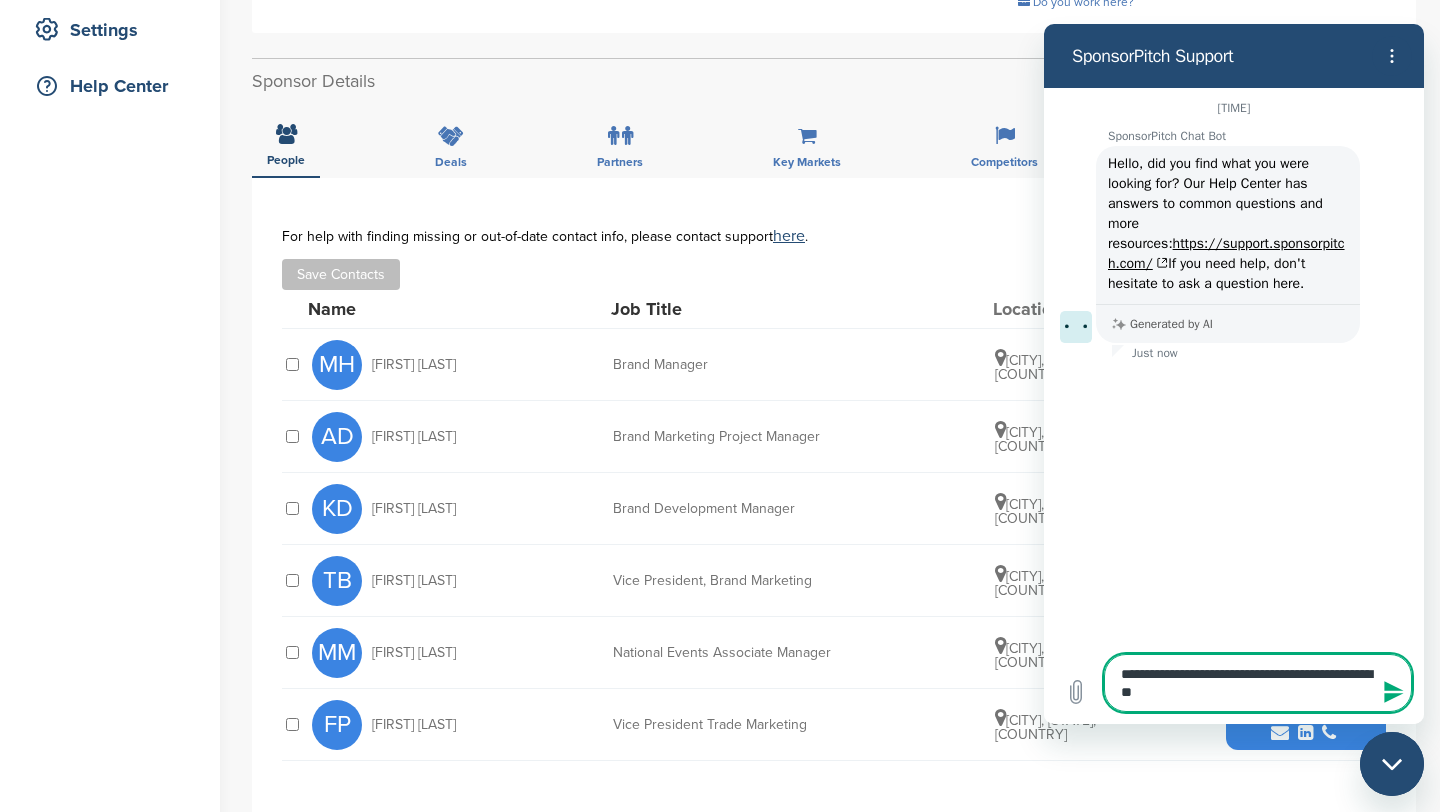 type on "**********" 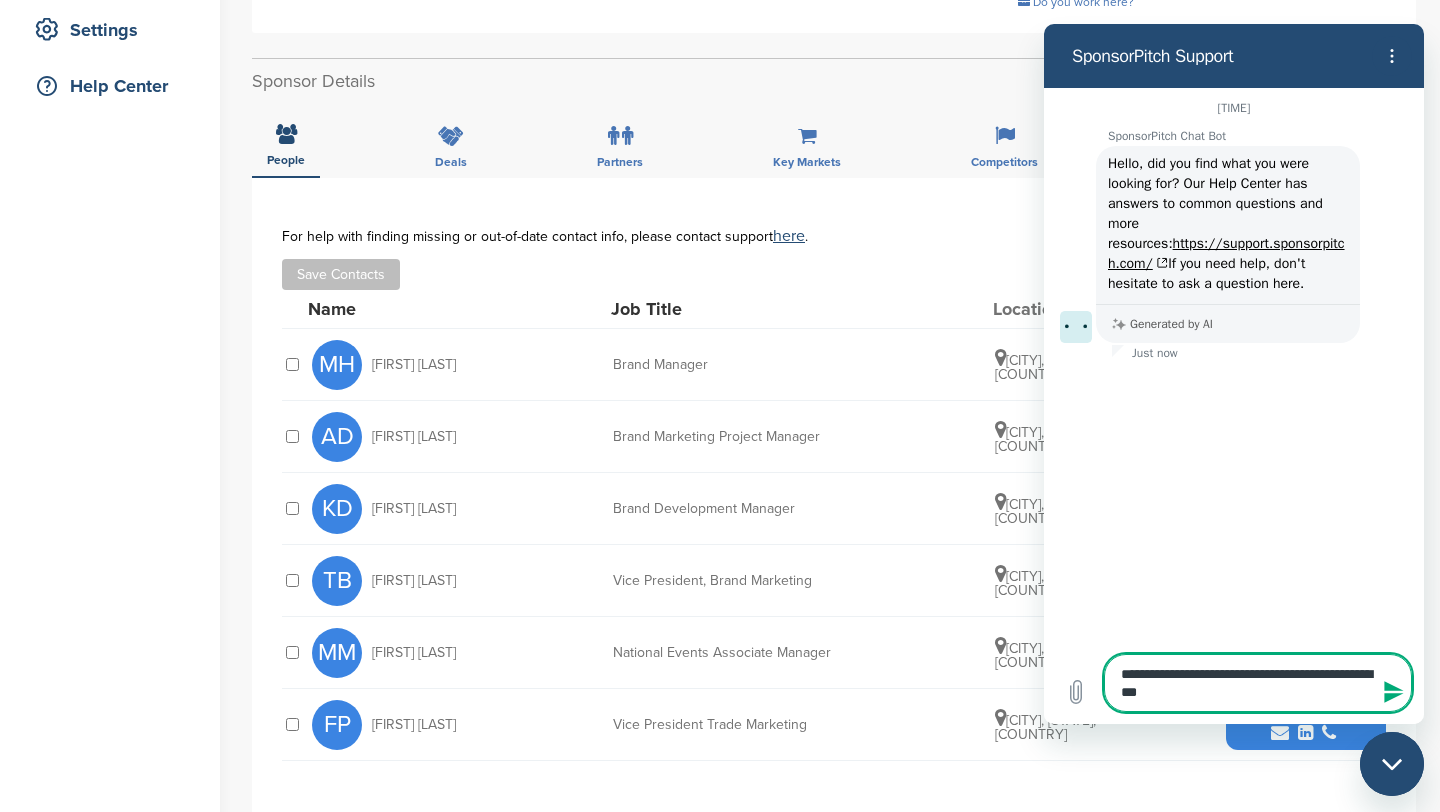 type on "**********" 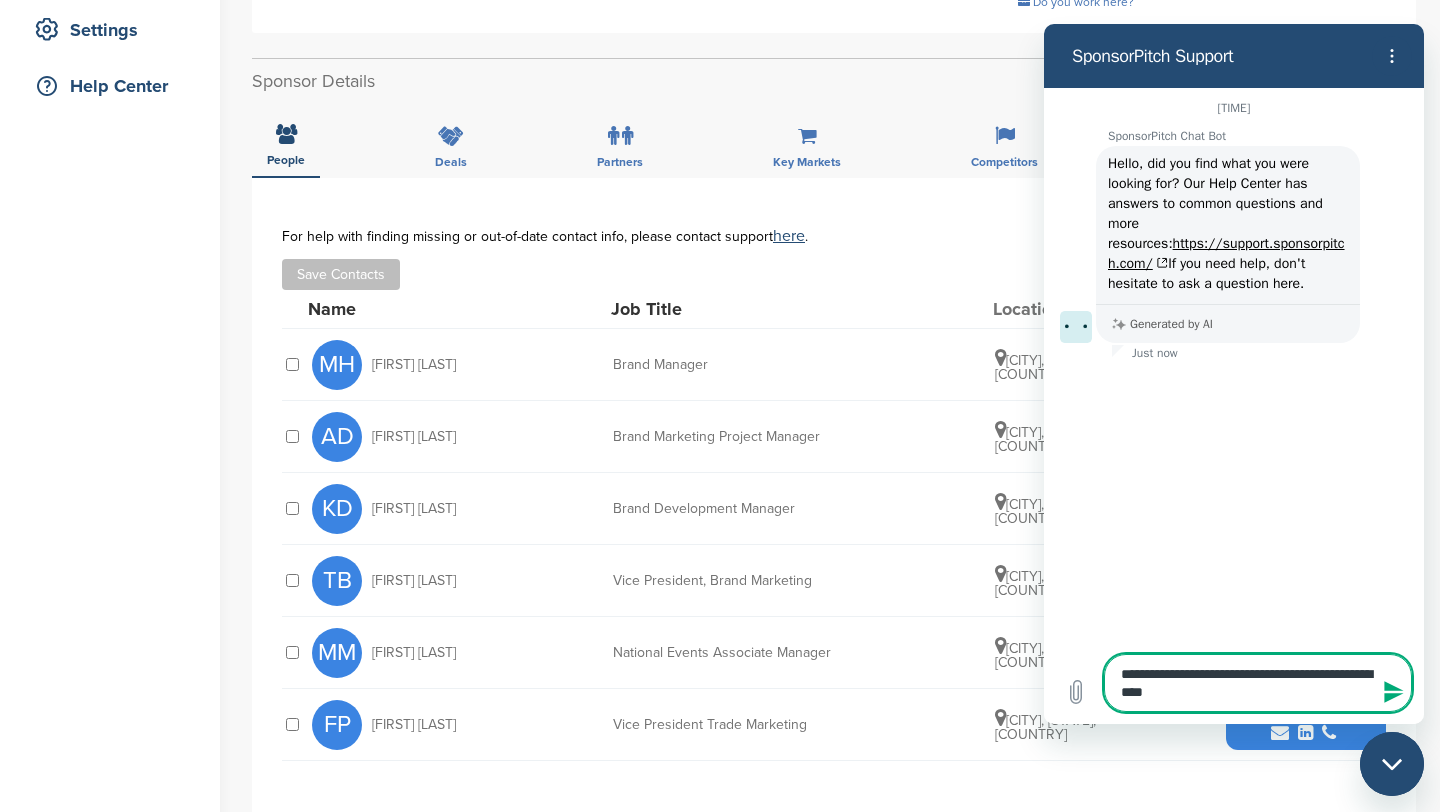 type on "**********" 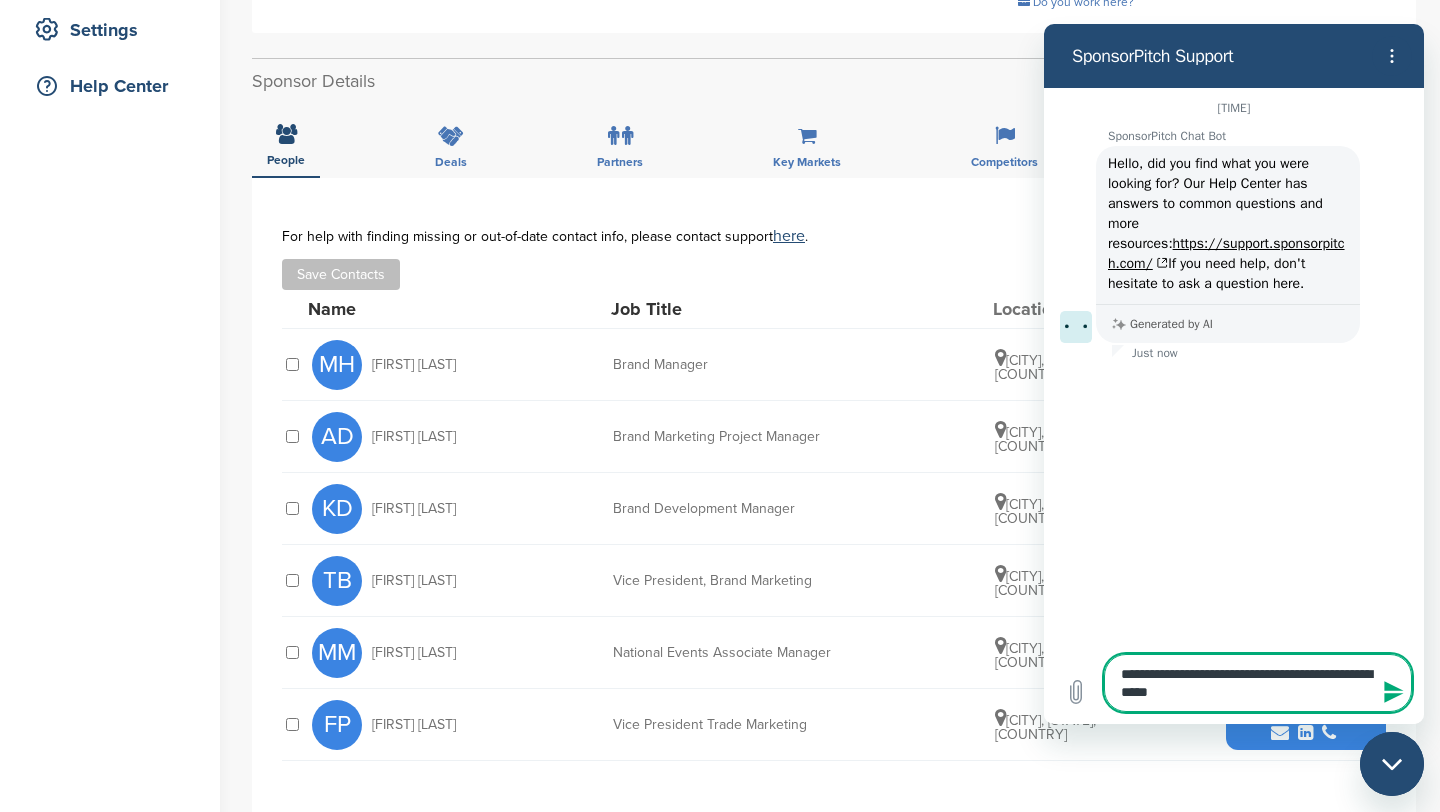 type on "*" 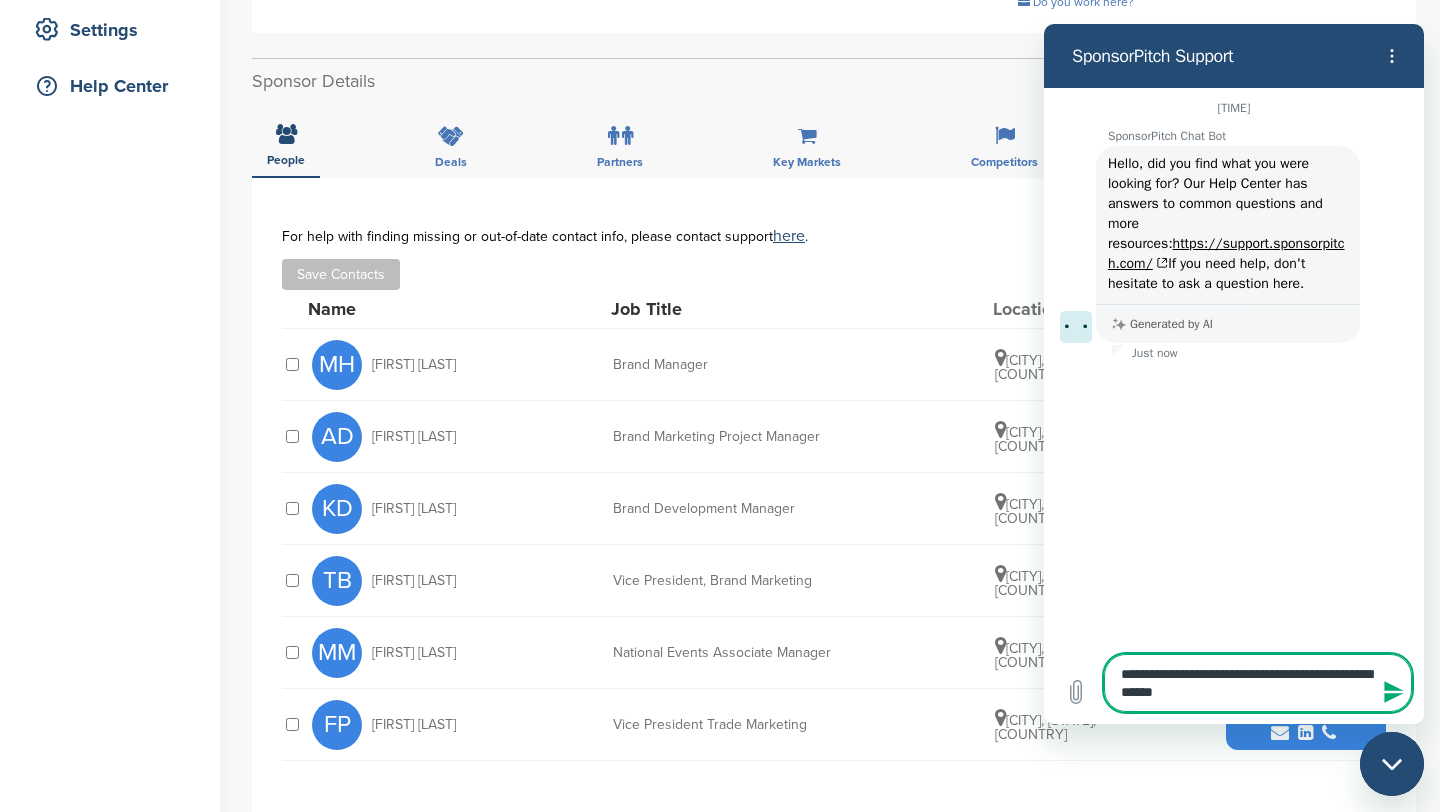 type on "**********" 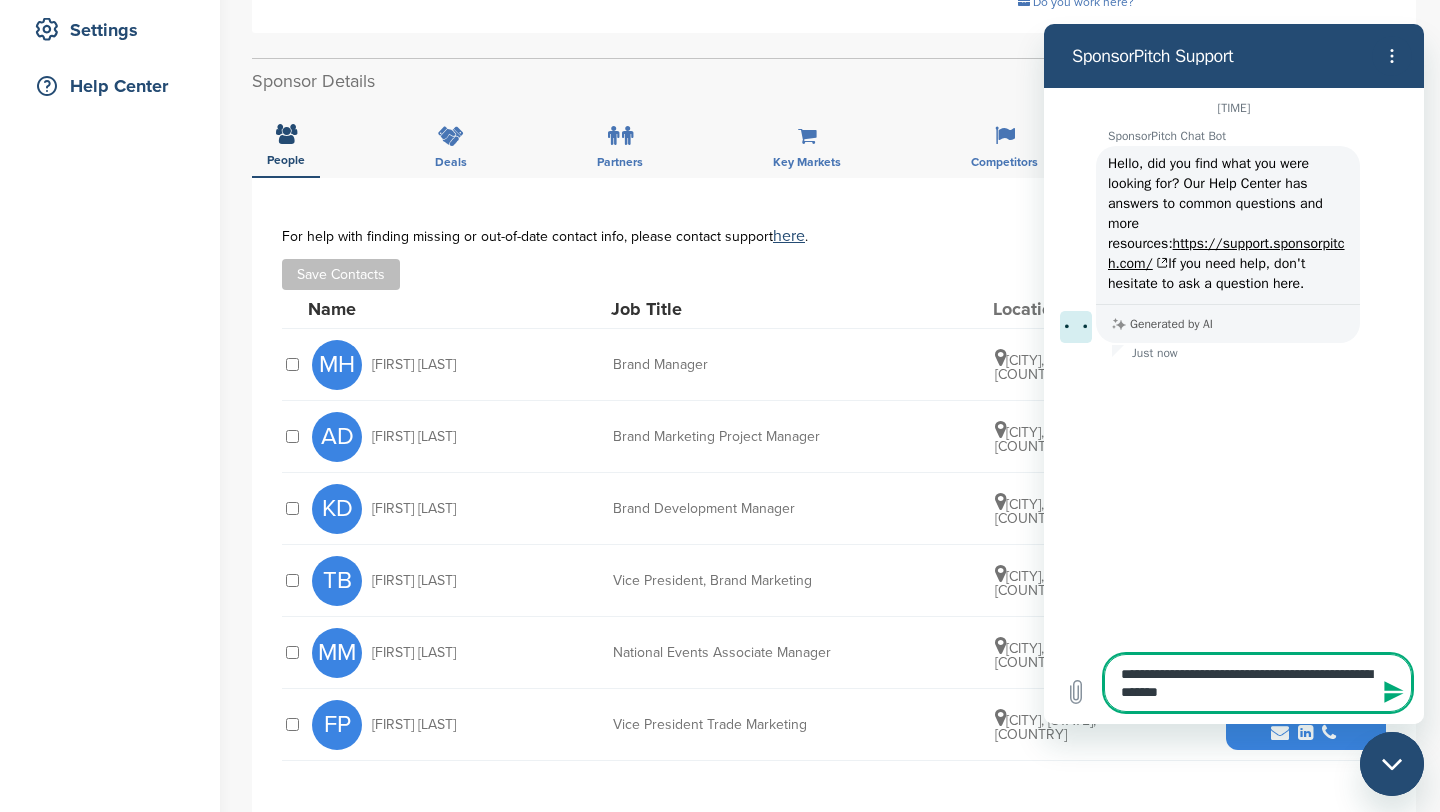 type on "**********" 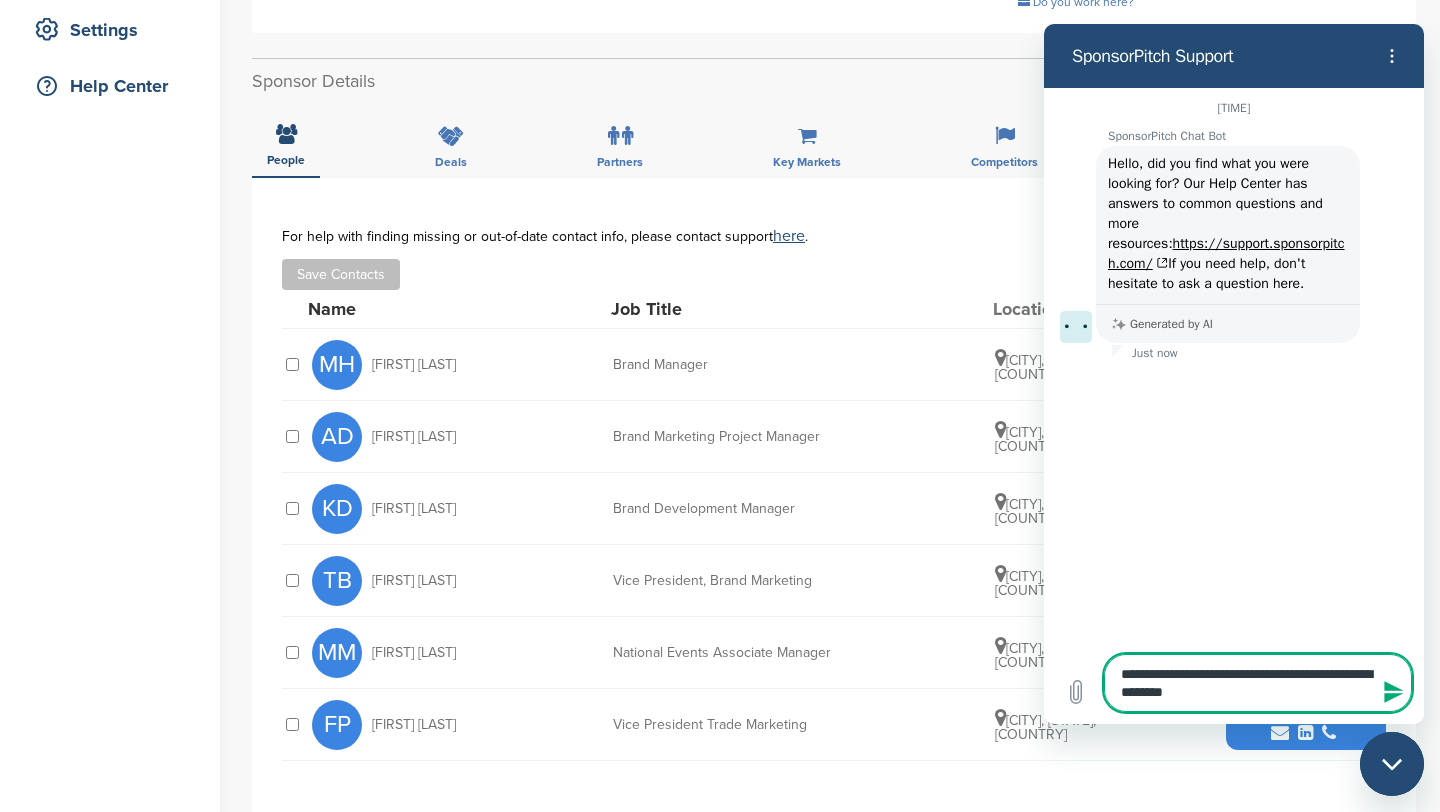 type on "**********" 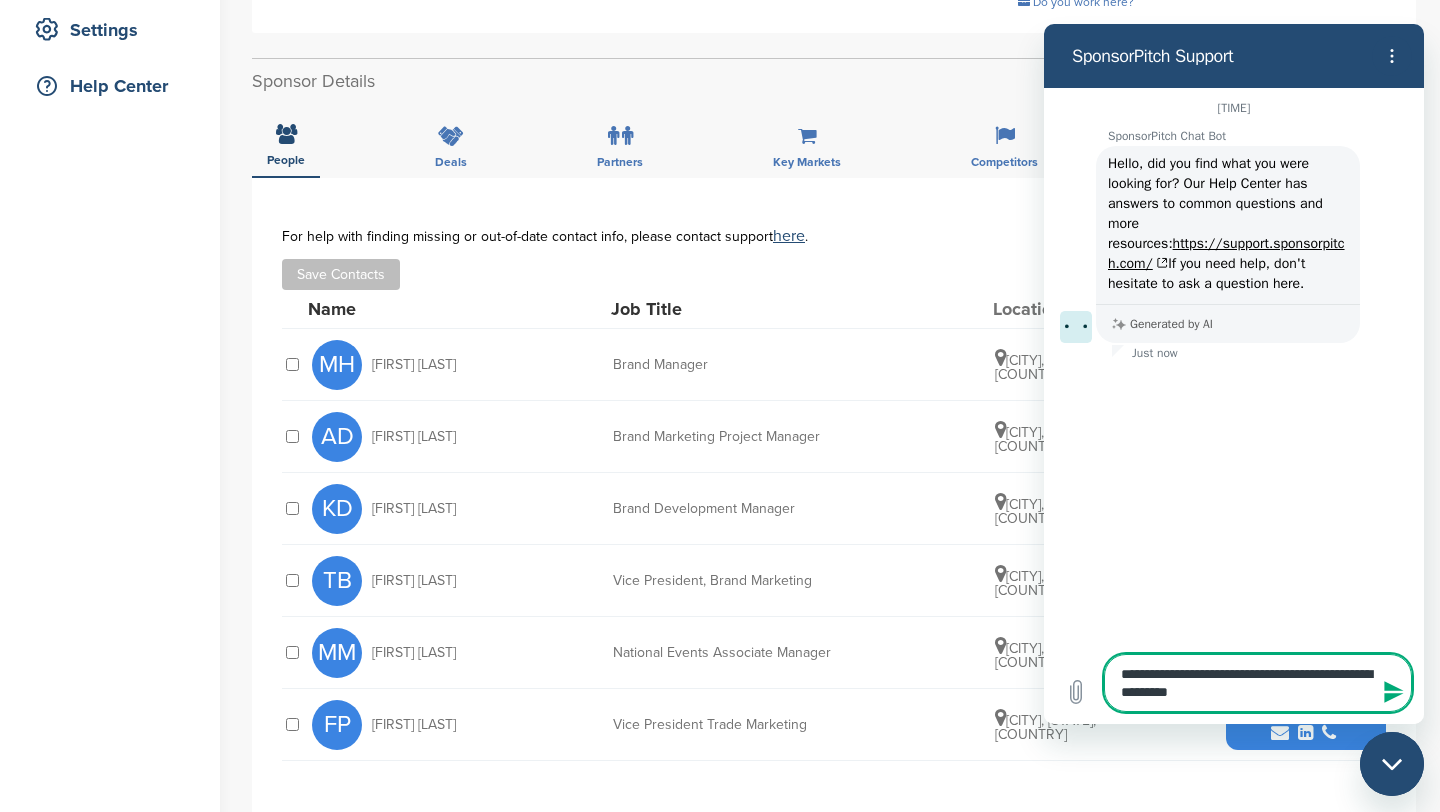 type on "**********" 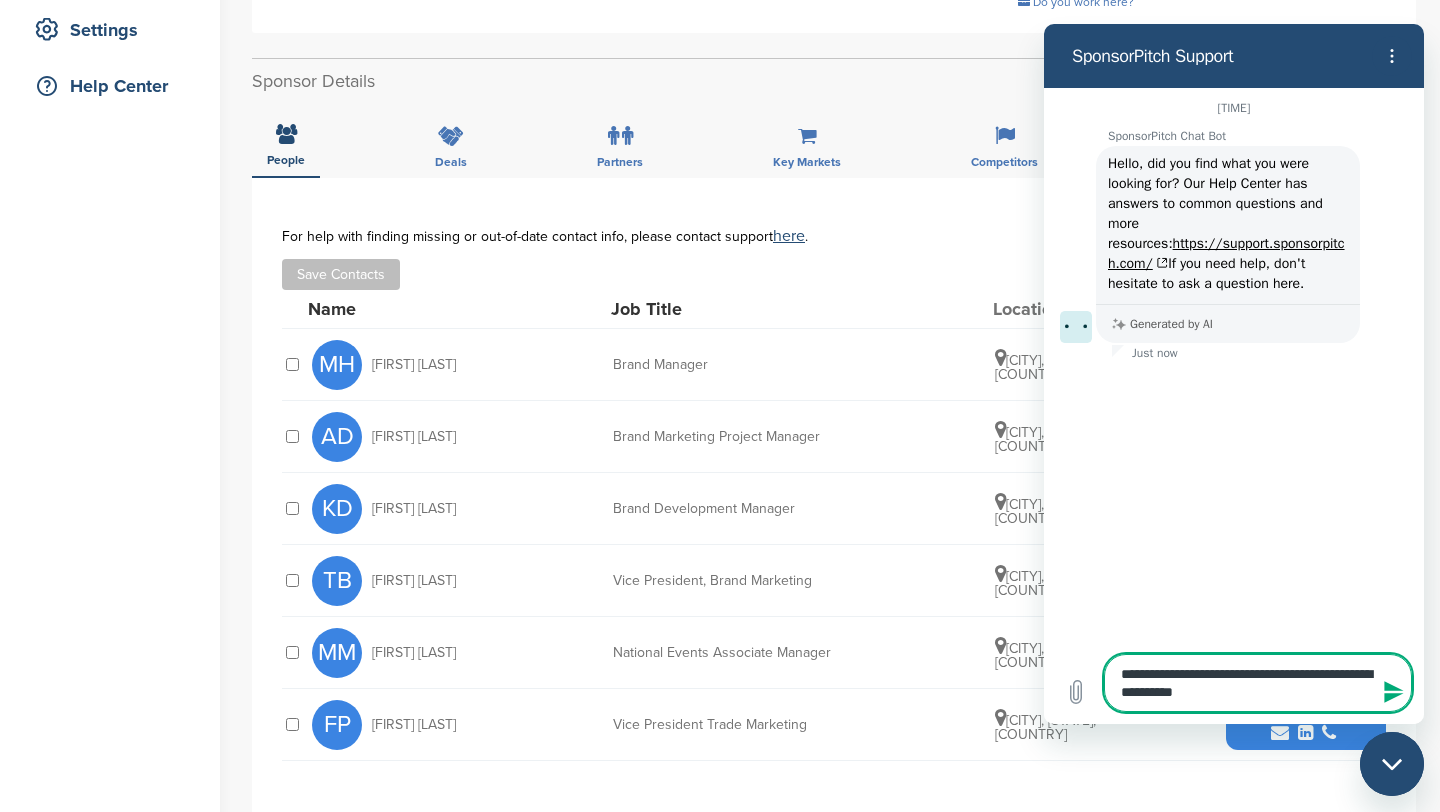 type on "**********" 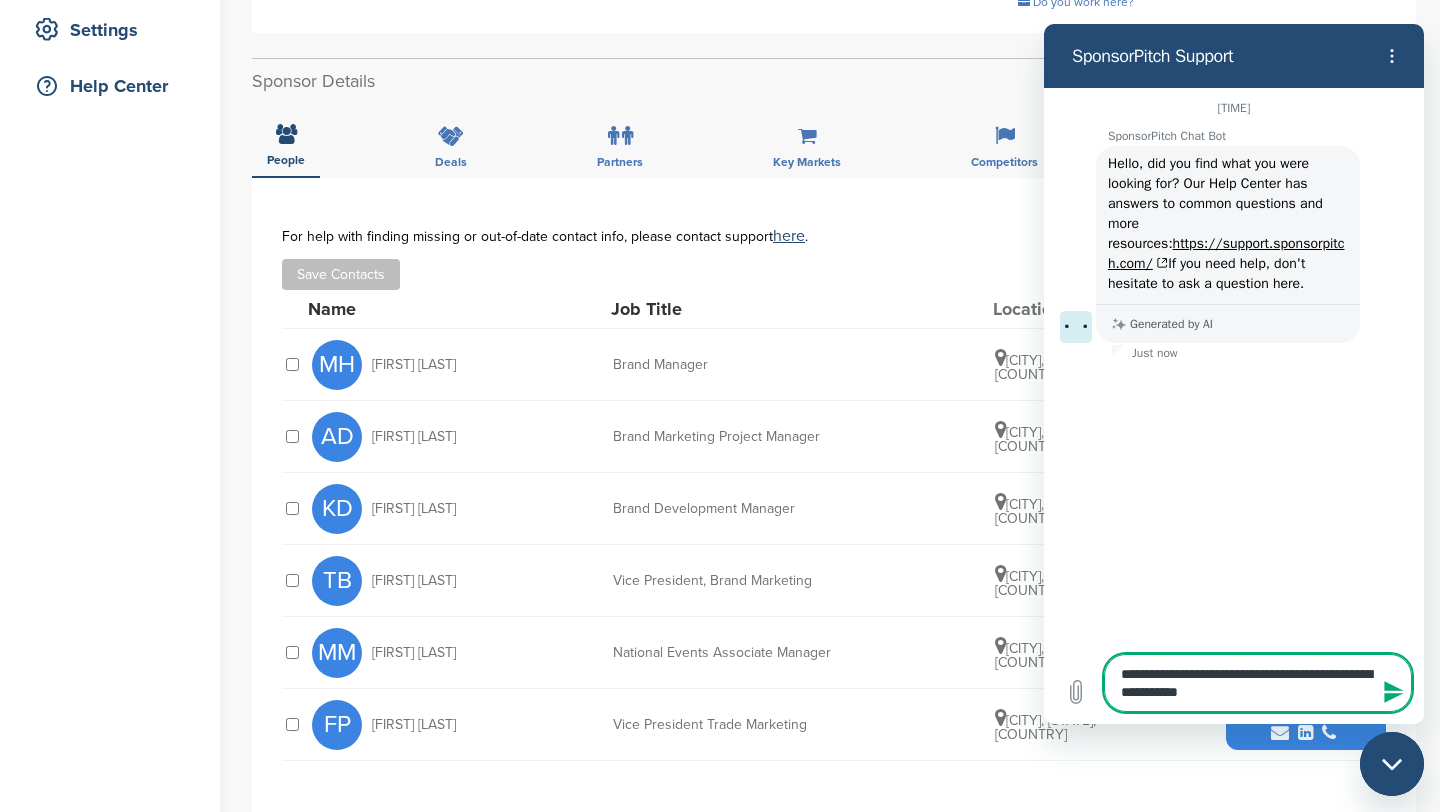 type on "**********" 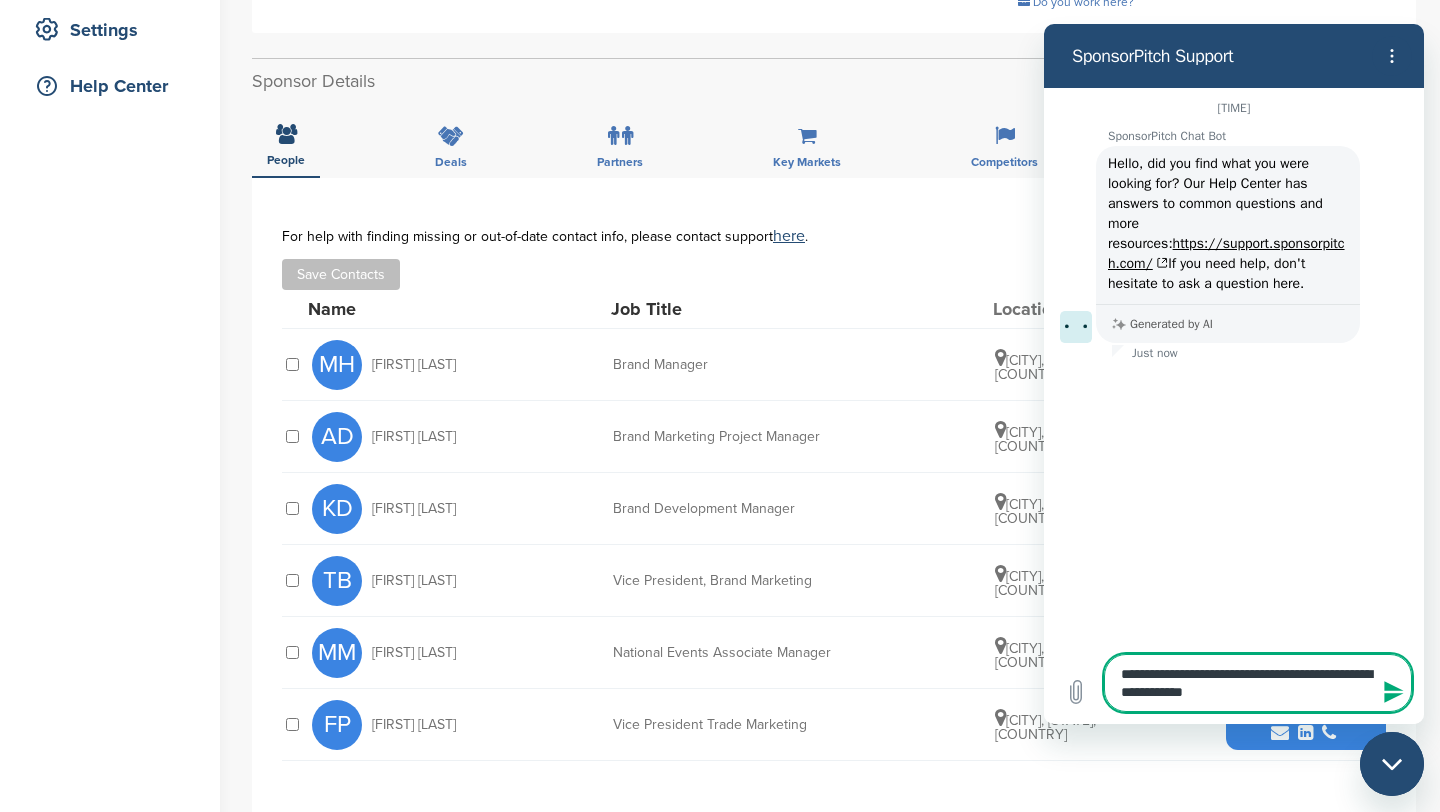 type on "**********" 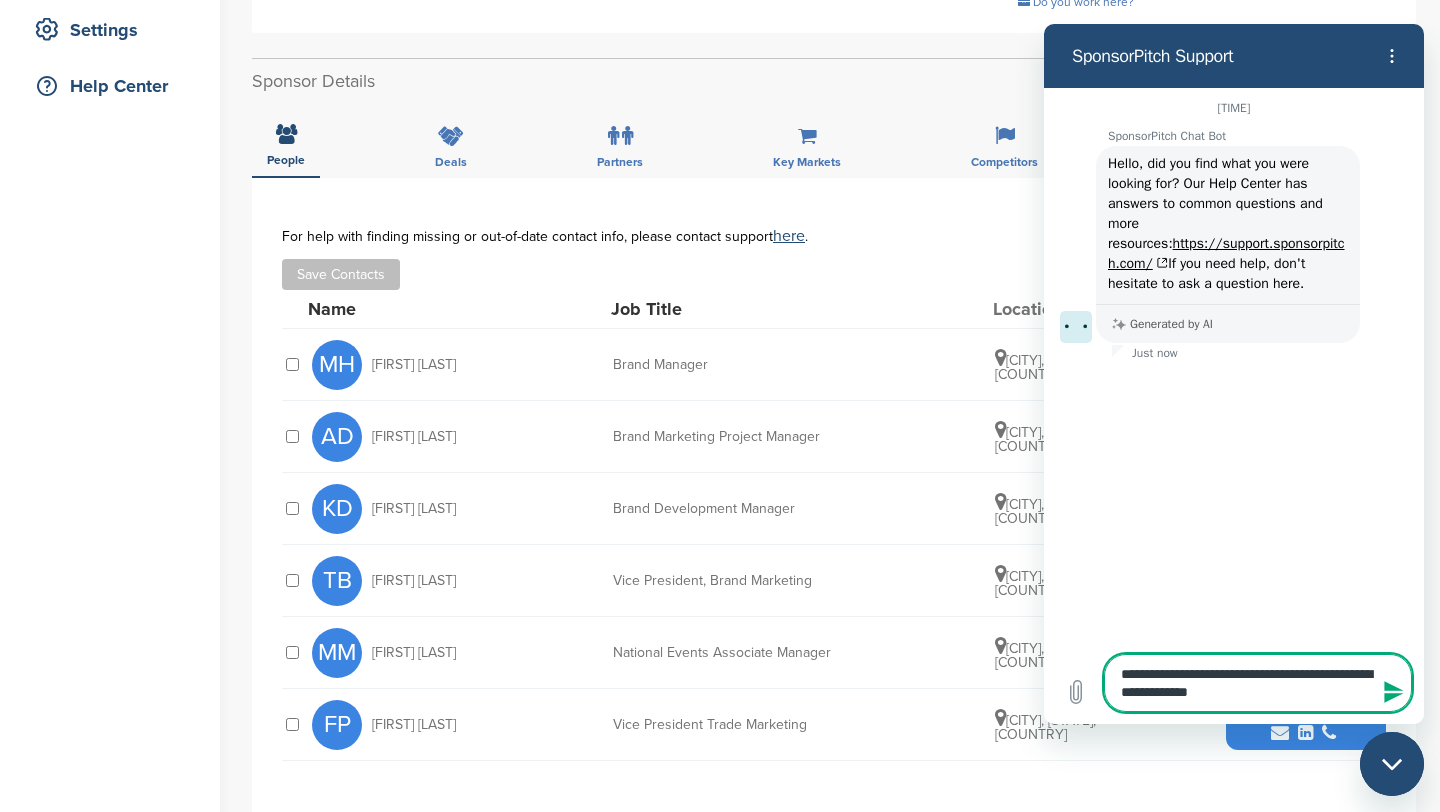 type on "**********" 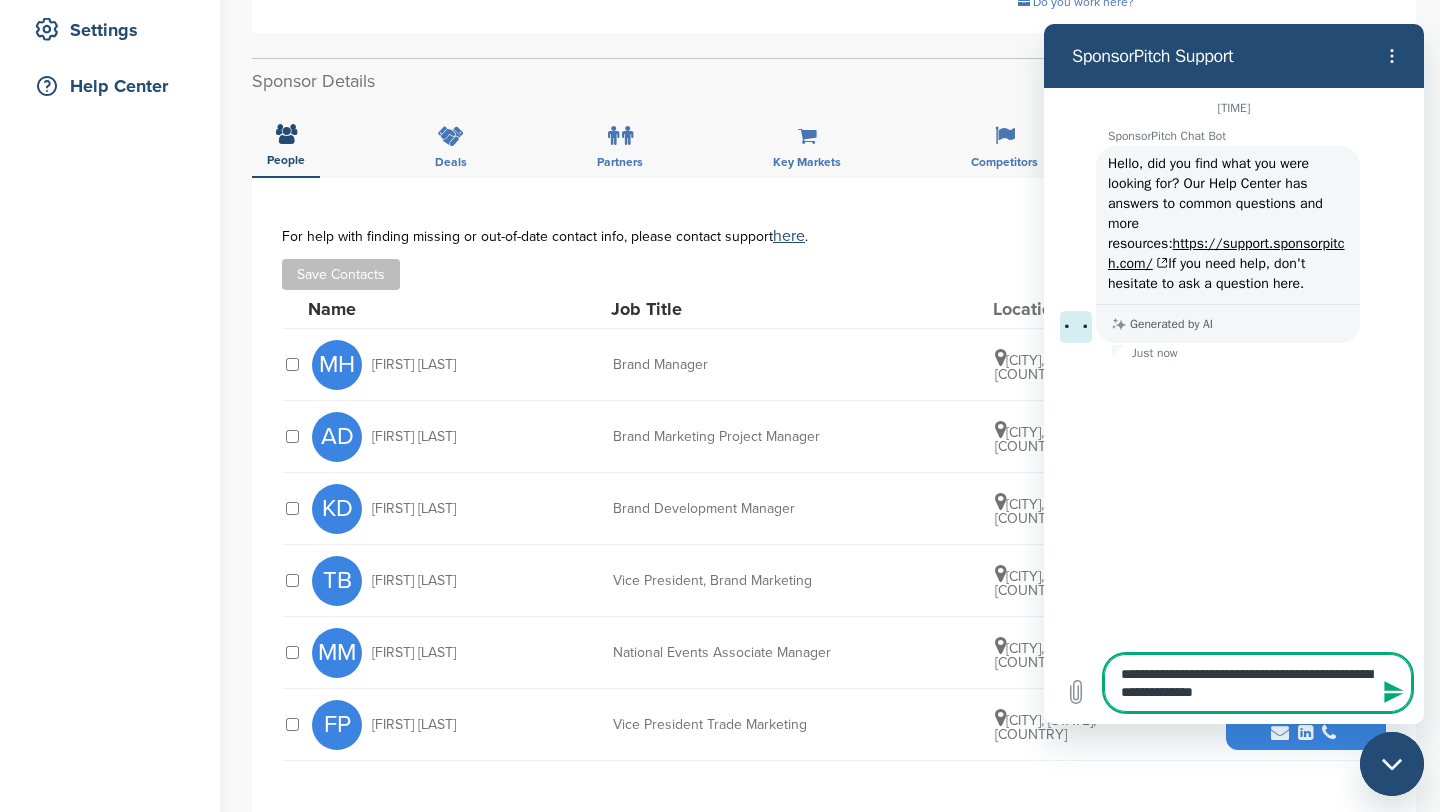 type on "**********" 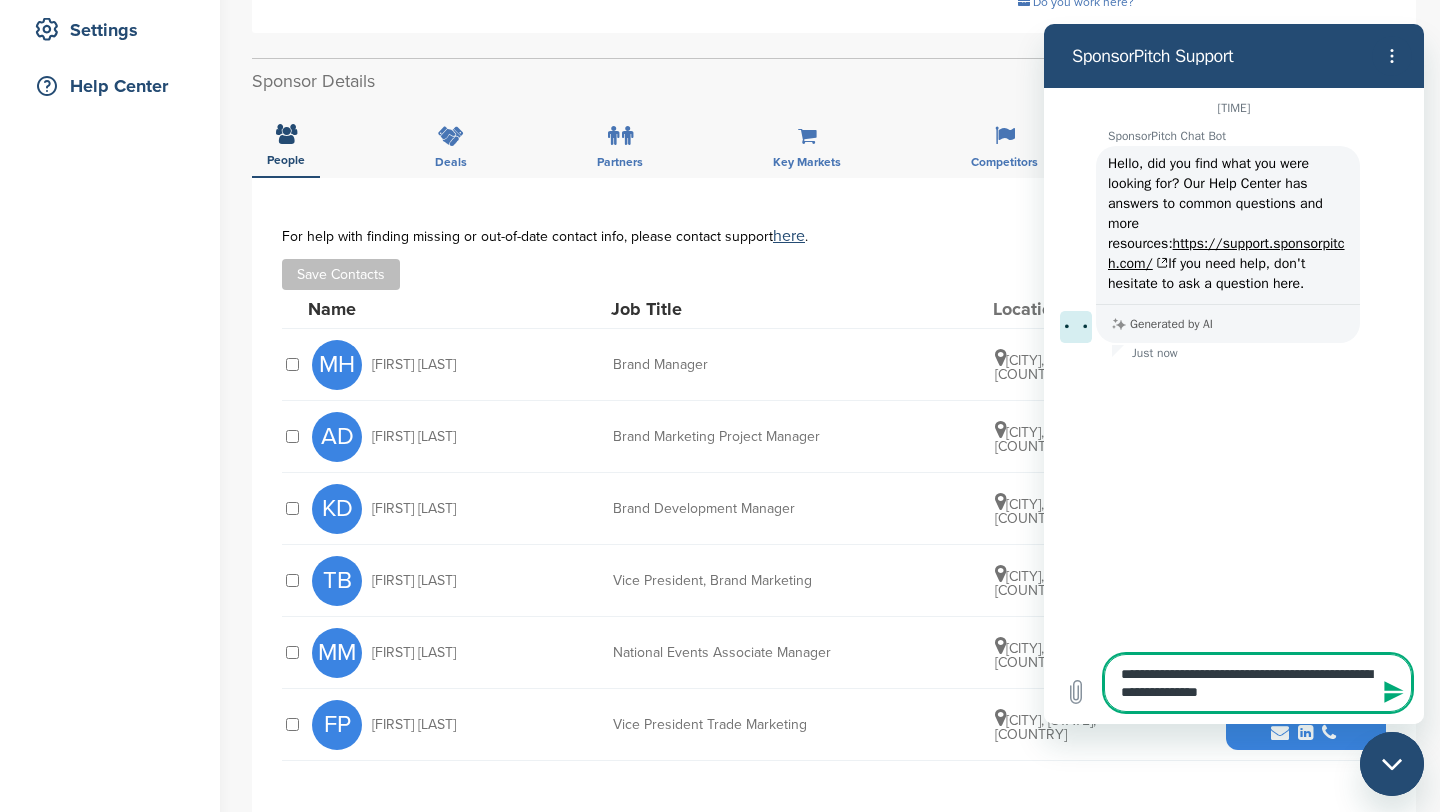 type on "**********" 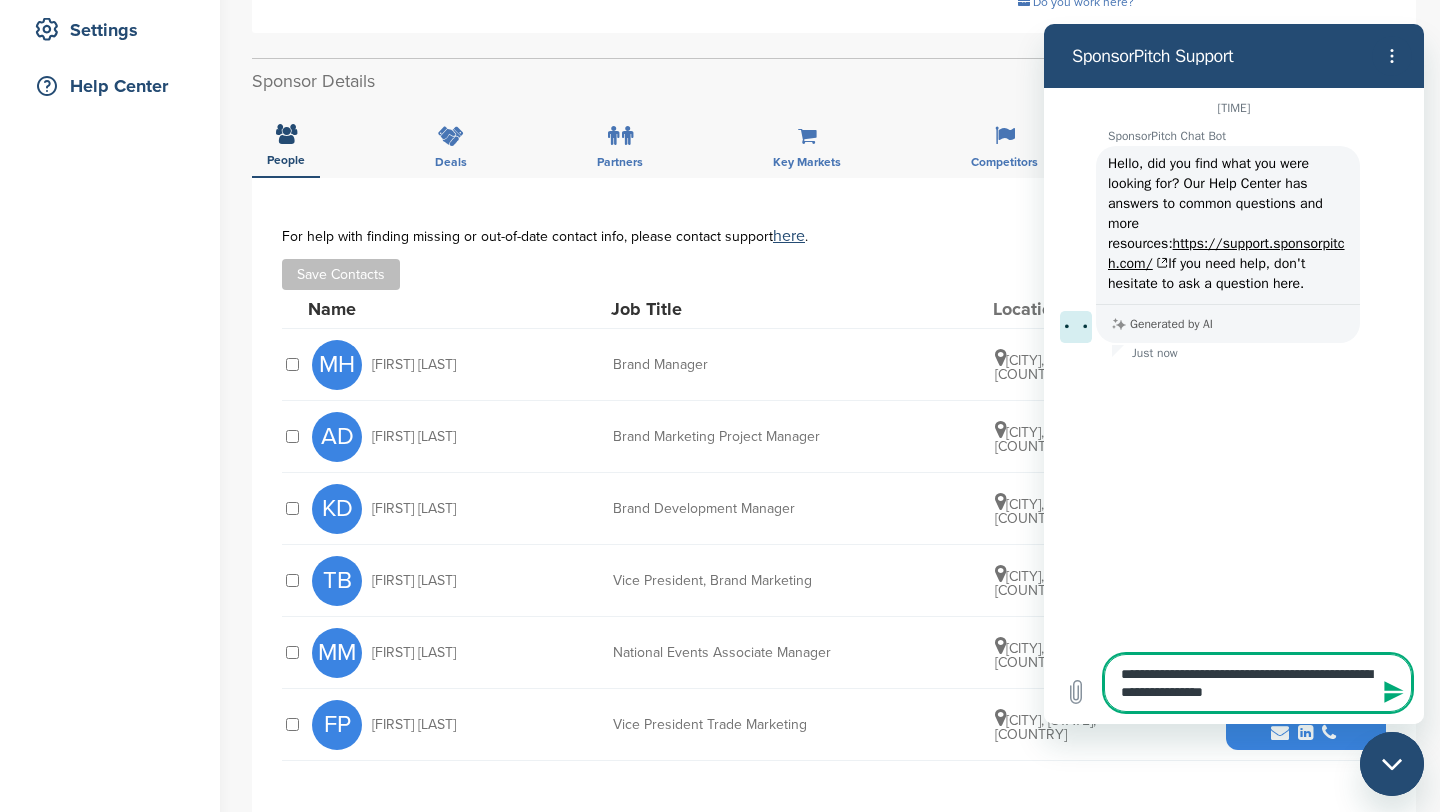 type on "*" 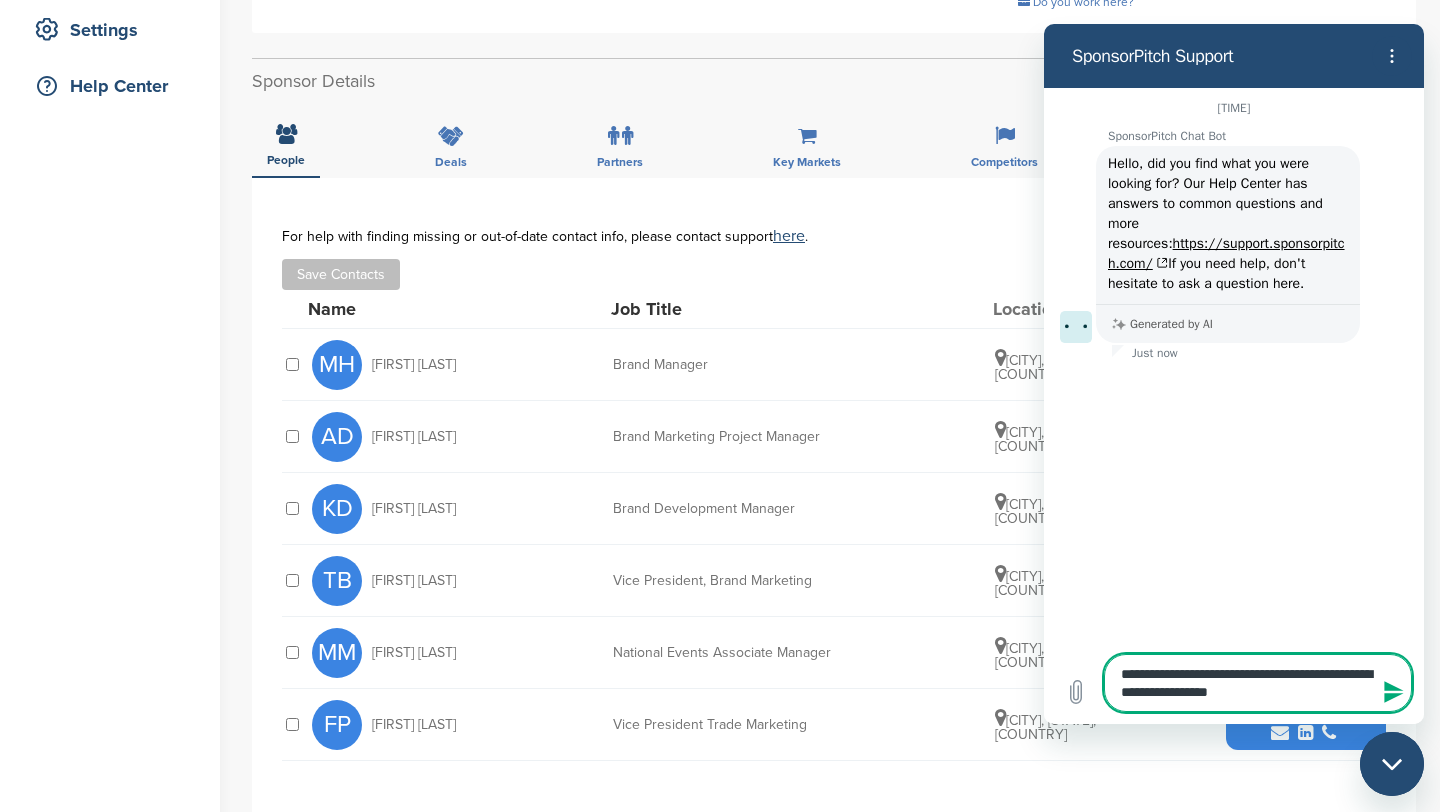 type on "**********" 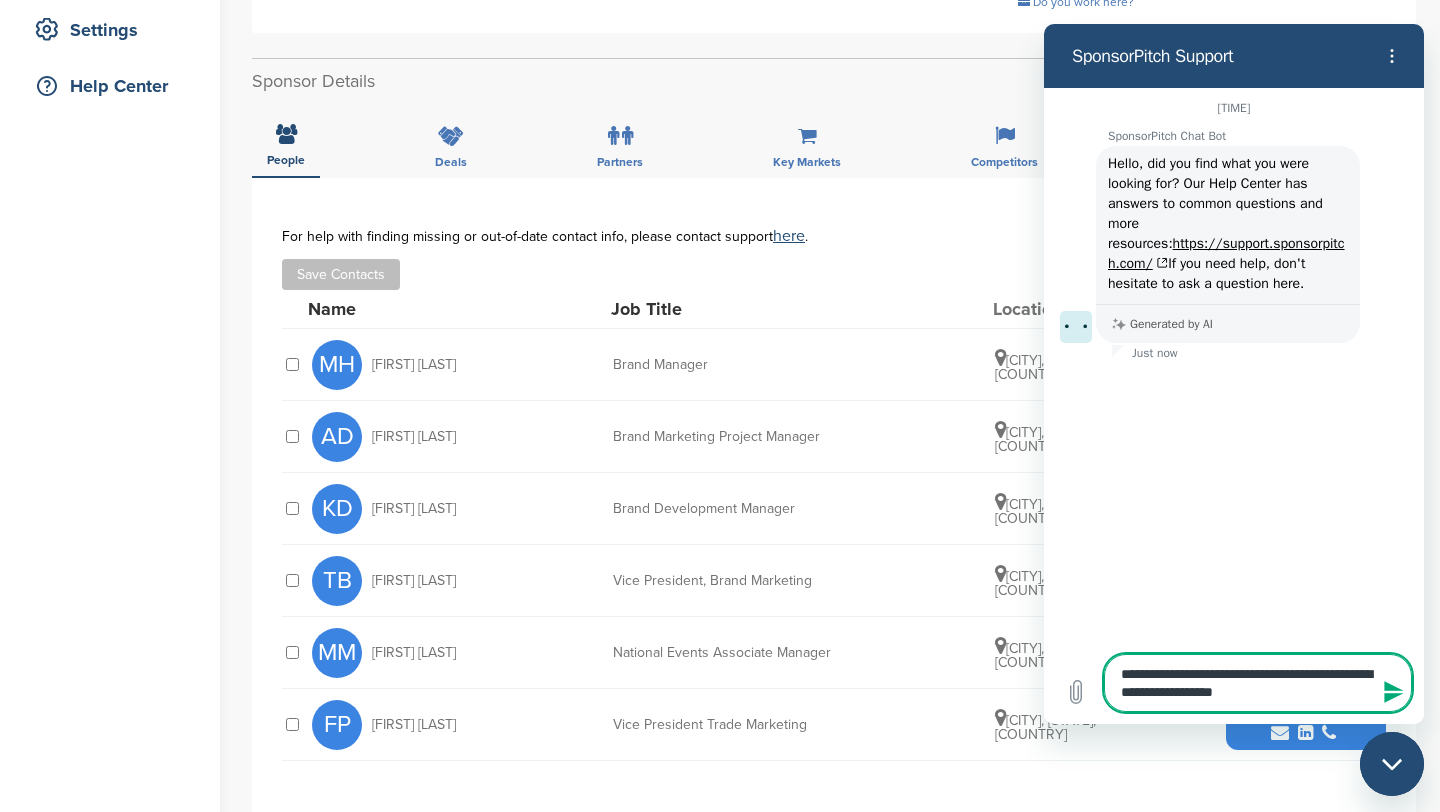 type on "**********" 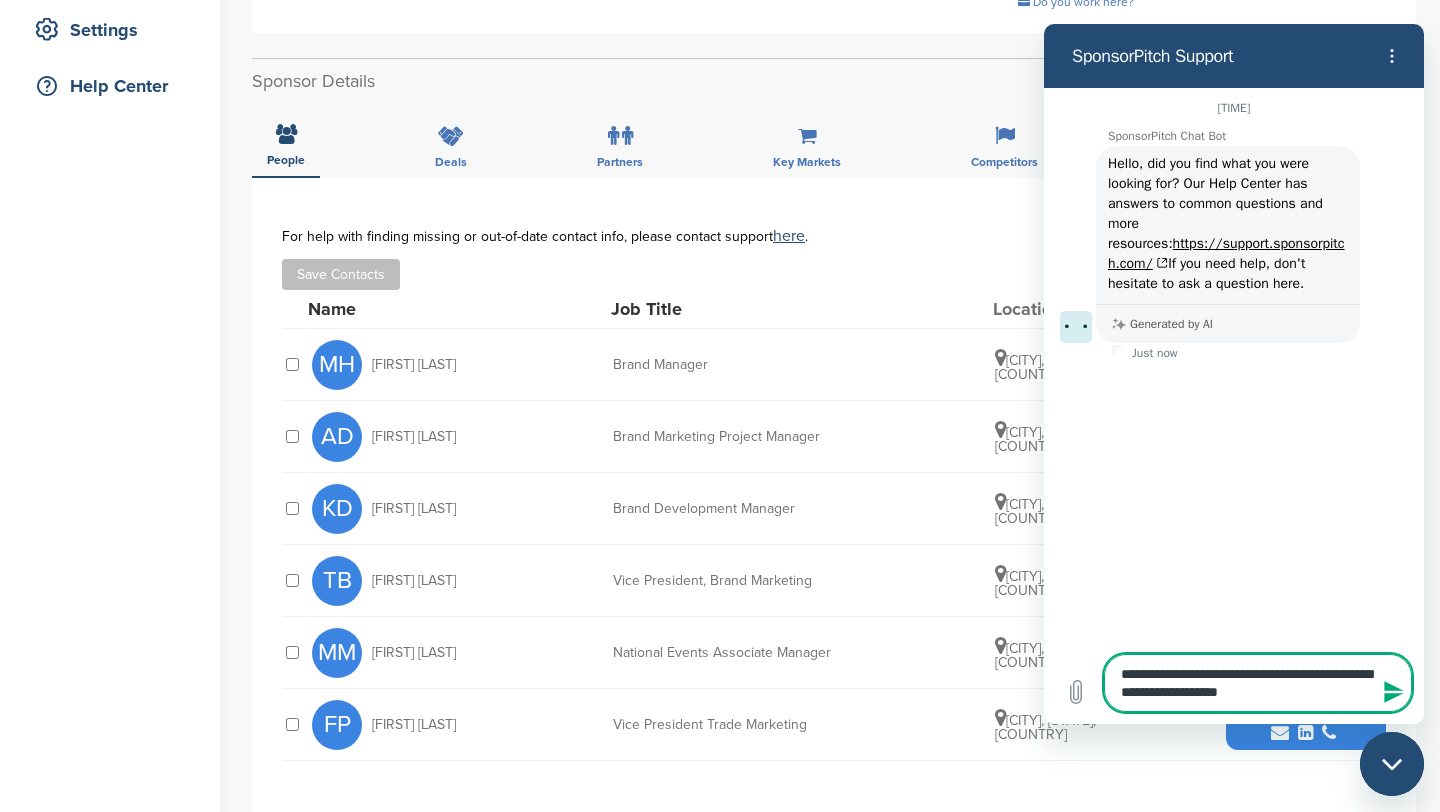 type on "**********" 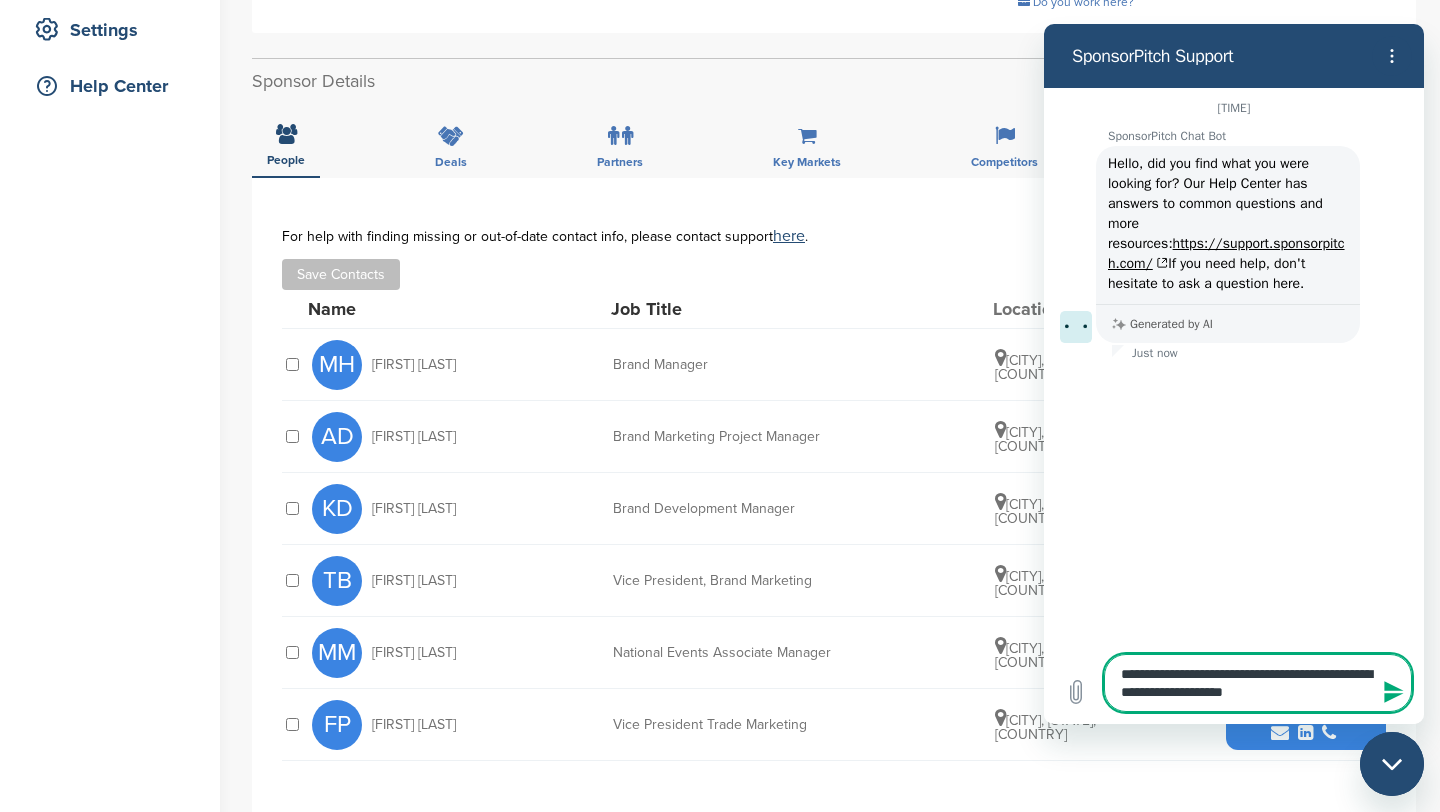 type on "**********" 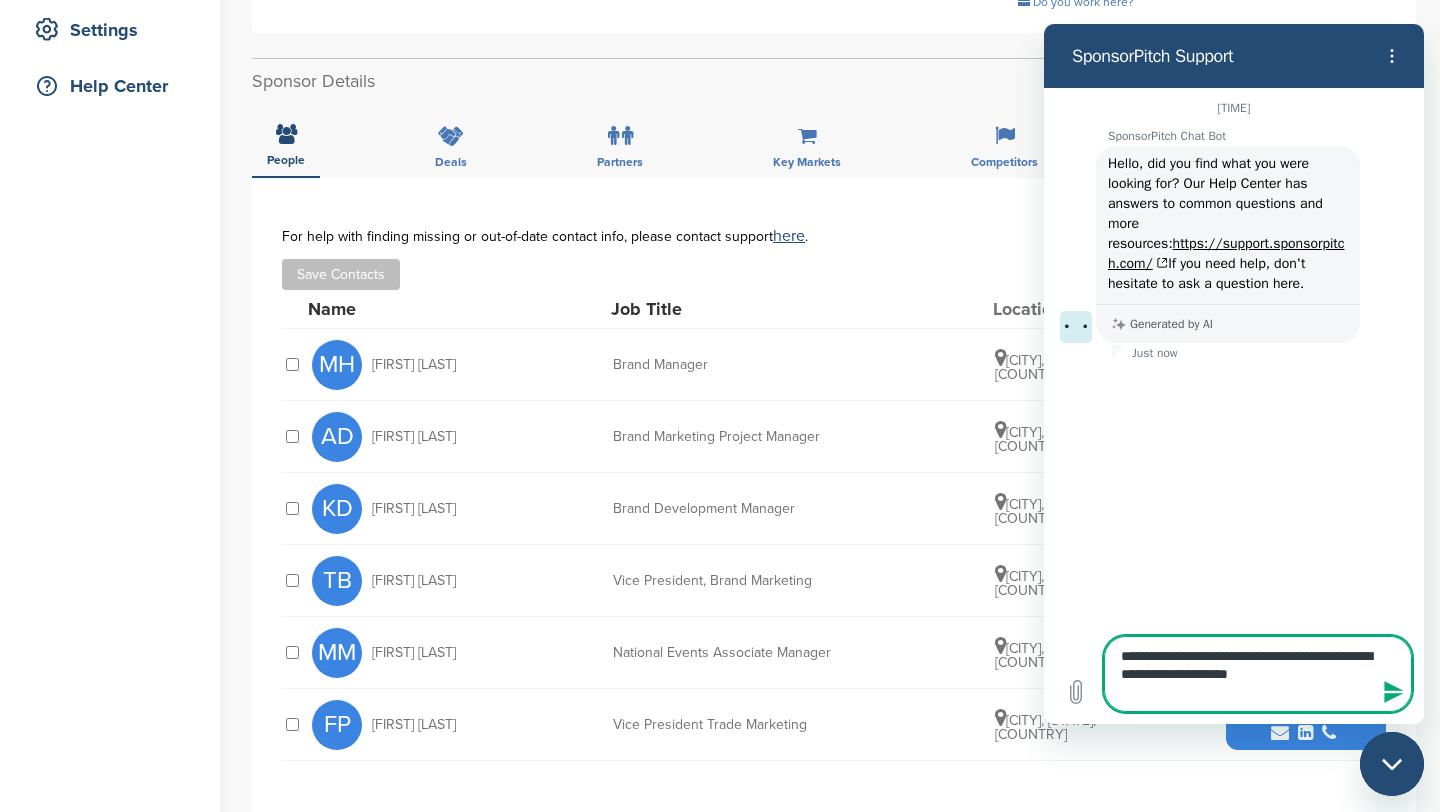 type on "**********" 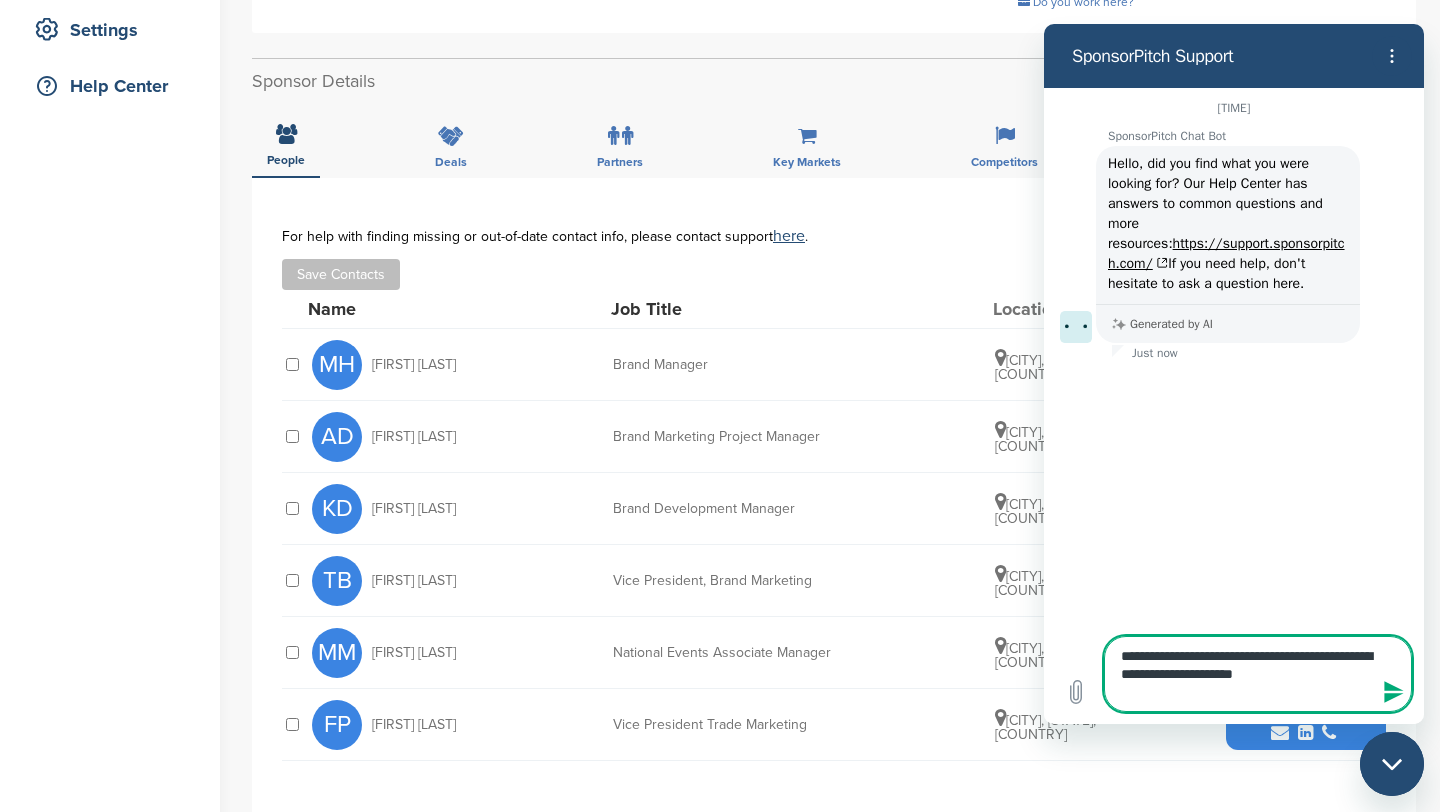 type on "**********" 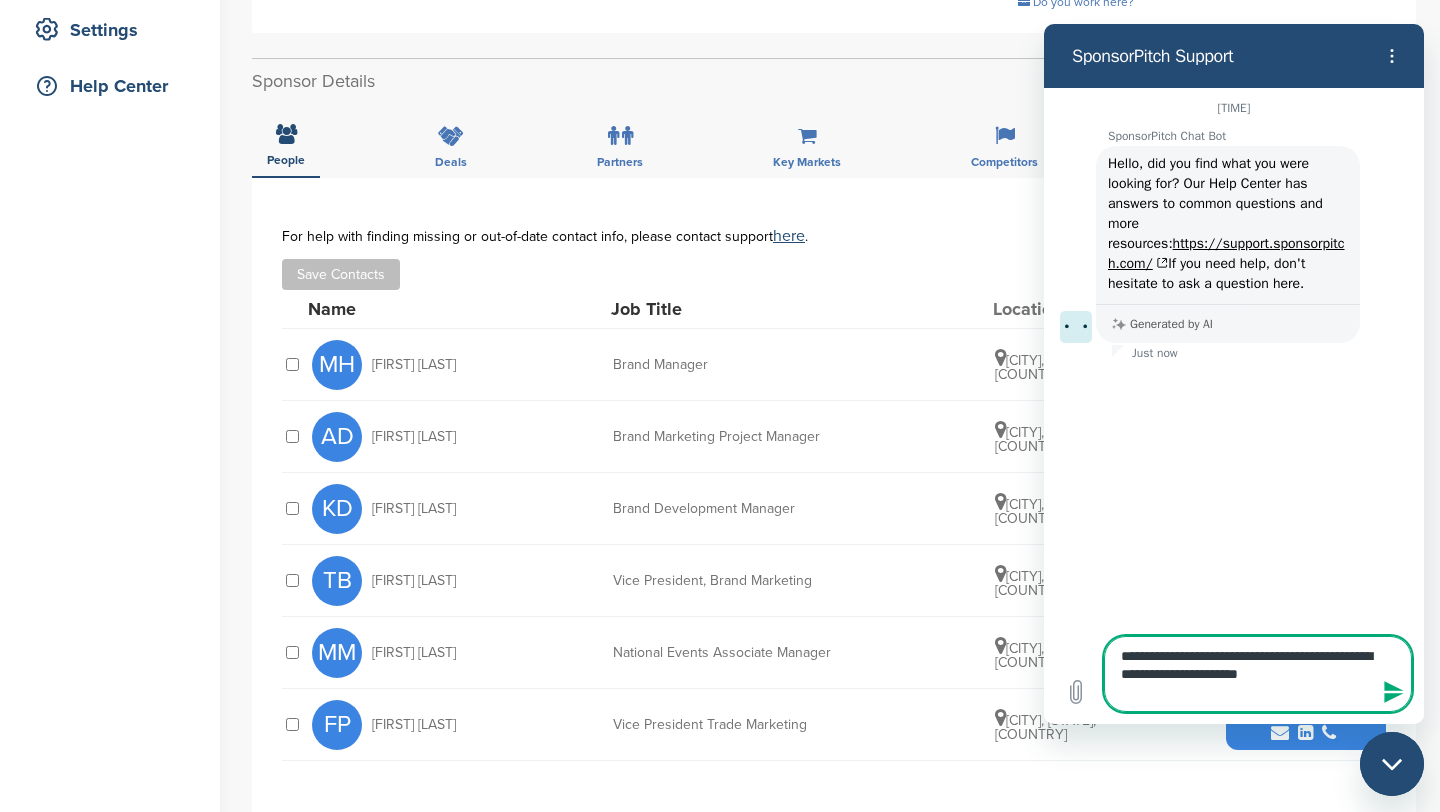 type on "**********" 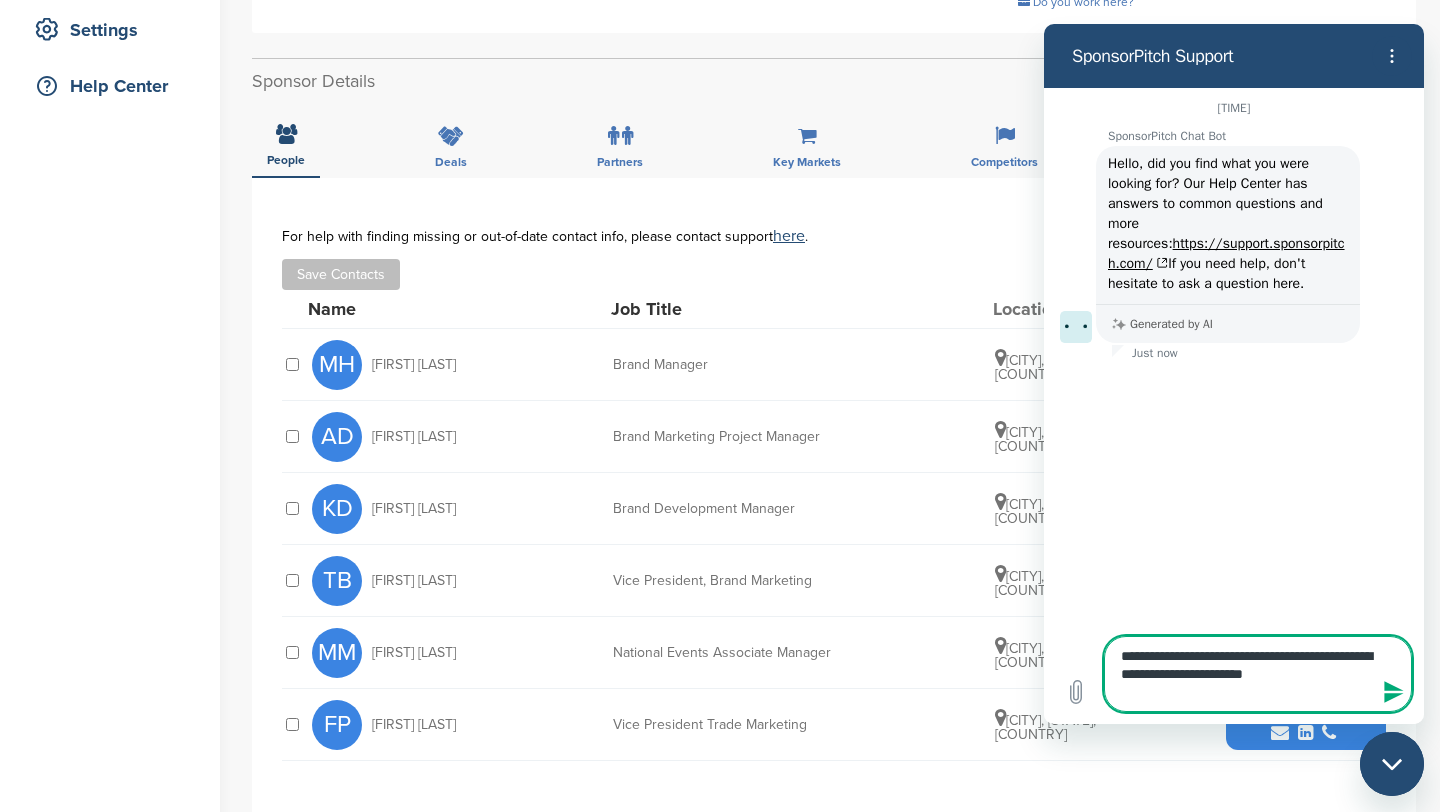 type on "**********" 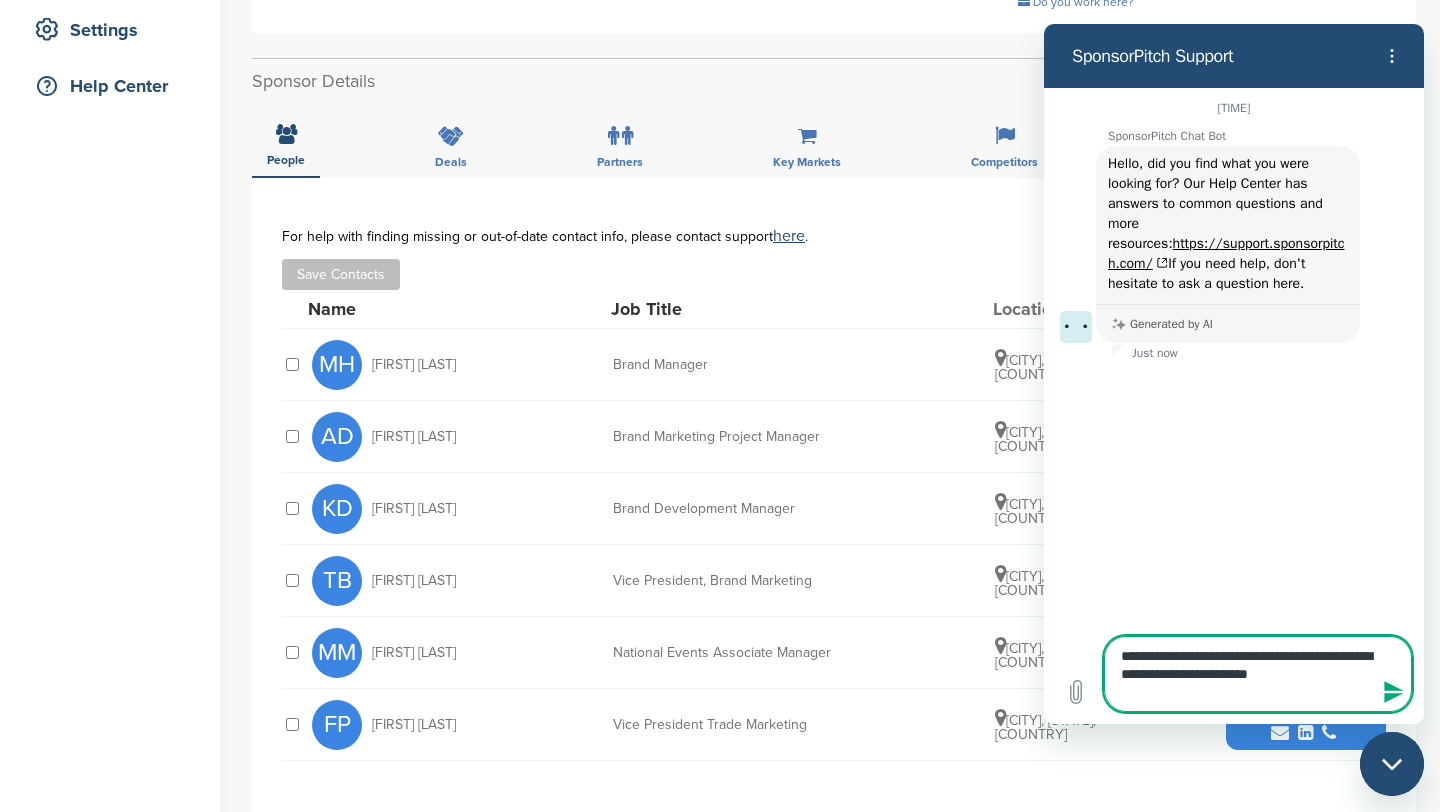 type on "**********" 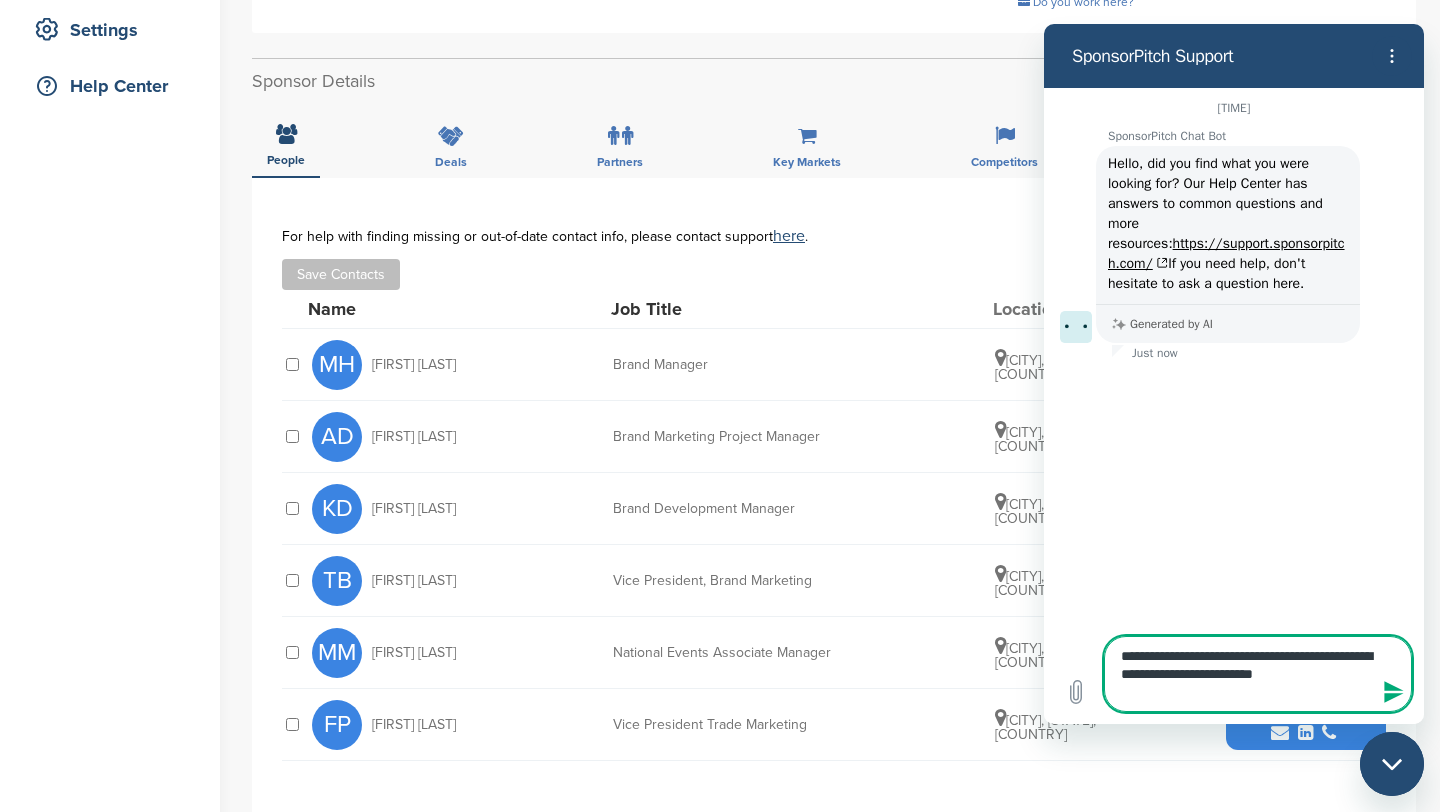 type on "**********" 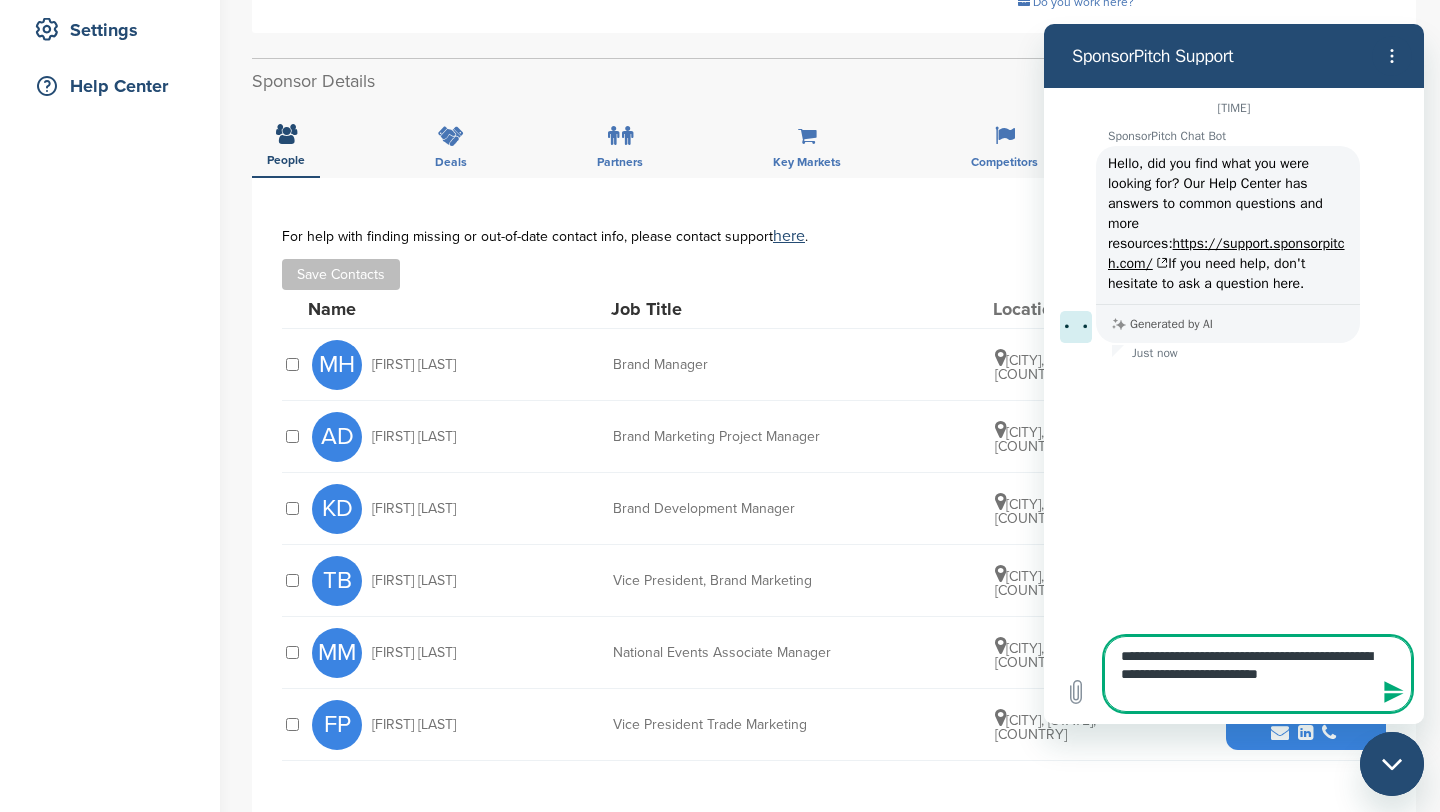 type on "**********" 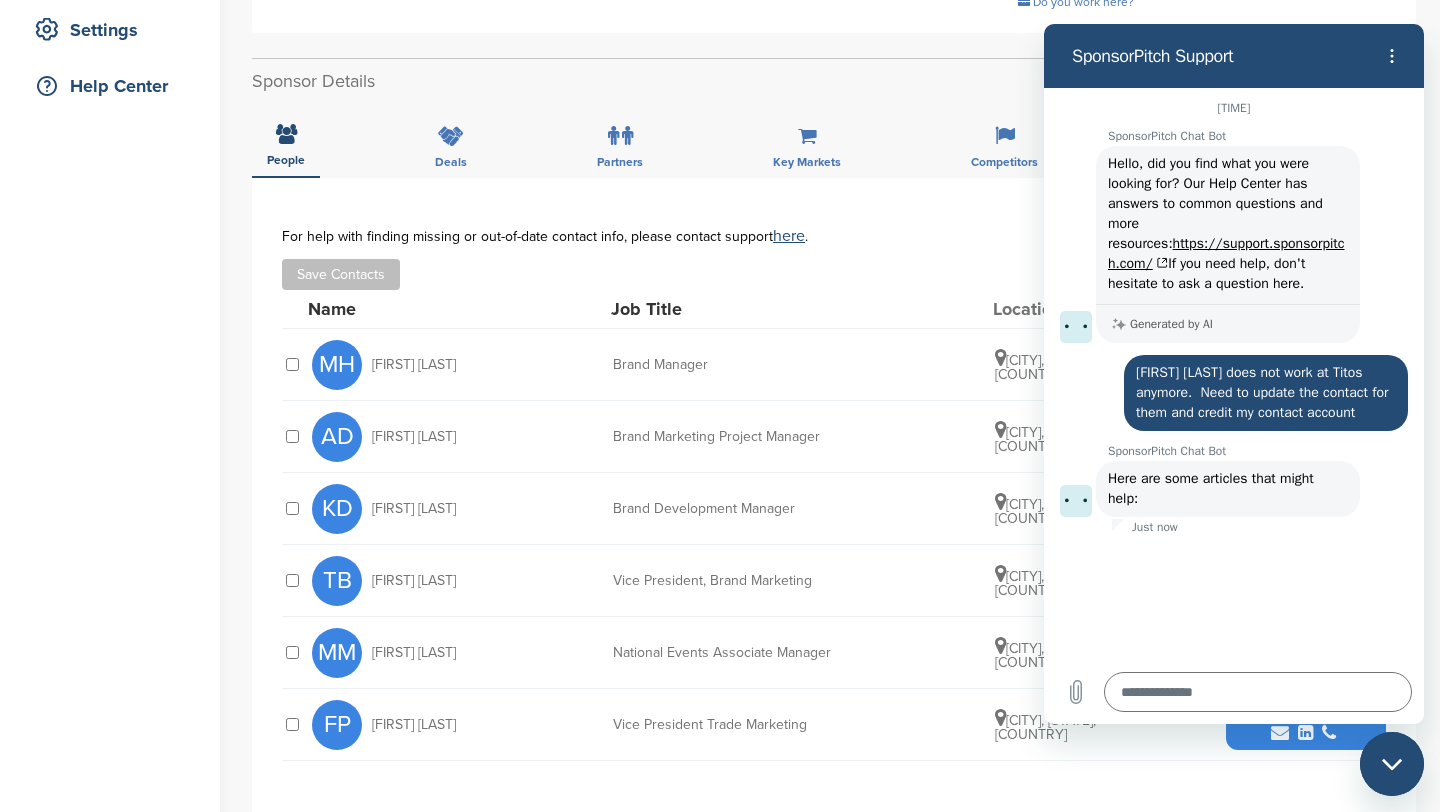 click on "Save Contacts" at bounding box center (834, 274) 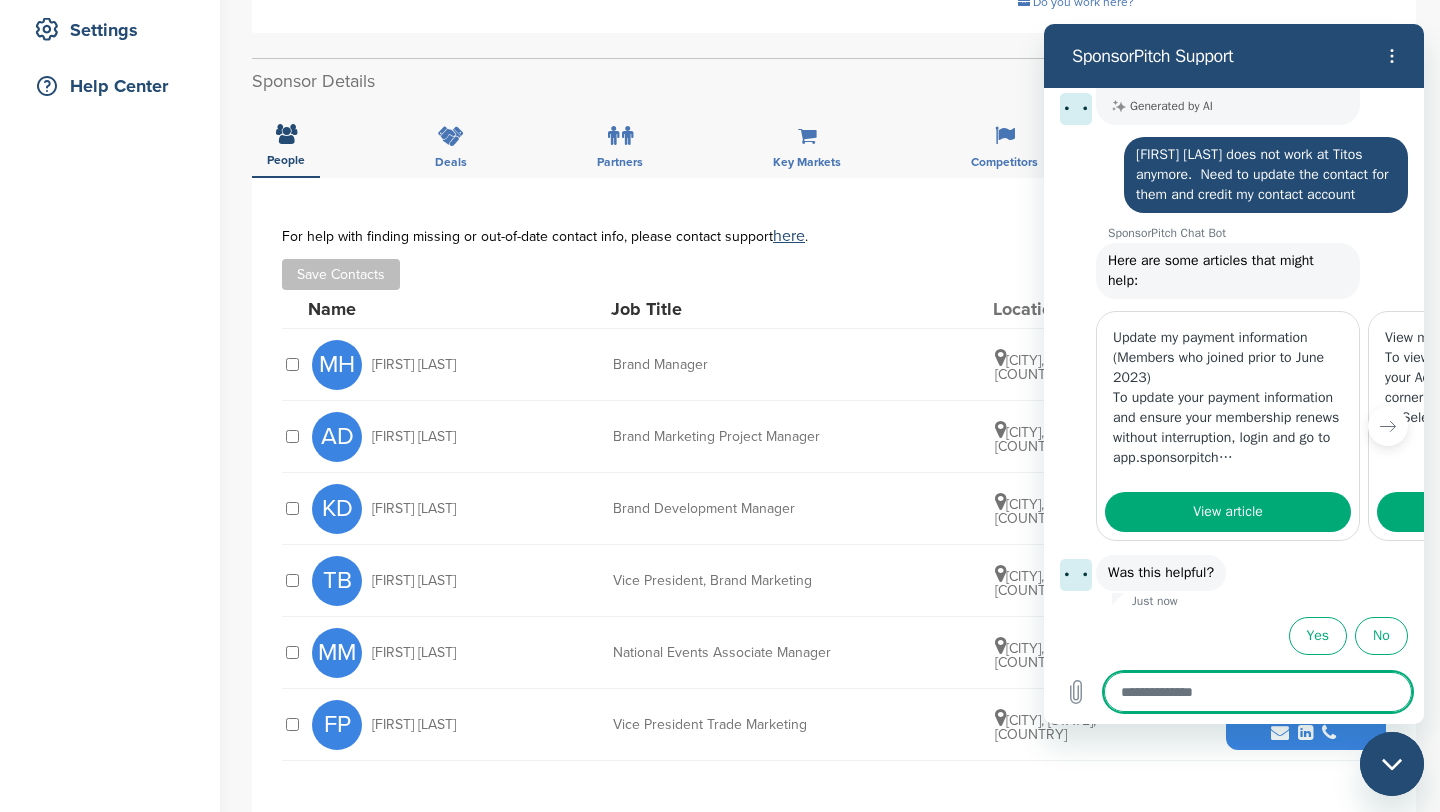 scroll, scrollTop: 238, scrollLeft: 0, axis: vertical 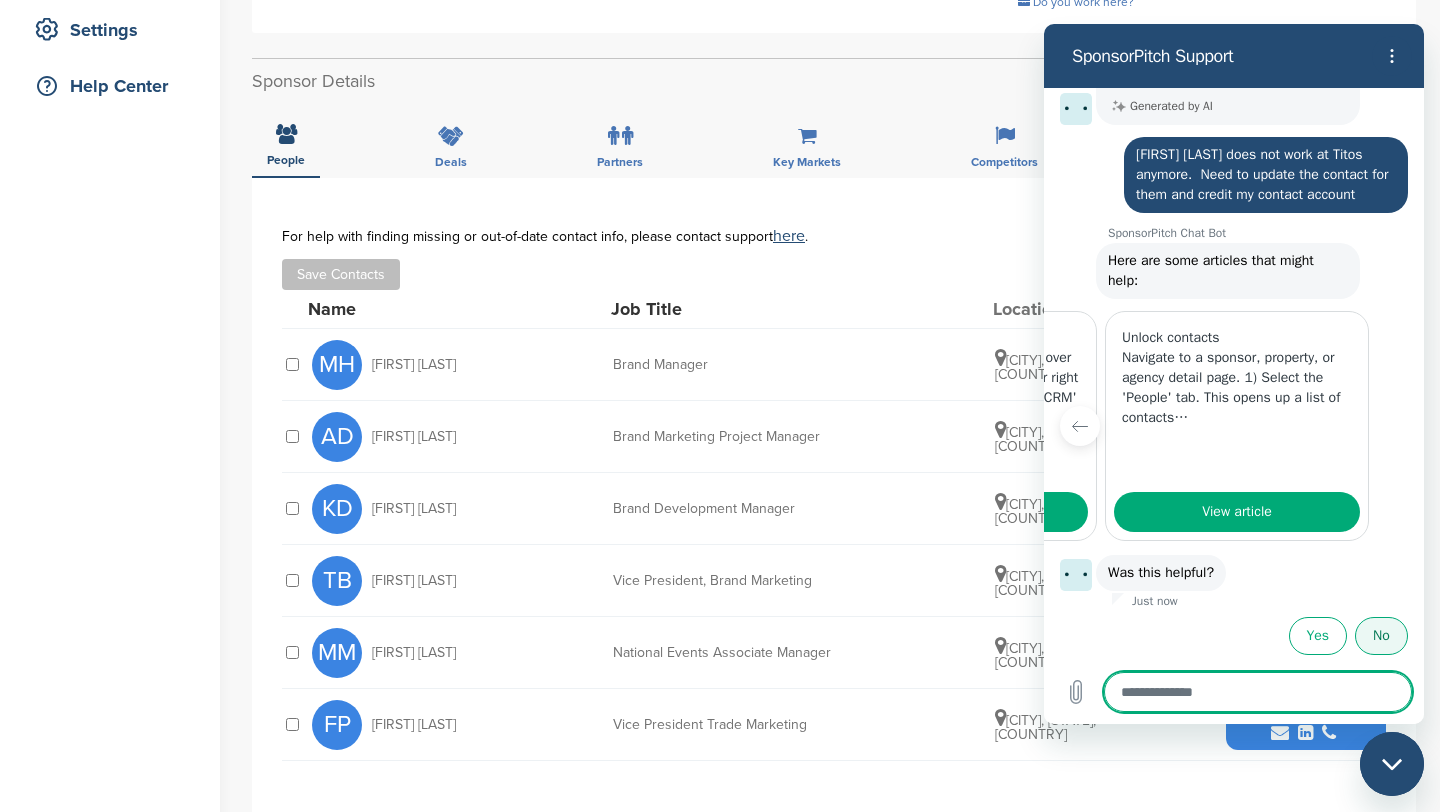click on "No" at bounding box center (1381, 636) 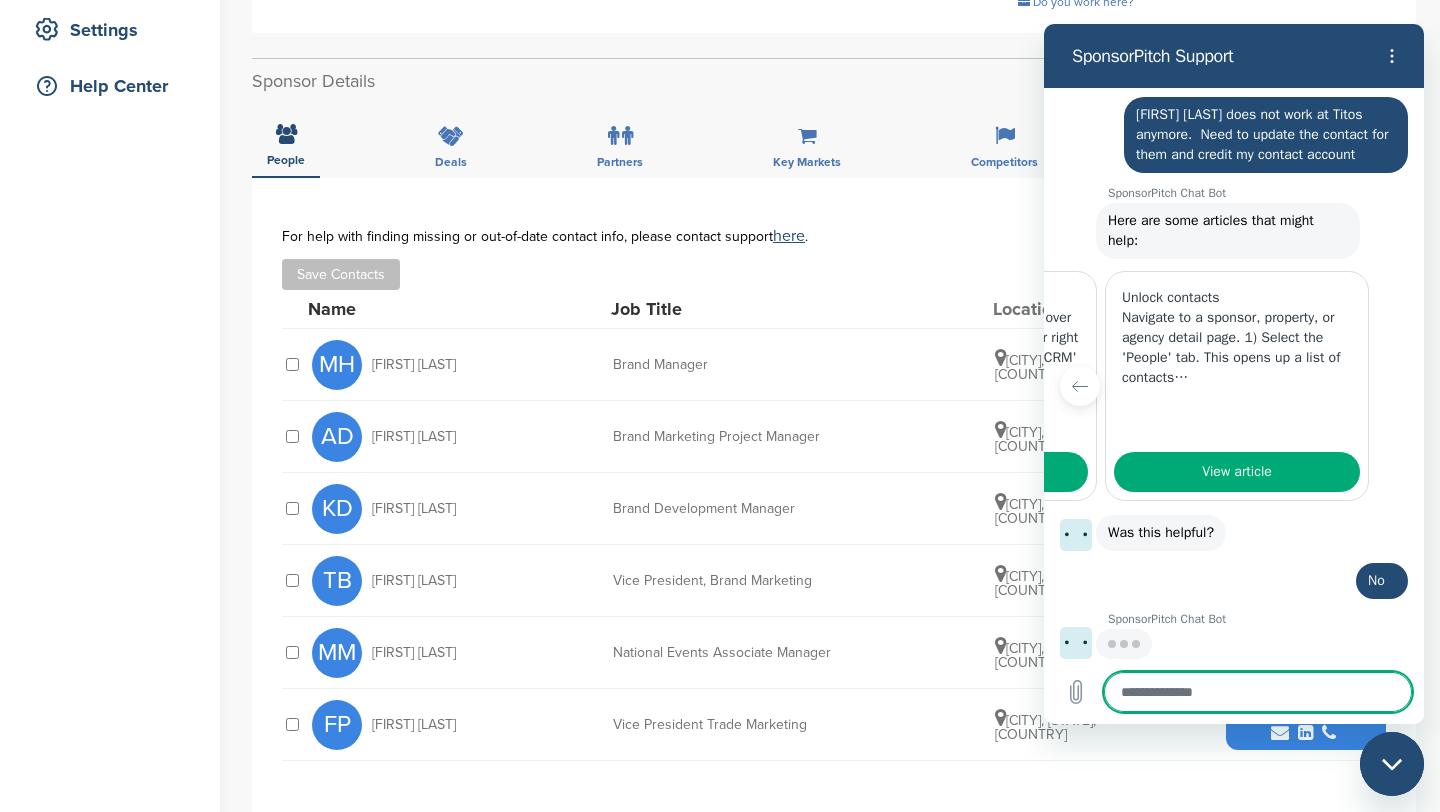 scroll, scrollTop: 278, scrollLeft: 0, axis: vertical 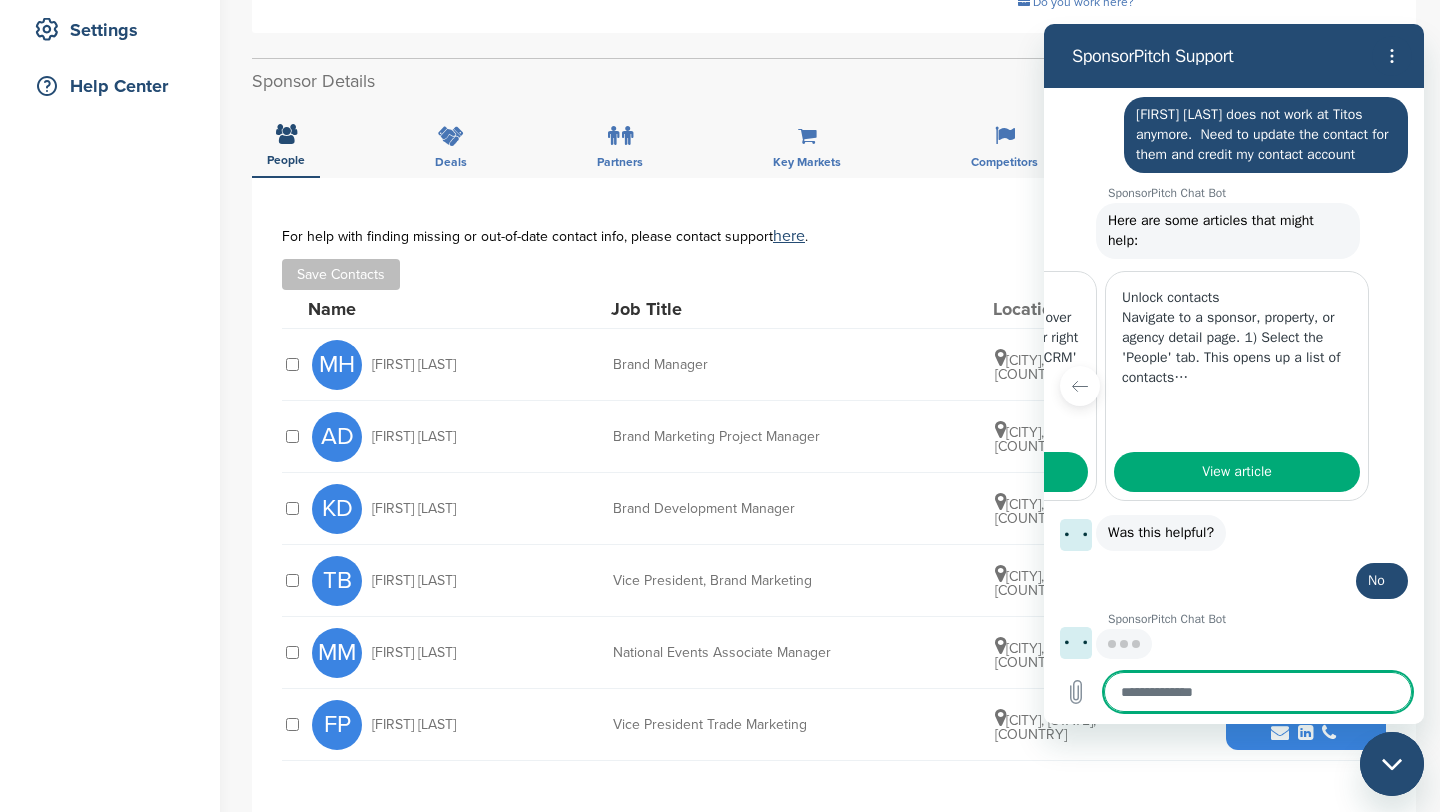 click on "Save Contacts" at bounding box center (834, 274) 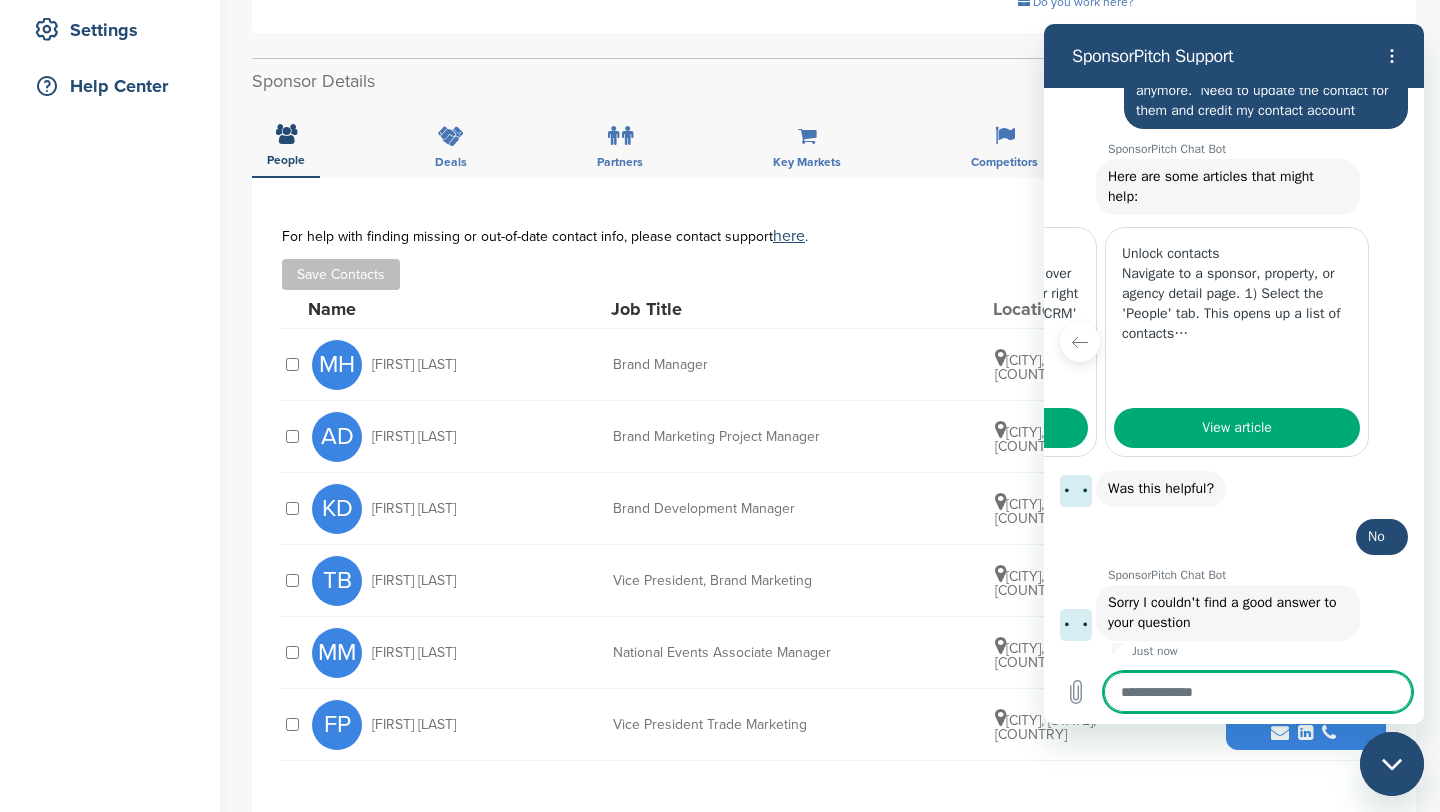 scroll, scrollTop: 326, scrollLeft: 0, axis: vertical 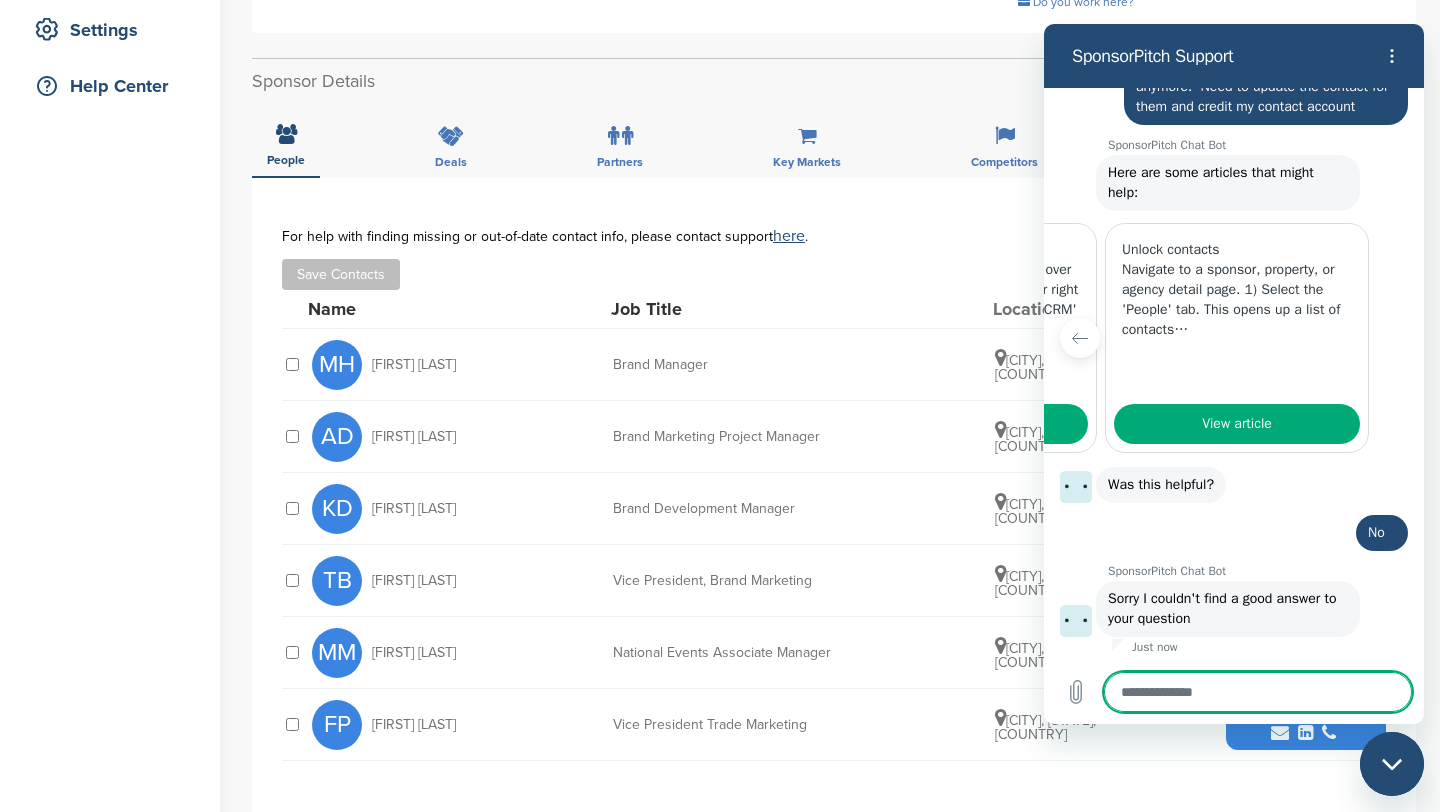click on "Job Title" at bounding box center (761, 309) 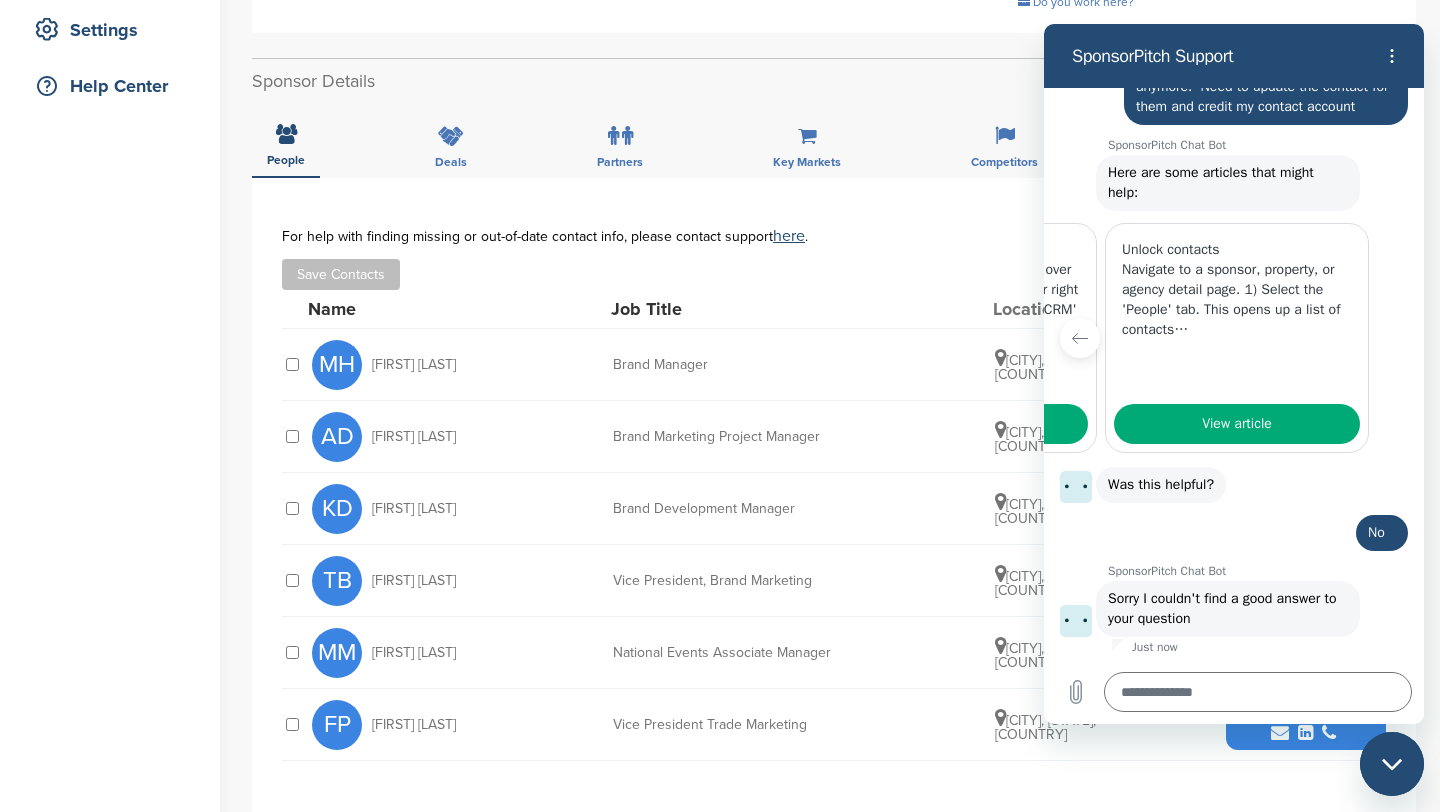 click at bounding box center [1392, 764] 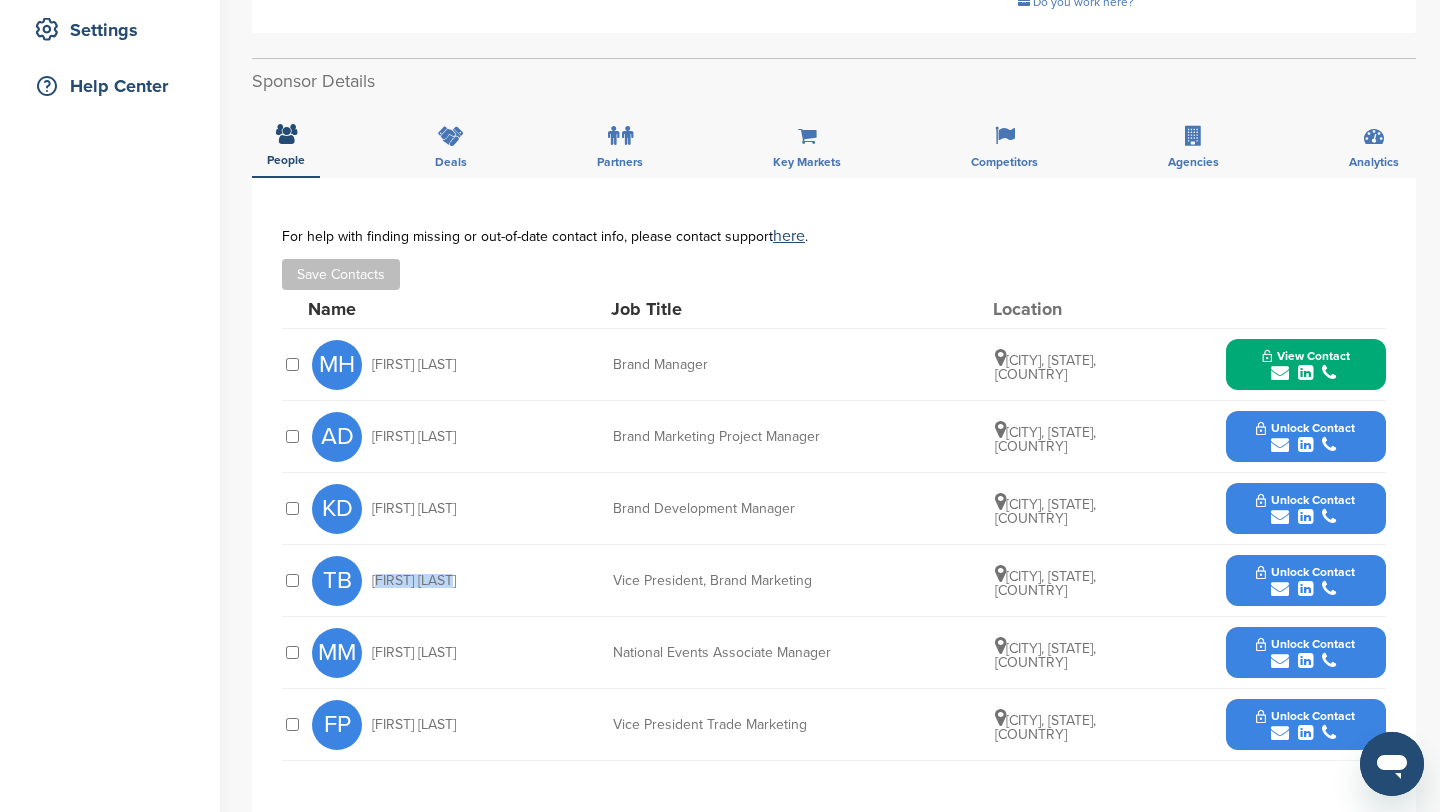 drag, startPoint x: 460, startPoint y: 576, endPoint x: 368, endPoint y: 572, distance: 92.086914 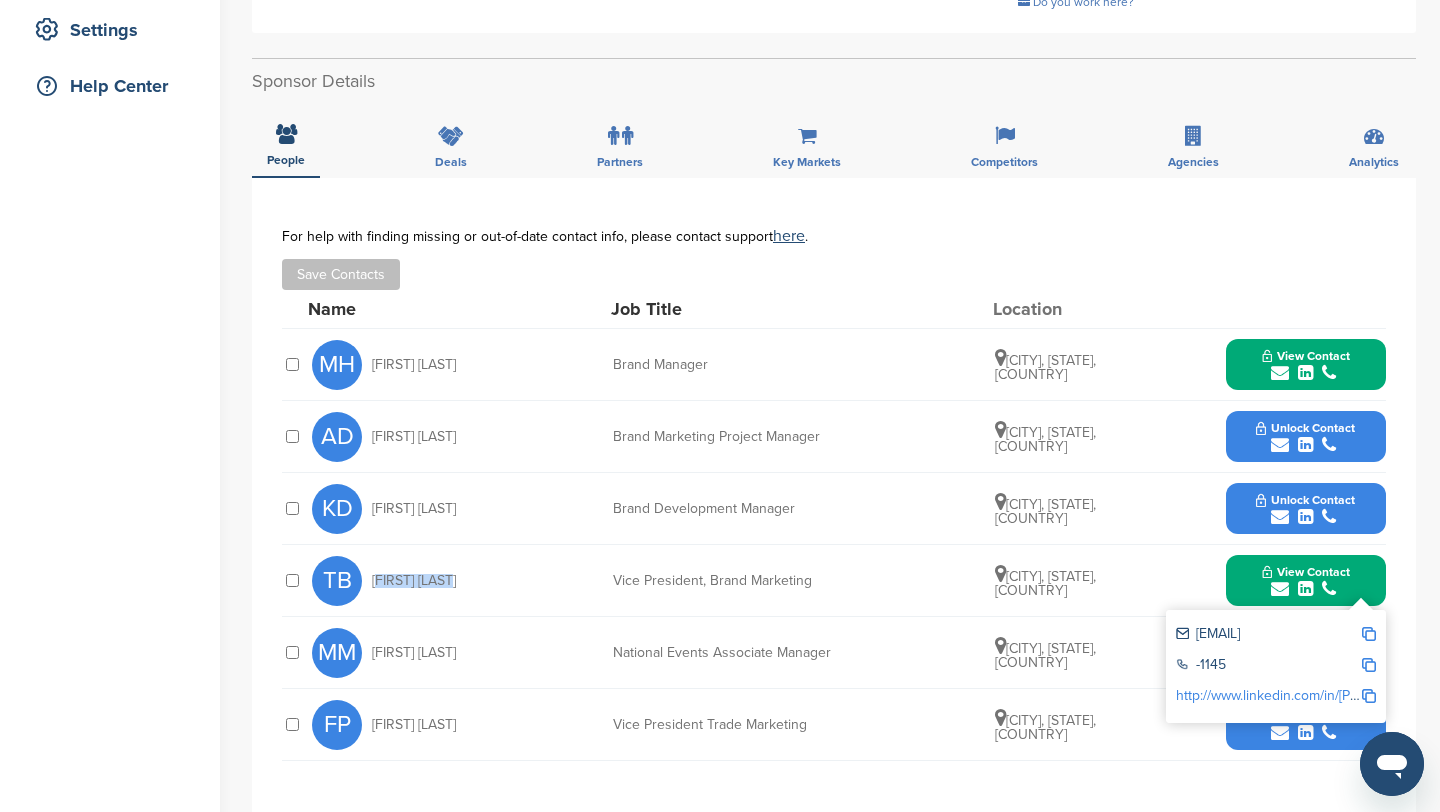 click at bounding box center (1369, 634) 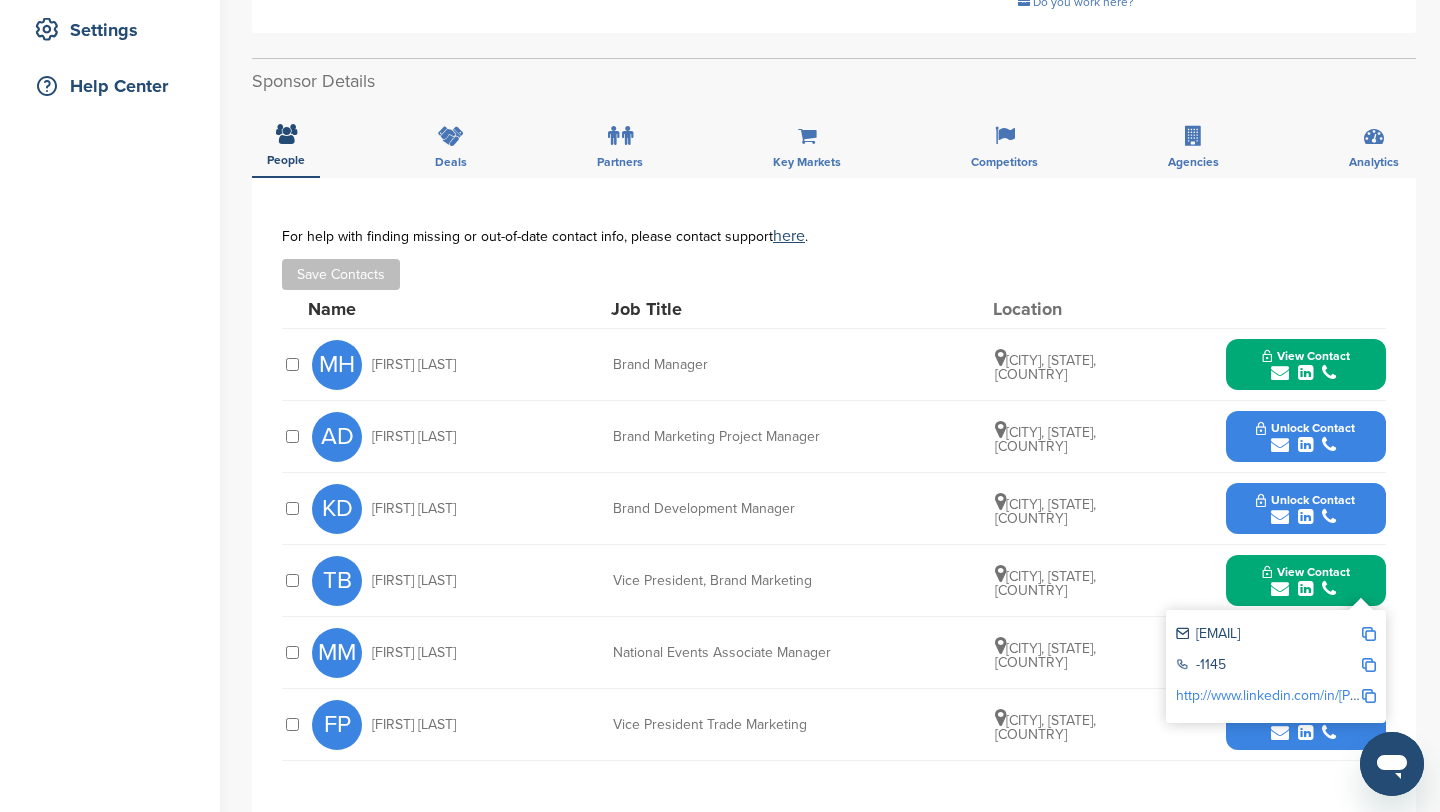 click on "**********" at bounding box center (834, 502) 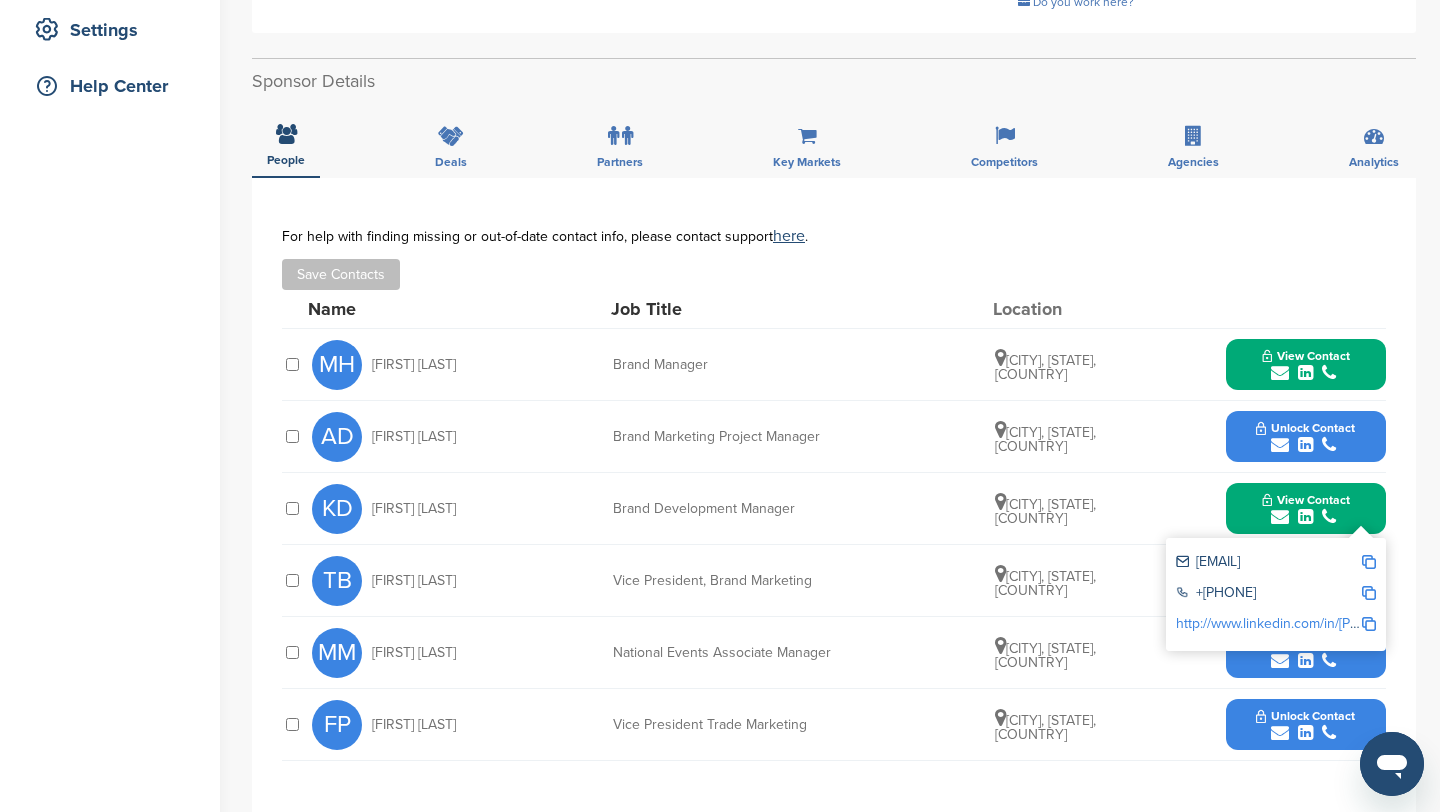 click at bounding box center (1369, 562) 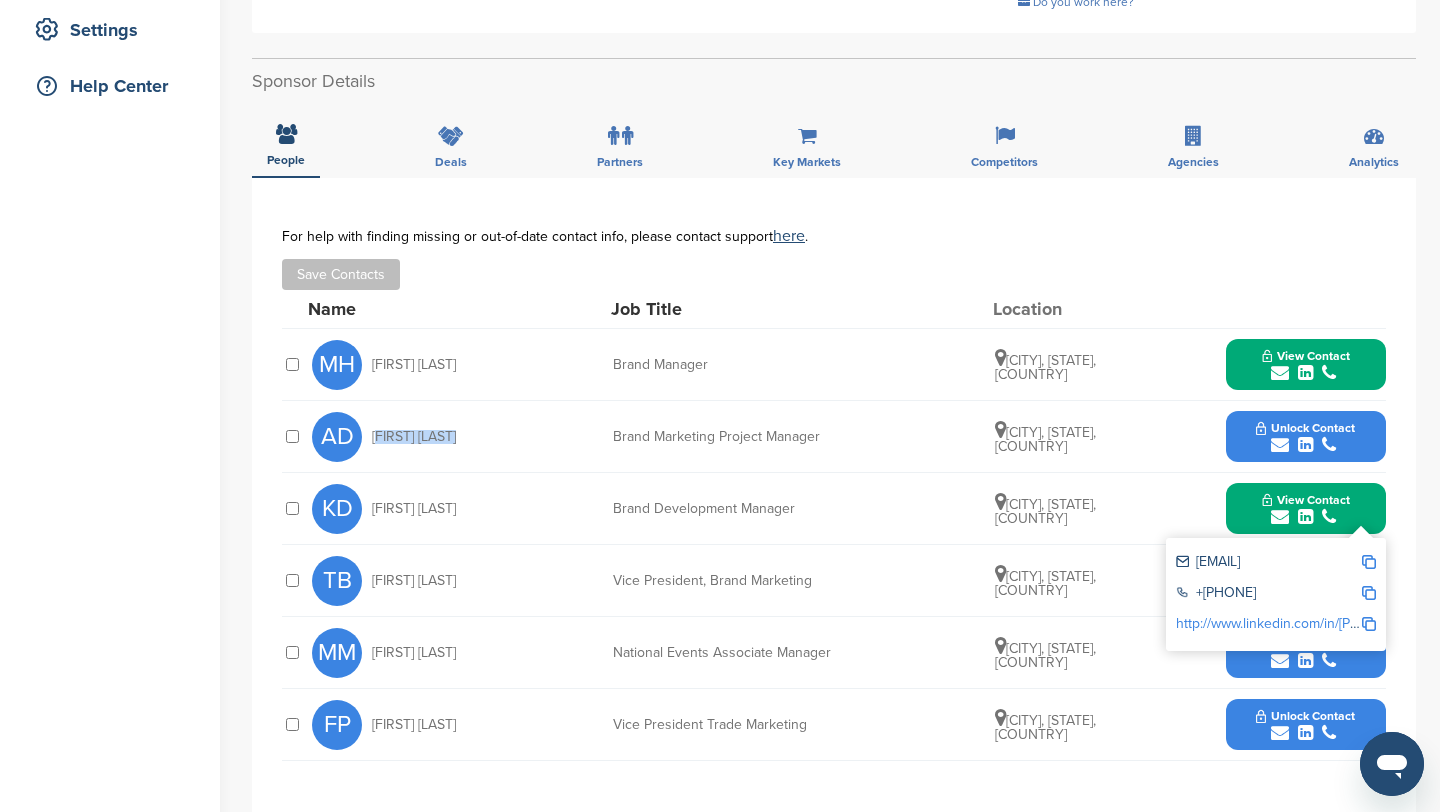 drag, startPoint x: 479, startPoint y: 440, endPoint x: 373, endPoint y: 432, distance: 106.30146 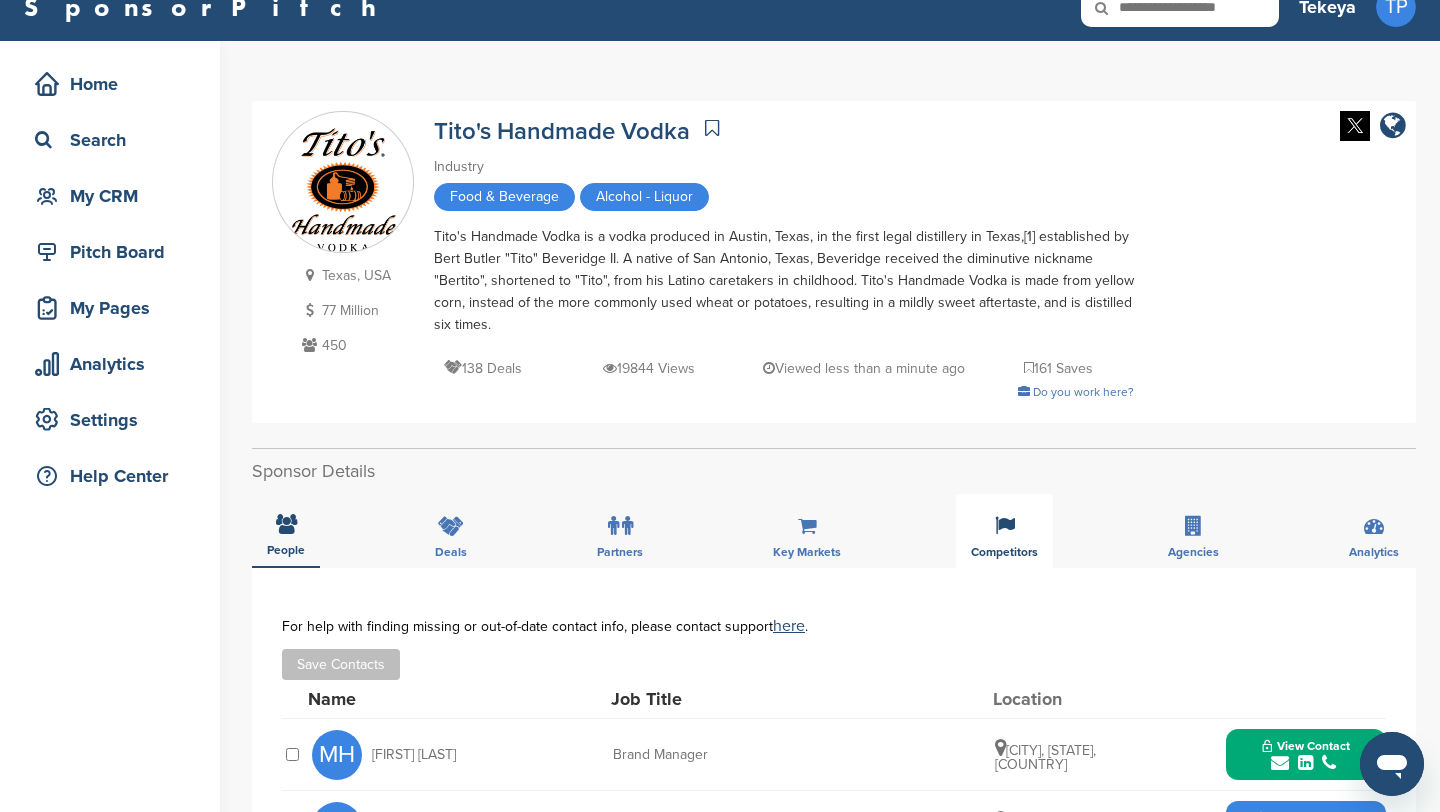 scroll, scrollTop: 0, scrollLeft: 0, axis: both 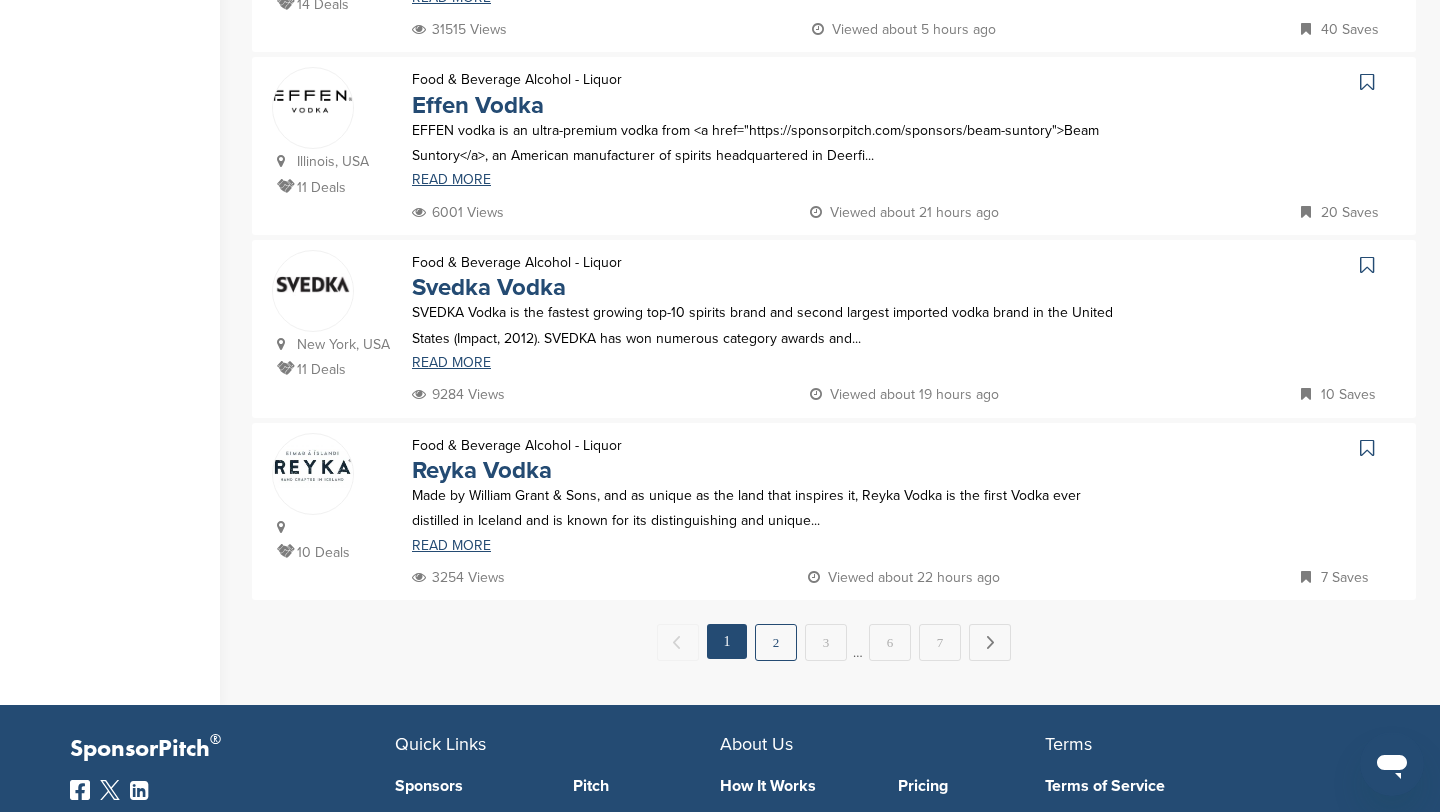 click on "2" at bounding box center (776, 642) 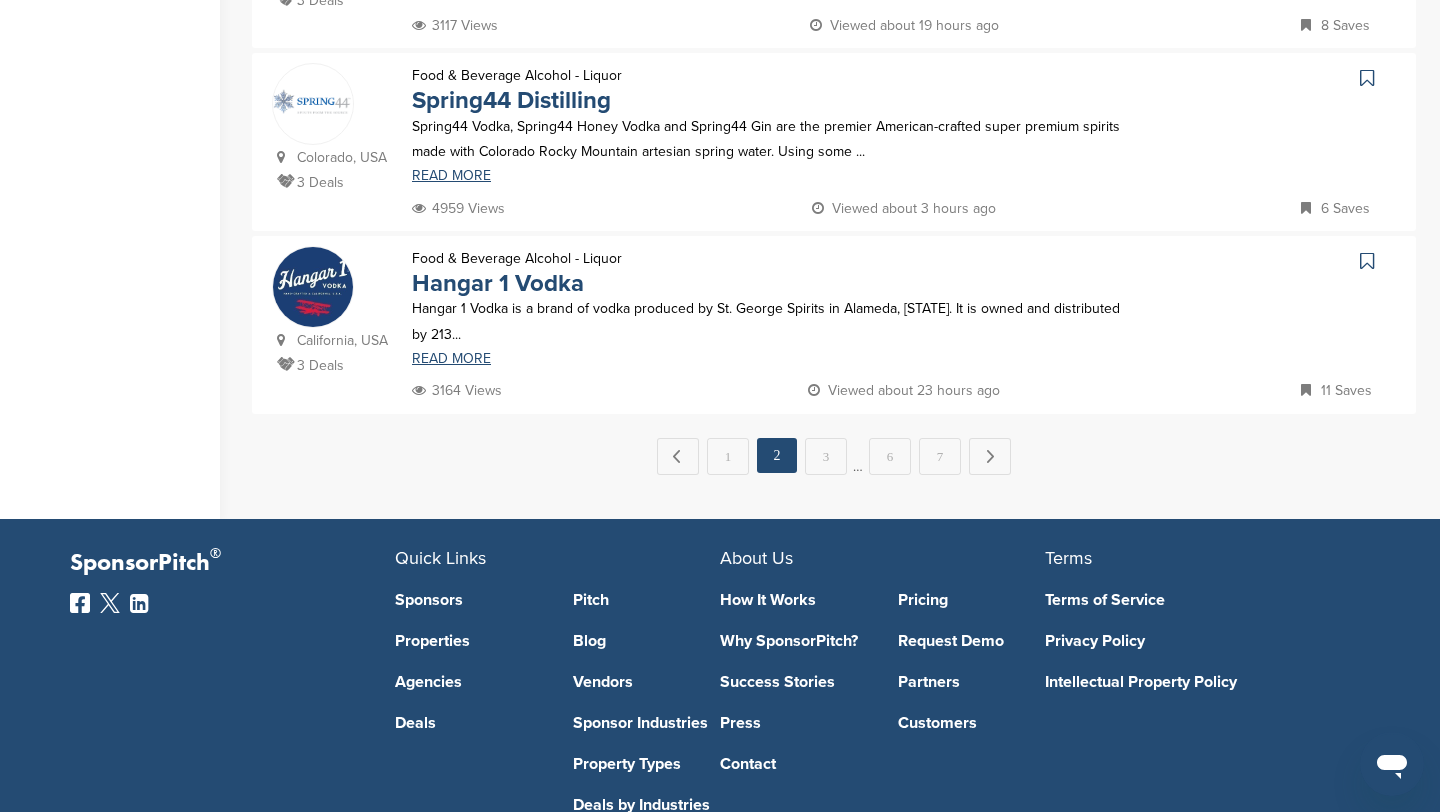 scroll, scrollTop: 1887, scrollLeft: 0, axis: vertical 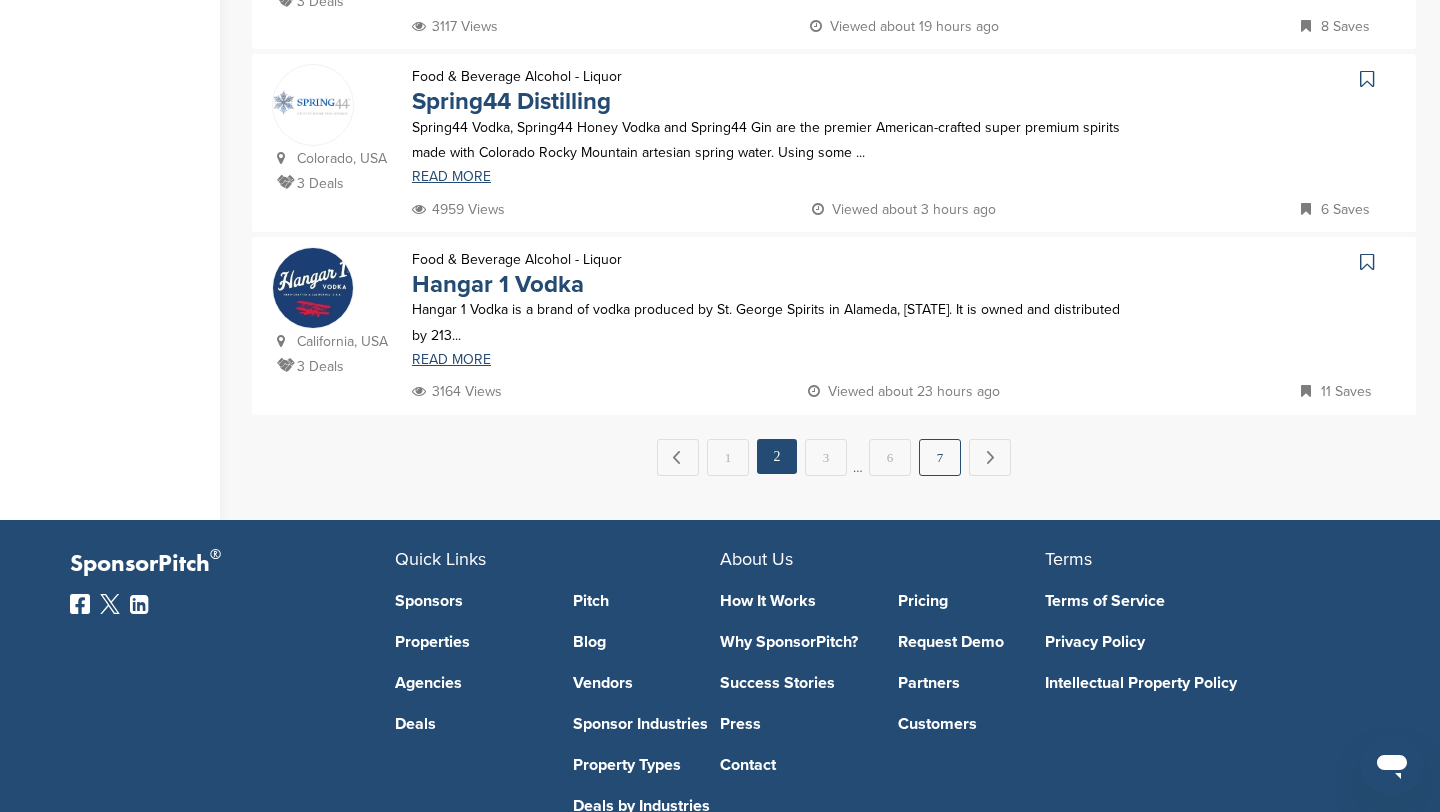 click on "7" at bounding box center [940, 457] 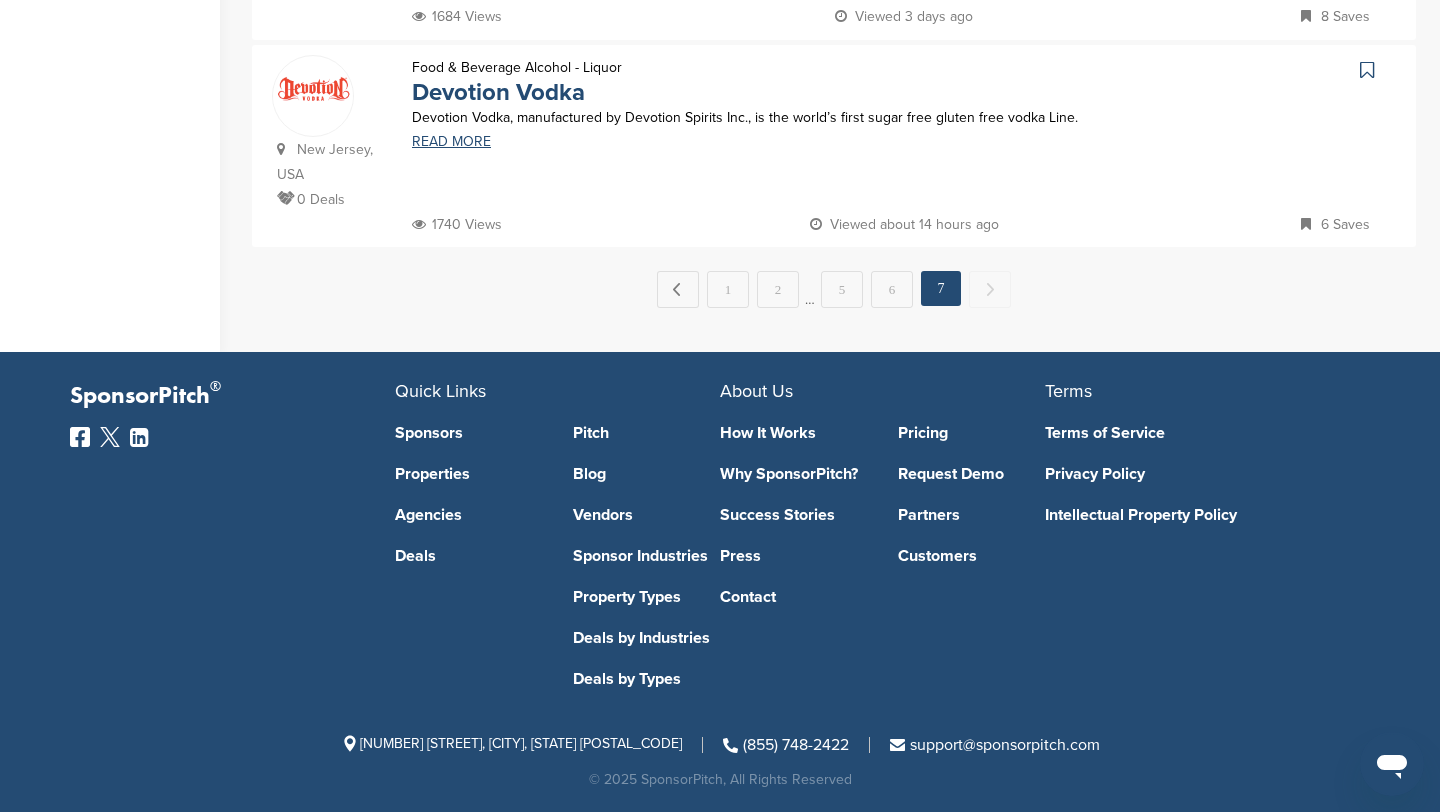 scroll, scrollTop: 0, scrollLeft: 0, axis: both 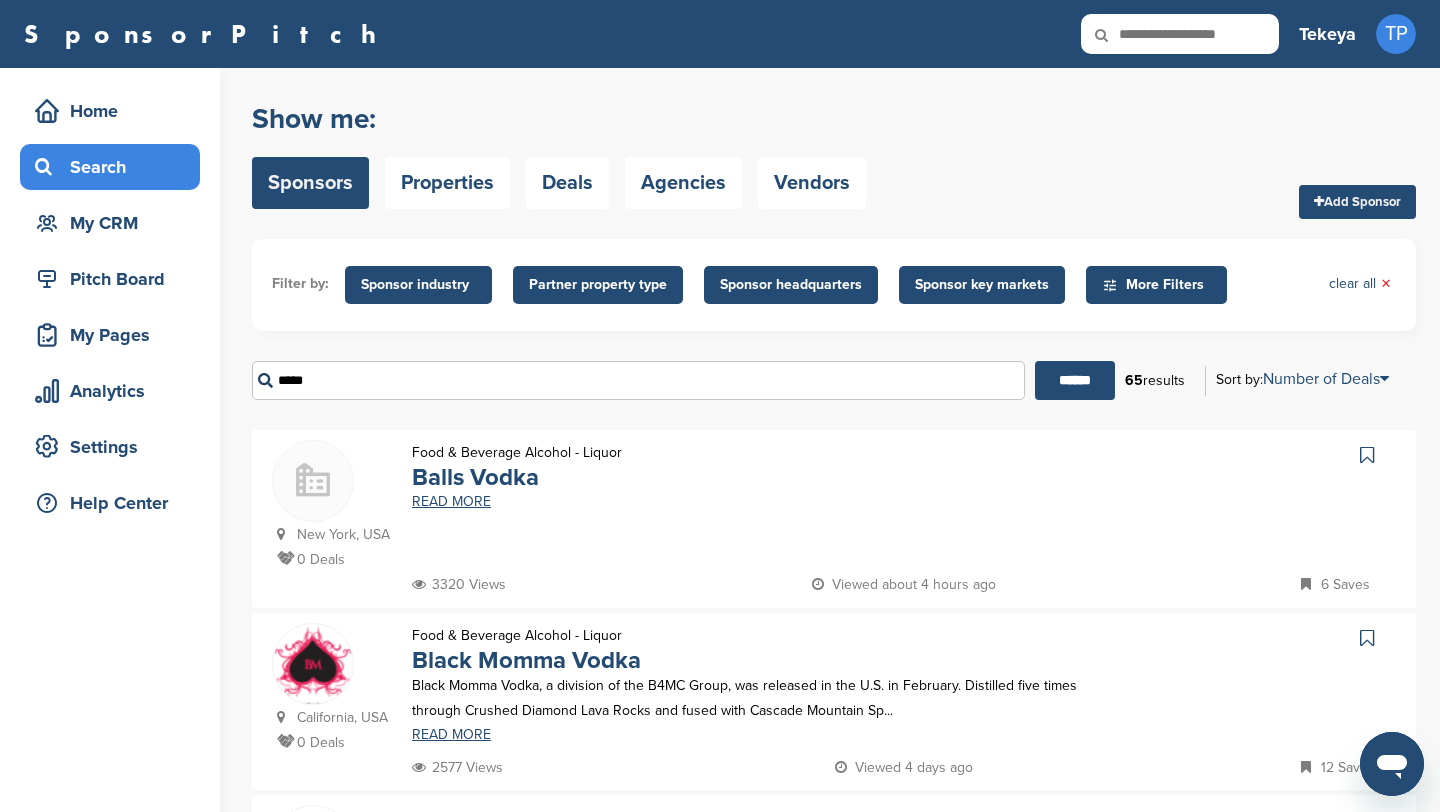 click on "*****" at bounding box center [638, 380] 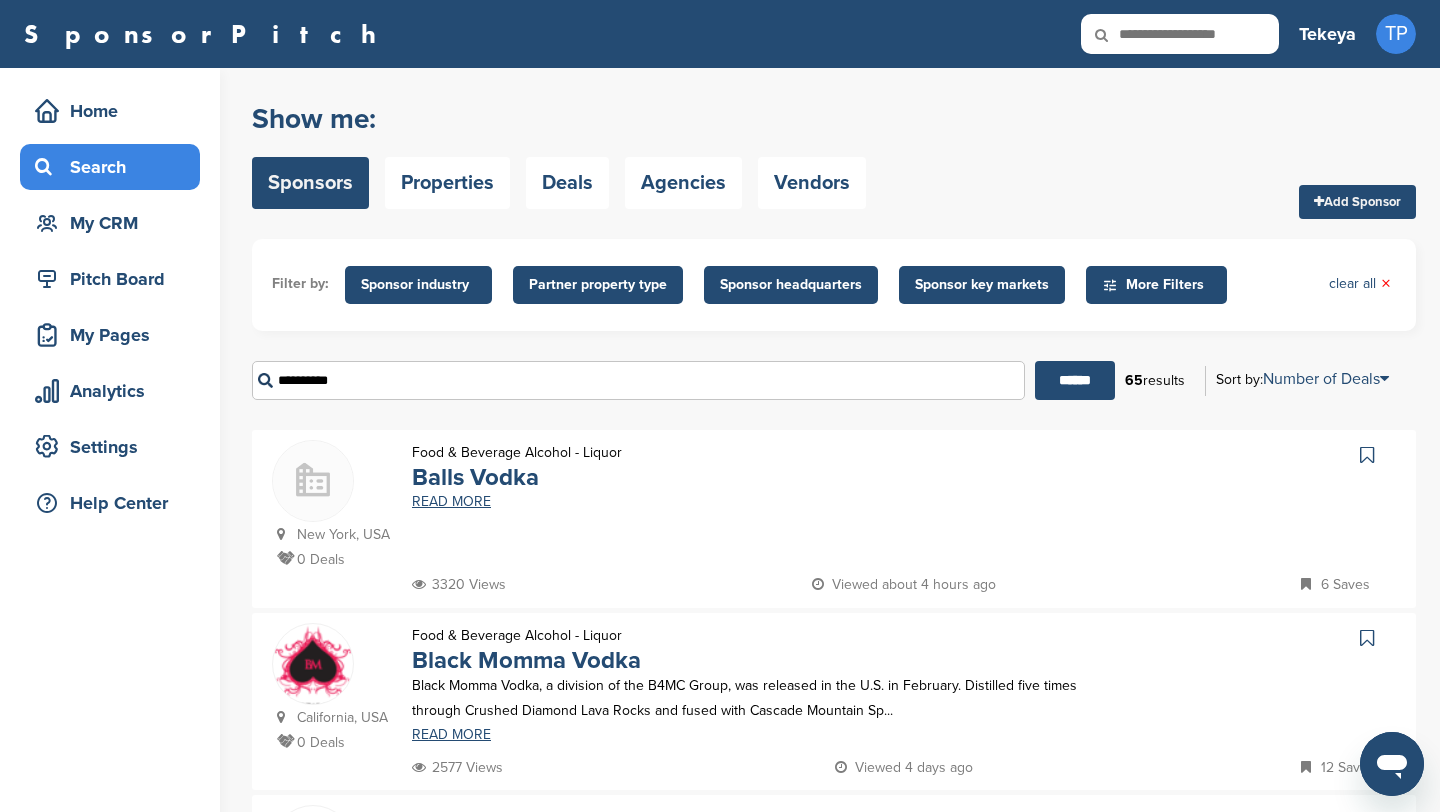 click on "******" at bounding box center (1075, 380) 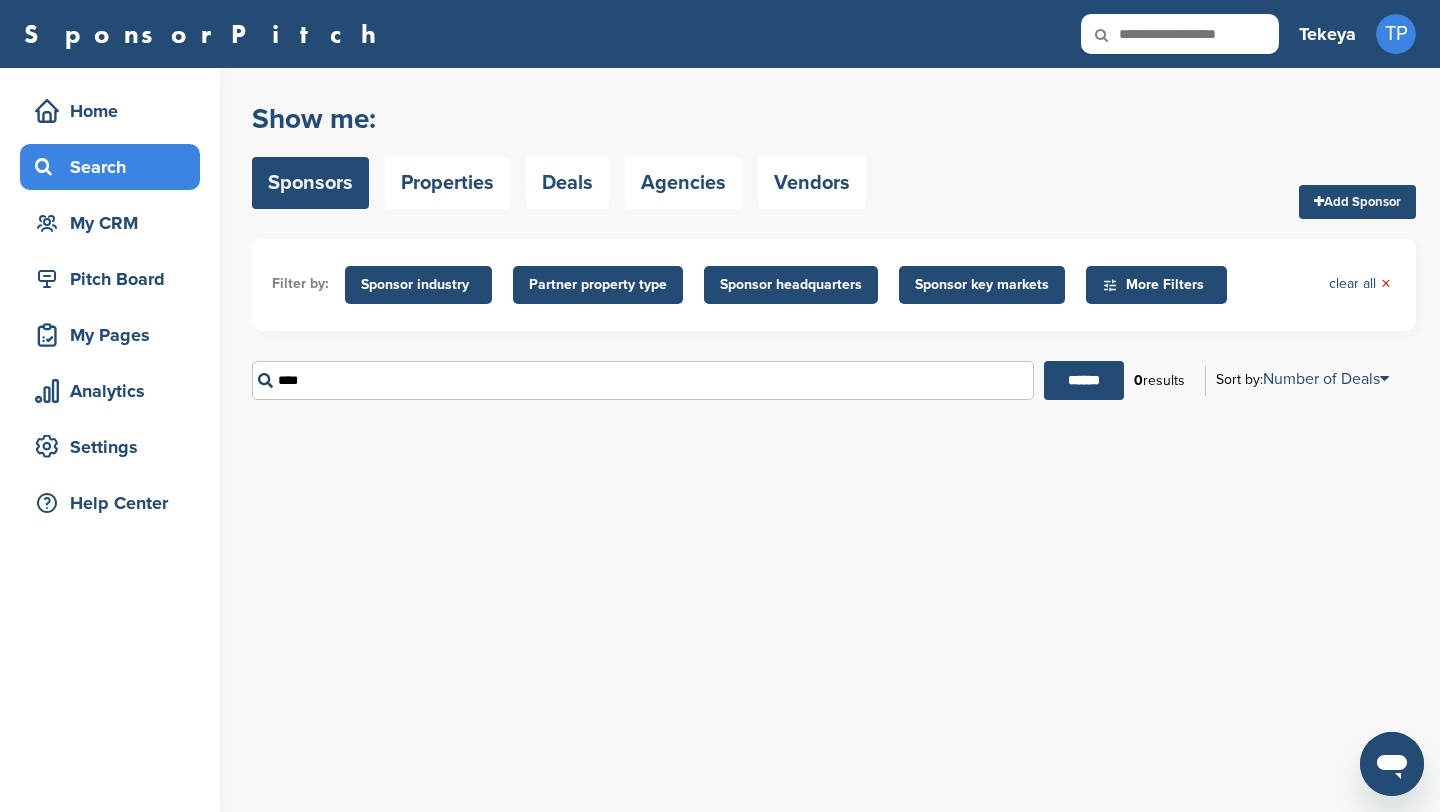 type on "****" 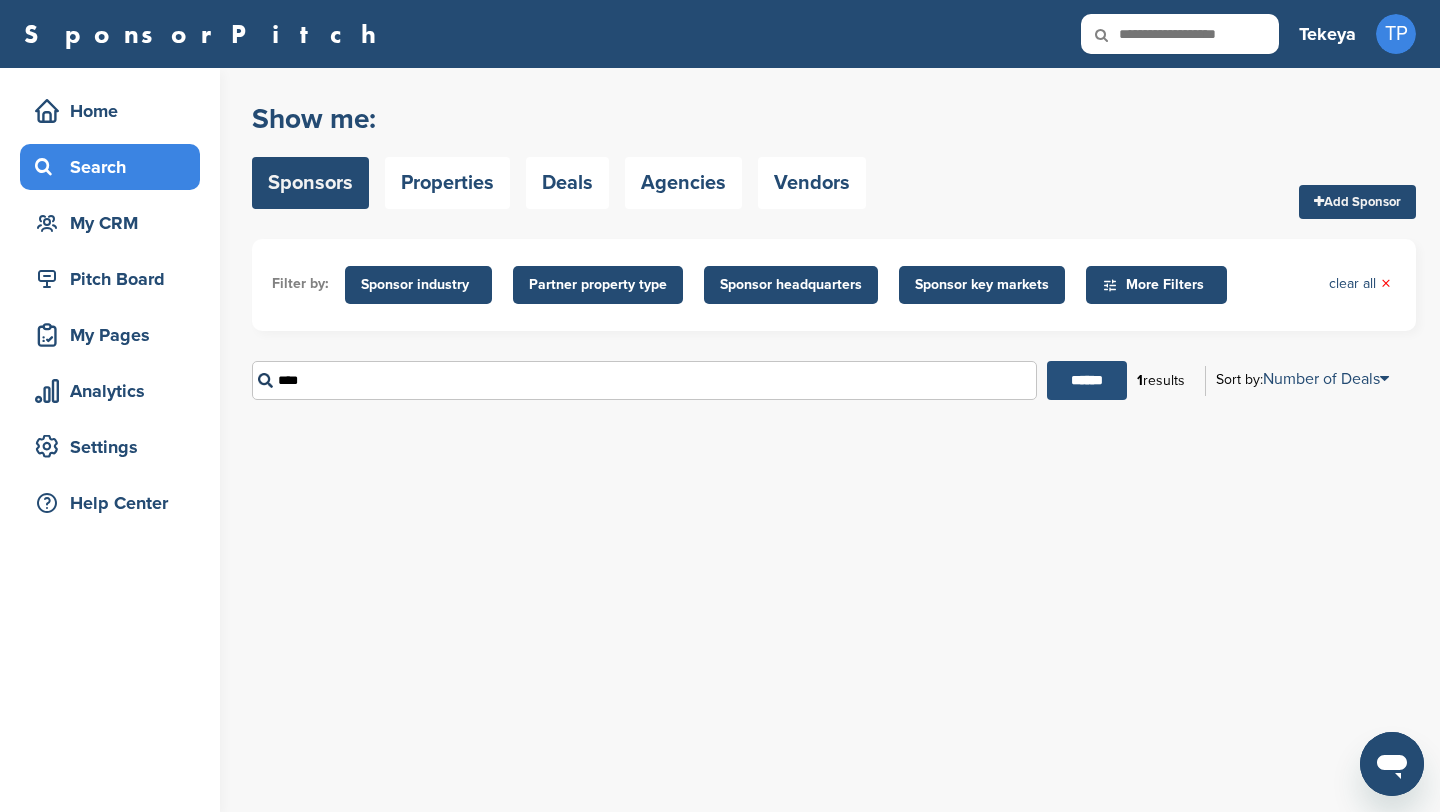 click on "******" at bounding box center (1087, 380) 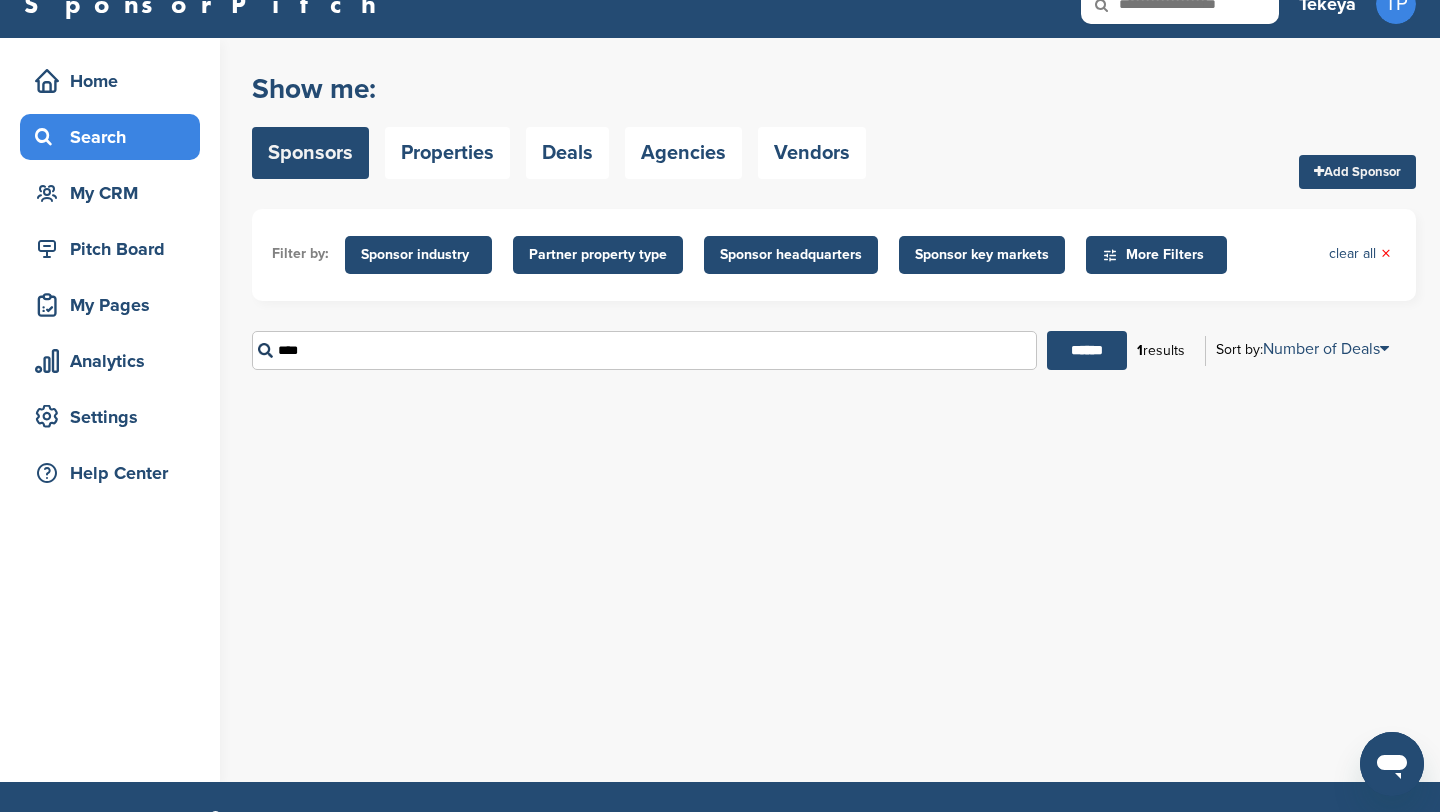 scroll, scrollTop: 20, scrollLeft: 0, axis: vertical 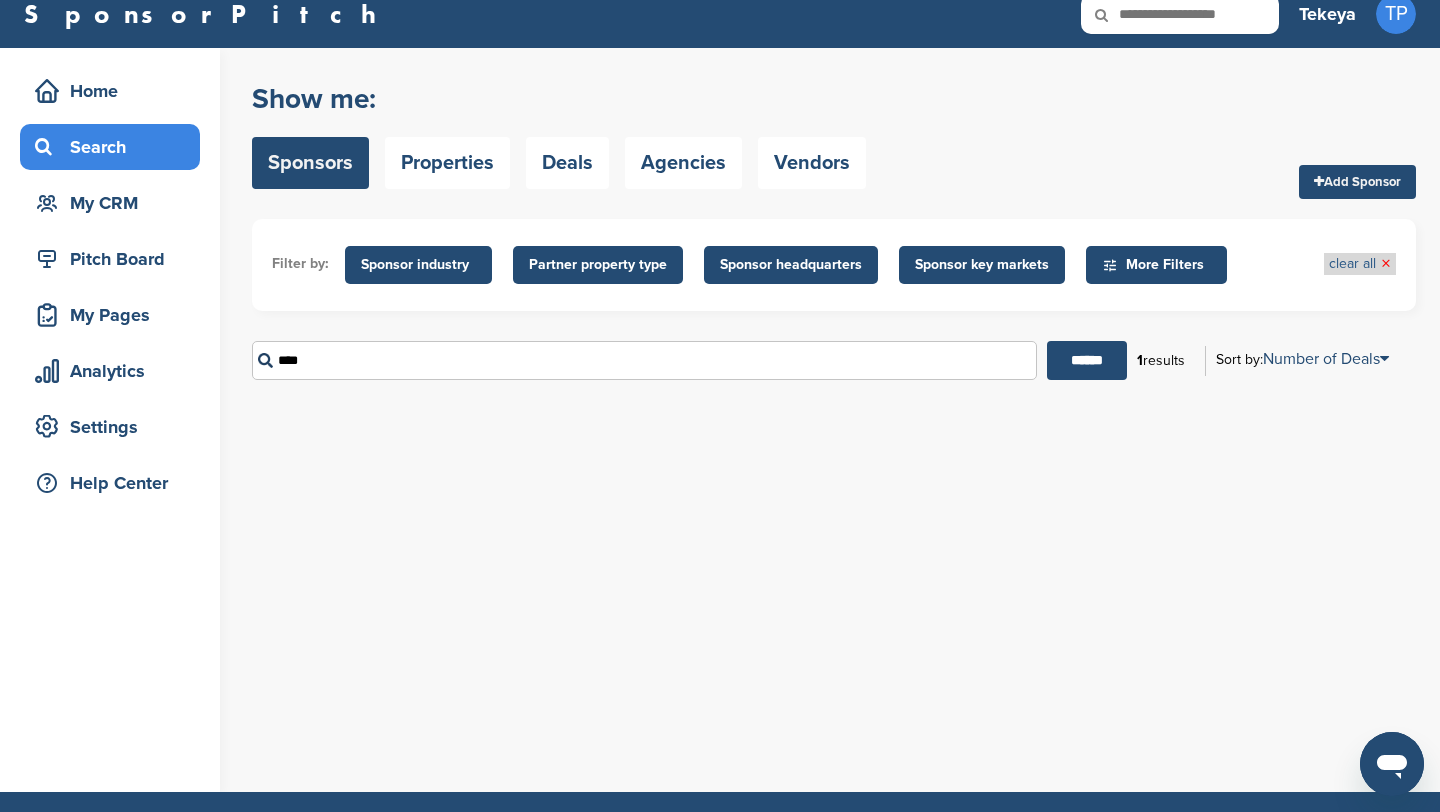 click on "×" at bounding box center (1386, 264) 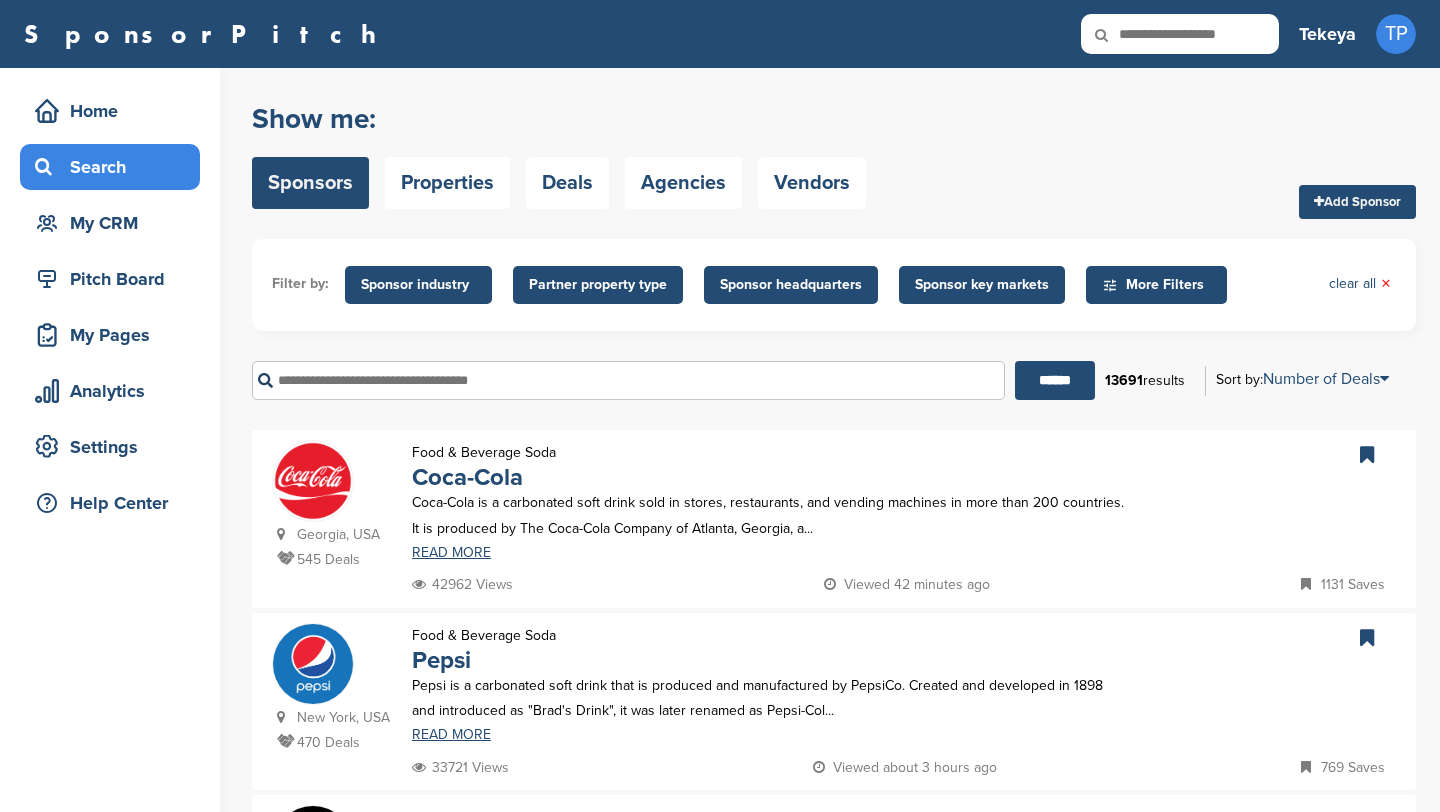 scroll, scrollTop: 0, scrollLeft: 0, axis: both 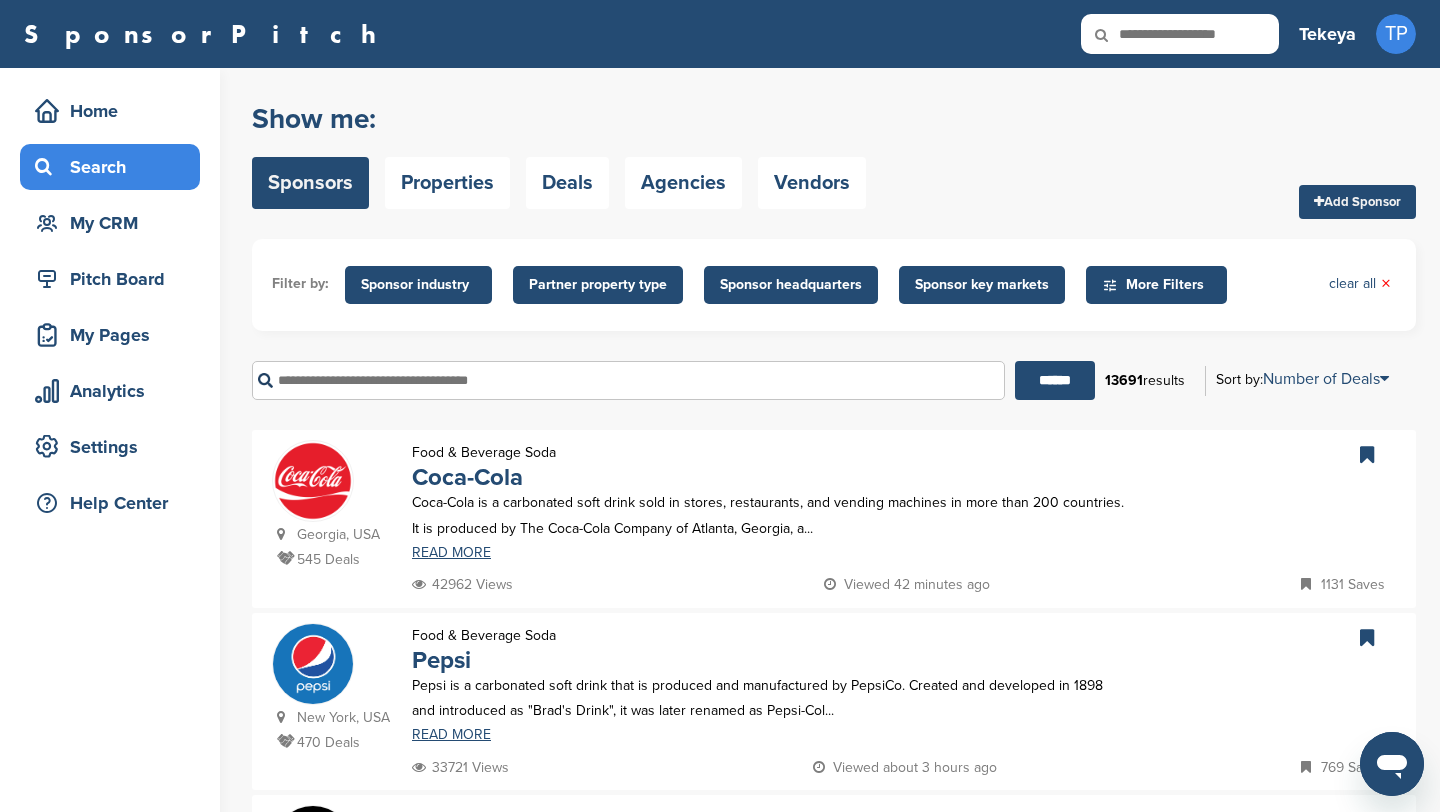 click at bounding box center (628, 380) 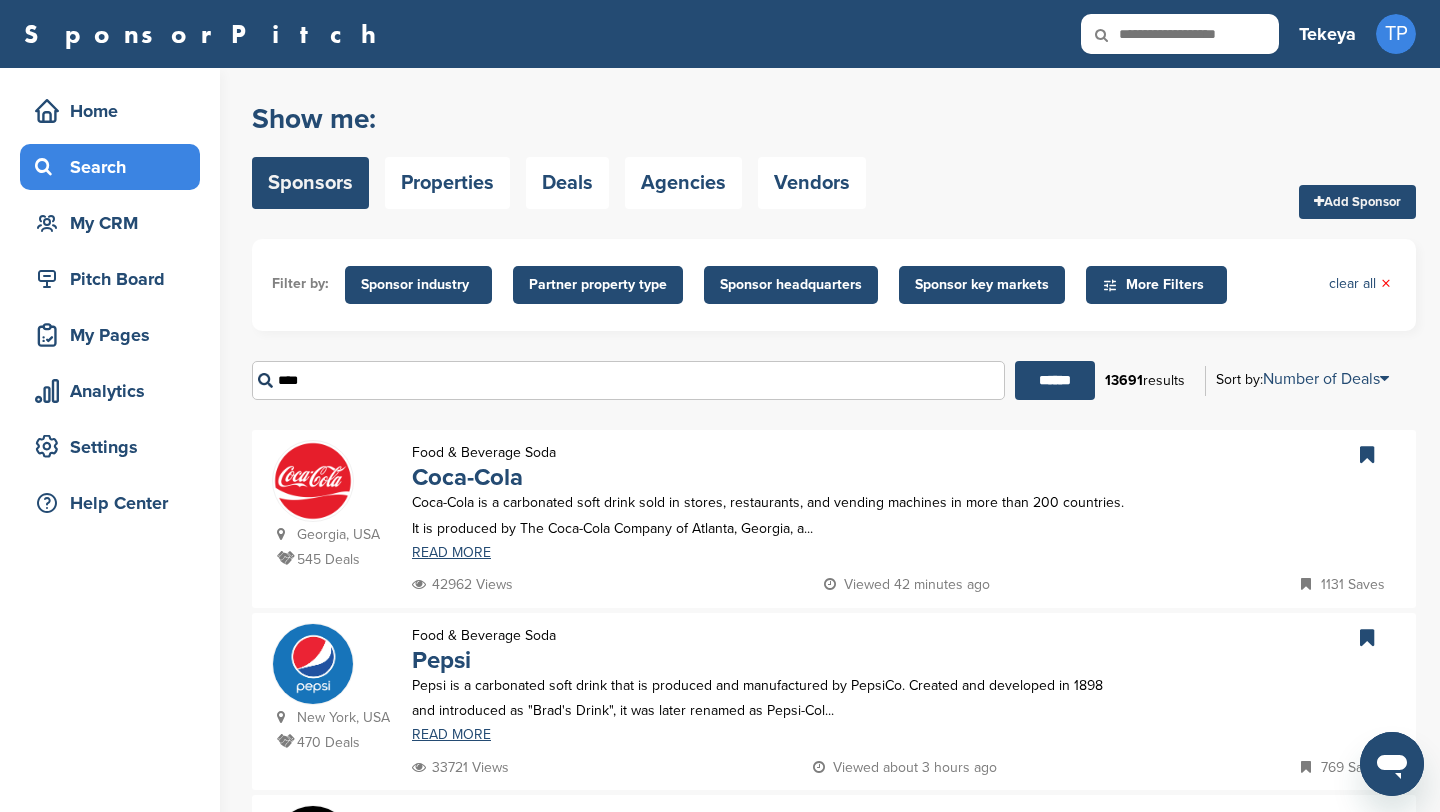 click on "******" at bounding box center [1055, 380] 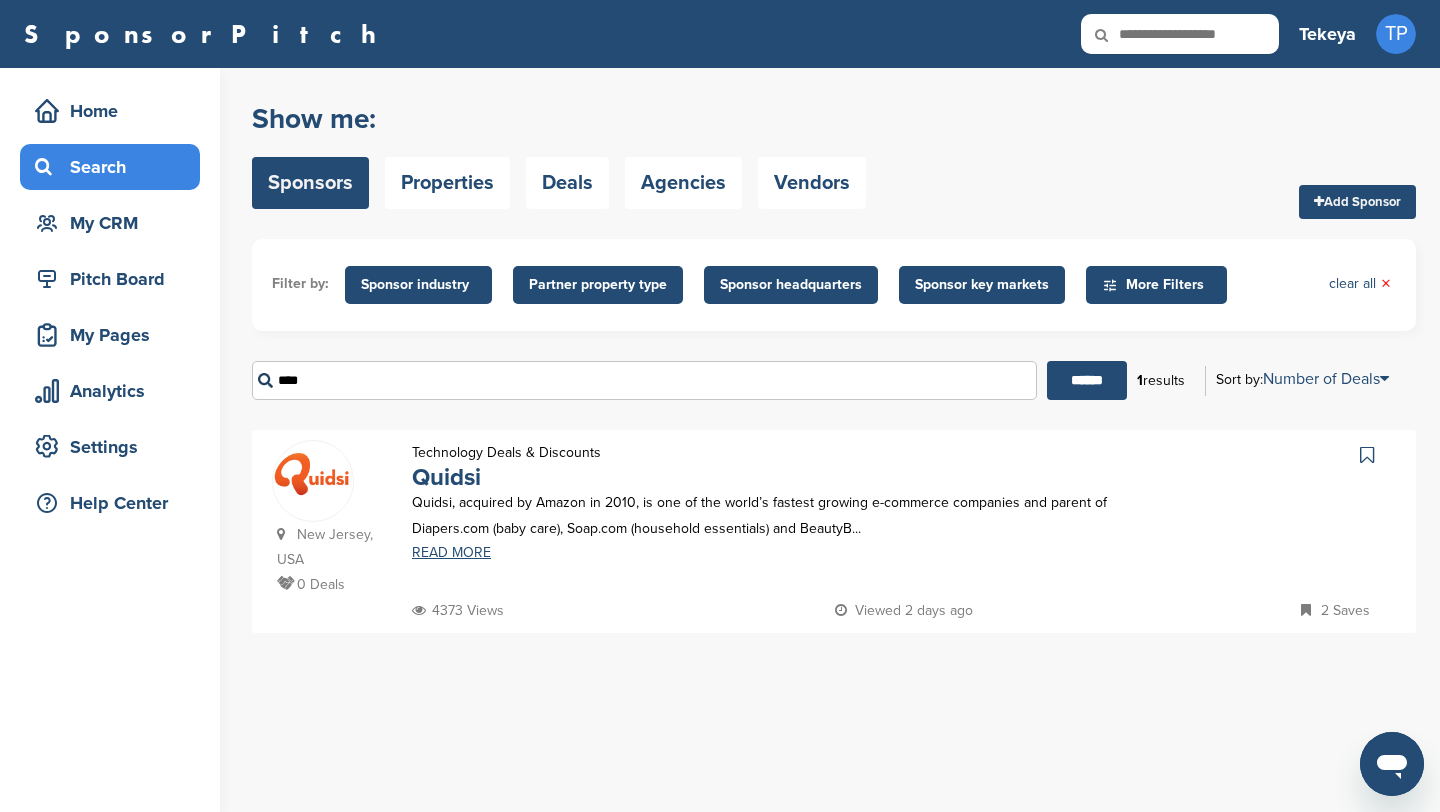 drag, startPoint x: 319, startPoint y: 384, endPoint x: 221, endPoint y: 336, distance: 109.12378 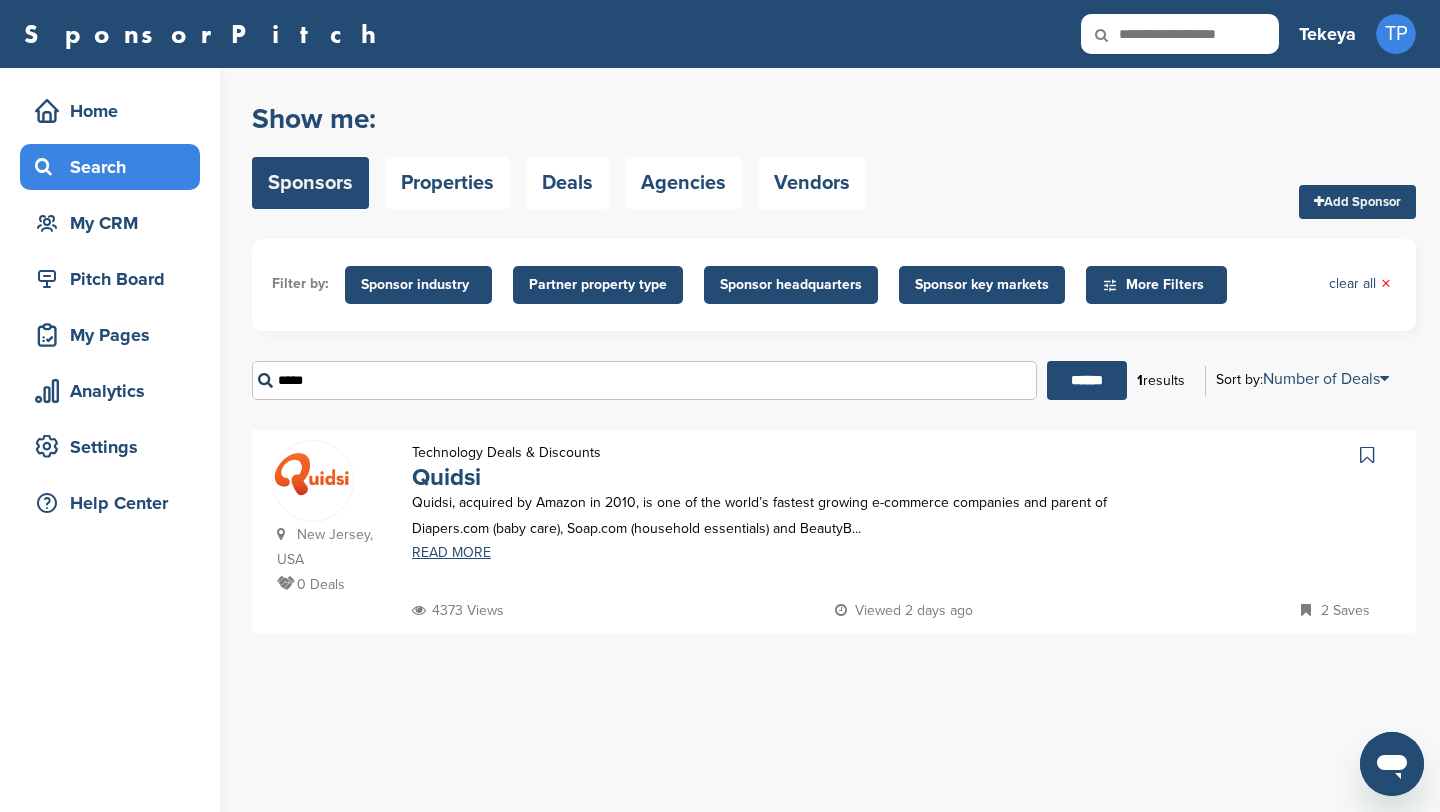 type on "*****" 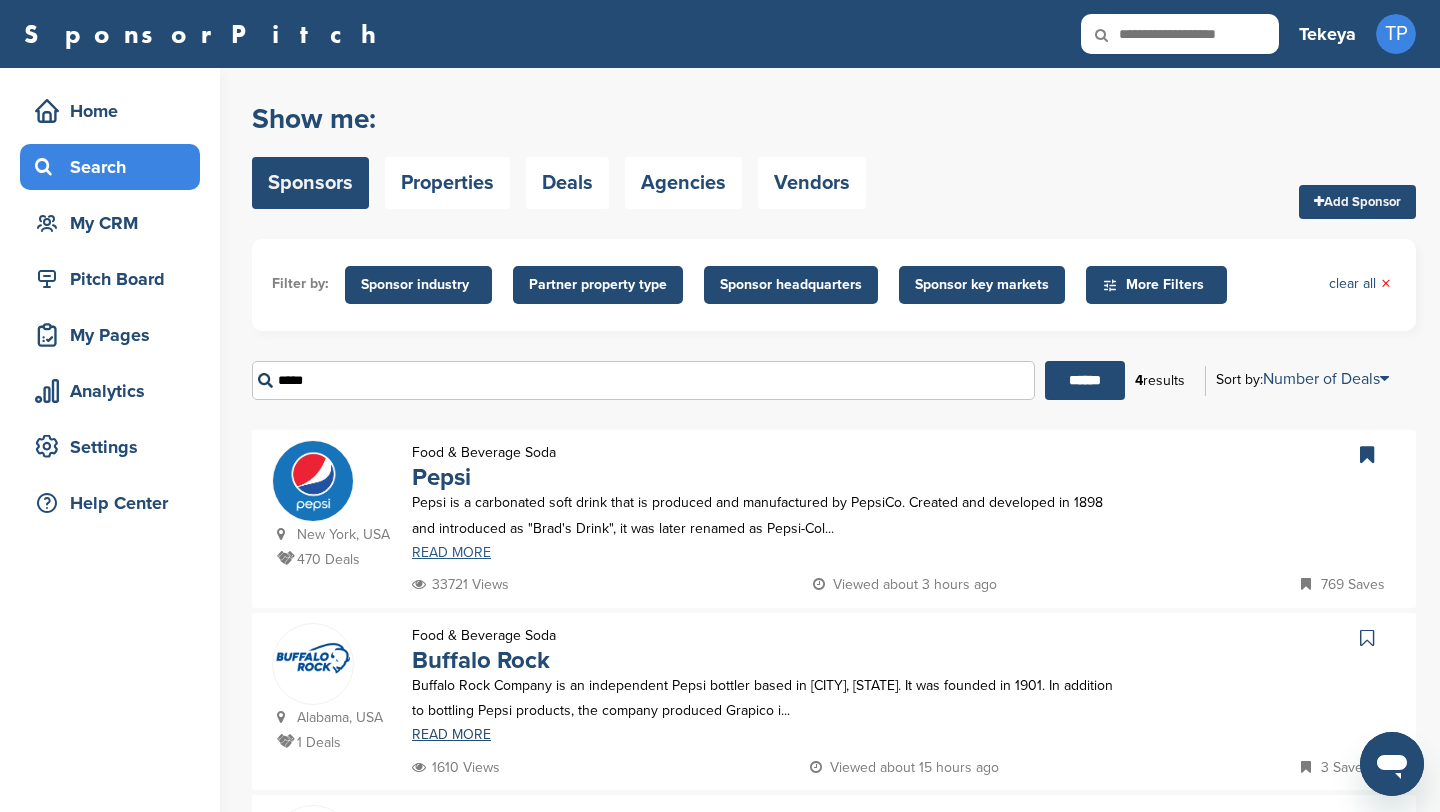 click on "READ MORE" at bounding box center (768, 553) 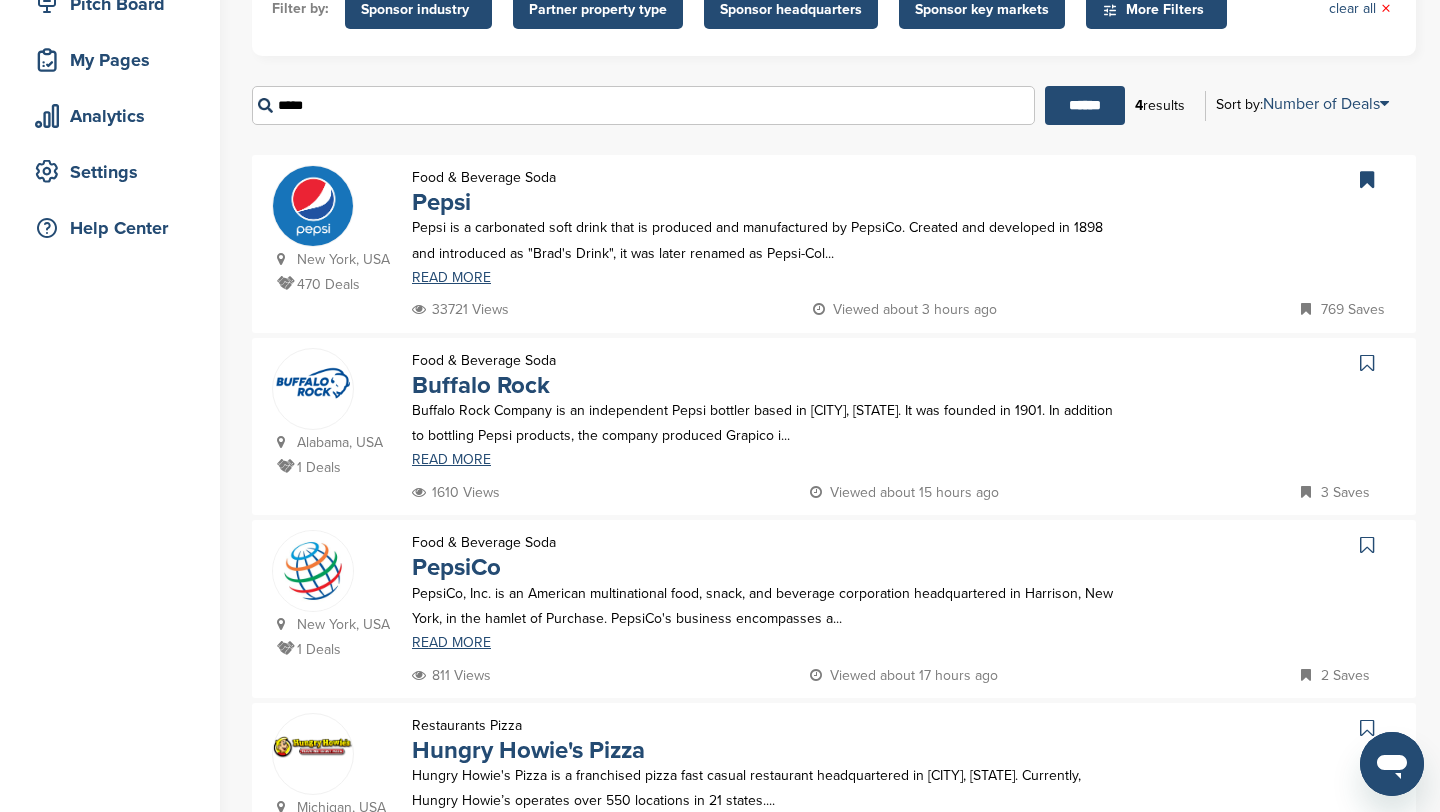 scroll, scrollTop: 280, scrollLeft: 0, axis: vertical 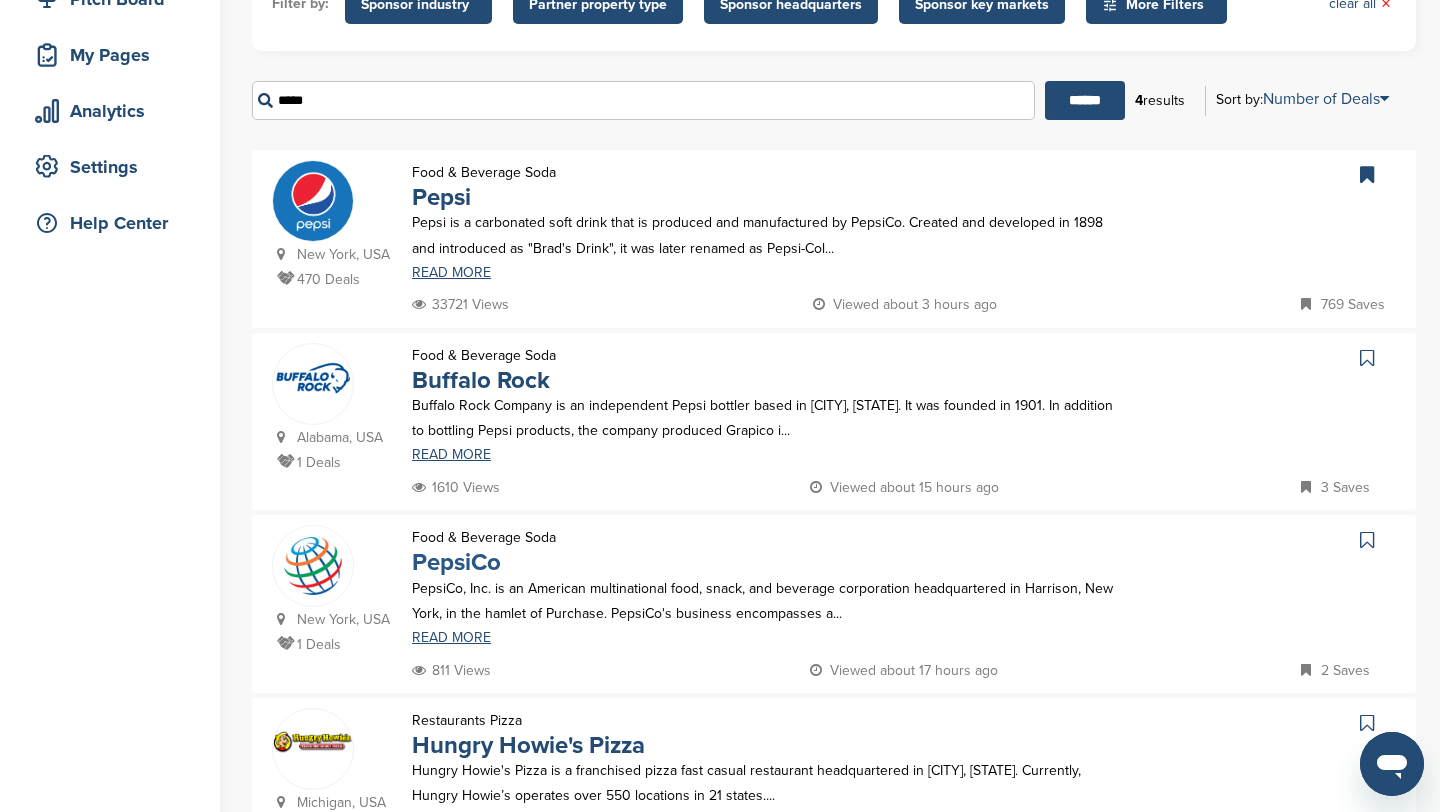 click on "PepsiCo" at bounding box center (456, 562) 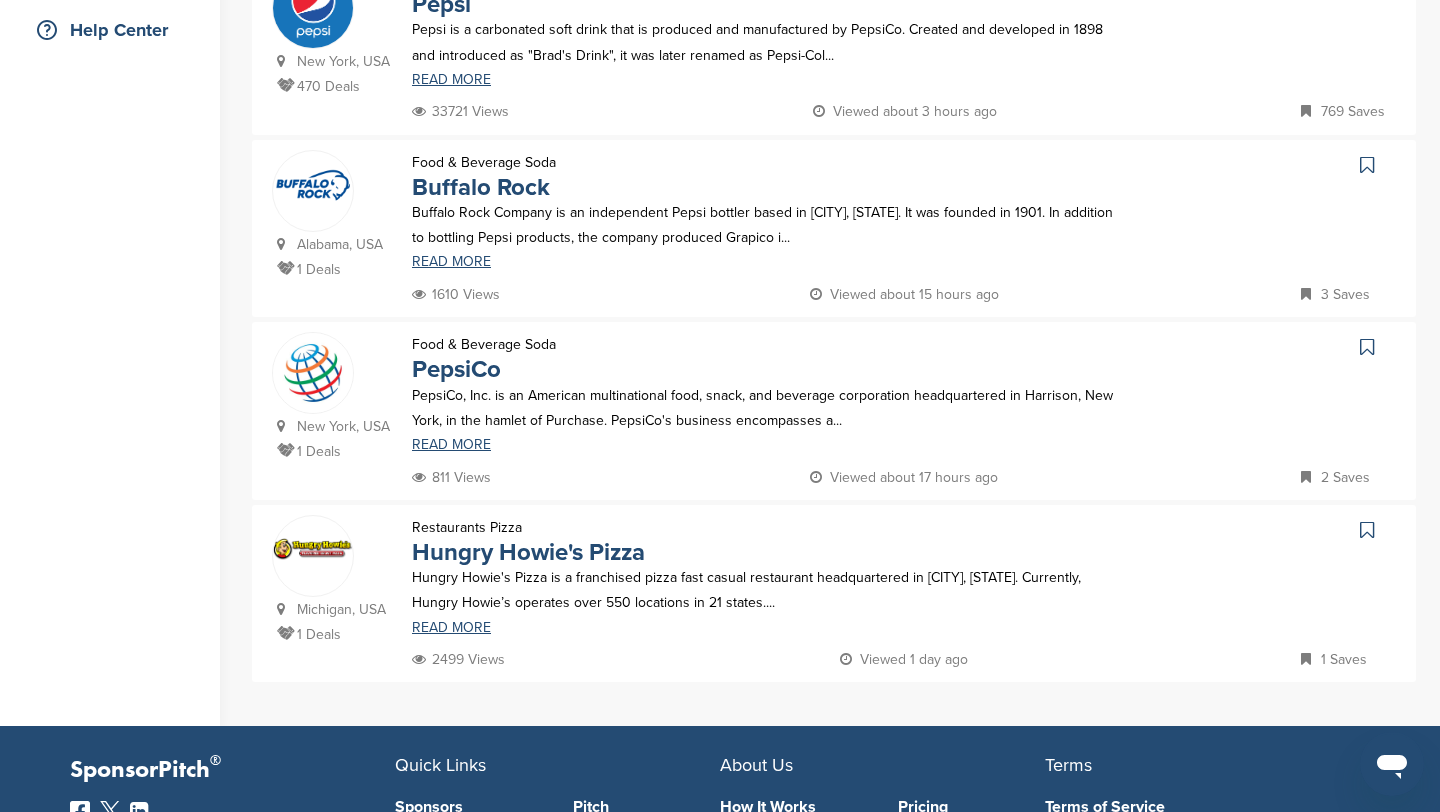 scroll, scrollTop: 458, scrollLeft: 0, axis: vertical 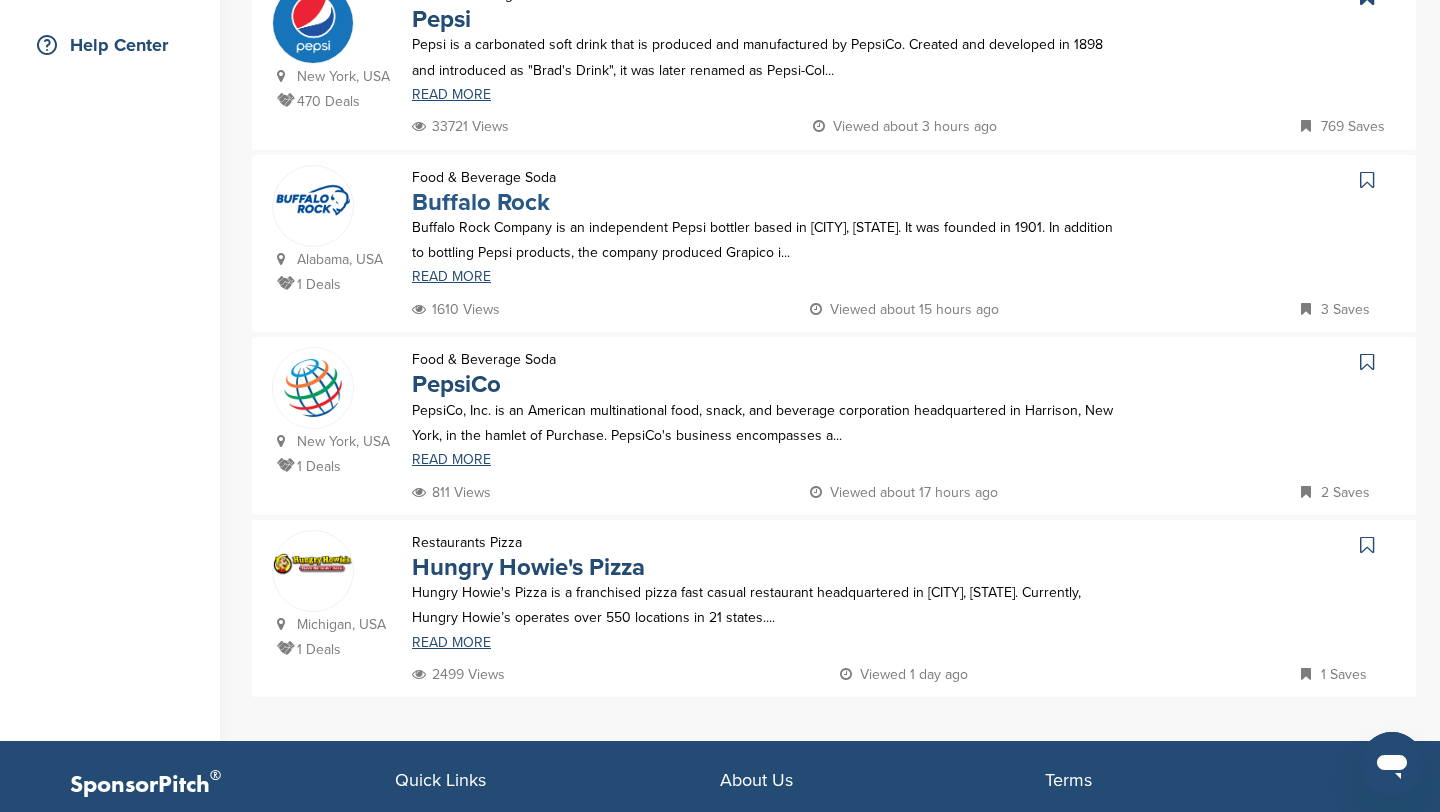 click on "Buffalo Rock" at bounding box center (481, 202) 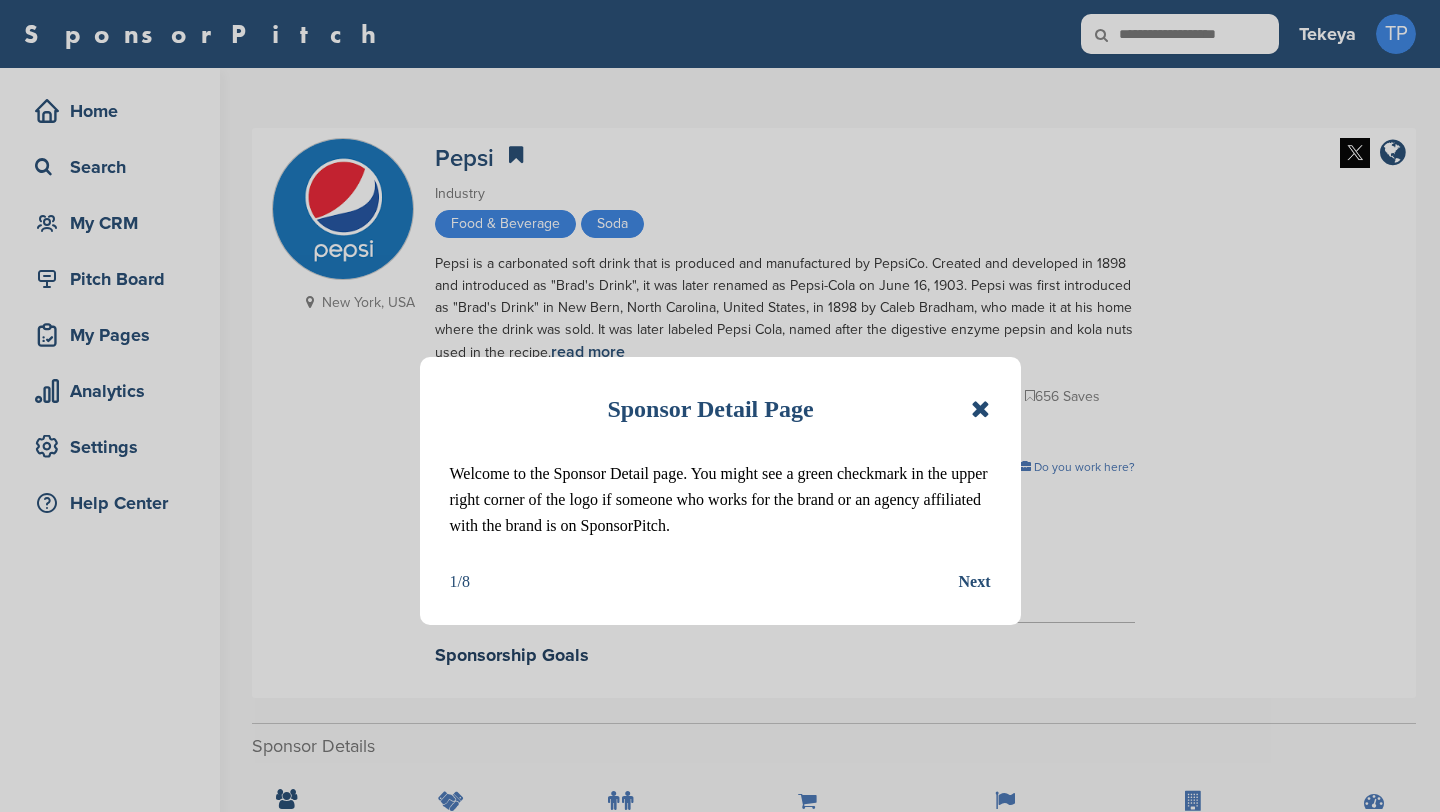 scroll, scrollTop: 0, scrollLeft: 0, axis: both 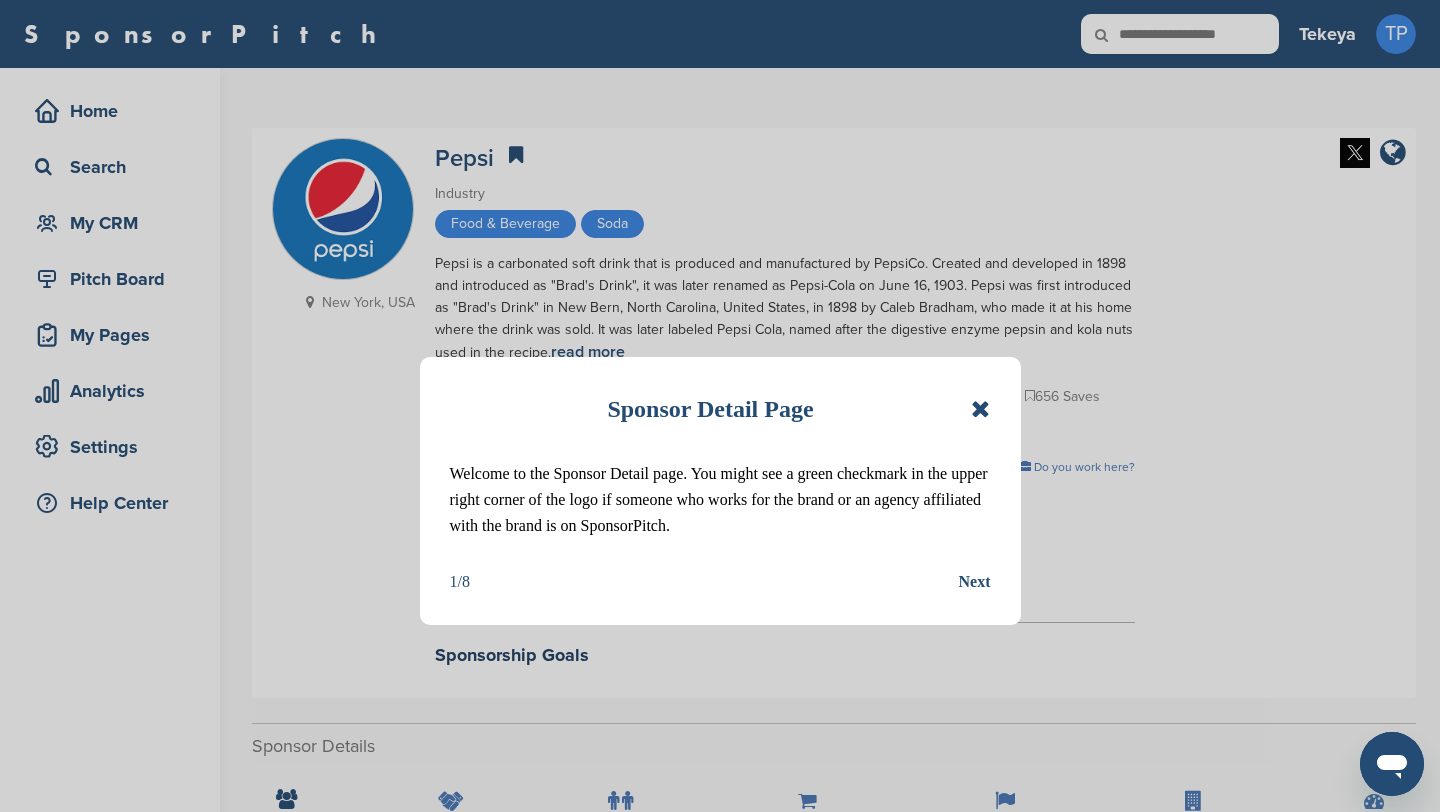click at bounding box center (980, 409) 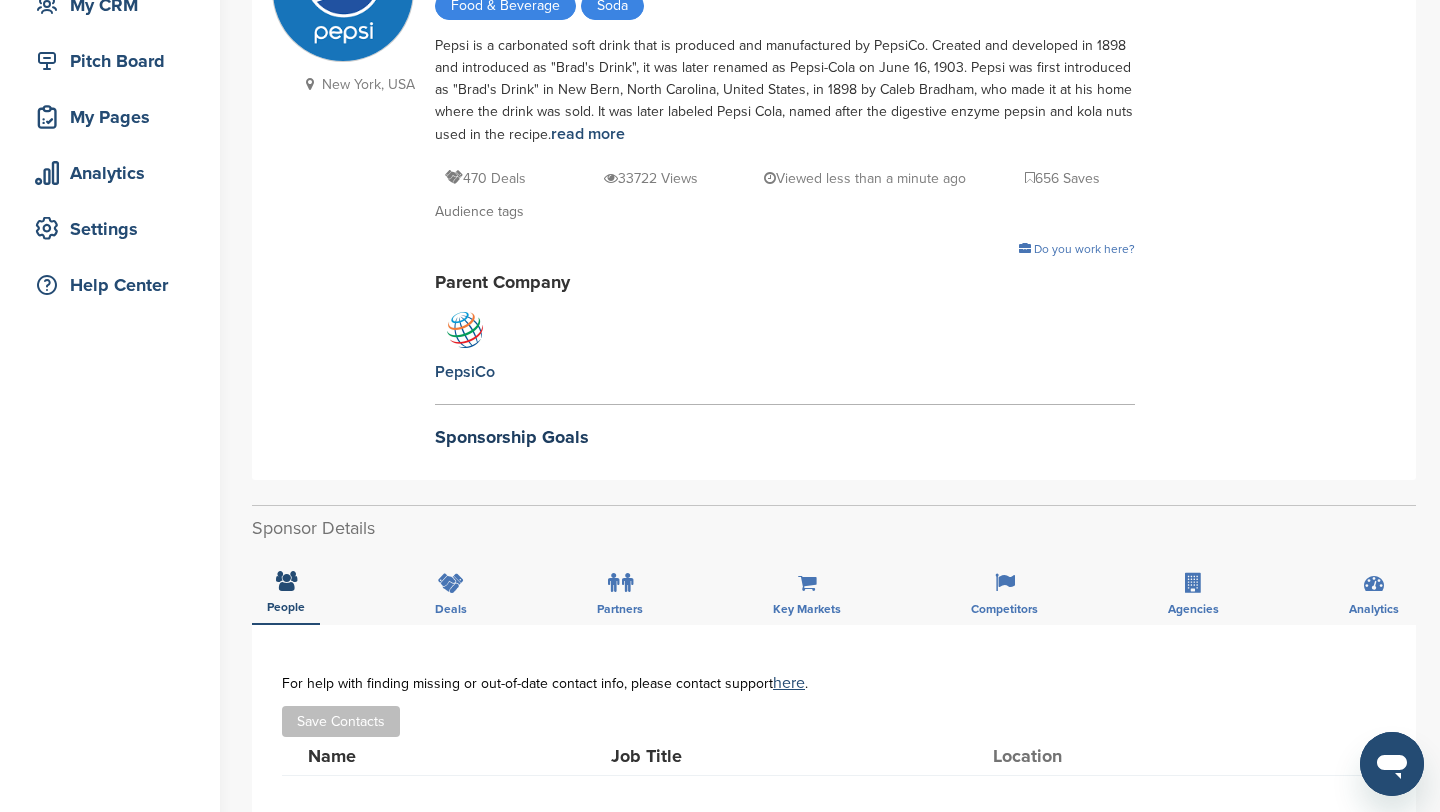 scroll, scrollTop: 365, scrollLeft: 0, axis: vertical 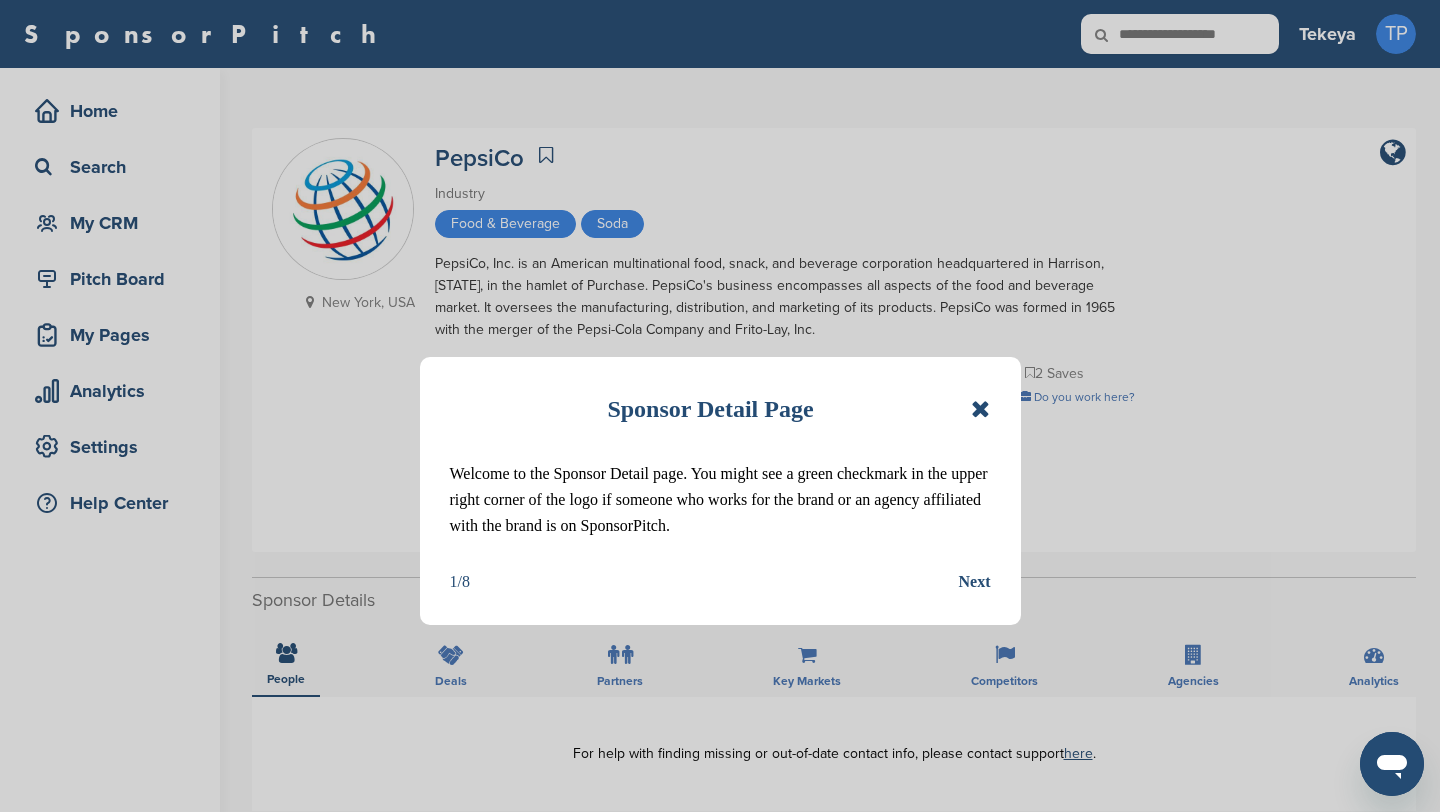 click at bounding box center (980, 409) 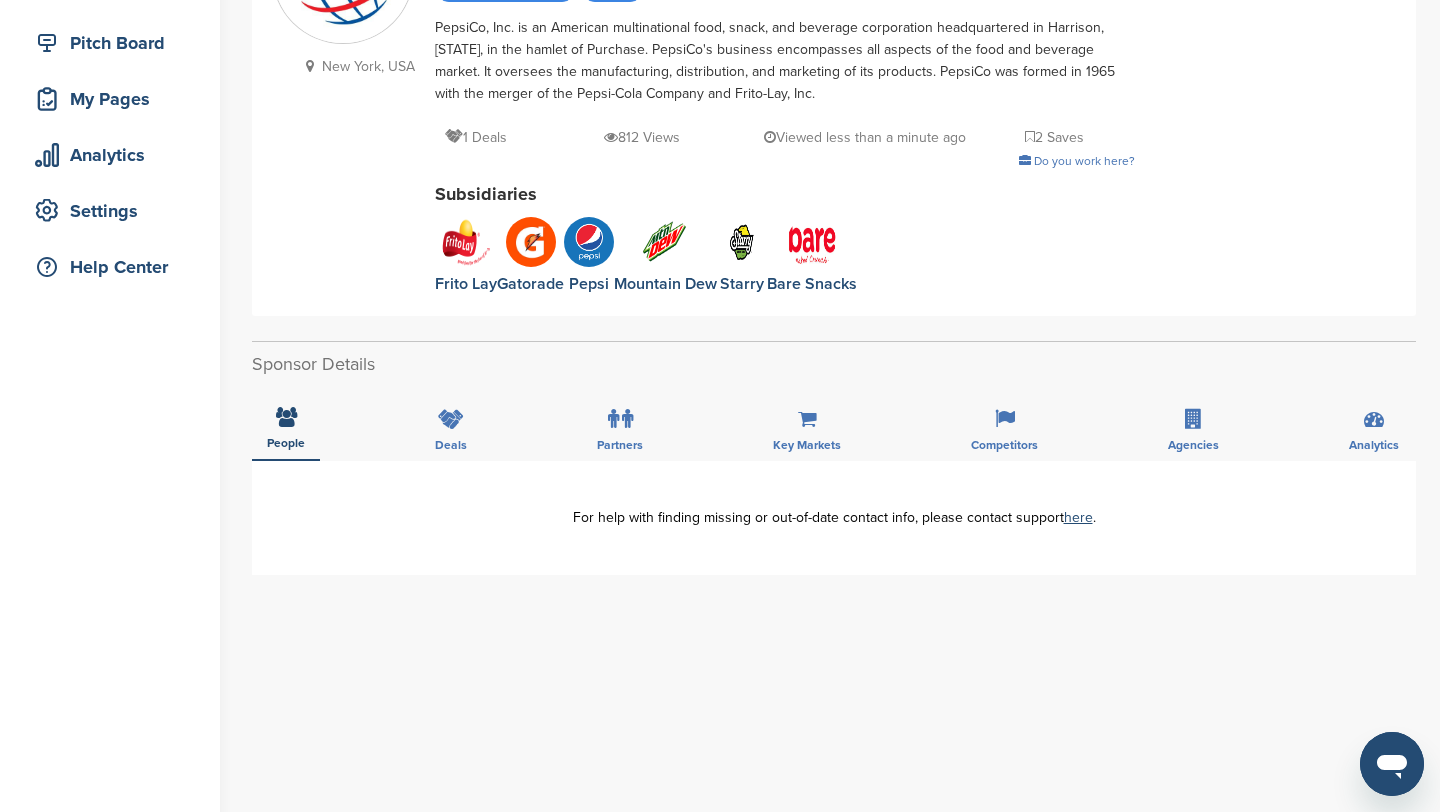 scroll, scrollTop: 243, scrollLeft: 0, axis: vertical 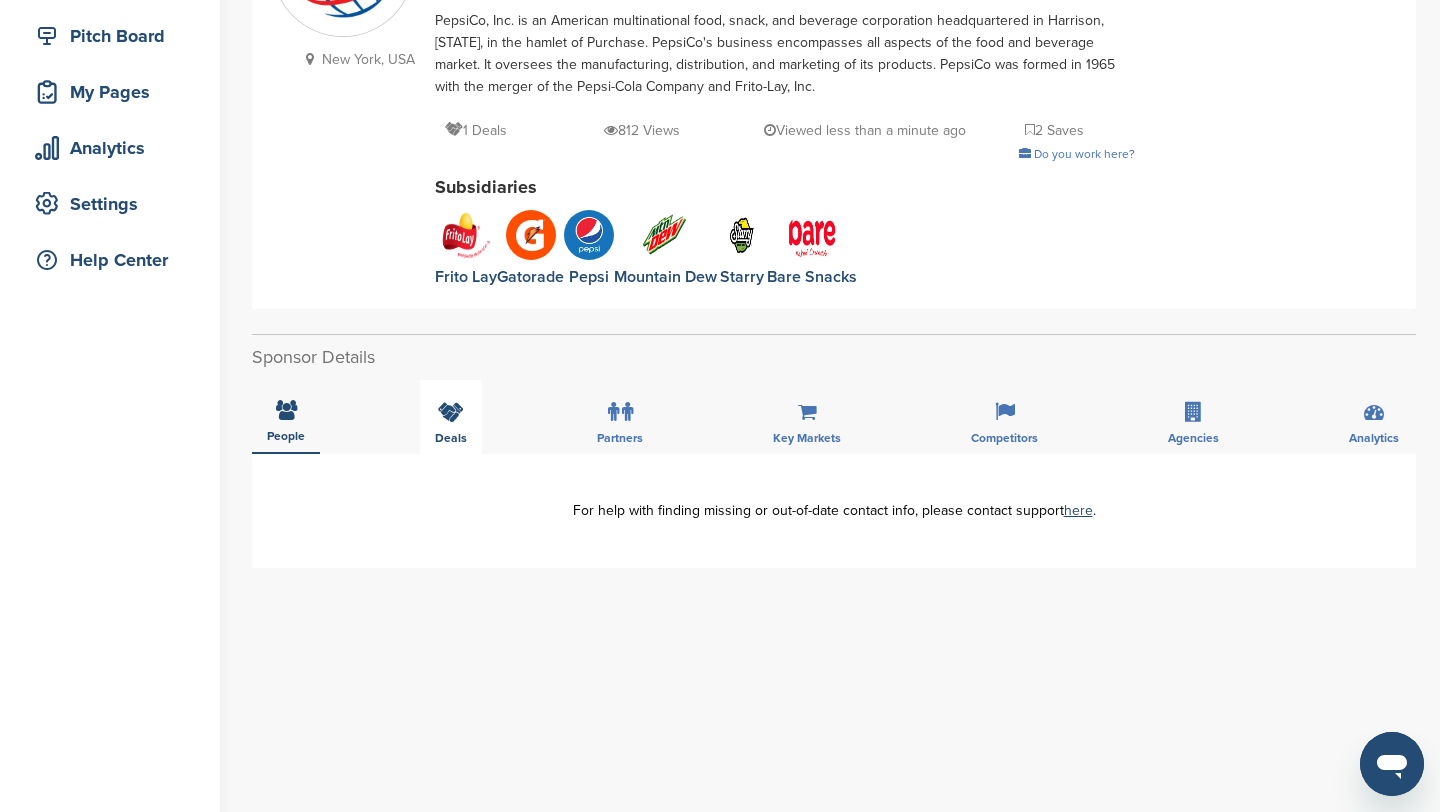 click on "Deals" at bounding box center [451, 417] 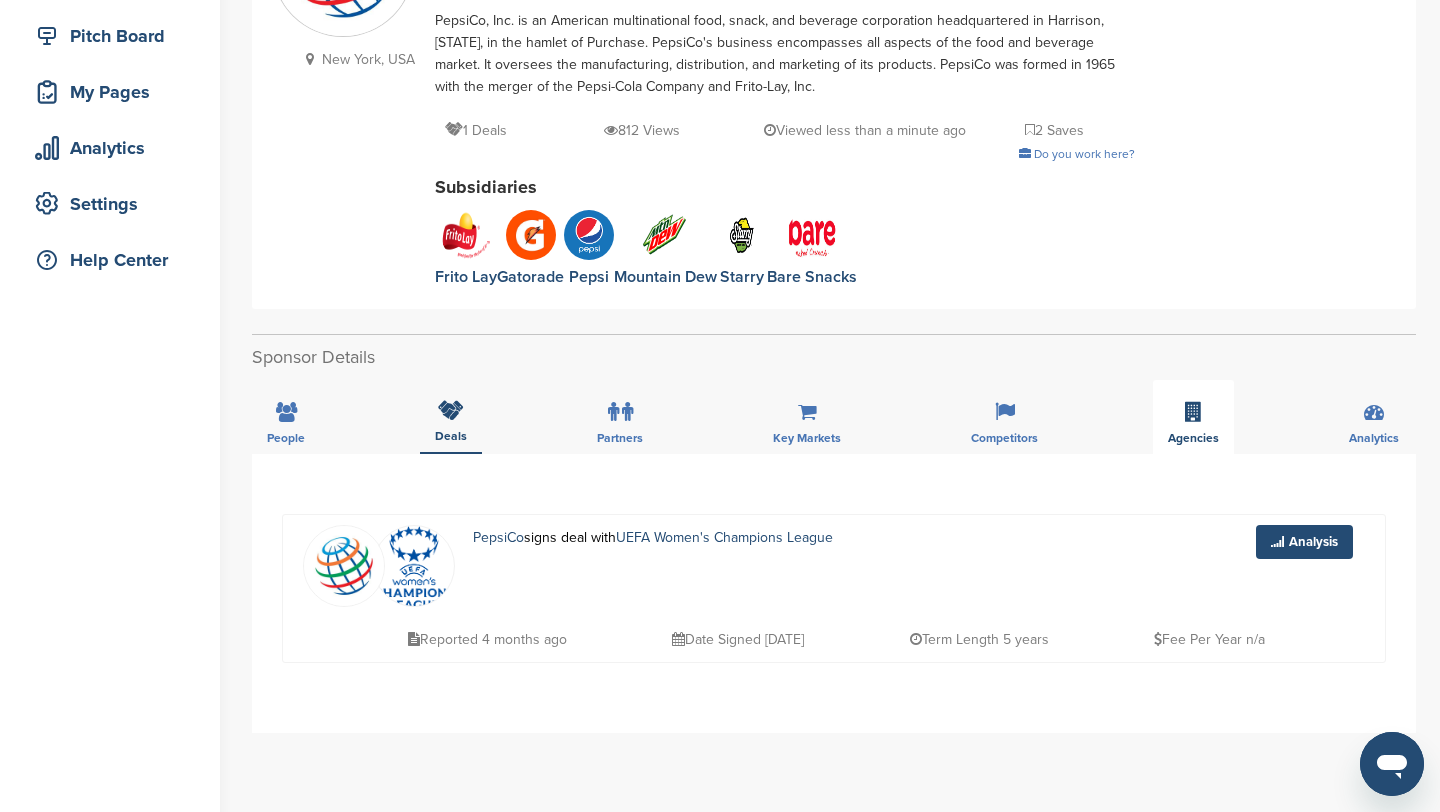 click at bounding box center (1193, 412) 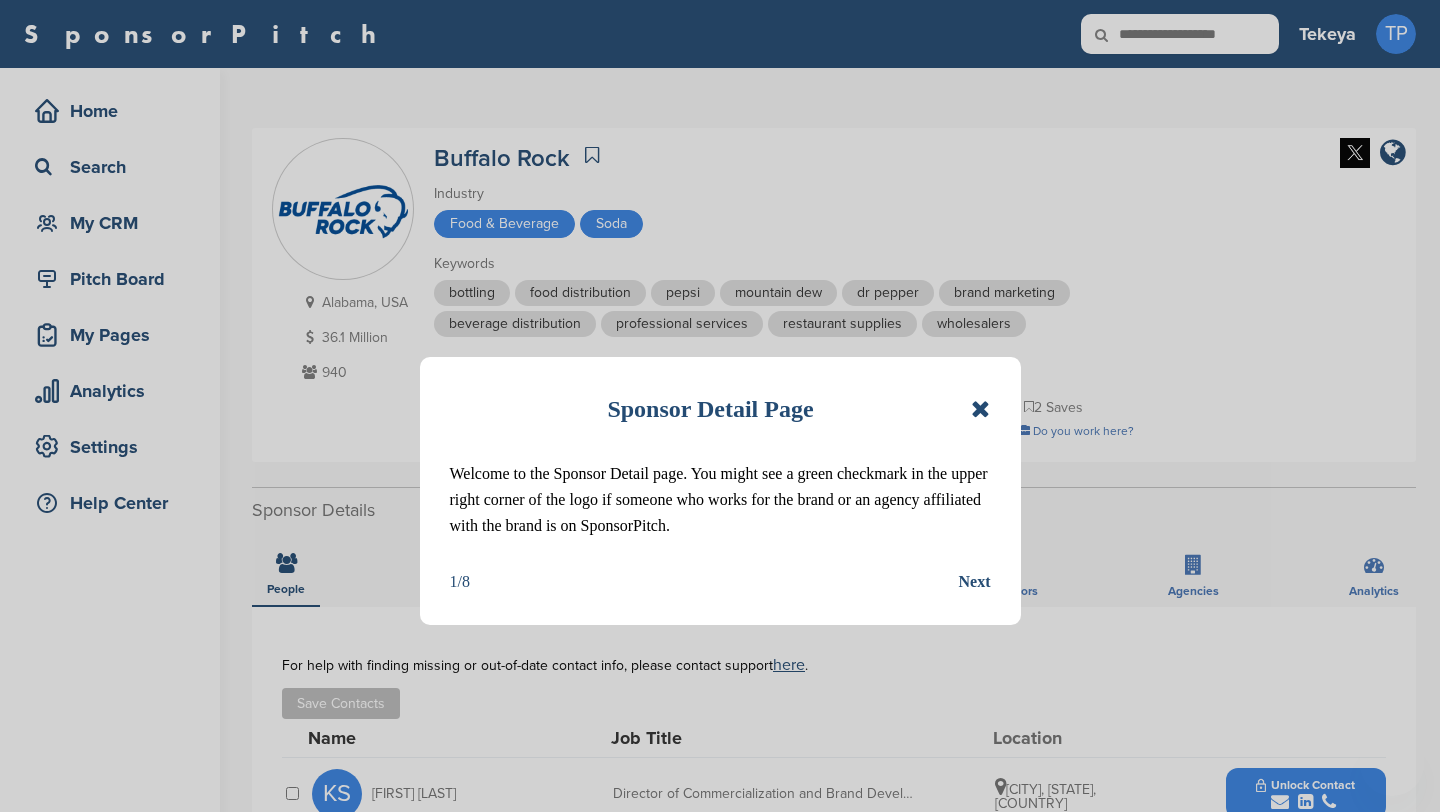 scroll, scrollTop: 0, scrollLeft: 0, axis: both 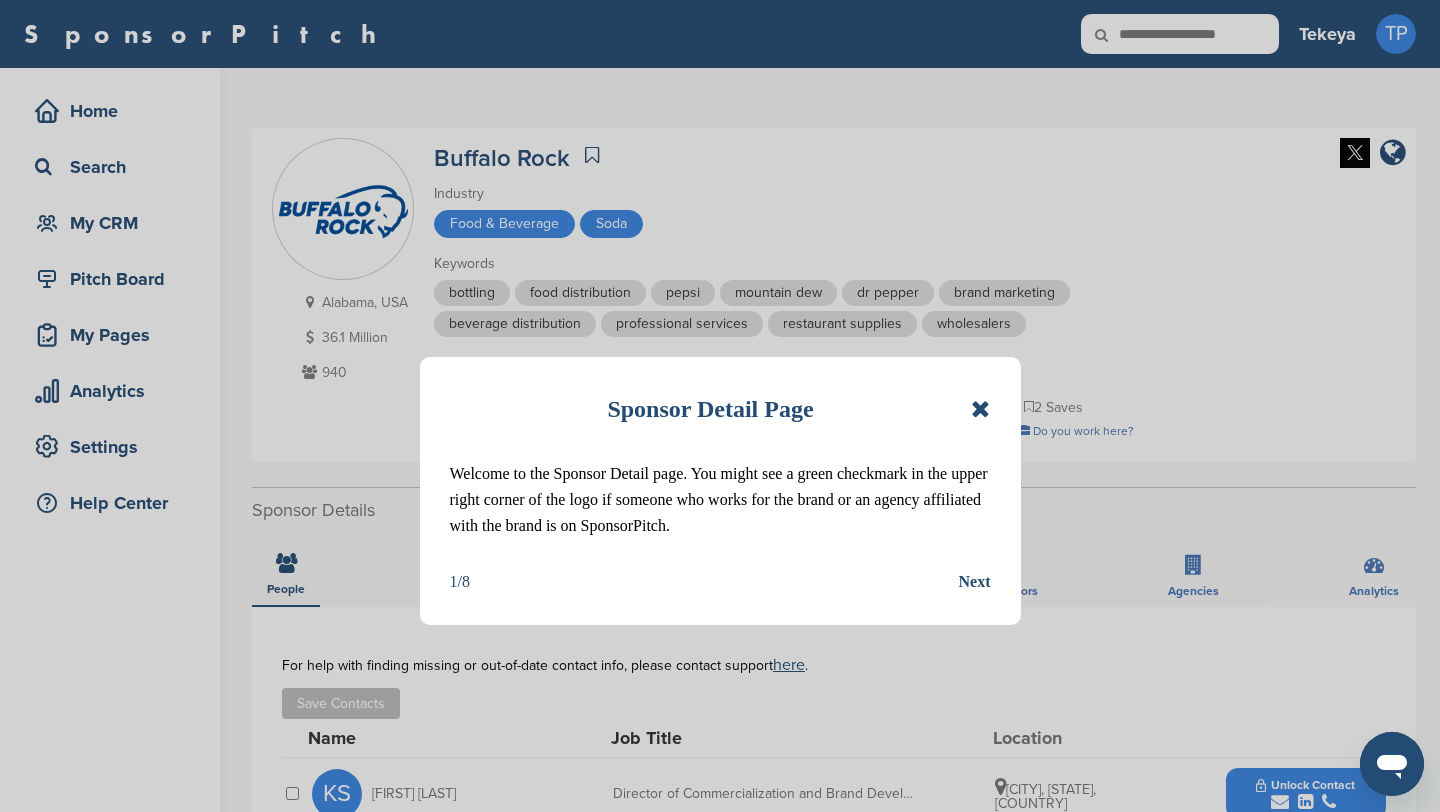 click at bounding box center (980, 409) 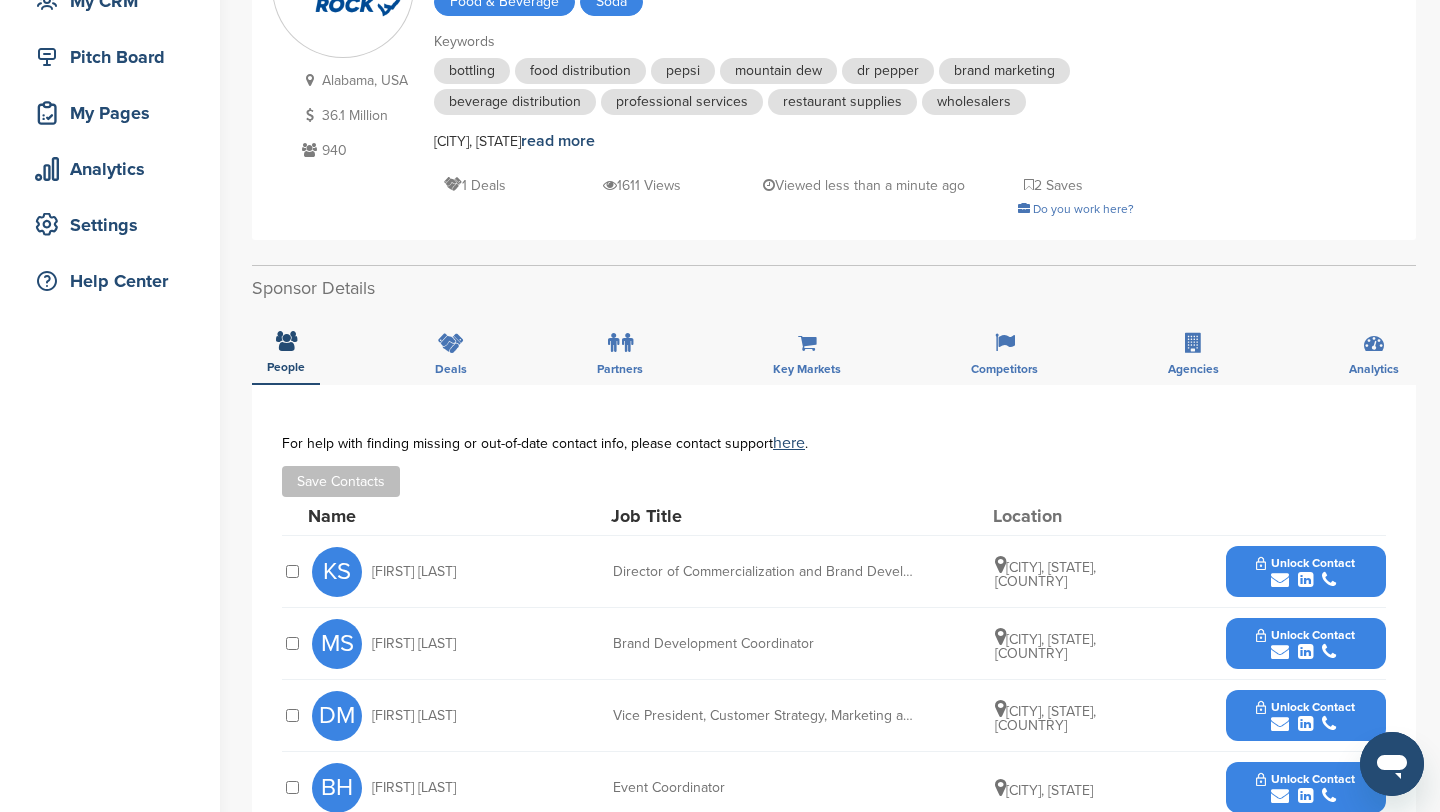 scroll, scrollTop: 220, scrollLeft: 0, axis: vertical 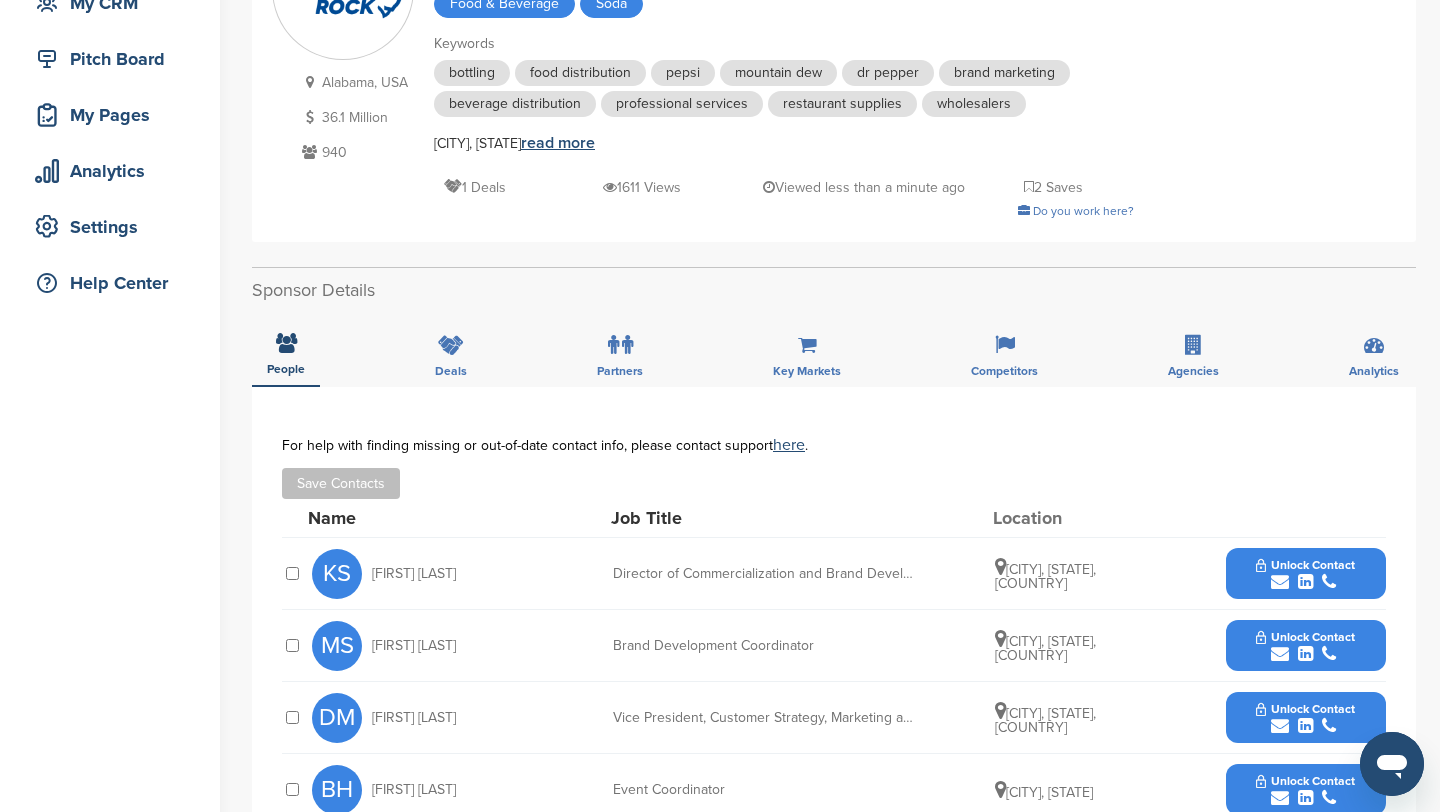 click on "read more" at bounding box center [558, 143] 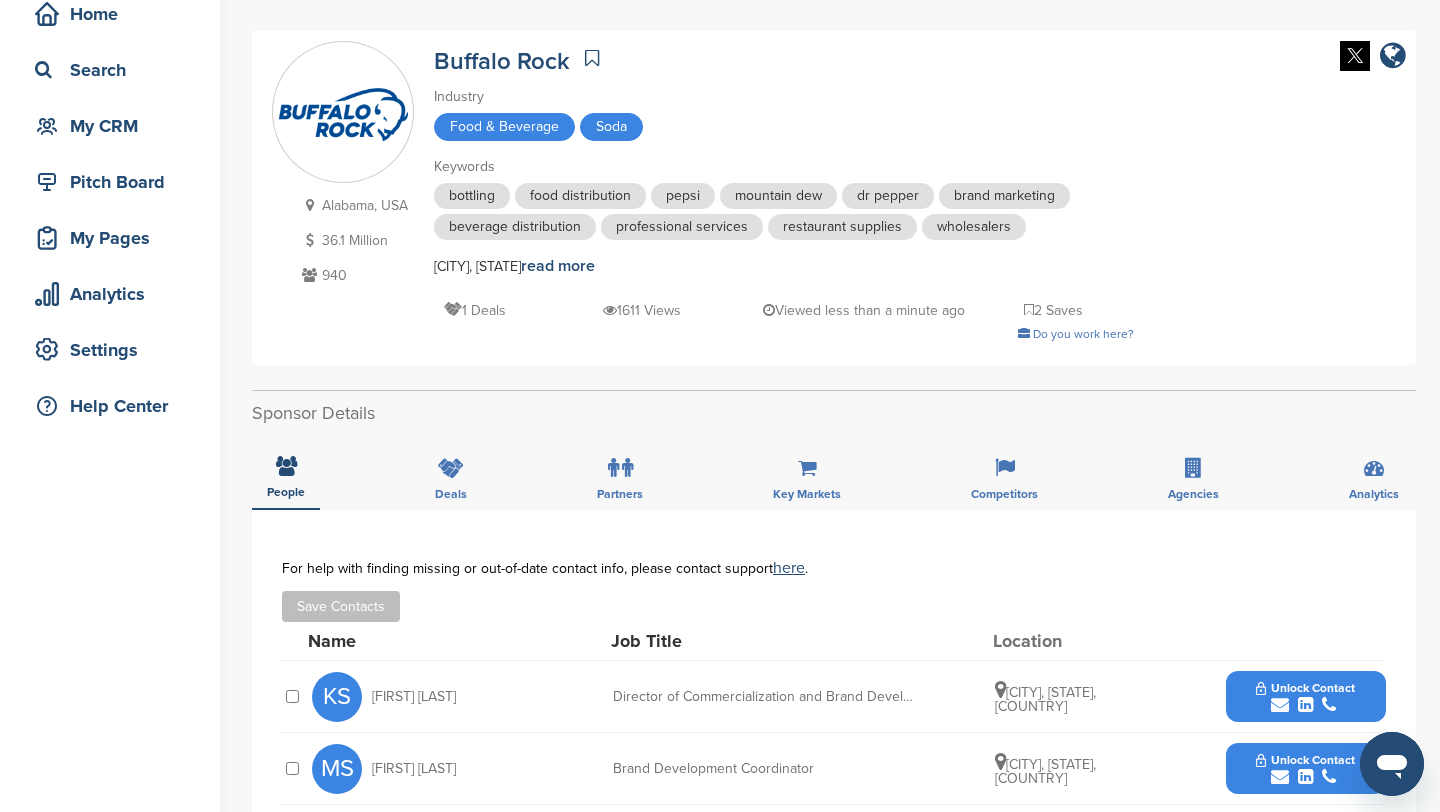 scroll, scrollTop: 92, scrollLeft: 0, axis: vertical 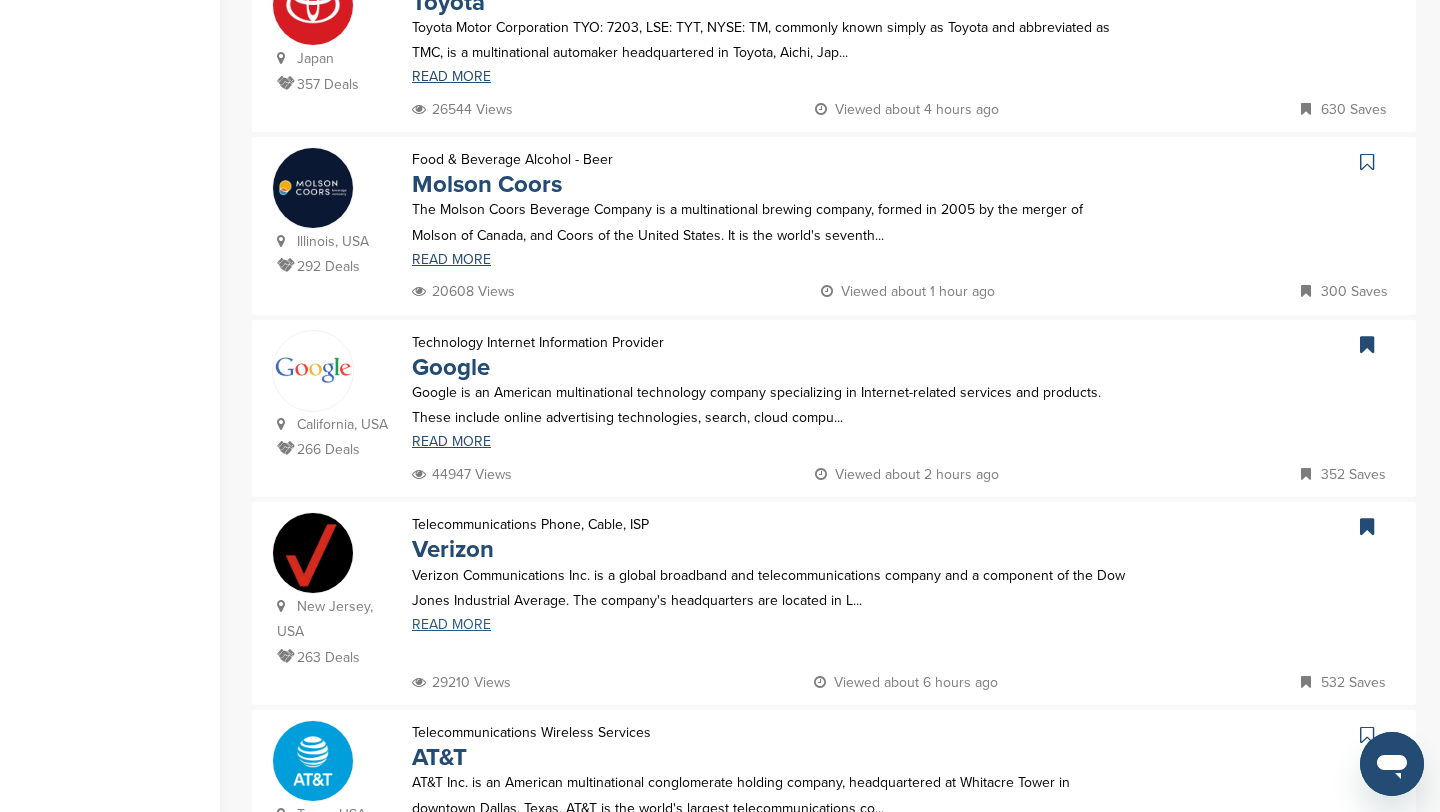 click on "READ MORE" at bounding box center (768, 625) 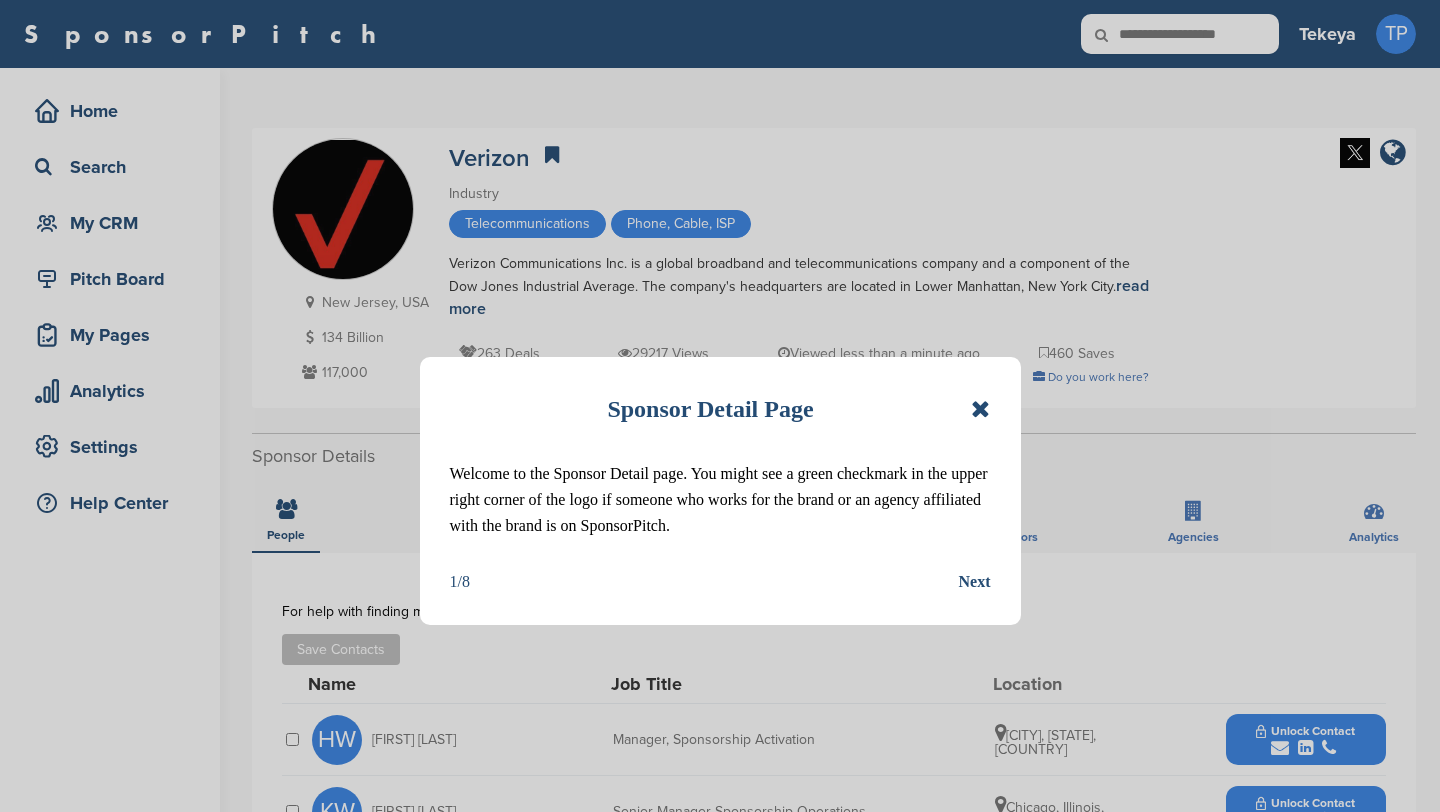 scroll, scrollTop: 0, scrollLeft: 0, axis: both 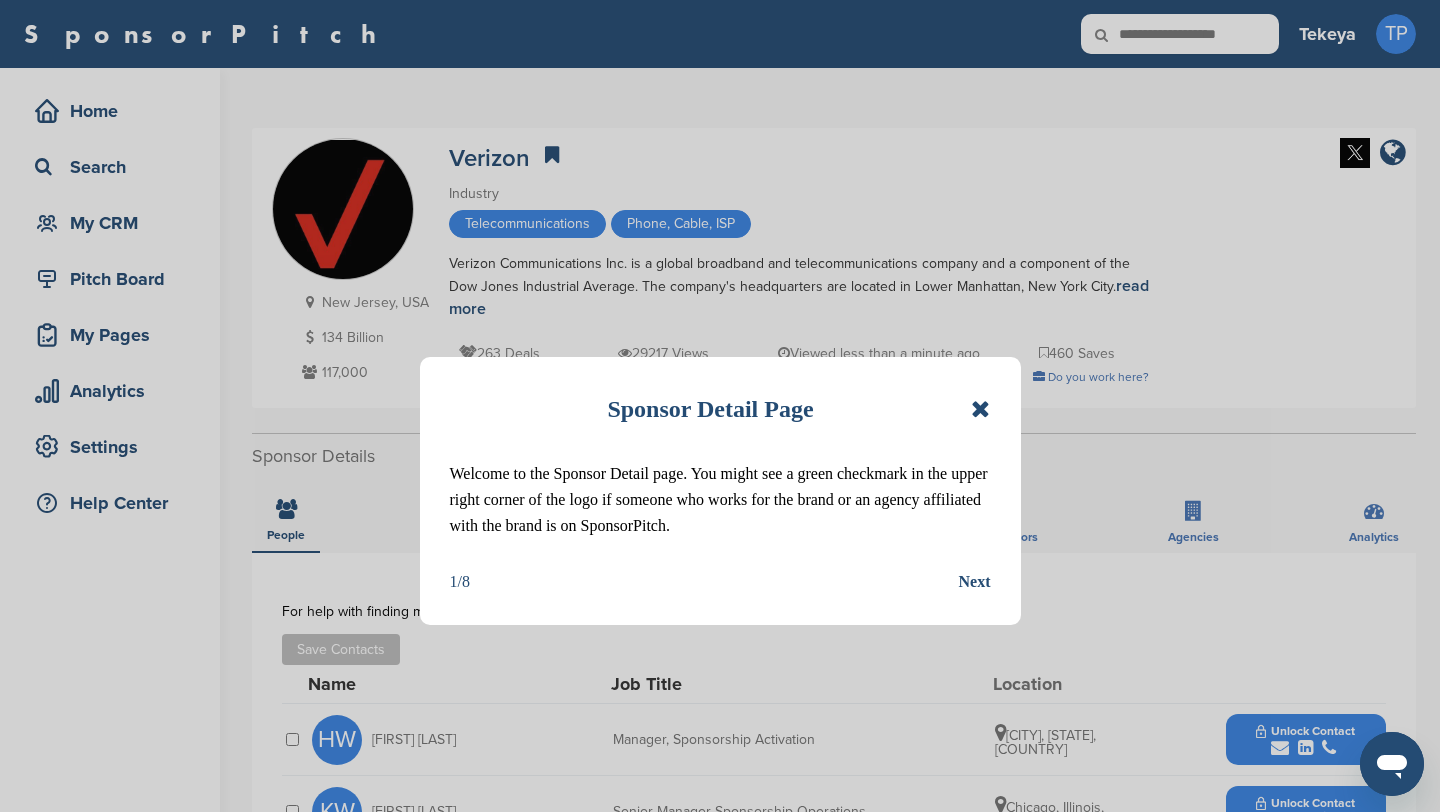 click at bounding box center (980, 409) 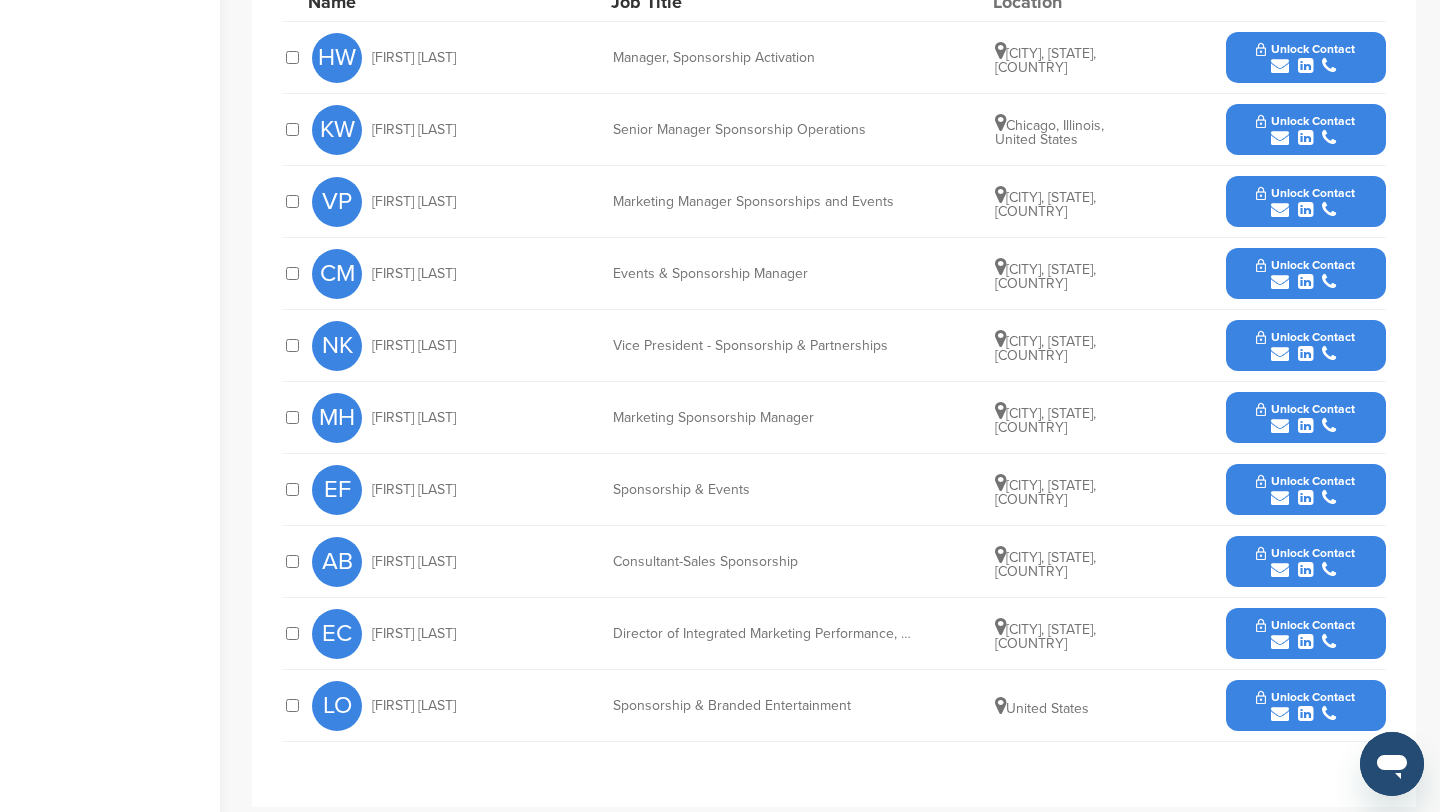 scroll, scrollTop: 684, scrollLeft: 0, axis: vertical 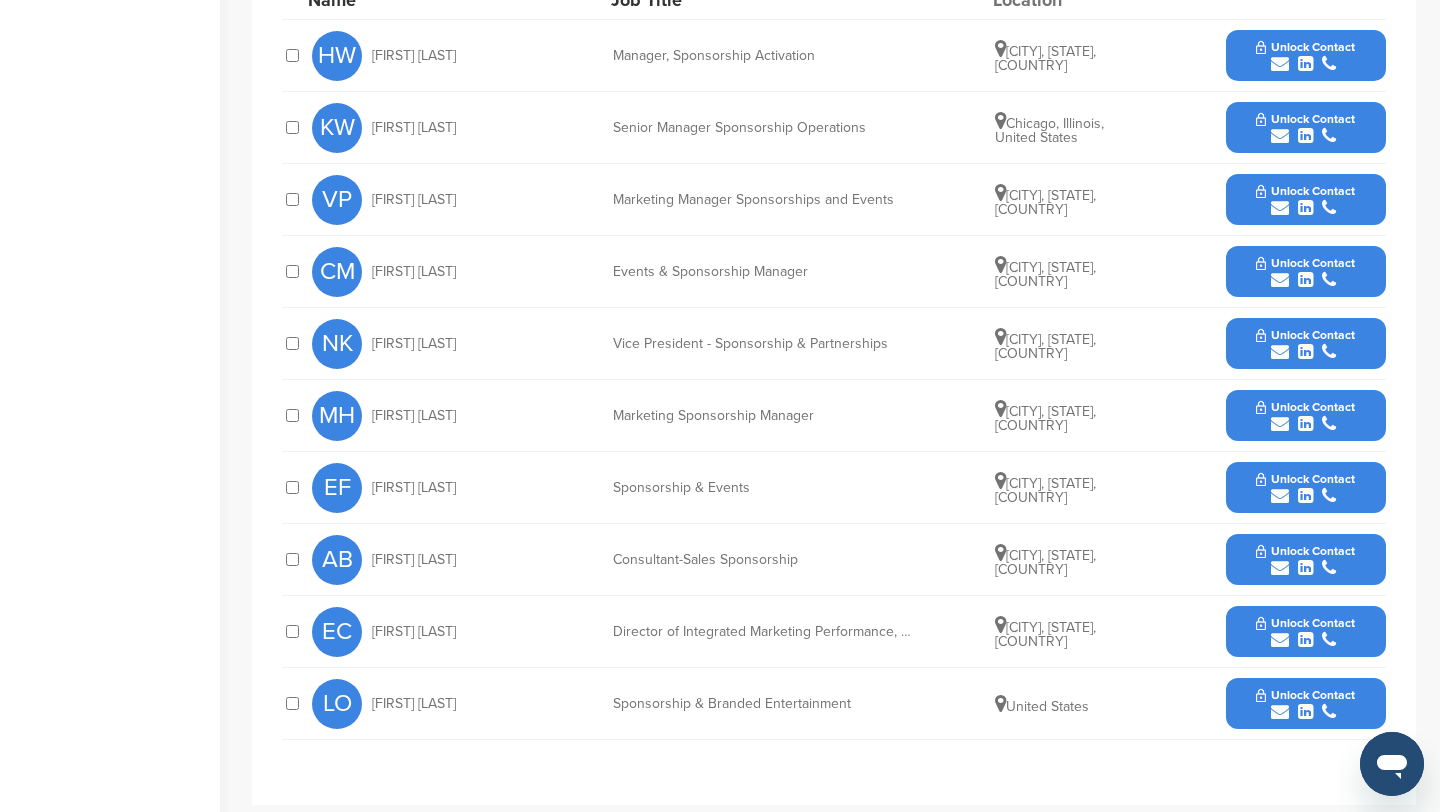 drag, startPoint x: 536, startPoint y: 703, endPoint x: 400, endPoint y: 692, distance: 136.44412 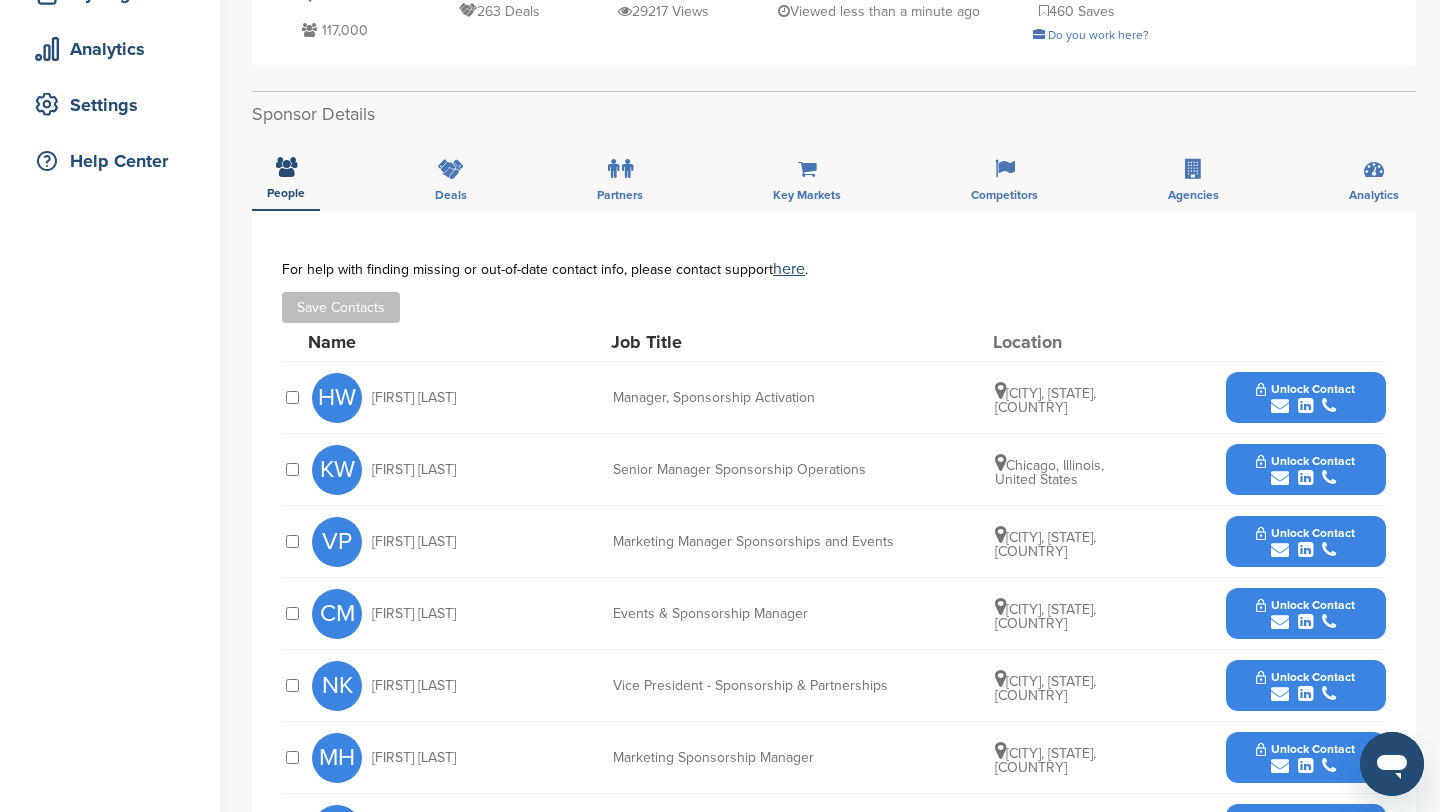 scroll, scrollTop: 0, scrollLeft: 0, axis: both 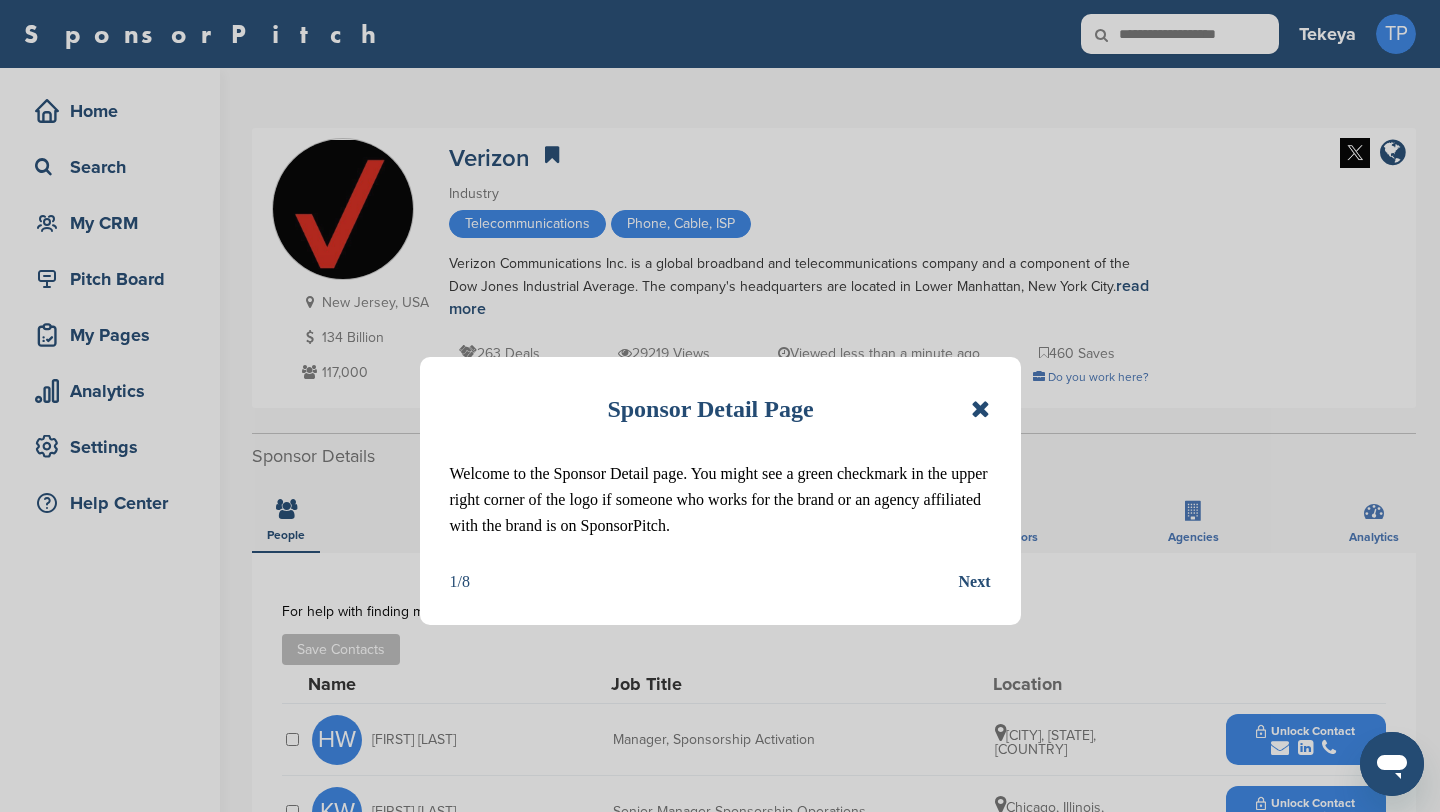 click at bounding box center (980, 409) 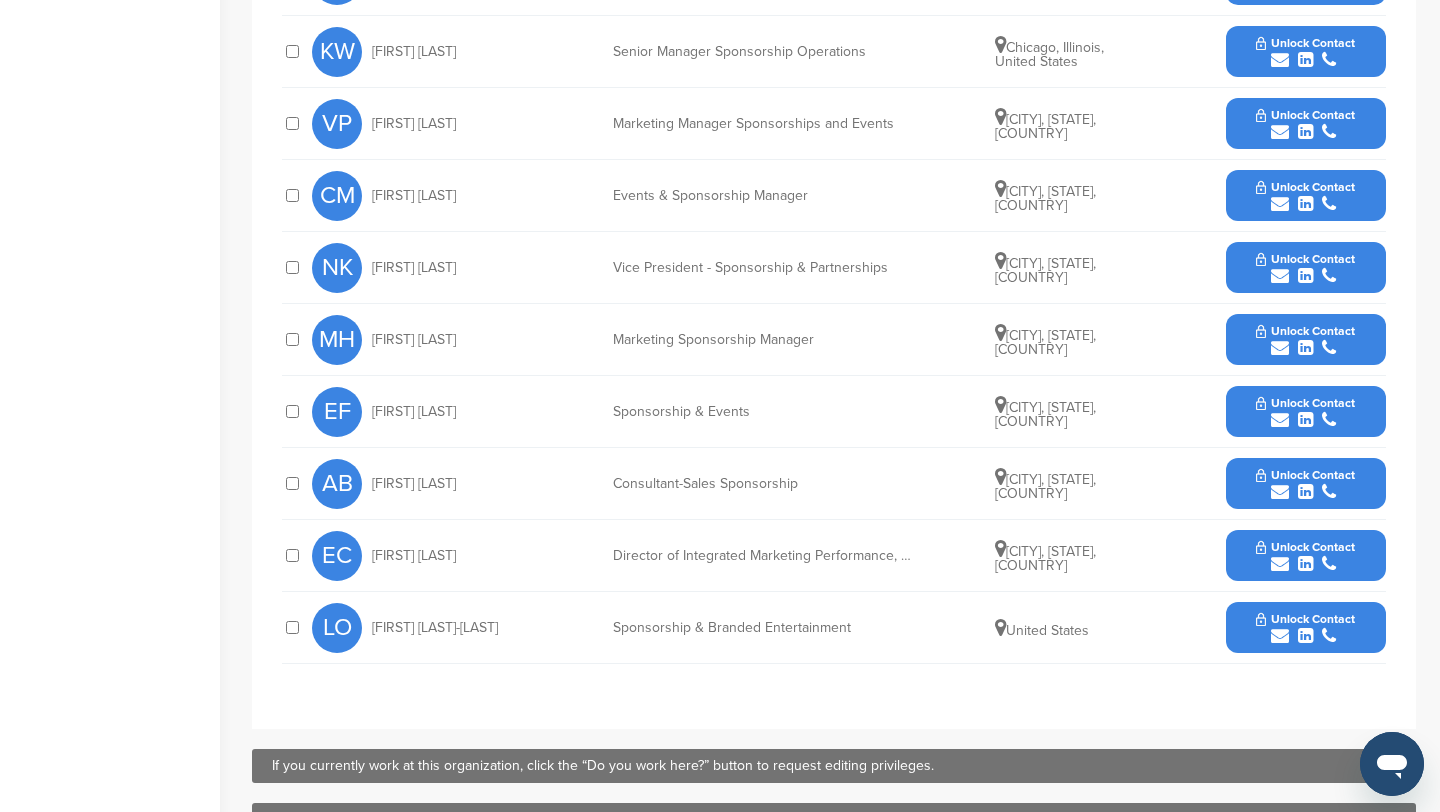 scroll, scrollTop: 817, scrollLeft: 0, axis: vertical 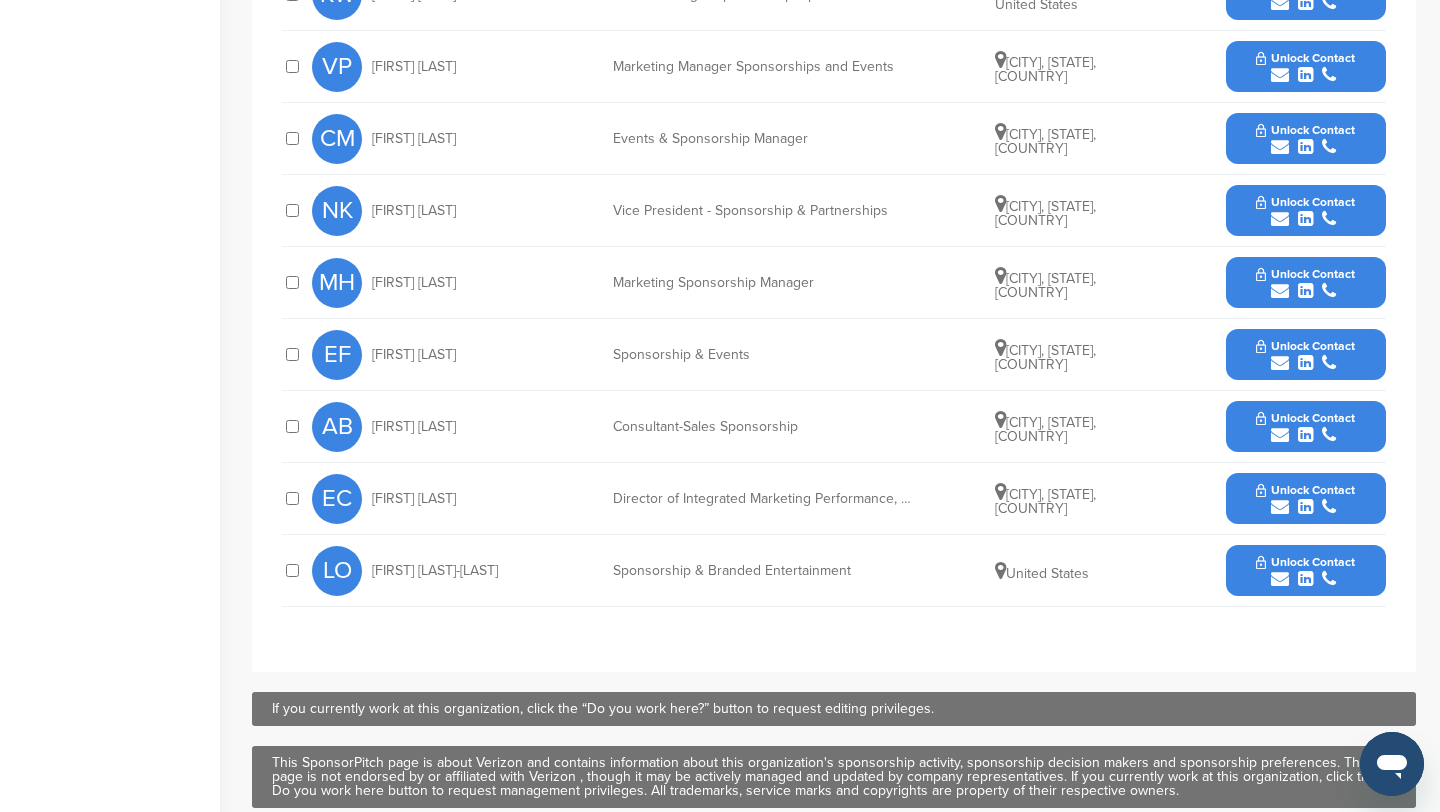 click at bounding box center [1305, 579] 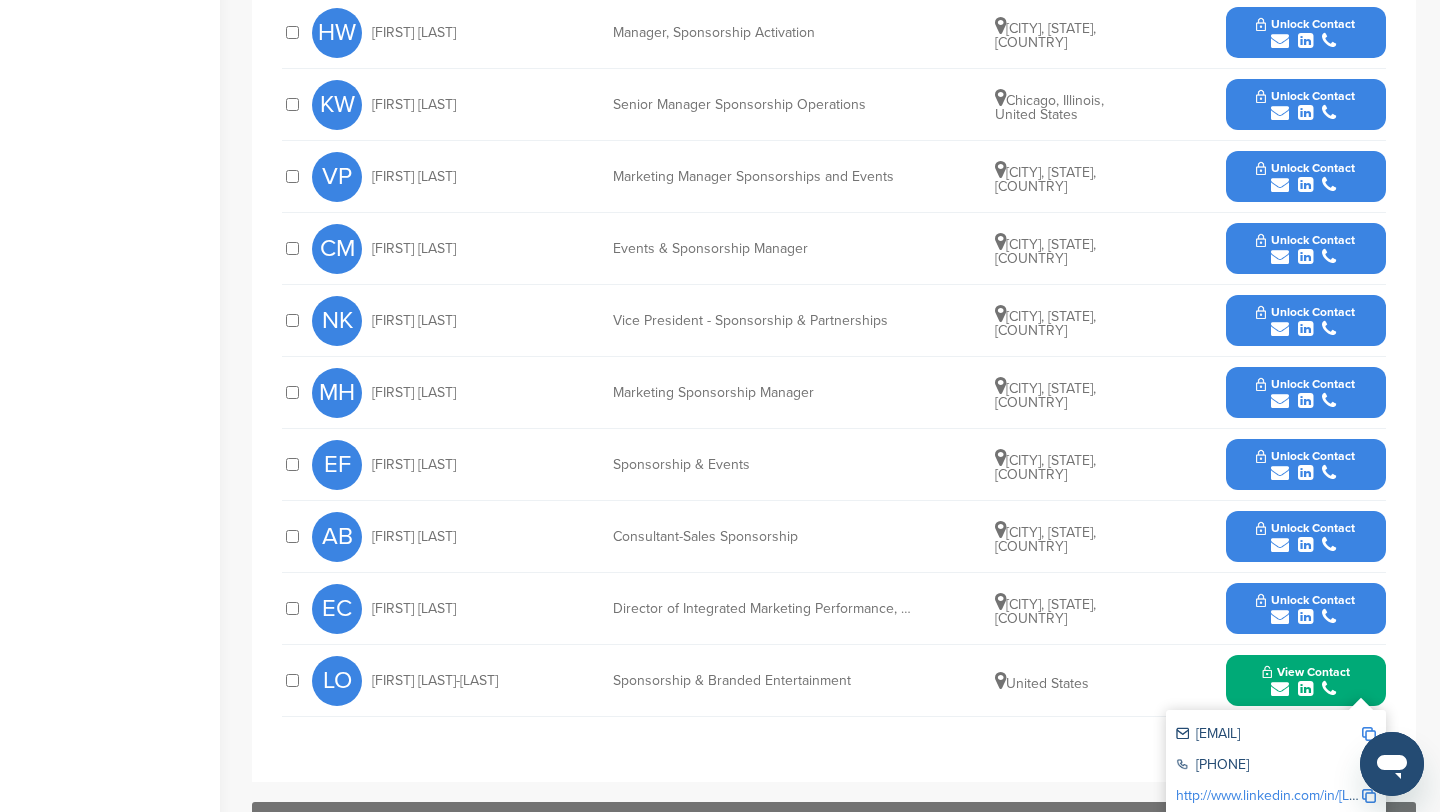 scroll, scrollTop: 704, scrollLeft: 0, axis: vertical 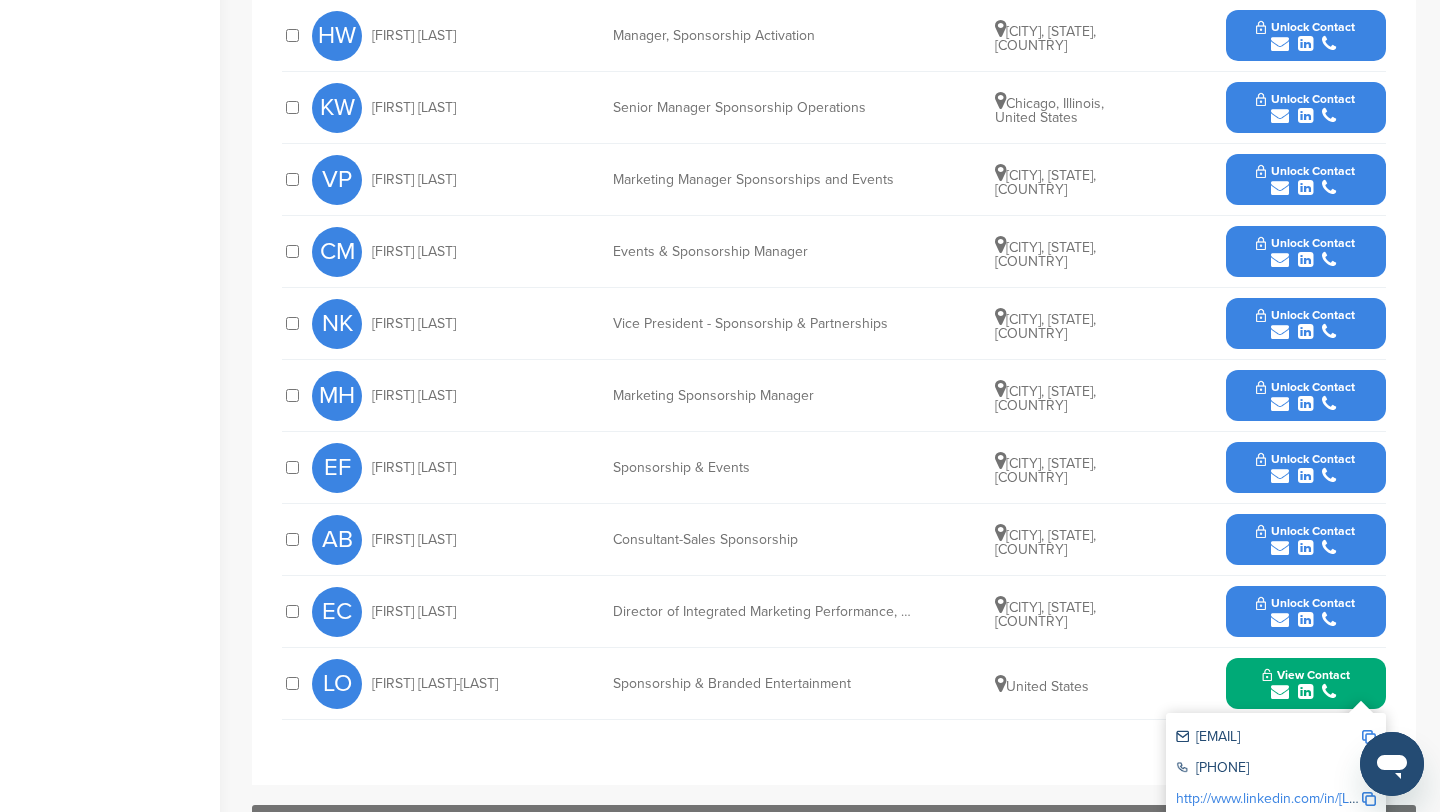 drag, startPoint x: 491, startPoint y: 176, endPoint x: 385, endPoint y: 168, distance: 106.30146 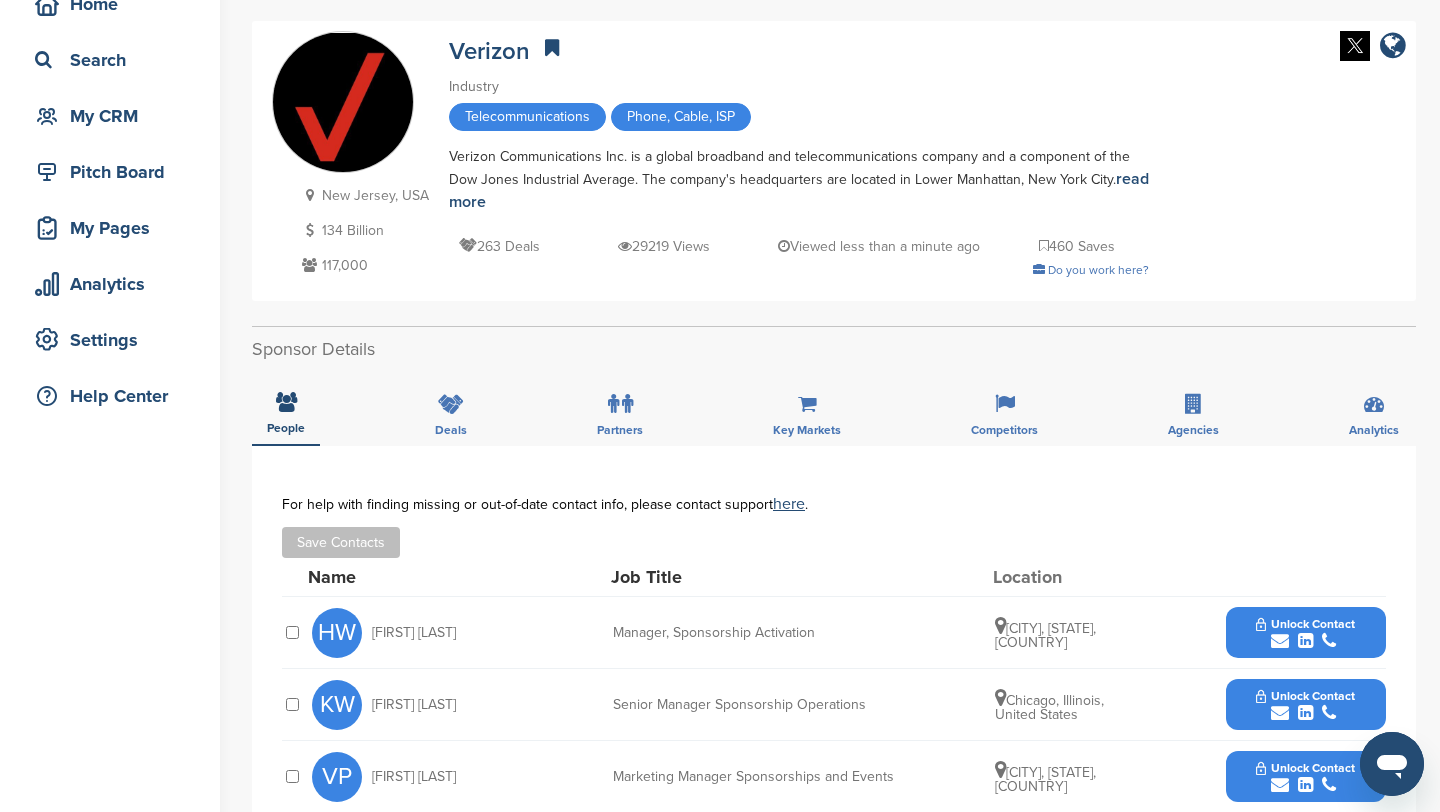 scroll, scrollTop: 0, scrollLeft: 0, axis: both 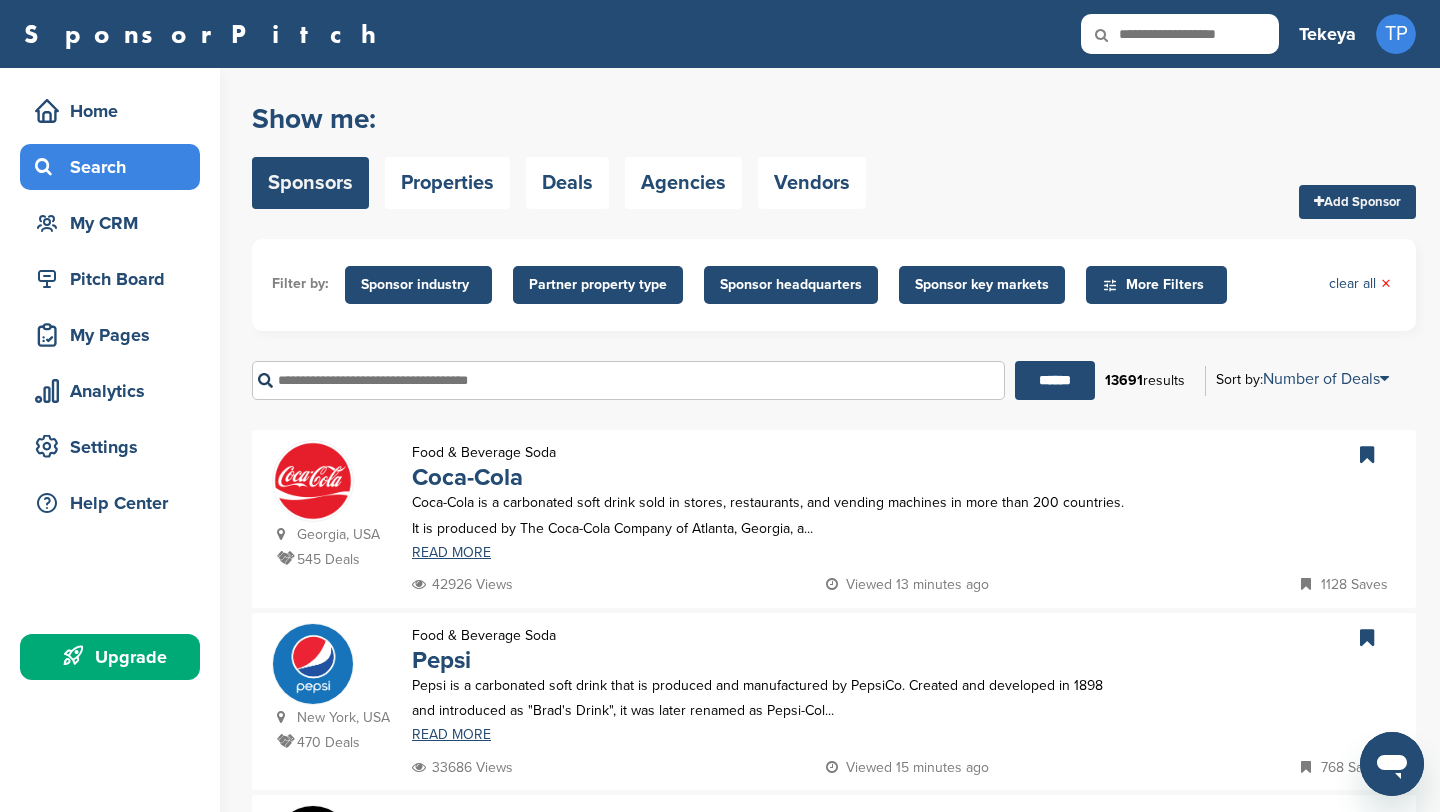 click on "Sponsor industry" at bounding box center [418, 285] 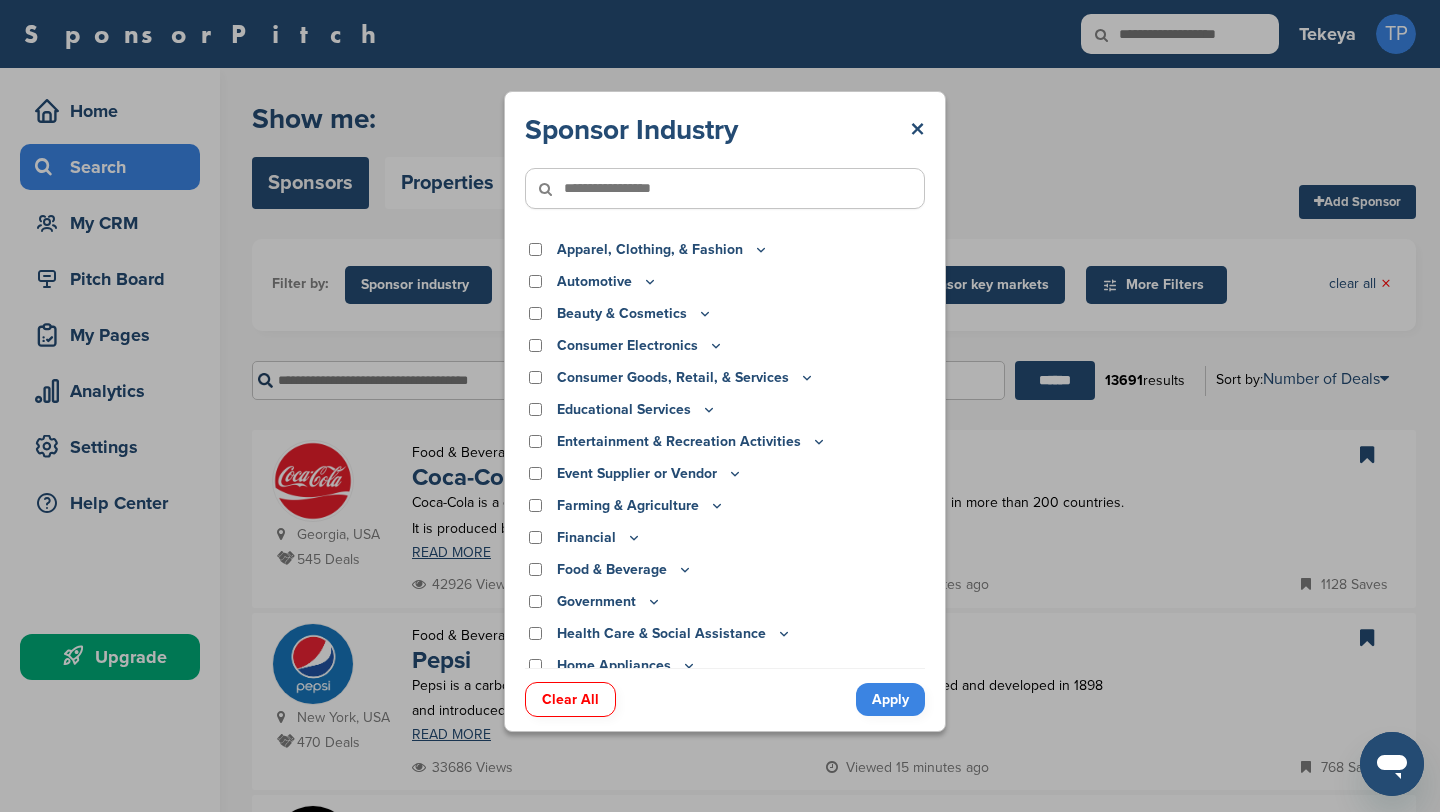click 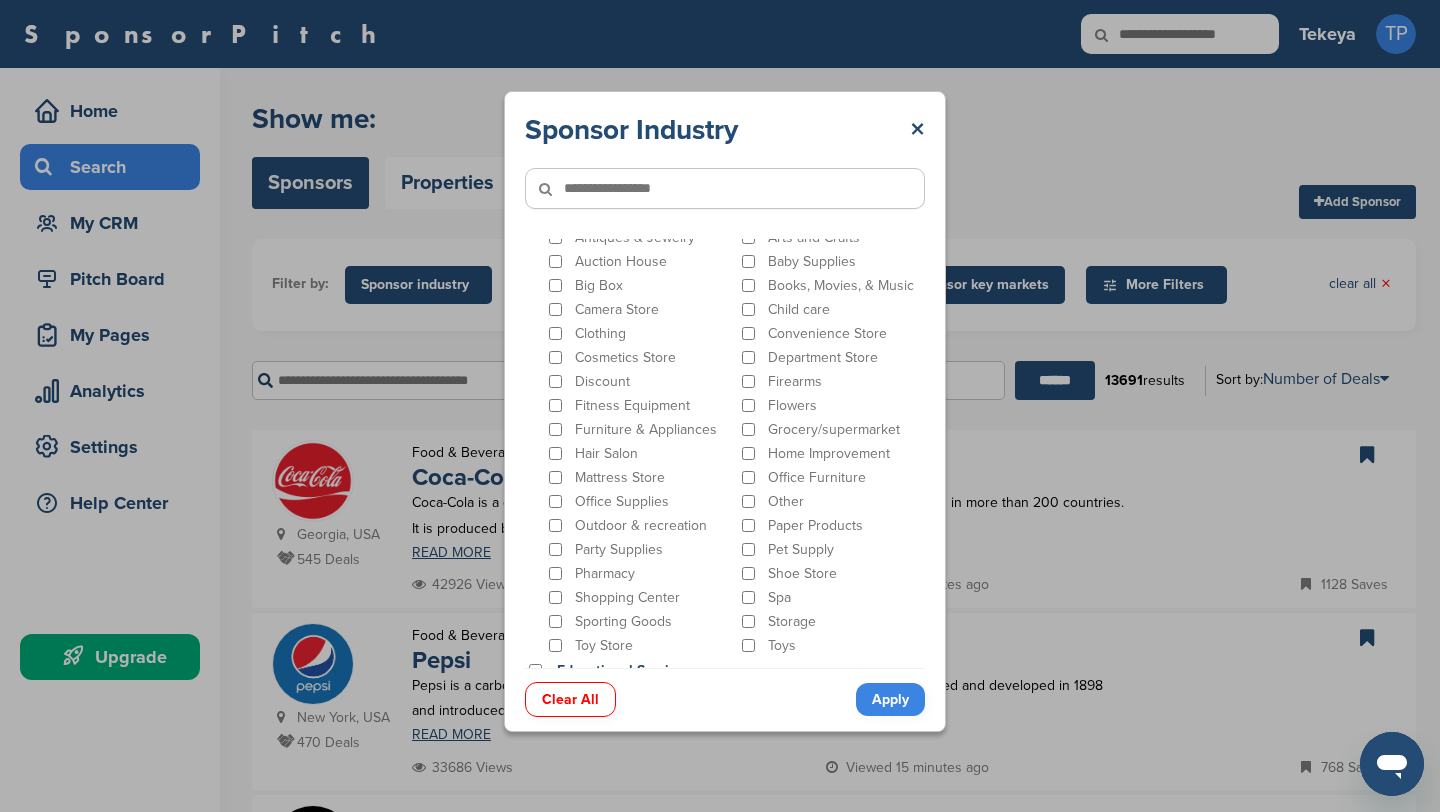 scroll, scrollTop: 0, scrollLeft: 0, axis: both 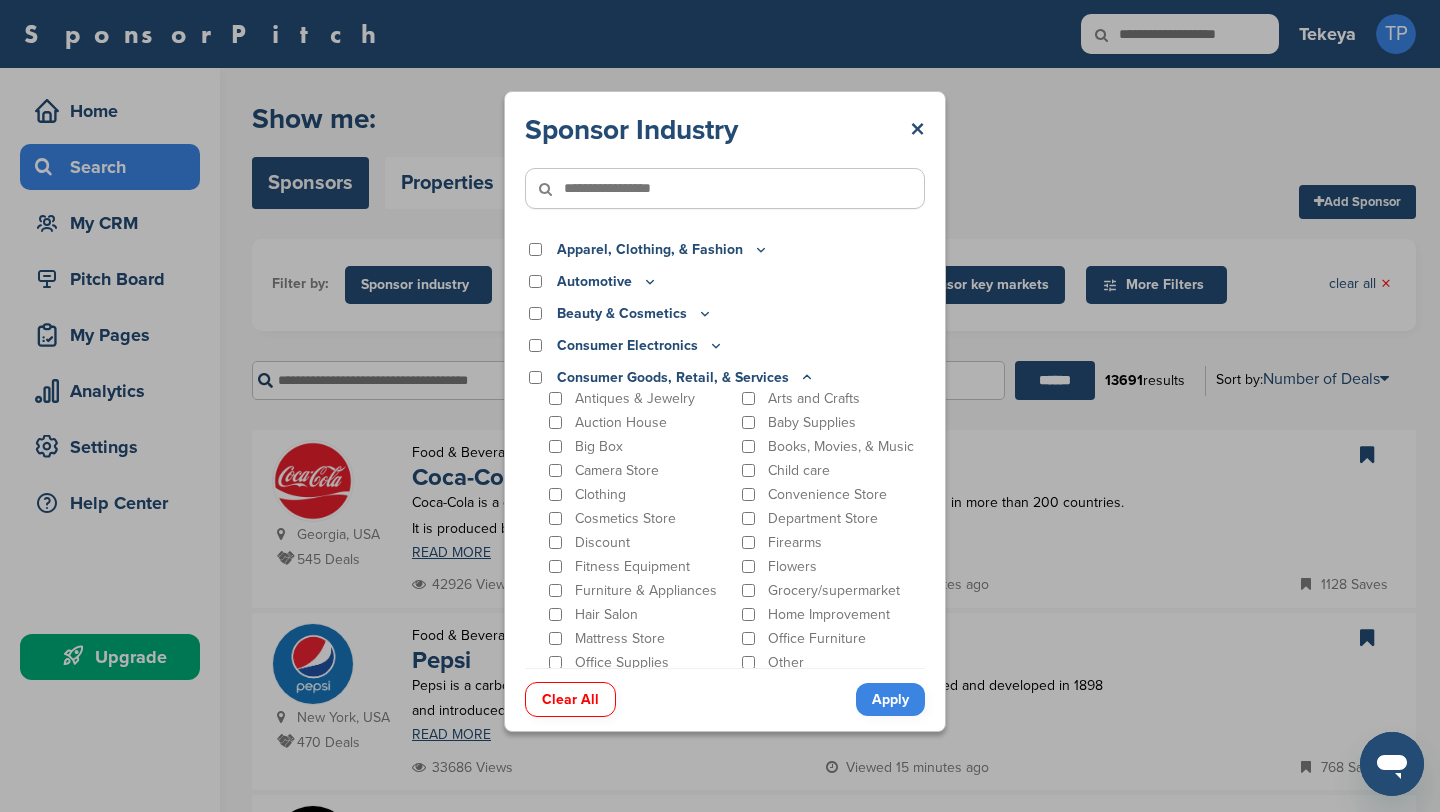 click 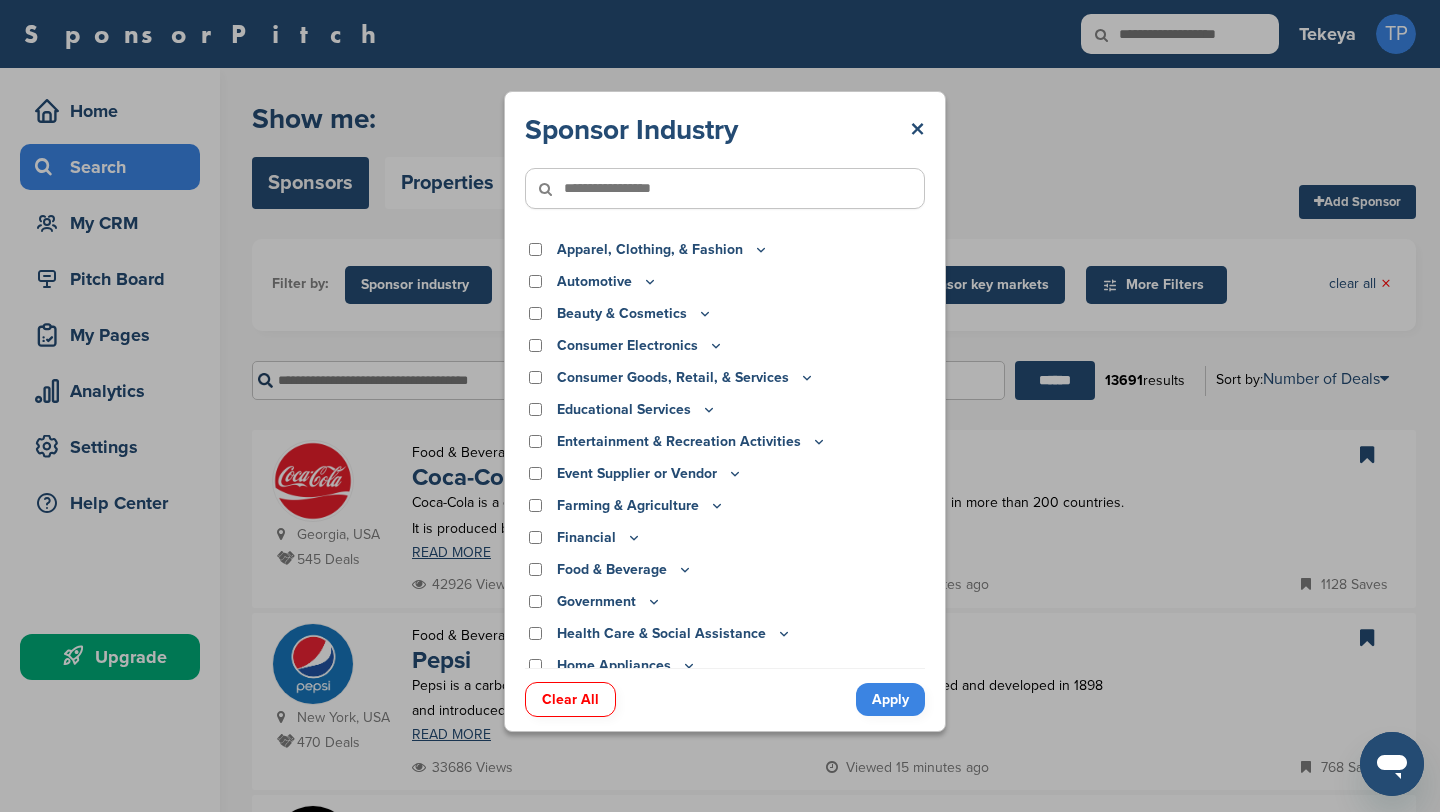 click on "Beauty & Cosmetics" at bounding box center [635, 314] 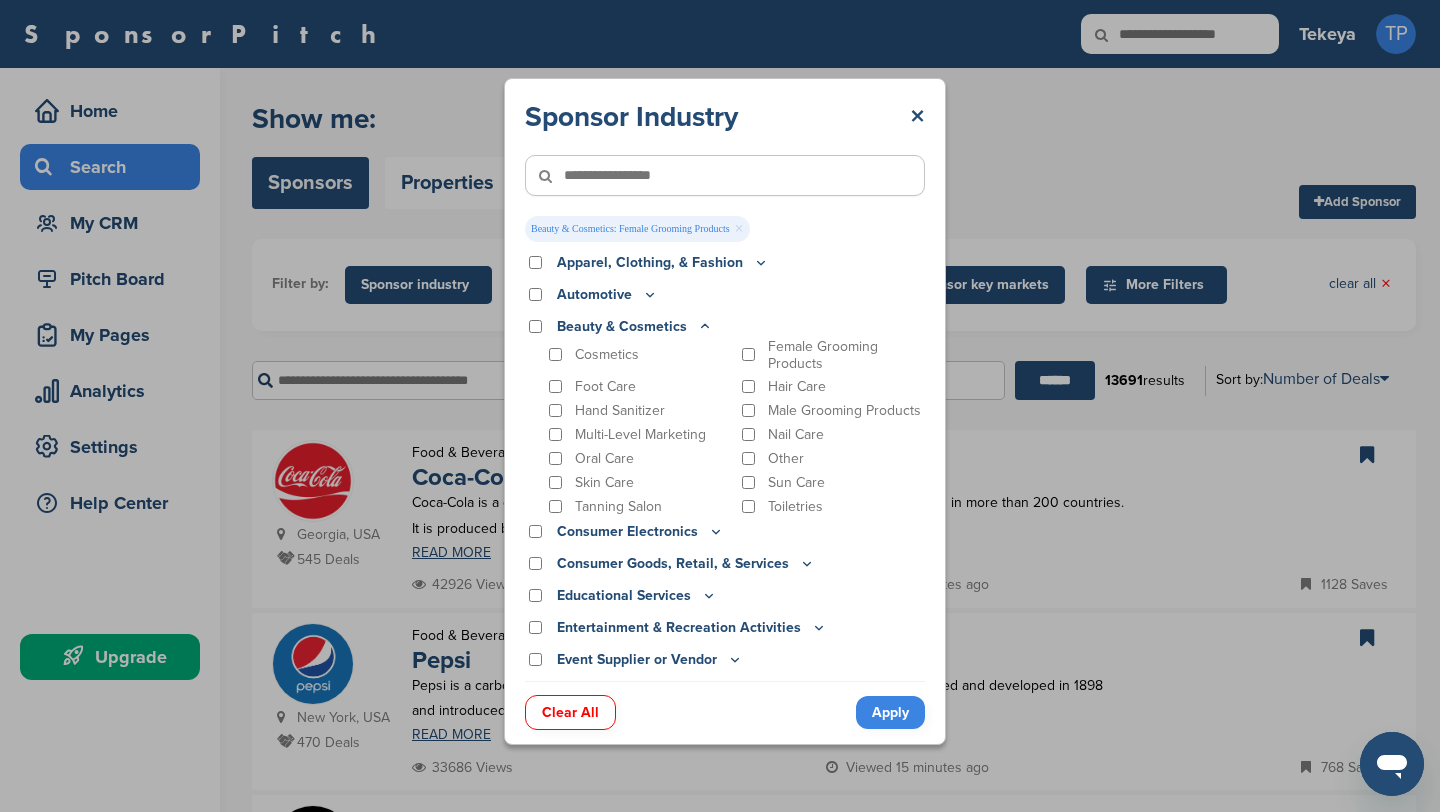 click on "Male Grooming Products" at bounding box center [832, 410] 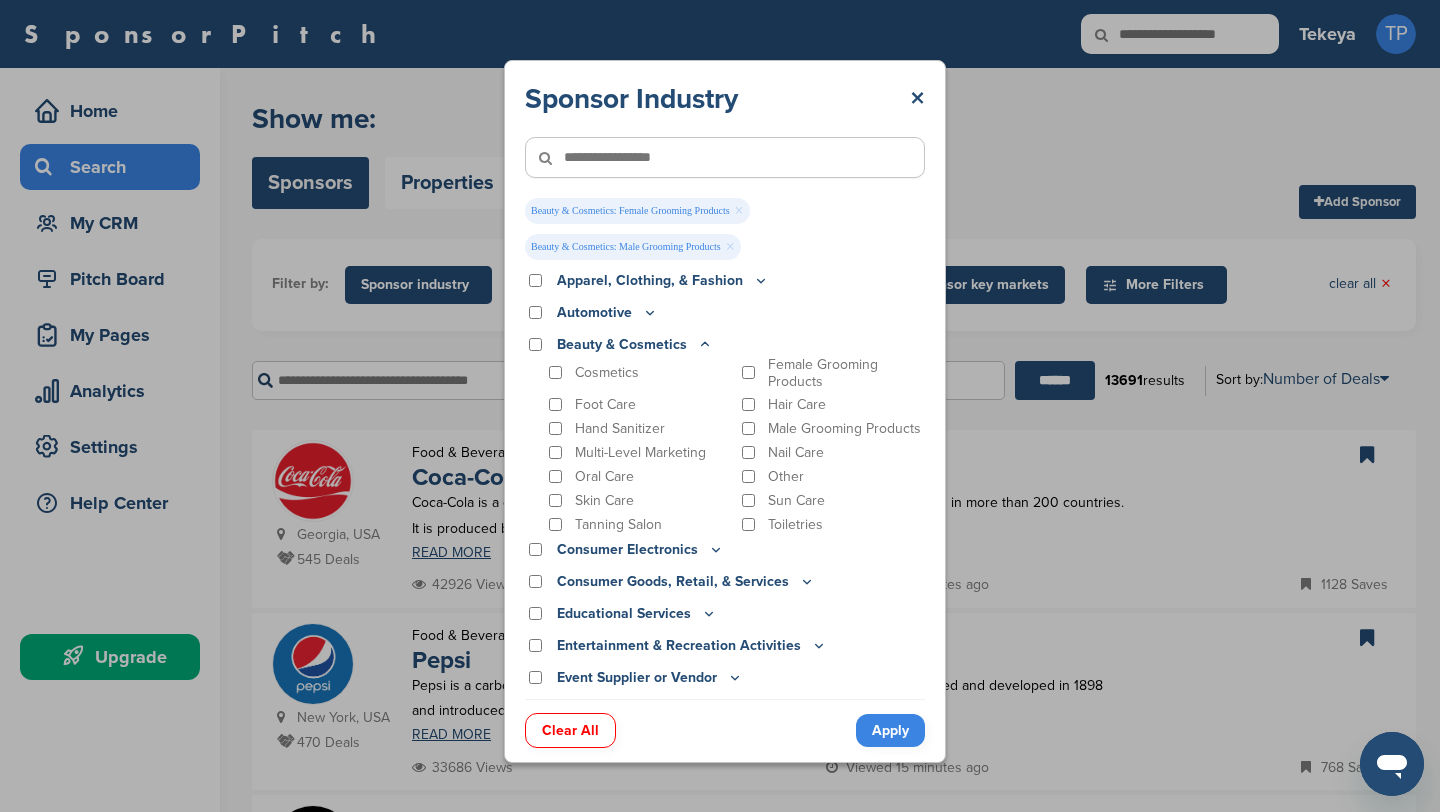 click on "Hair Care" at bounding box center (832, 404) 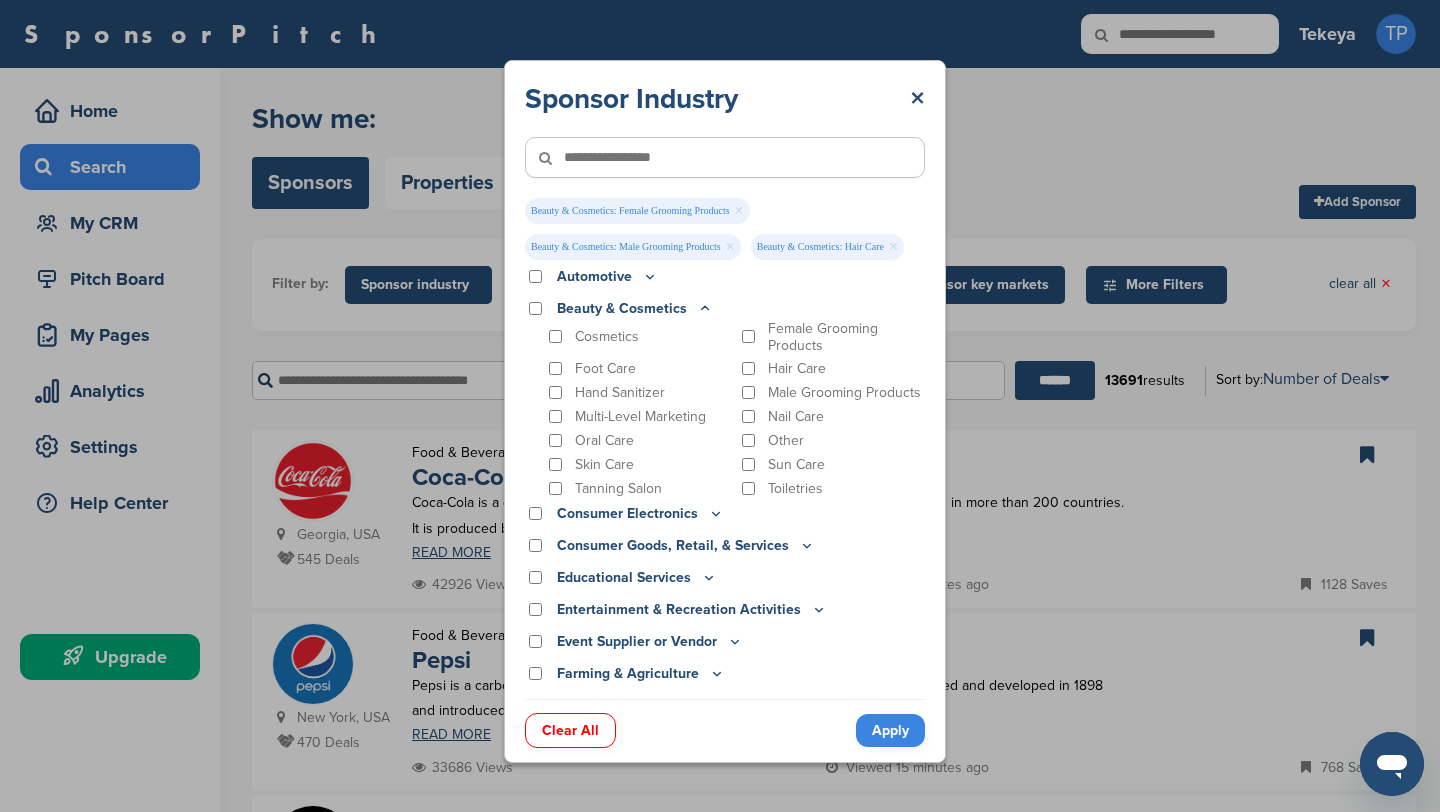 scroll, scrollTop: 0, scrollLeft: 0, axis: both 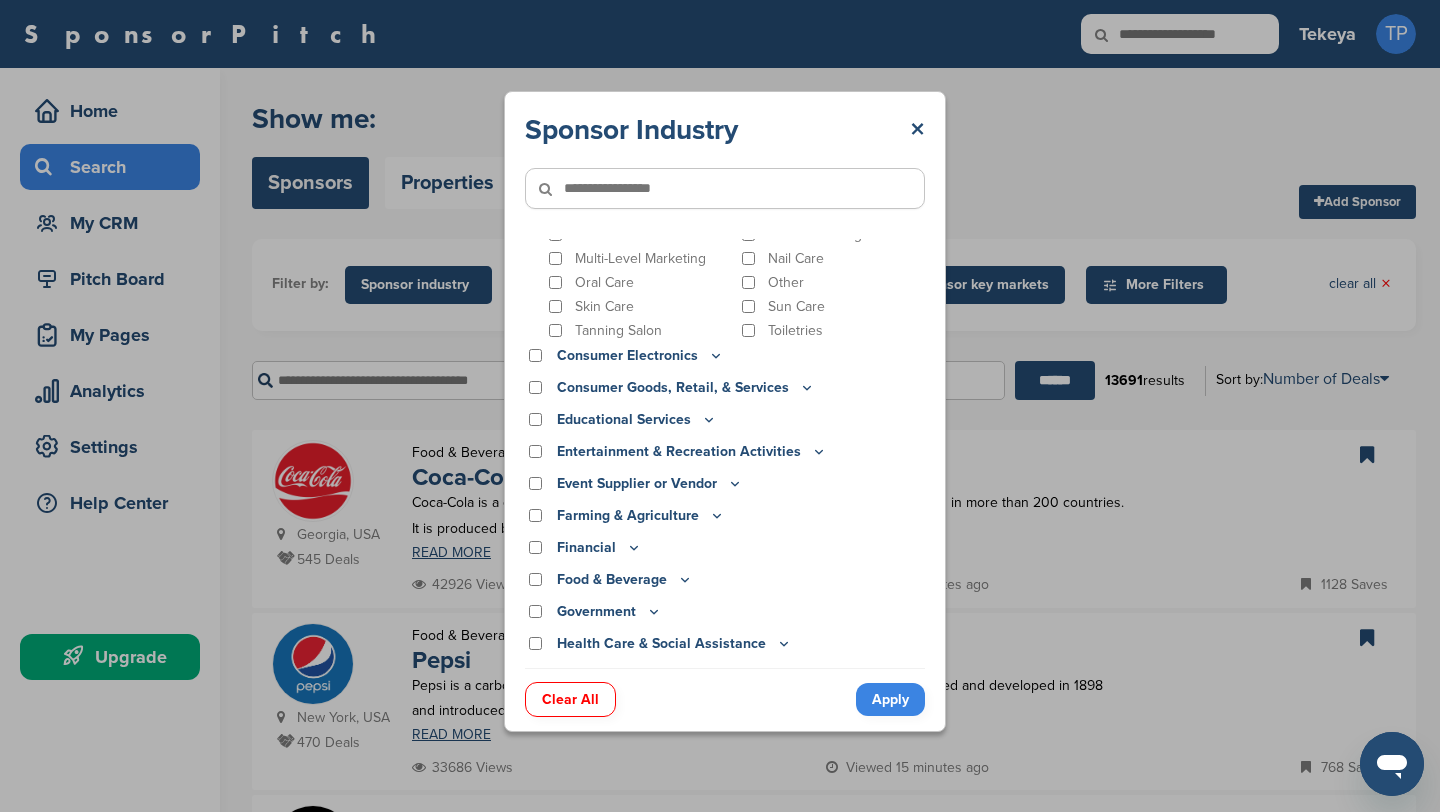 click at bounding box center (725, 188) 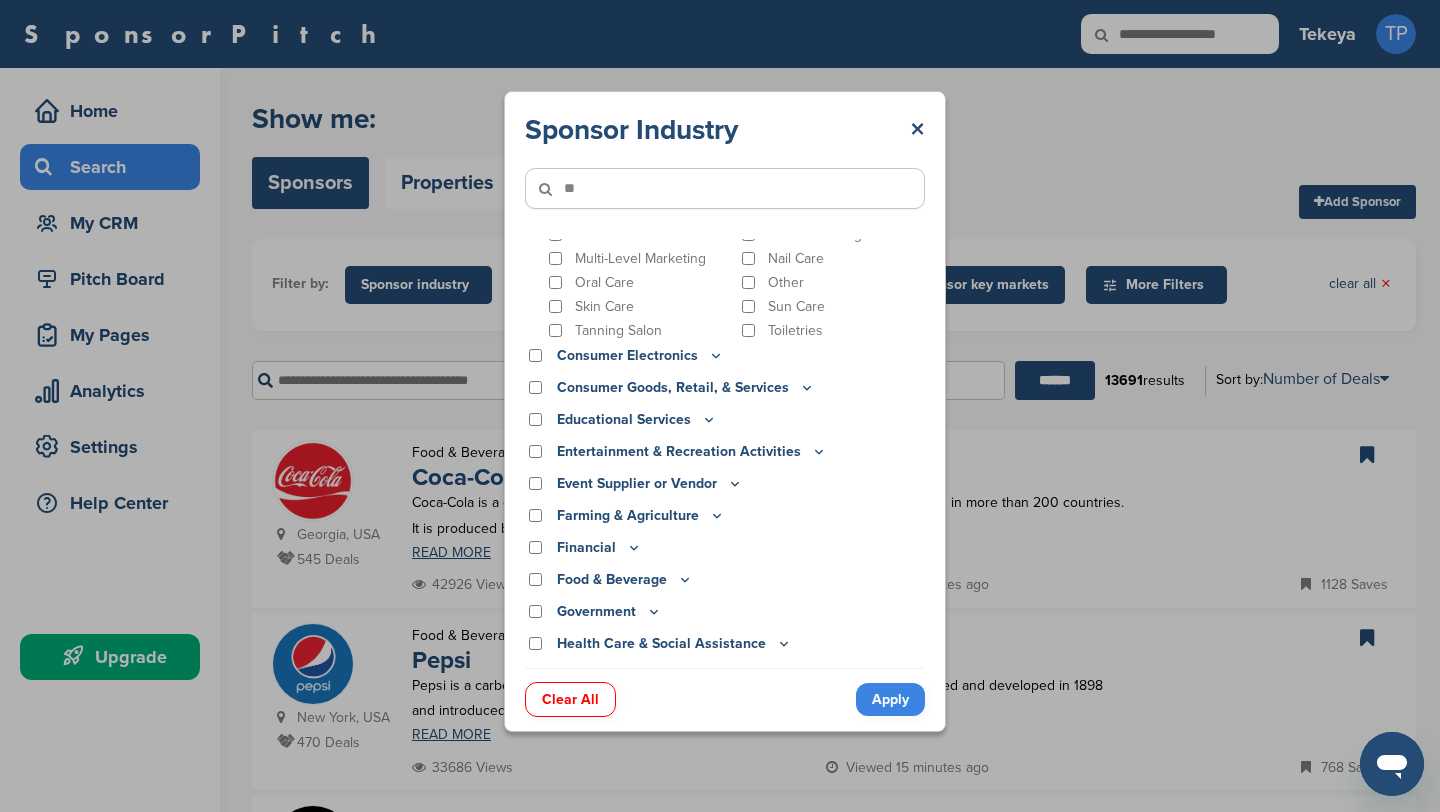 type on "*" 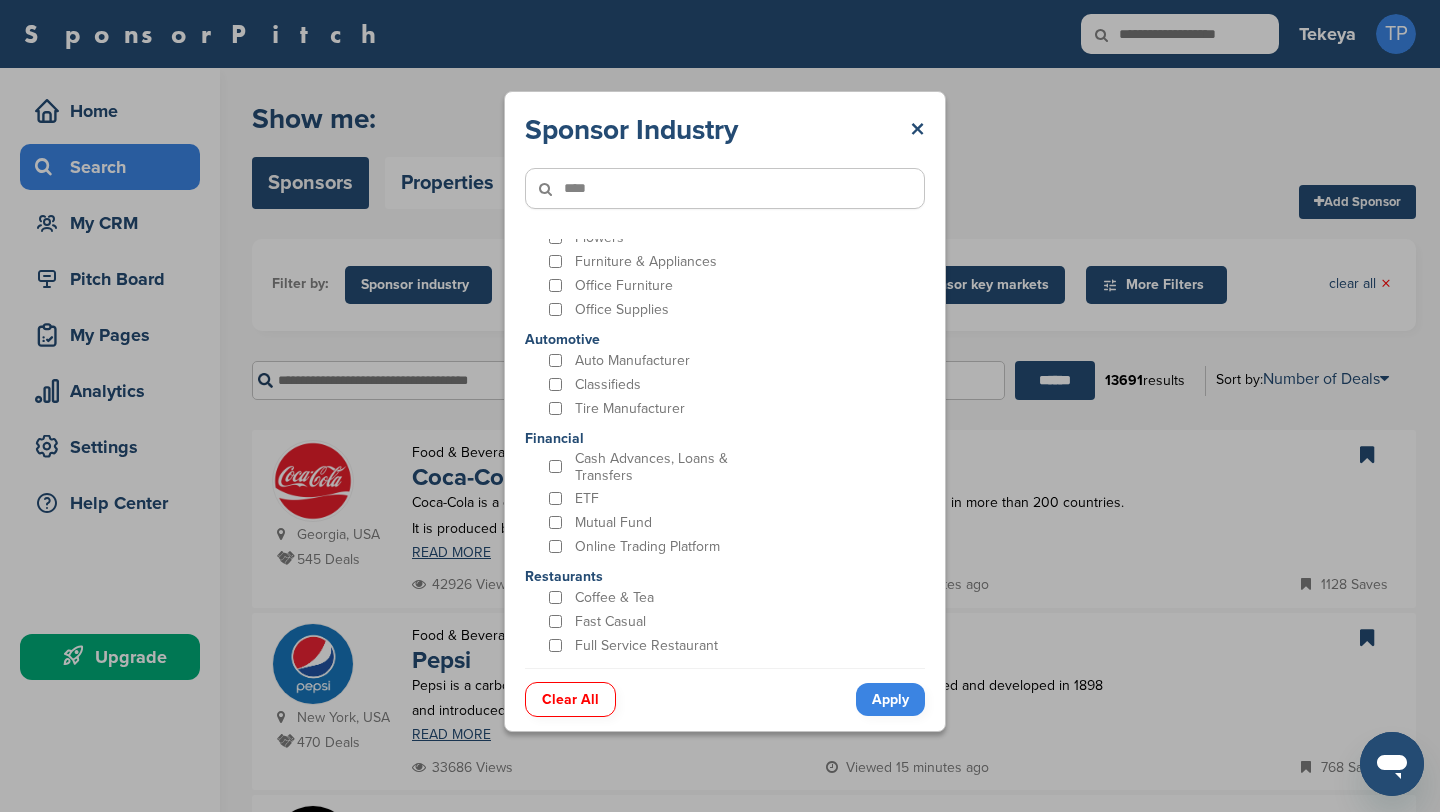 scroll, scrollTop: 0, scrollLeft: 0, axis: both 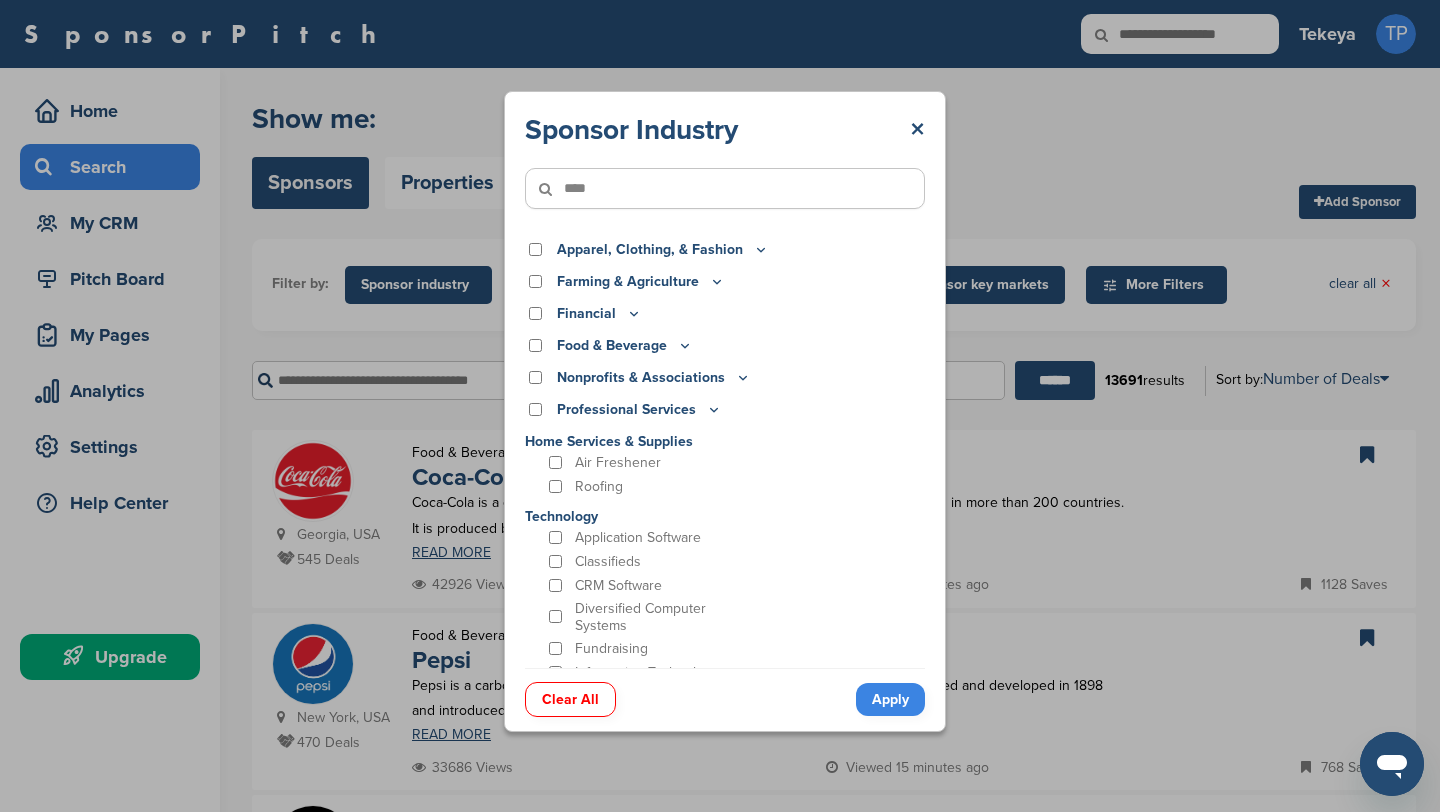 type on "****" 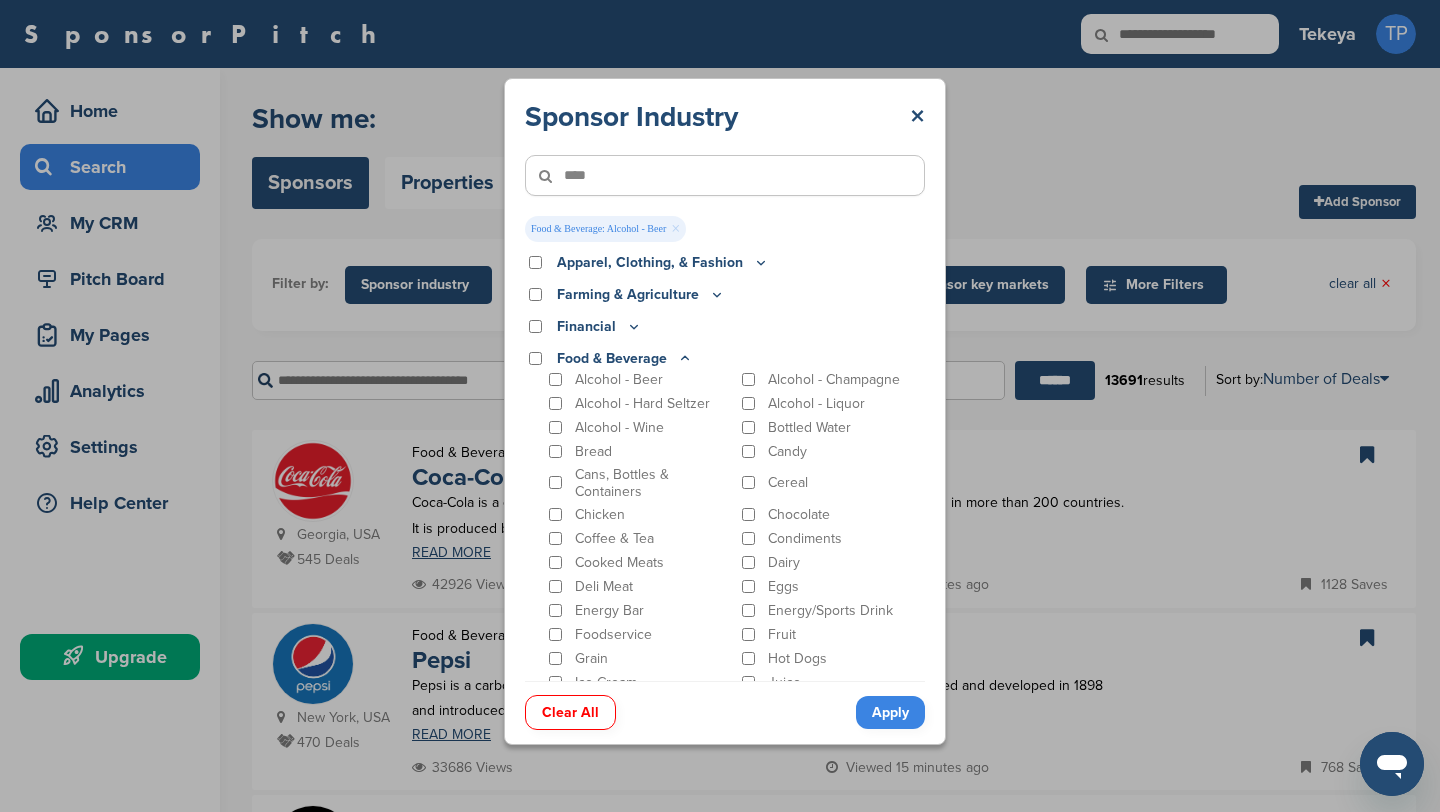 click on "Alcohol - Beer" at bounding box center [639, 379] 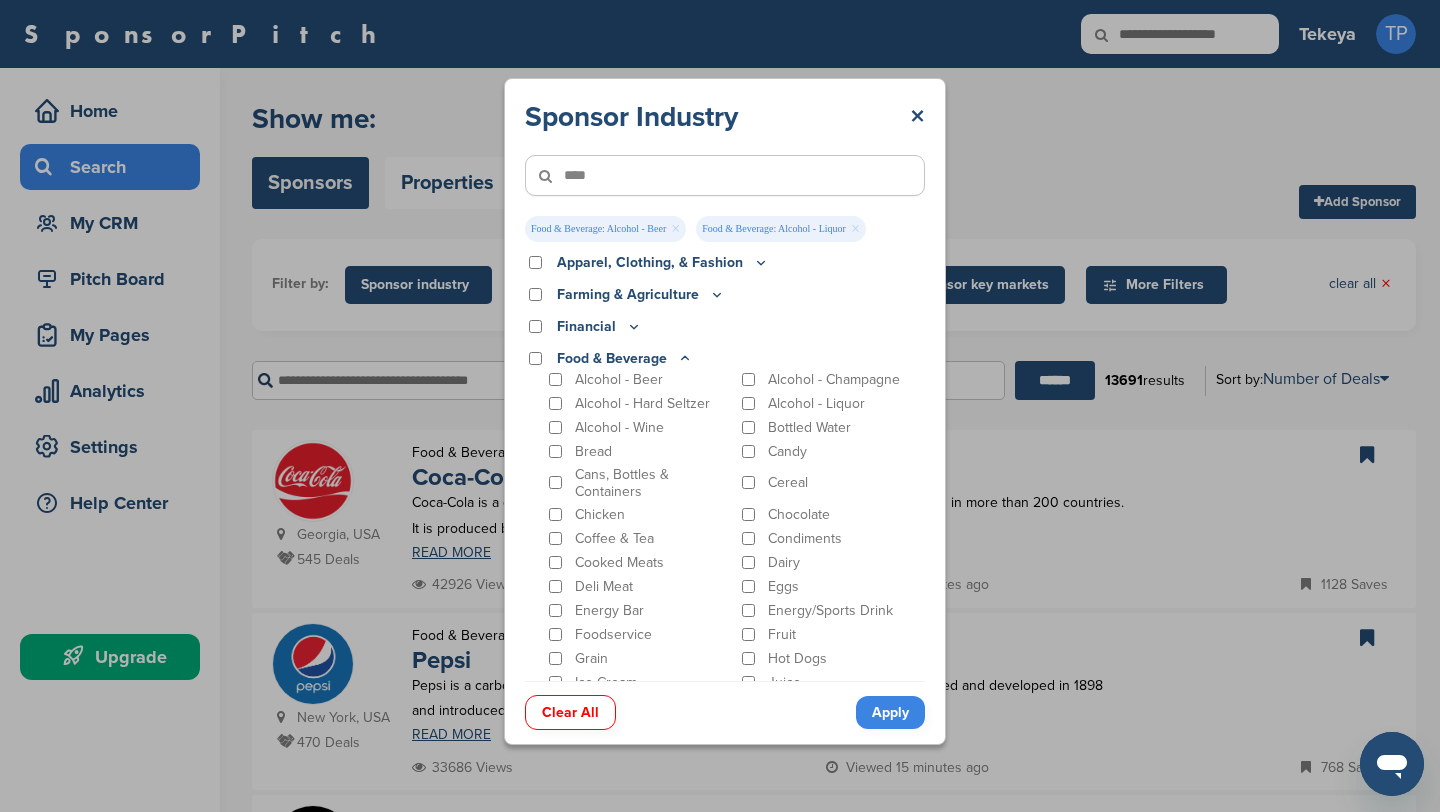 click on "×" at bounding box center [675, 229] 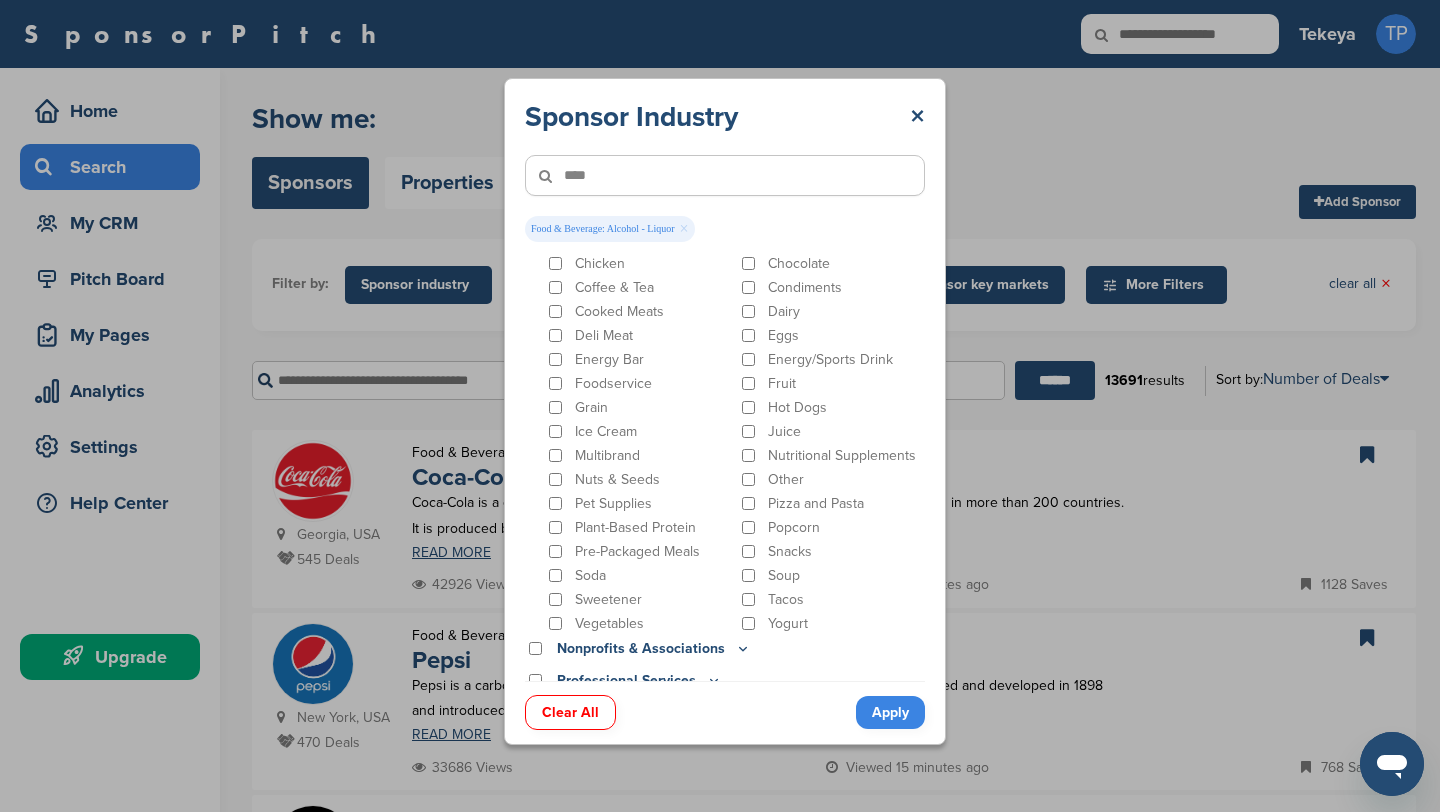 scroll, scrollTop: 256, scrollLeft: 0, axis: vertical 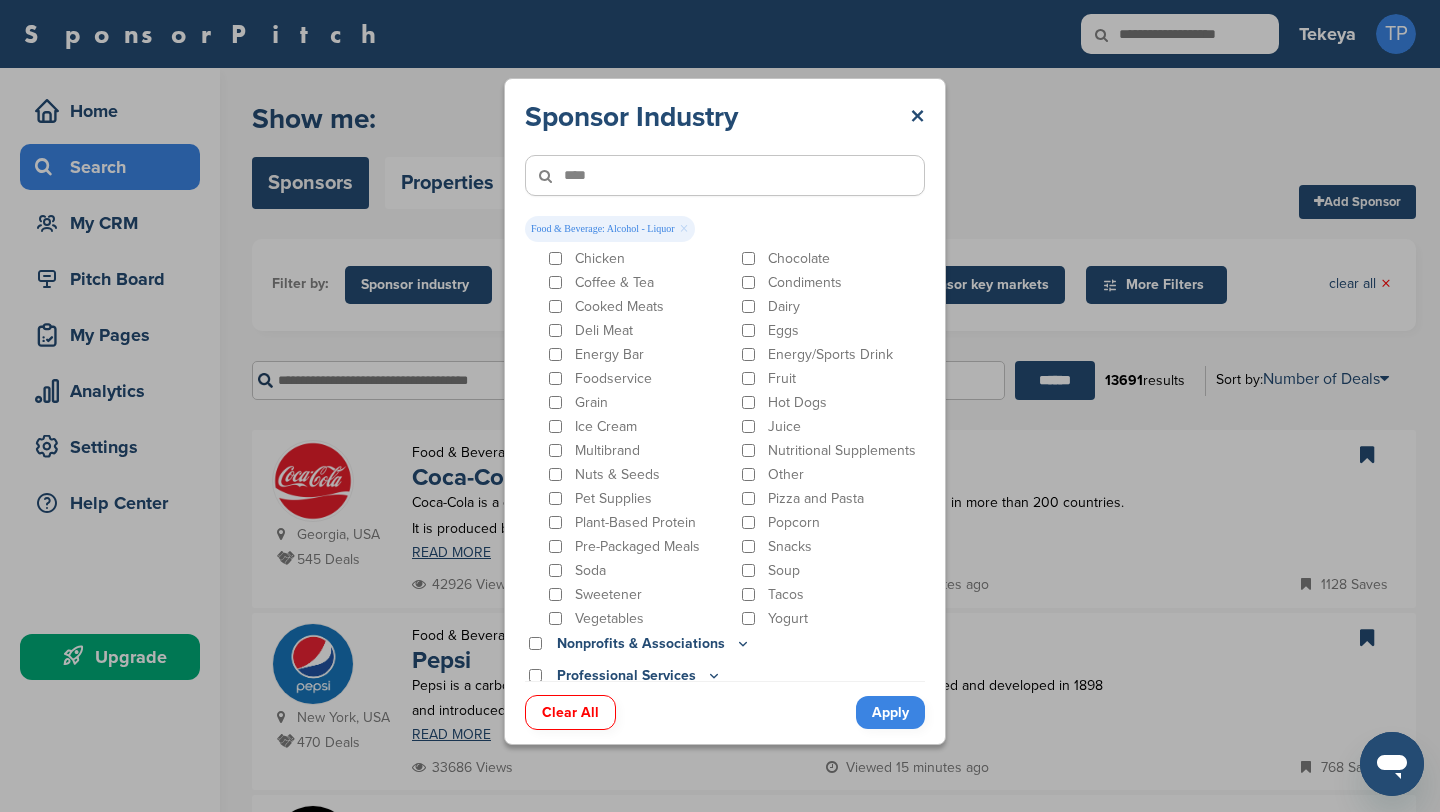 click on "Apply" at bounding box center [890, 712] 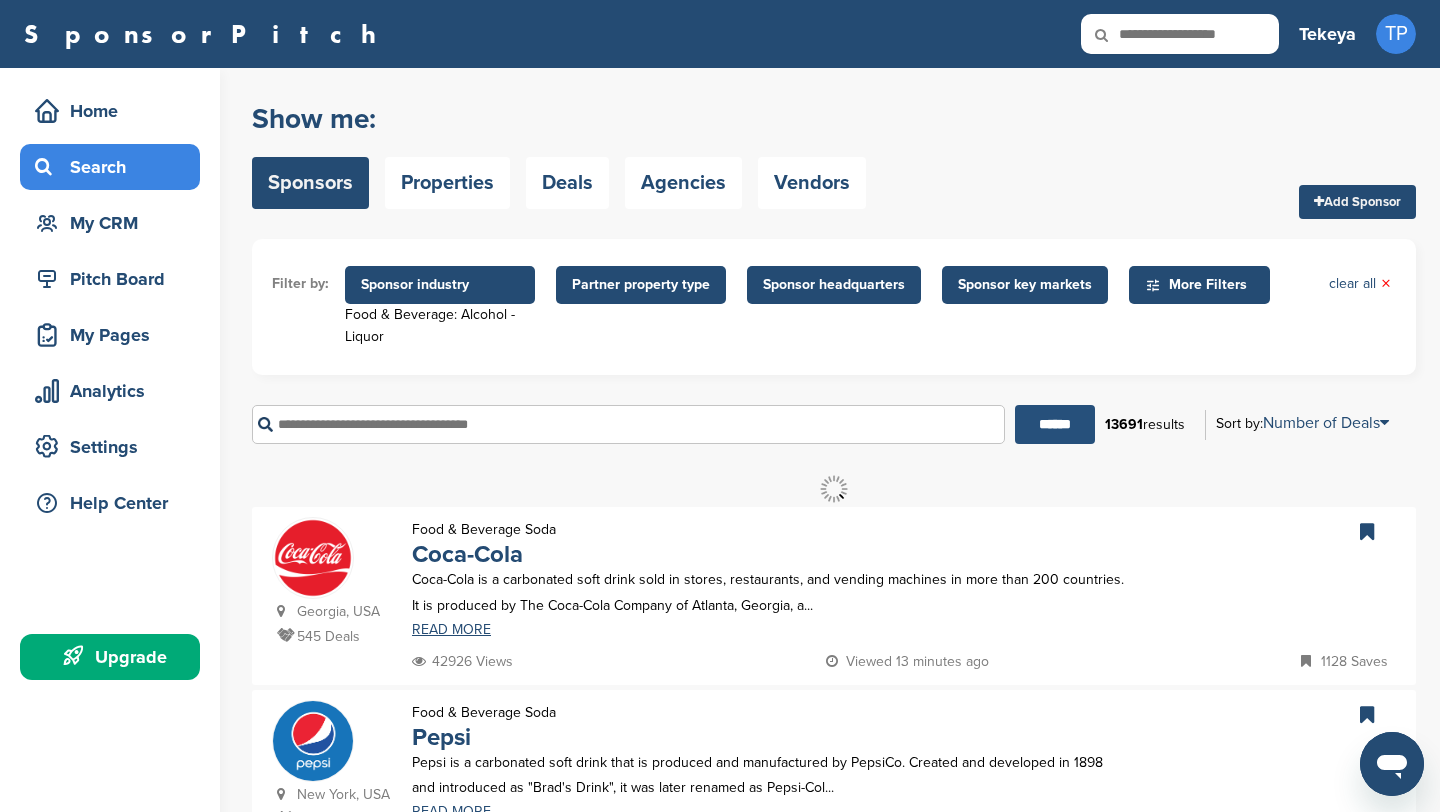 click on "******" at bounding box center (1055, 424) 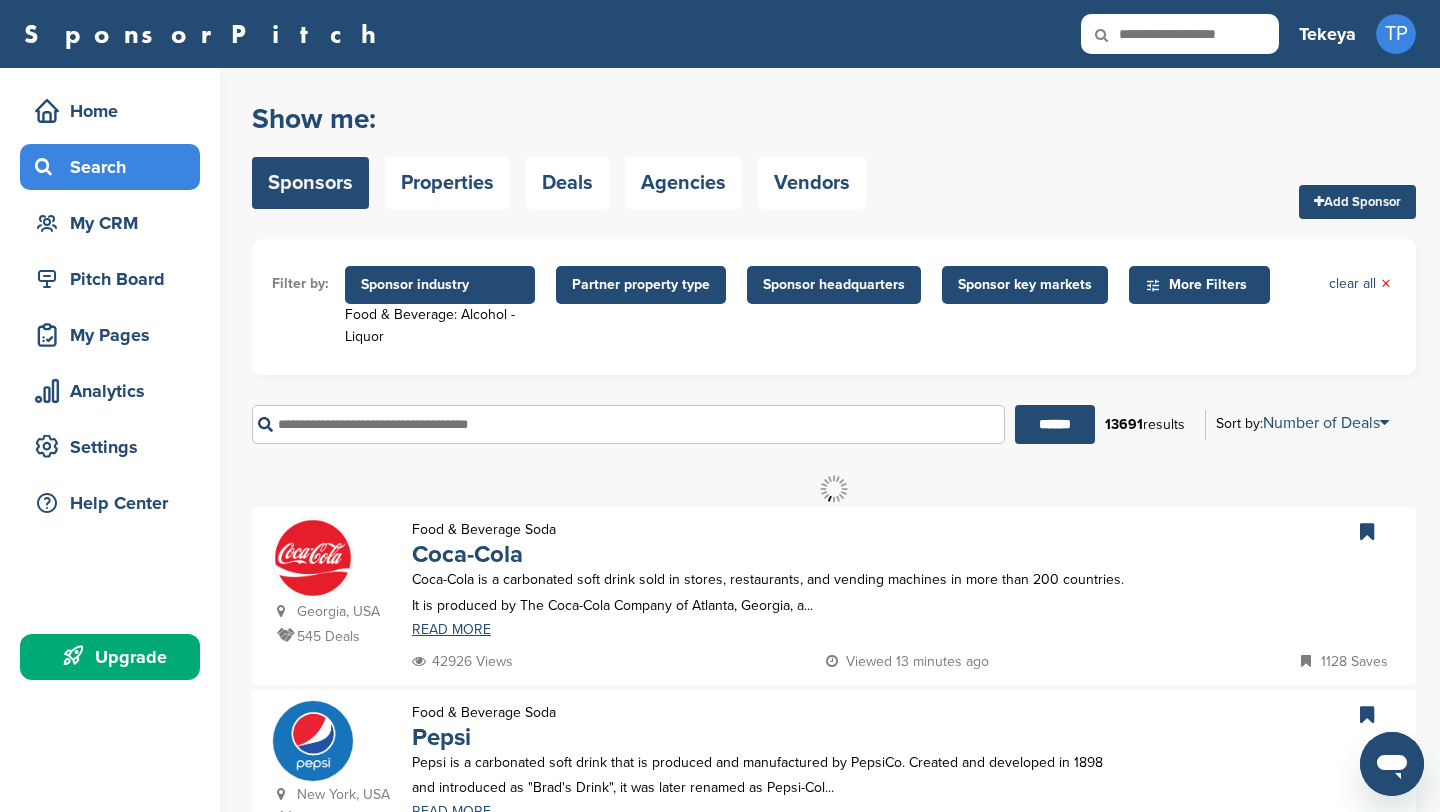 click on "Partner property type" at bounding box center (641, 285) 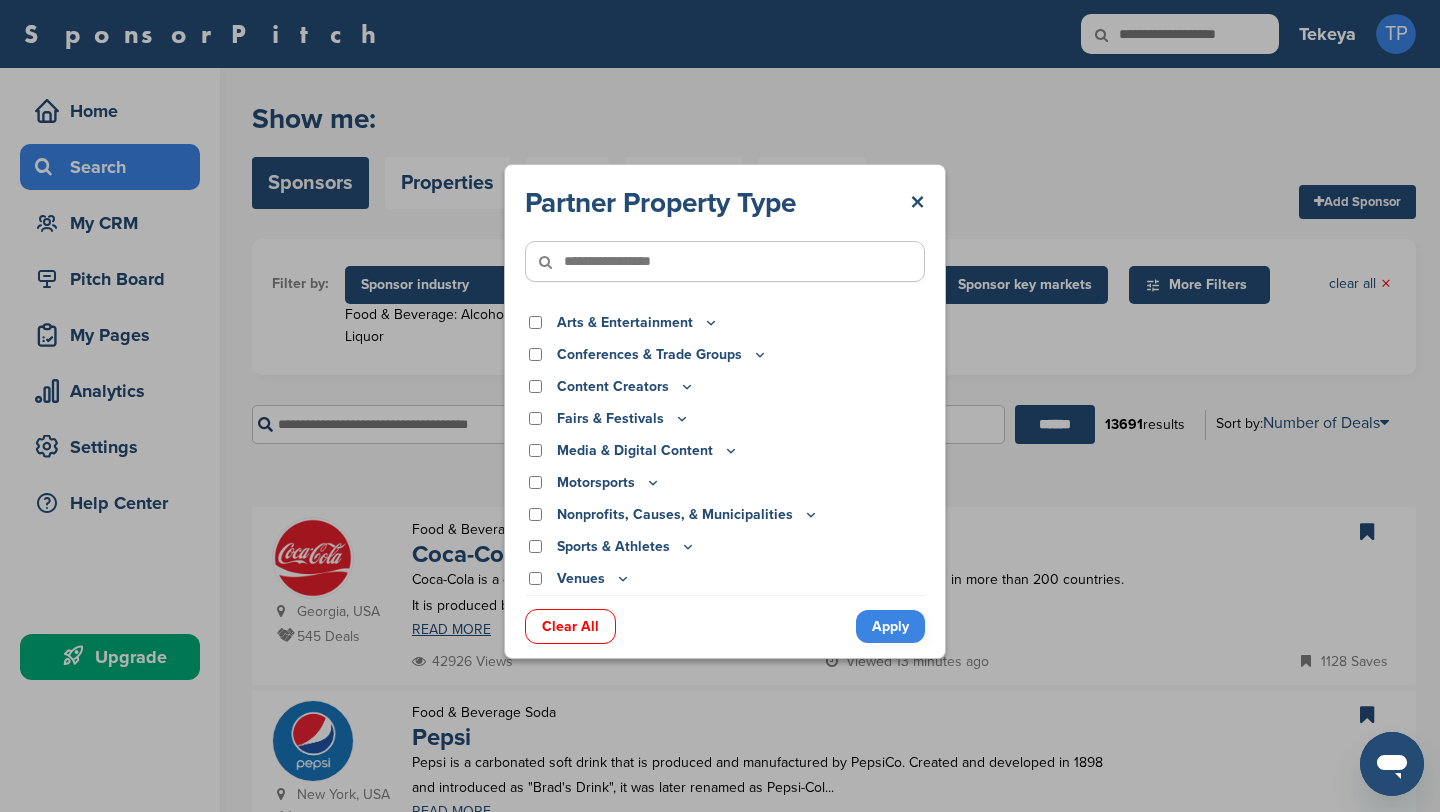 click 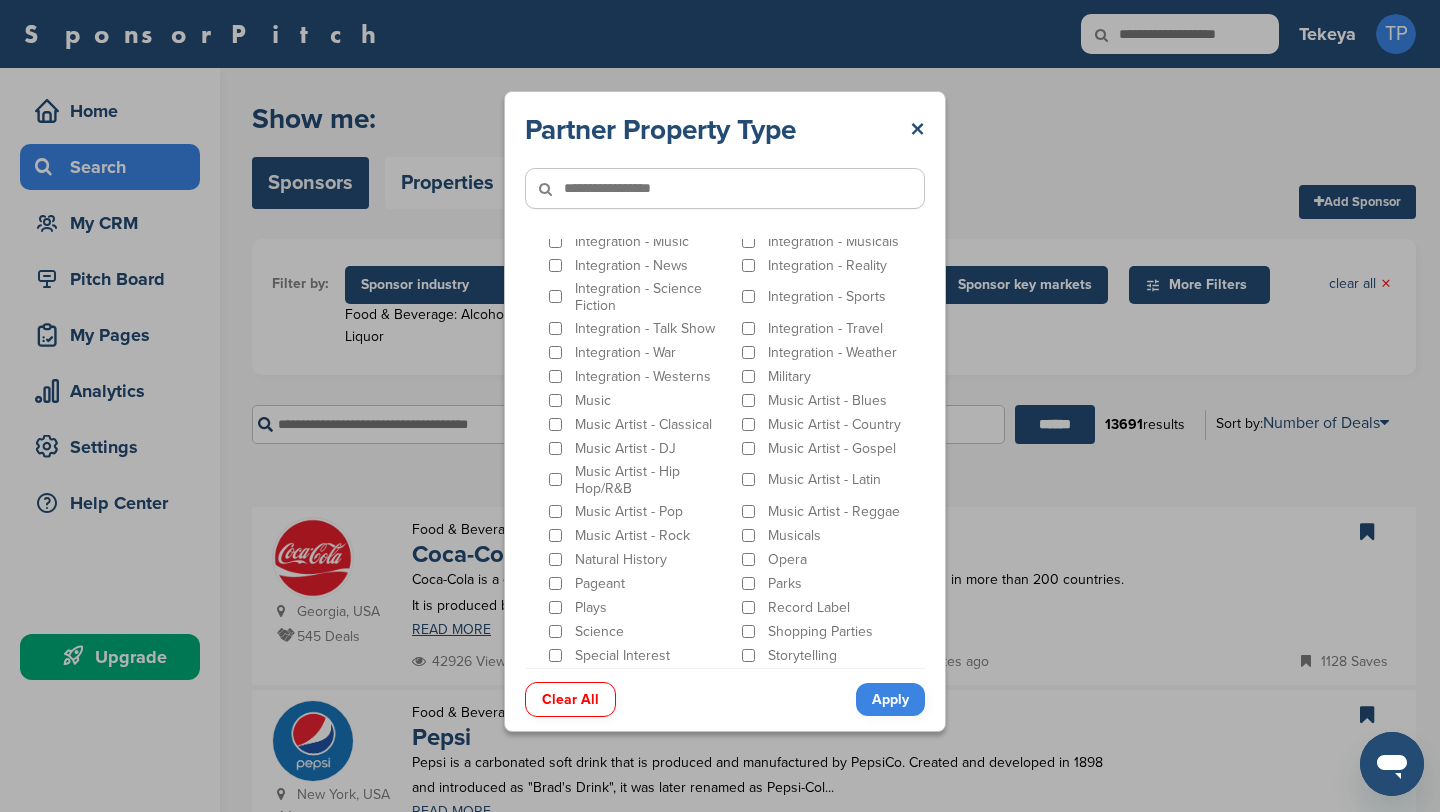 scroll, scrollTop: 444, scrollLeft: 0, axis: vertical 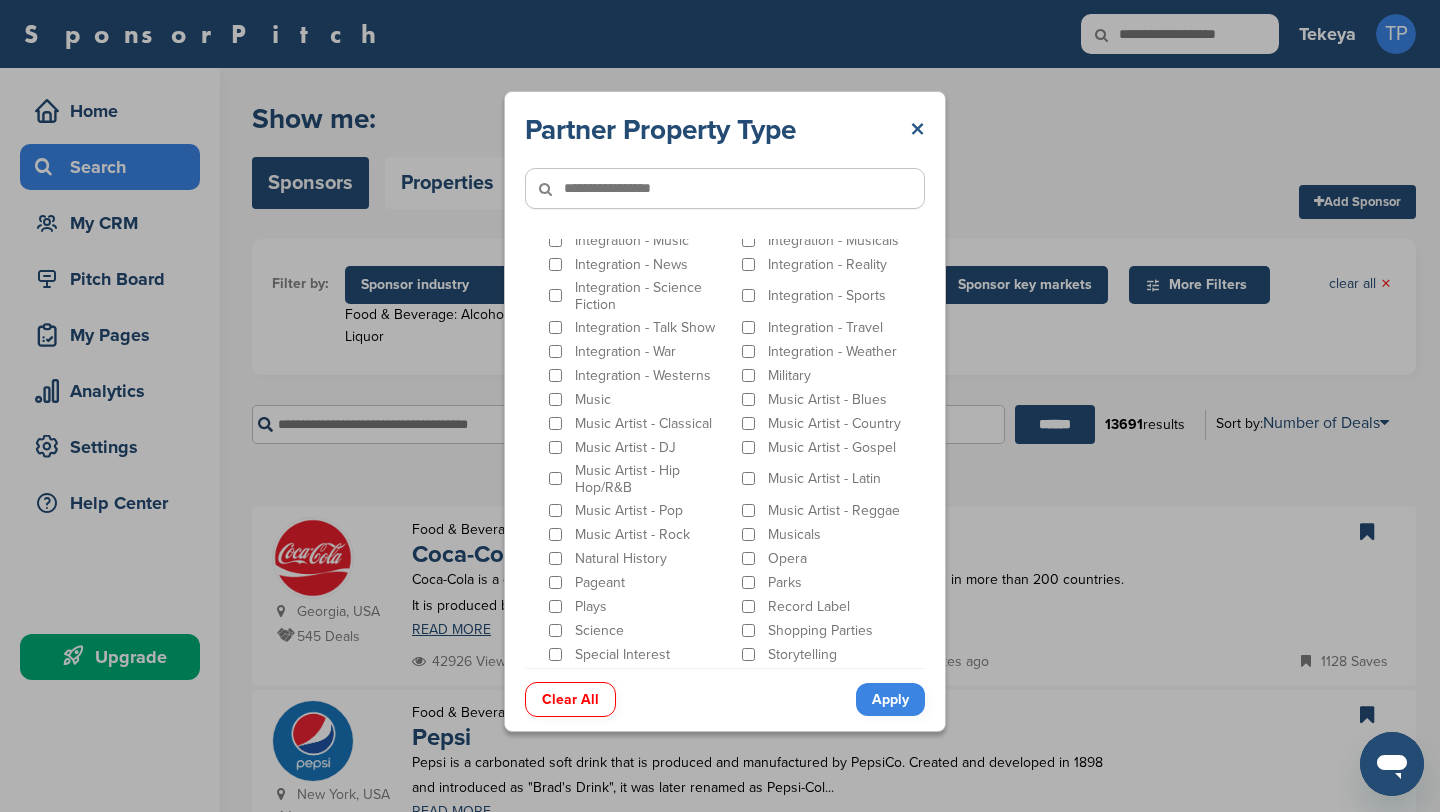 click on "×" at bounding box center (917, 130) 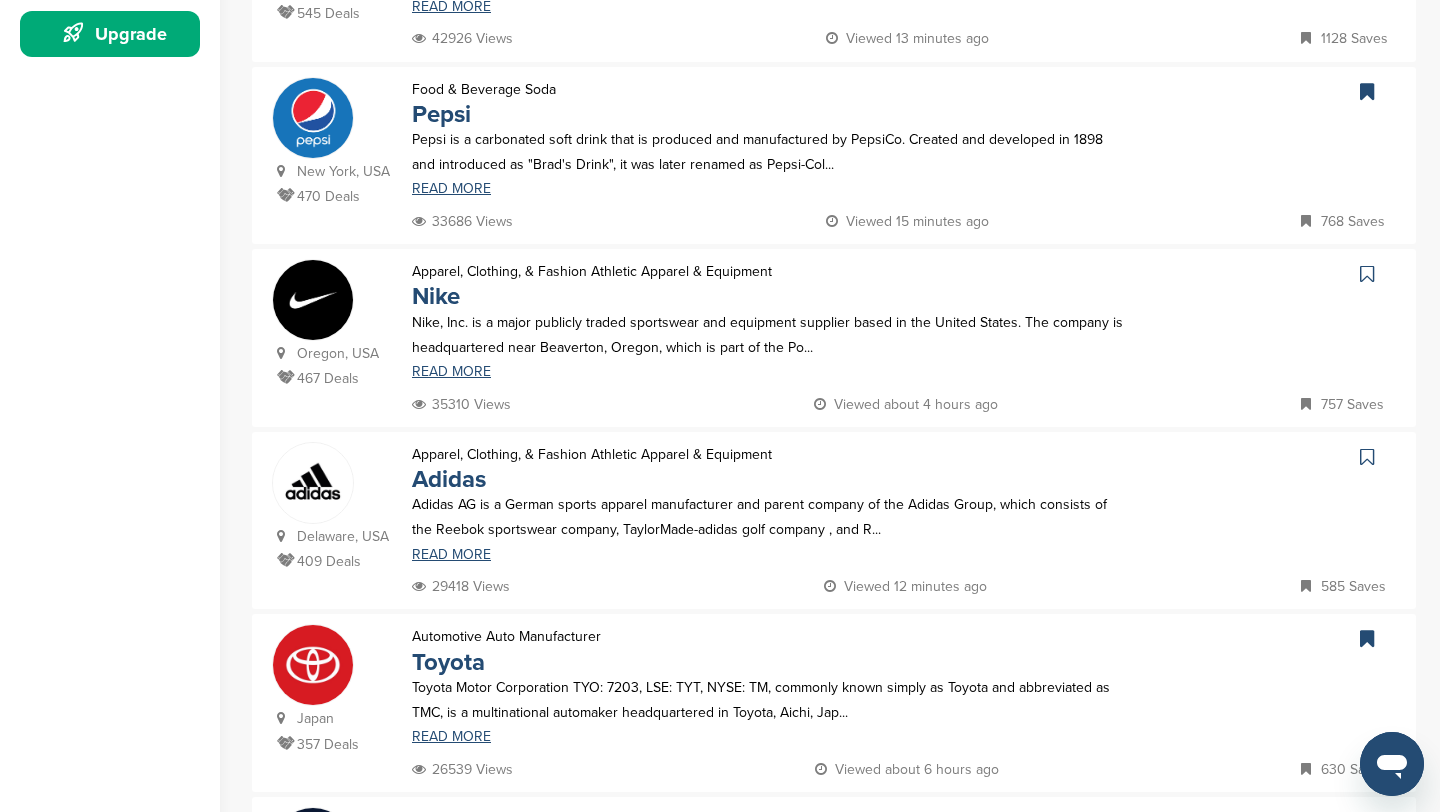 scroll, scrollTop: 67, scrollLeft: 0, axis: vertical 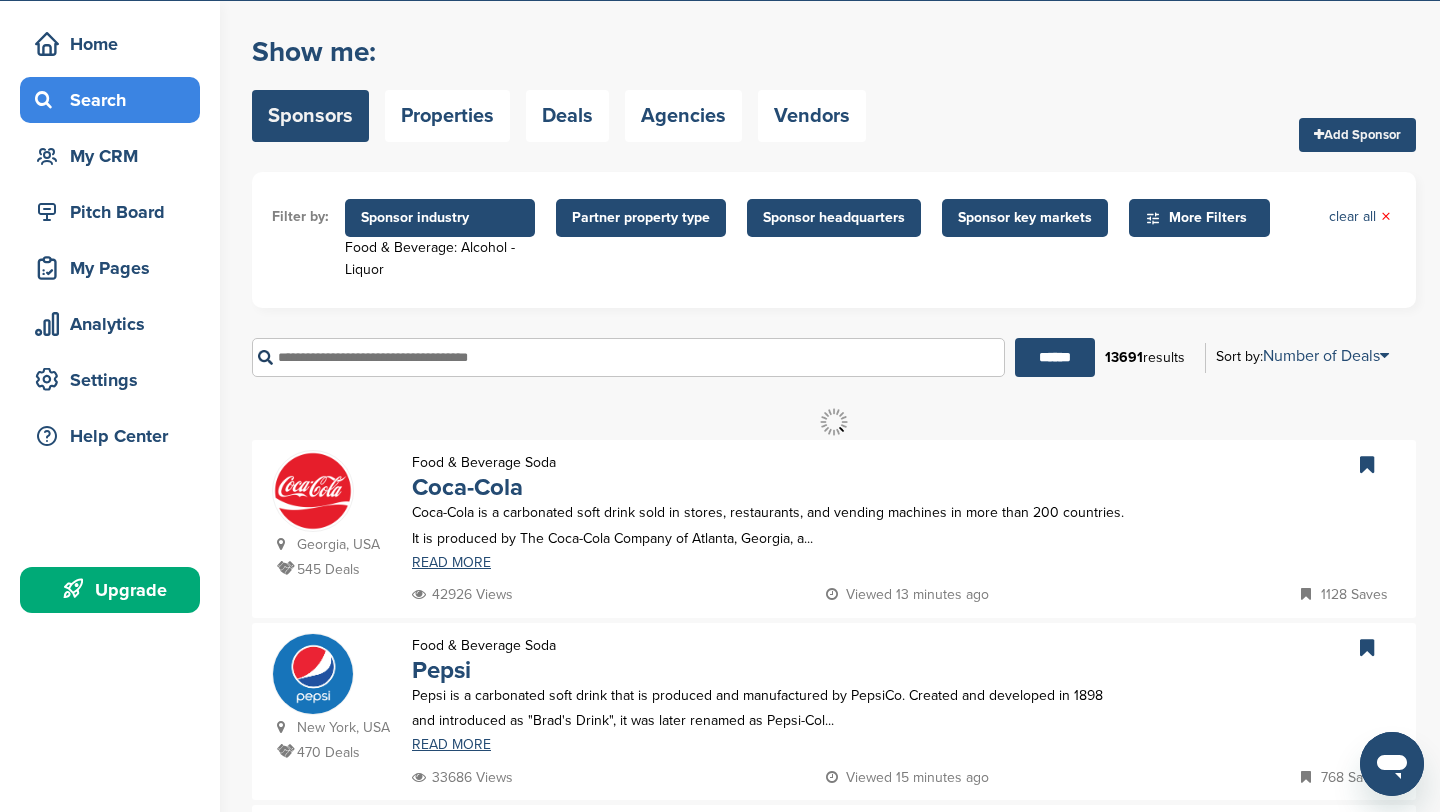 click at bounding box center (628, 357) 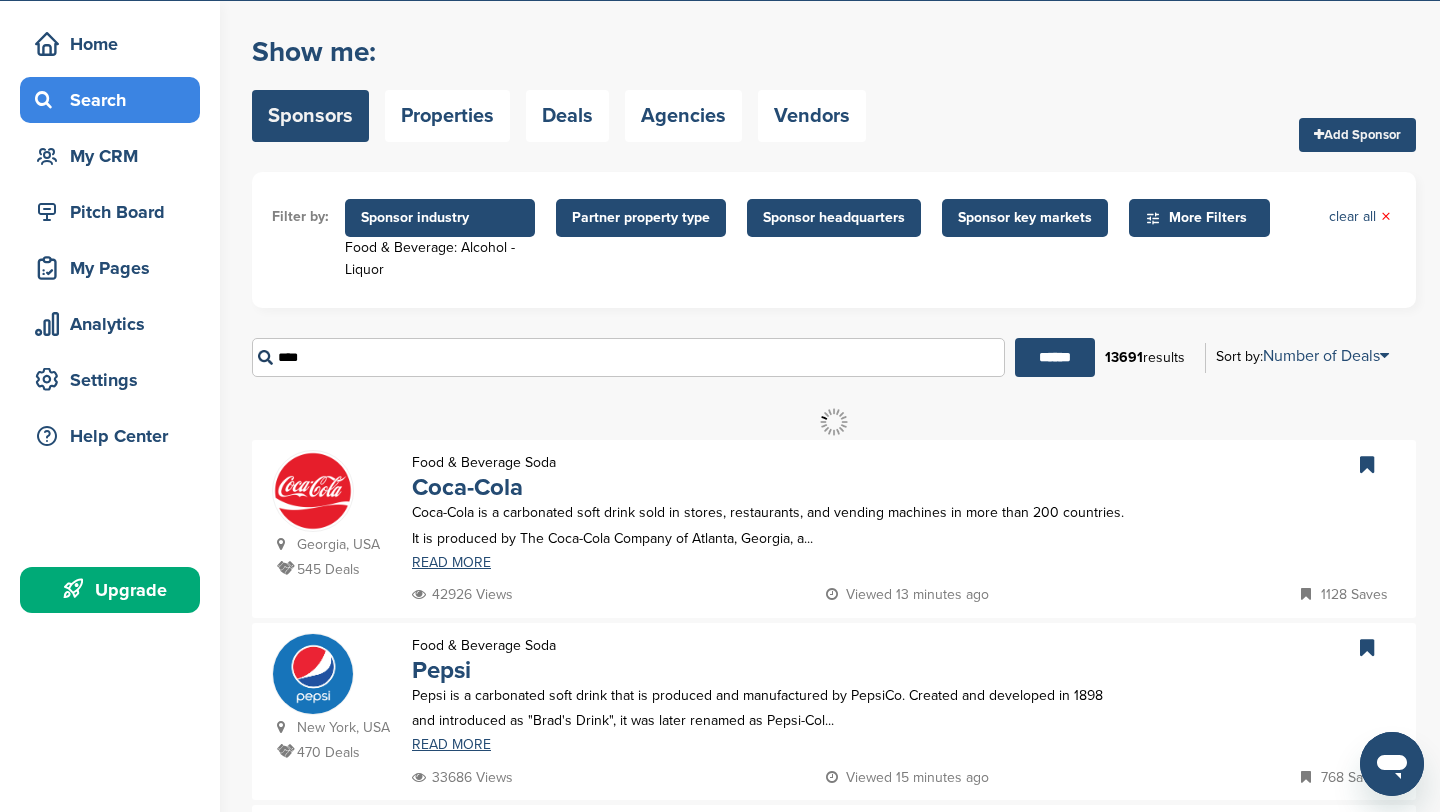 click on "******" at bounding box center (1055, 357) 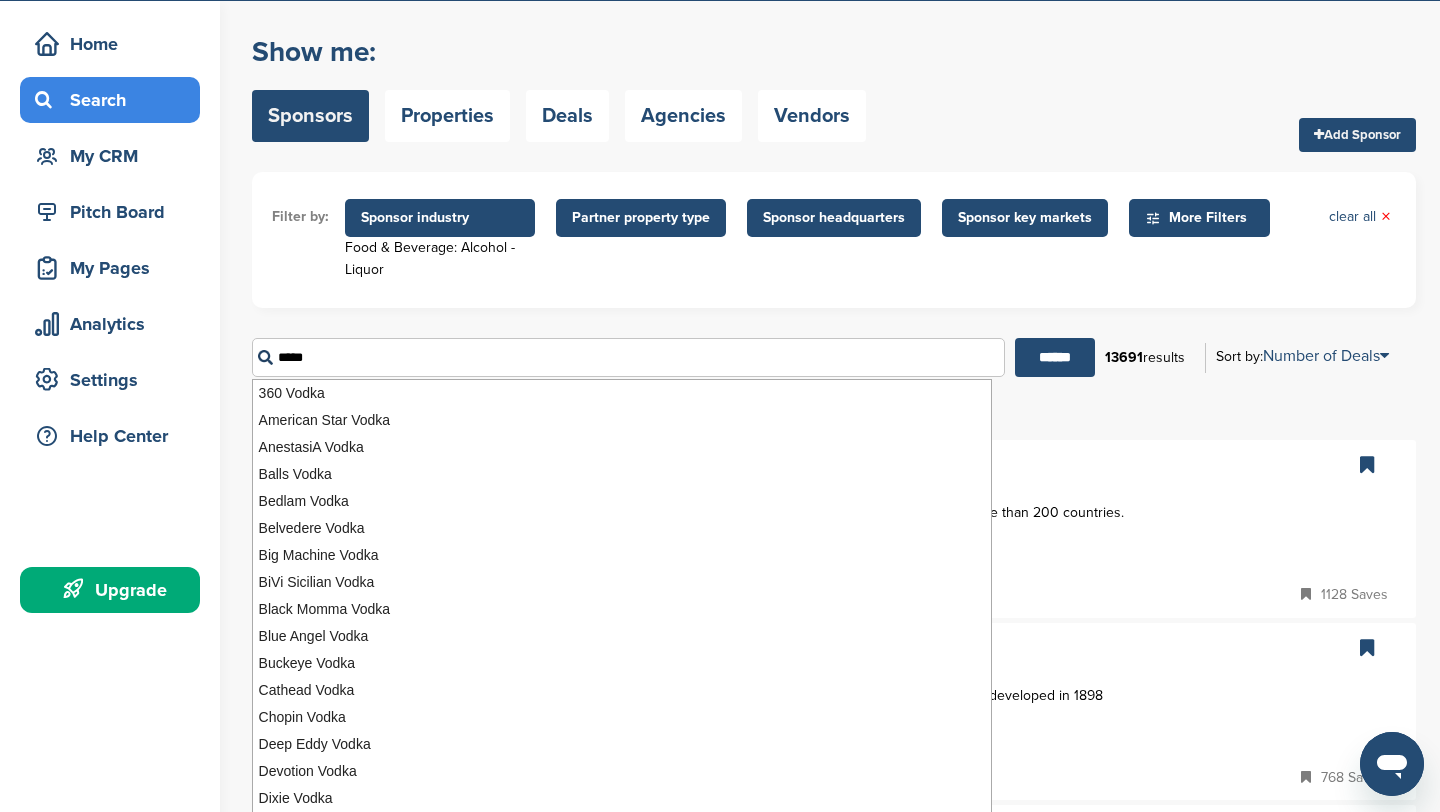 type on "*****" 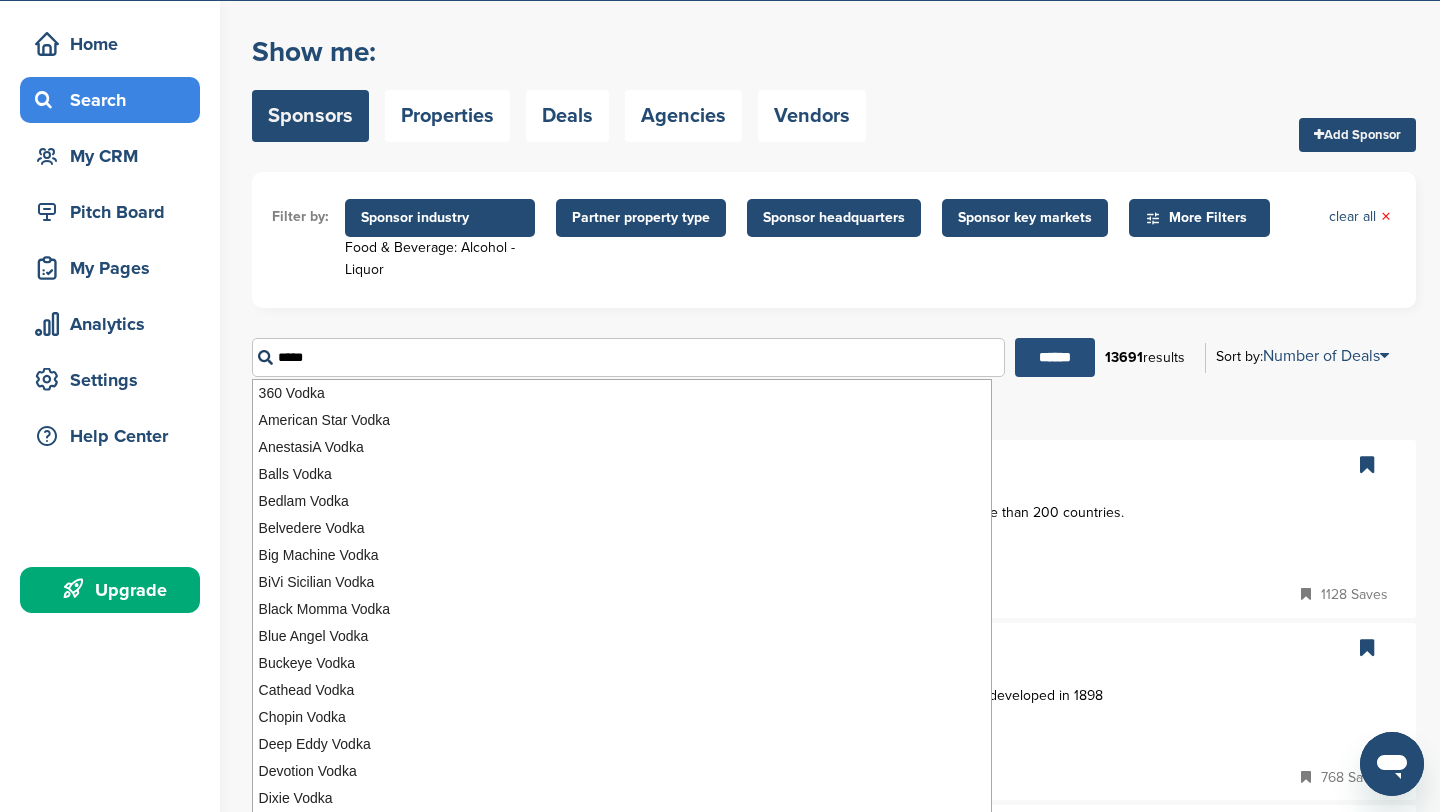 click on "******" at bounding box center (1055, 357) 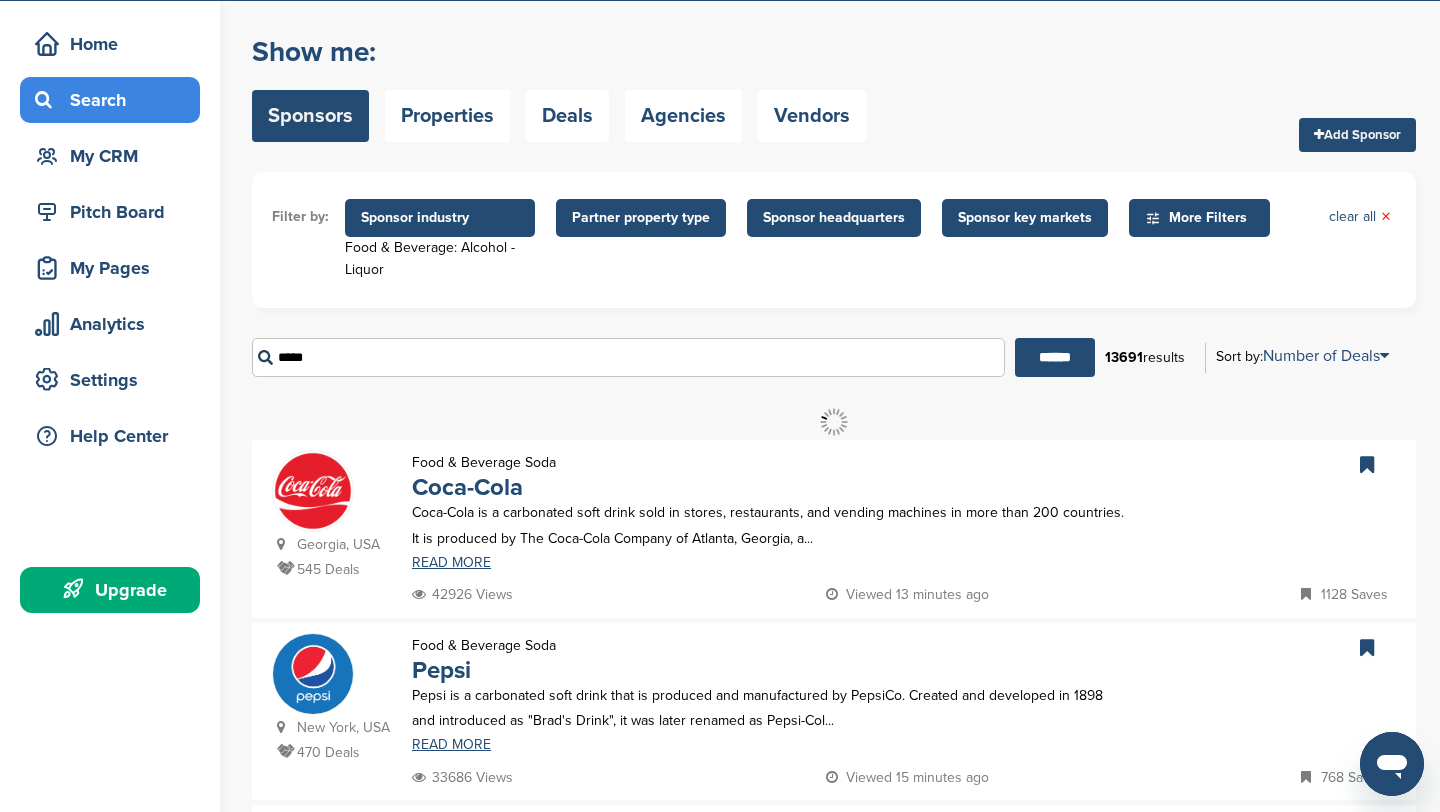 click on "*****" at bounding box center (628, 357) 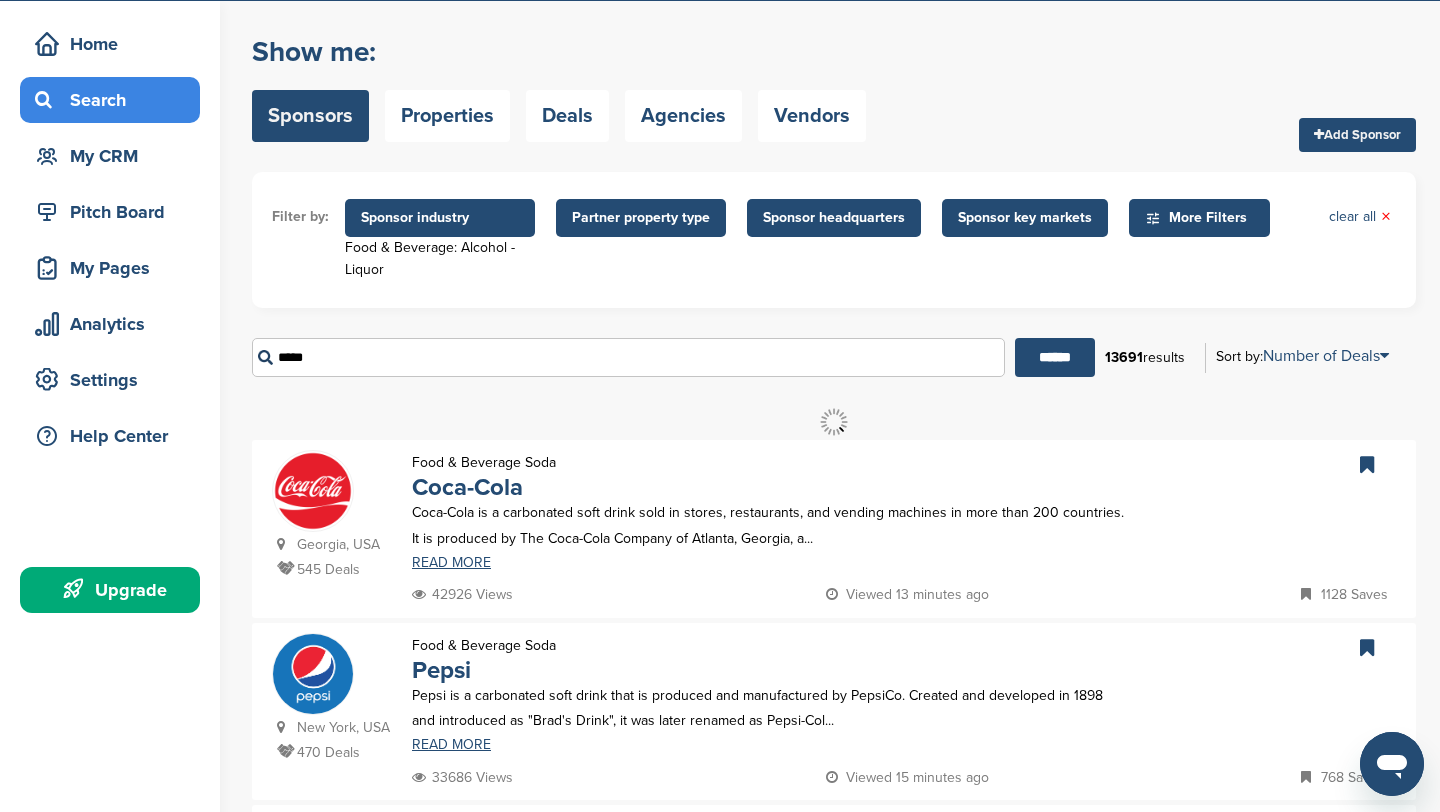click on "******" at bounding box center (1055, 357) 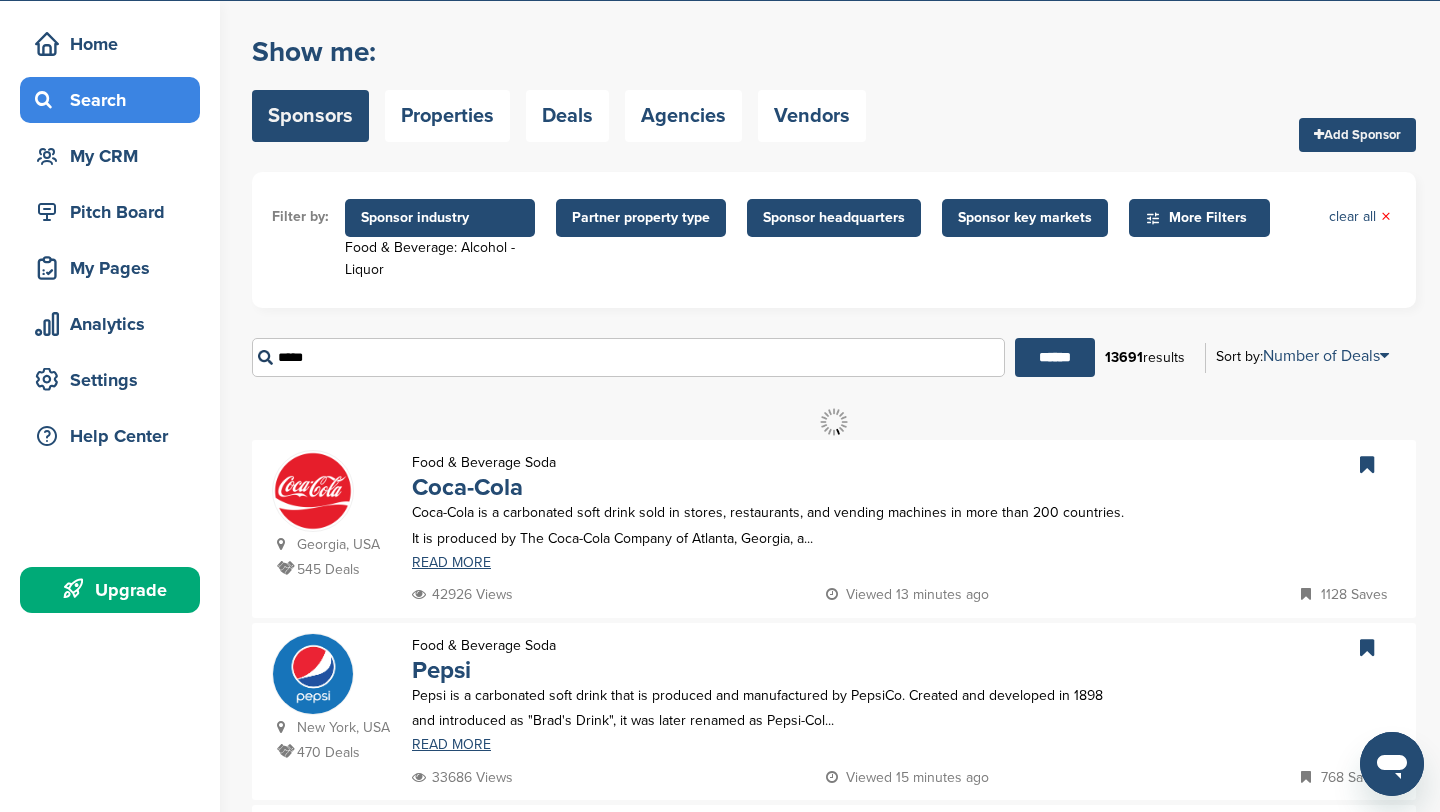 scroll, scrollTop: 0, scrollLeft: 0, axis: both 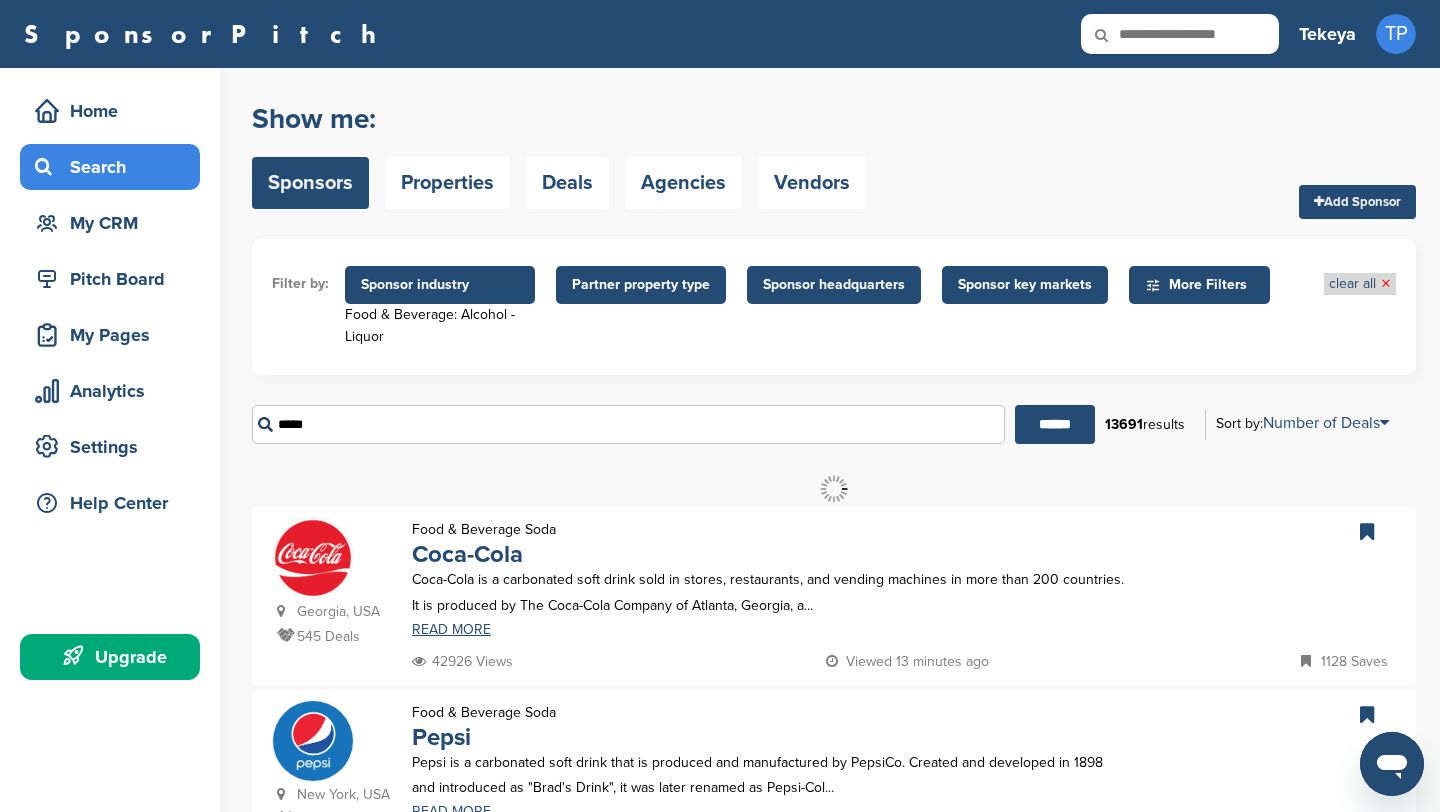 click on "clear all
×" at bounding box center (1360, 284) 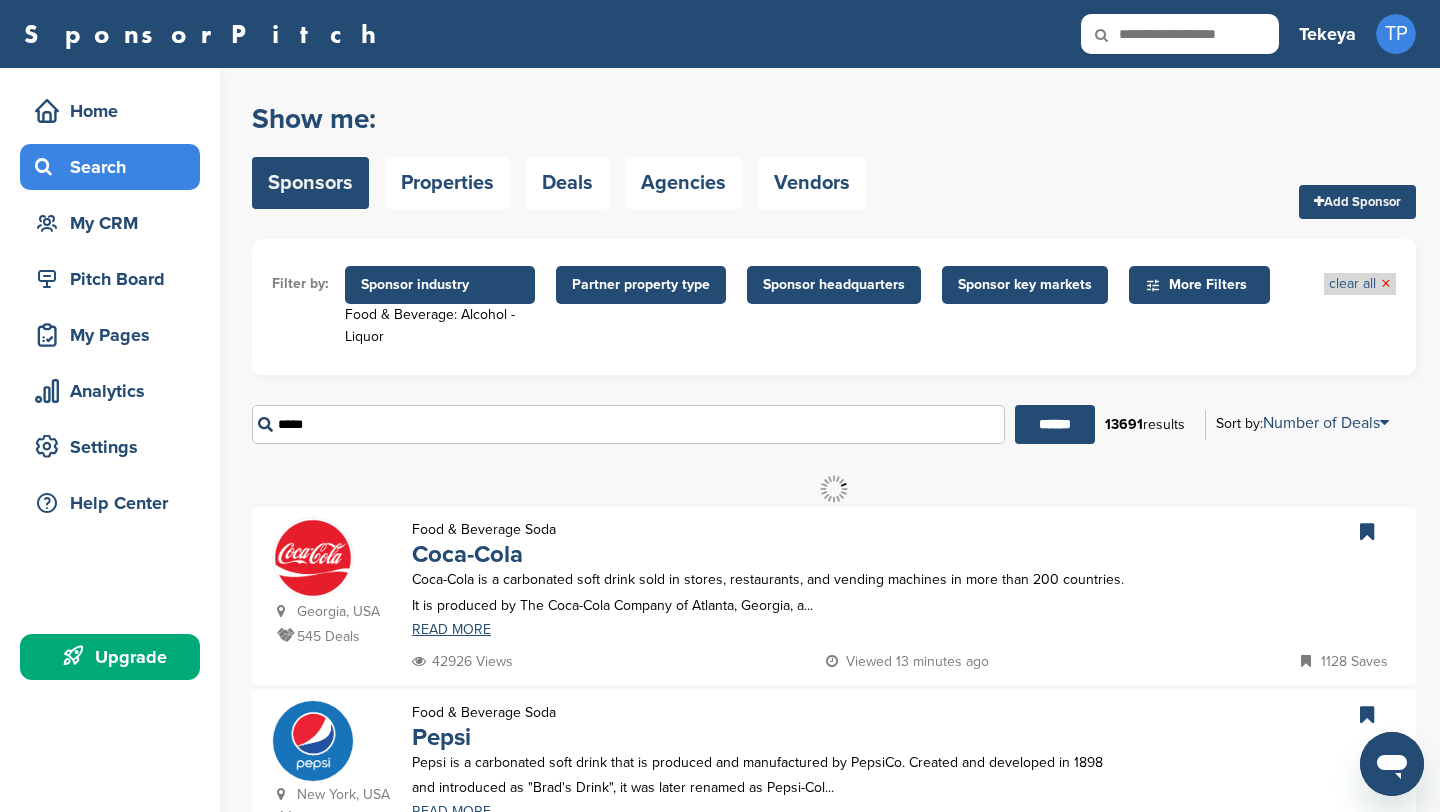 click on "×" at bounding box center [1386, 284] 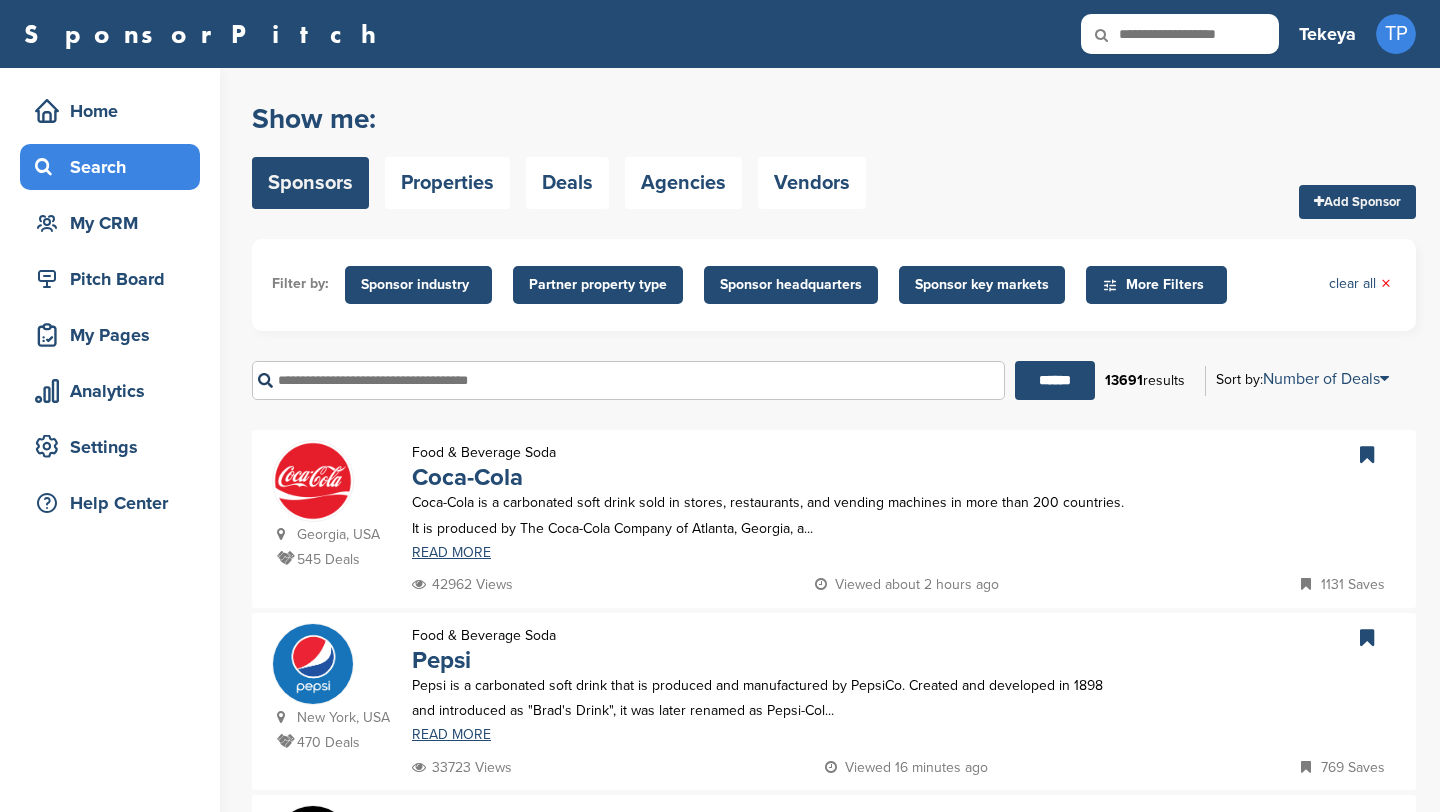 scroll, scrollTop: 0, scrollLeft: 0, axis: both 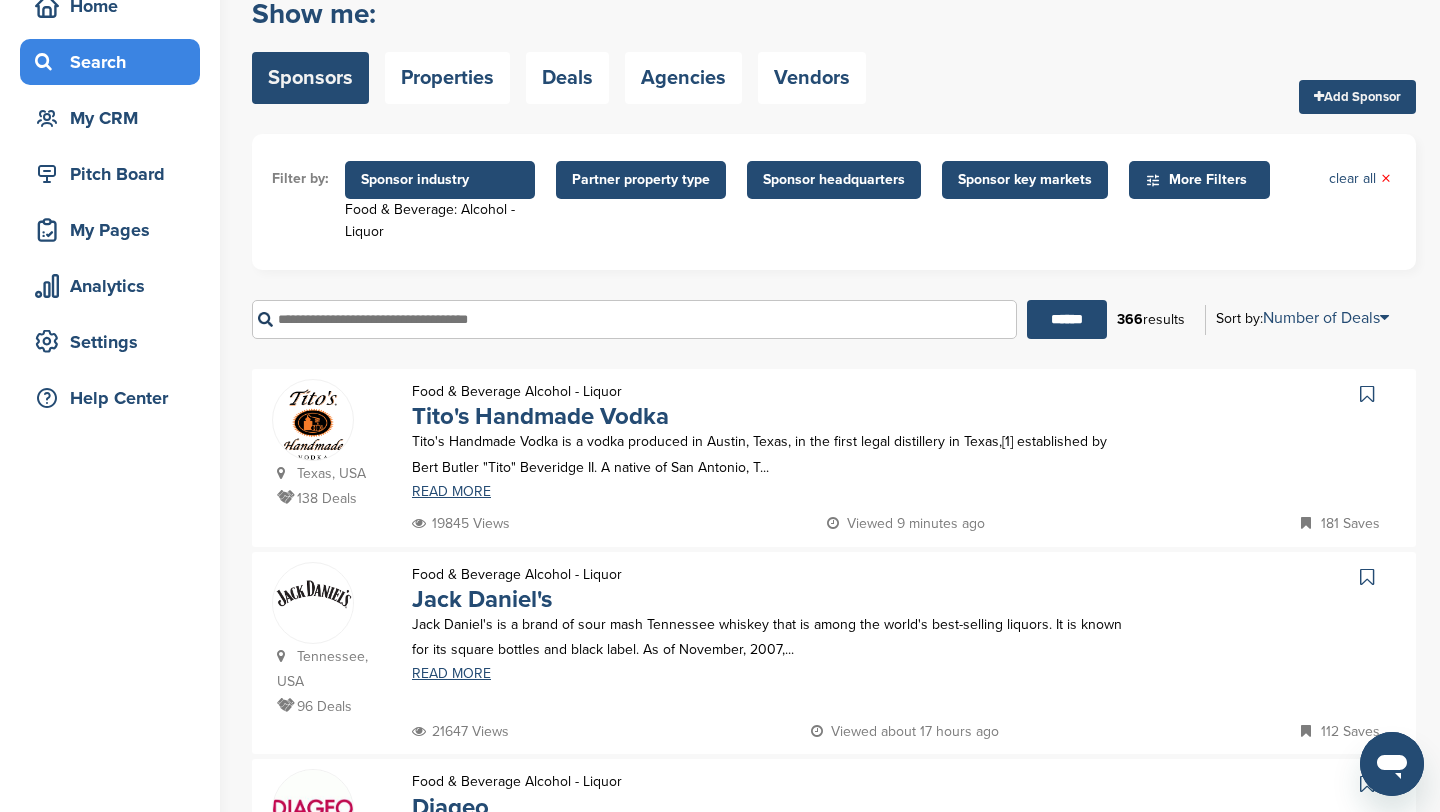 click at bounding box center (634, 319) 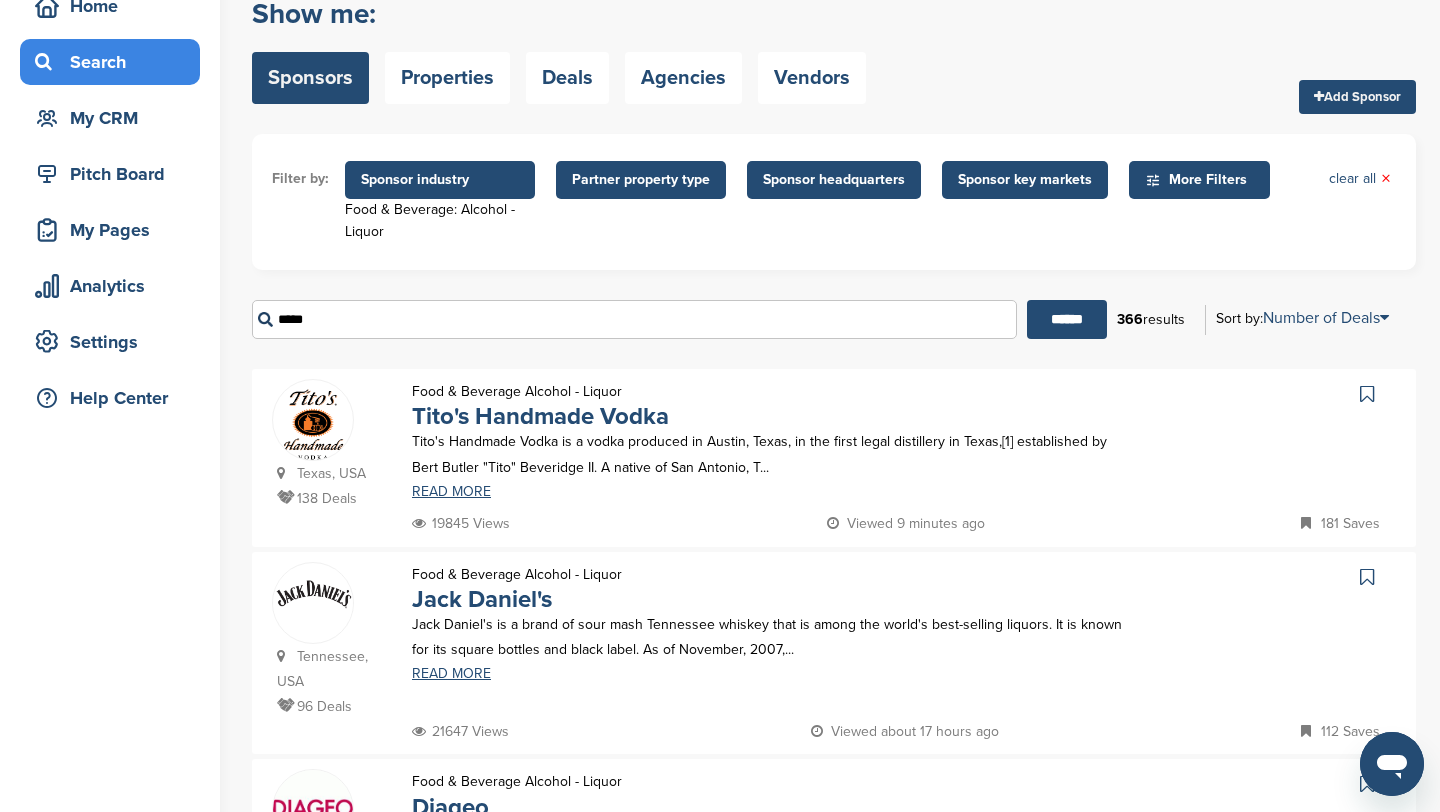 type on "*****" 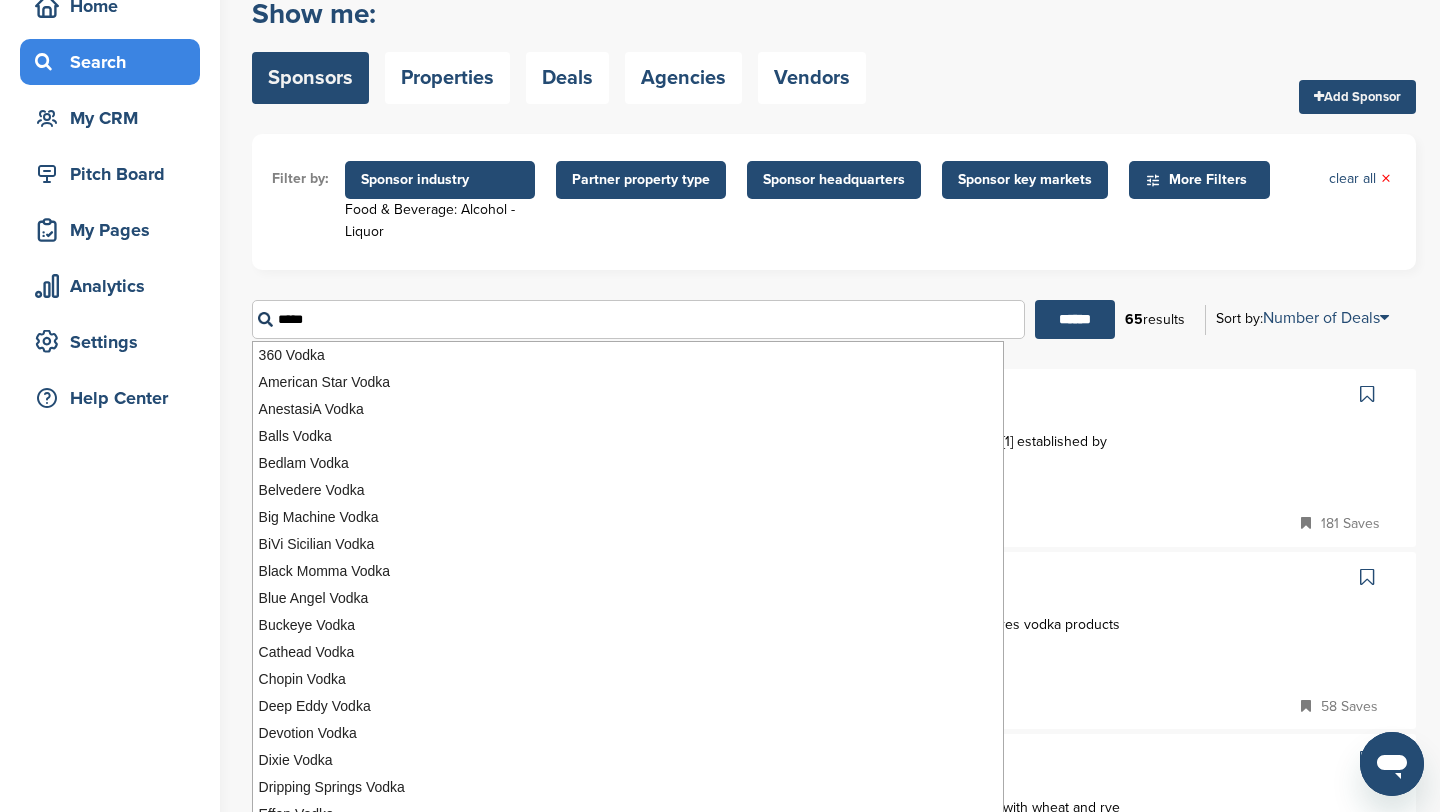 scroll, scrollTop: 0, scrollLeft: 0, axis: both 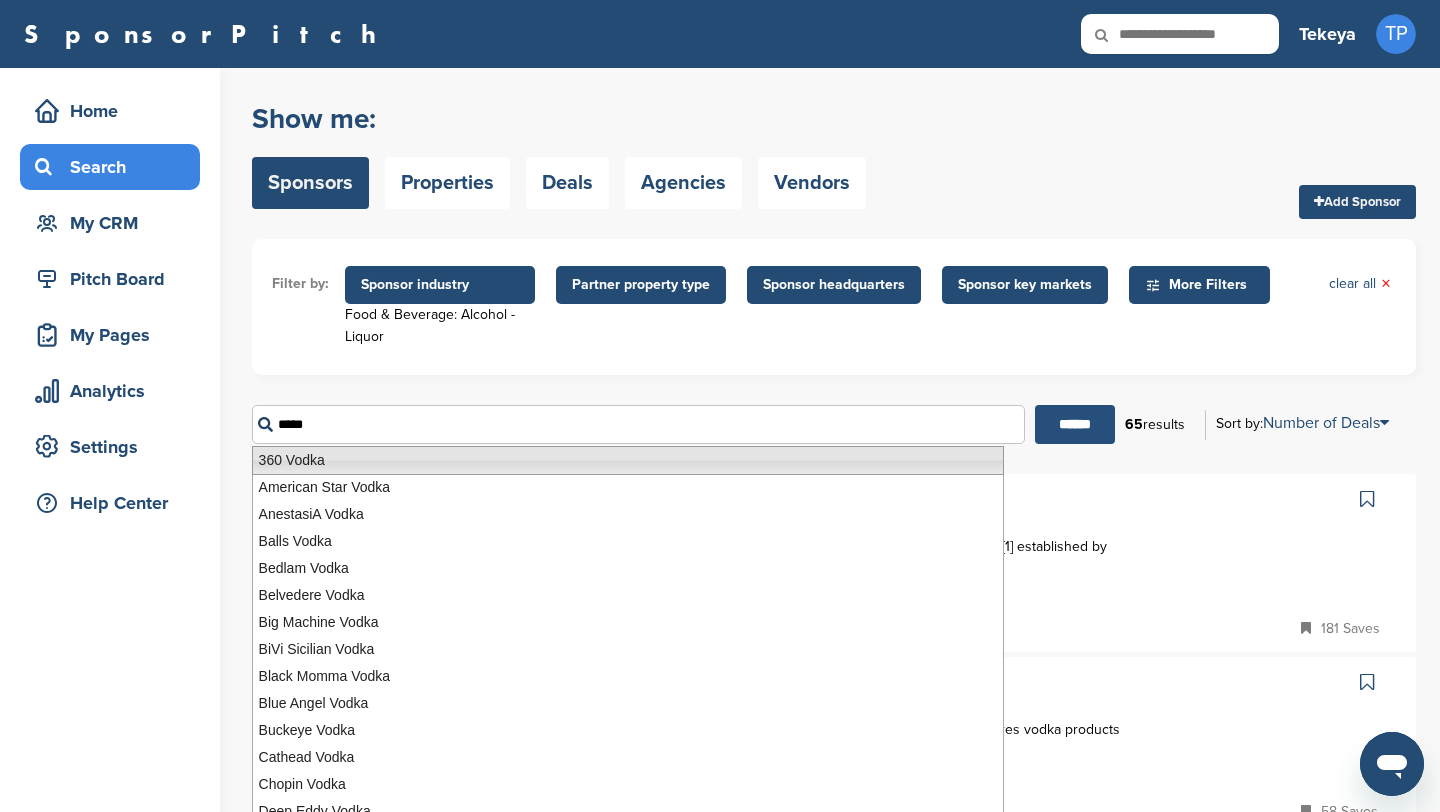 click on "******" at bounding box center [1075, 424] 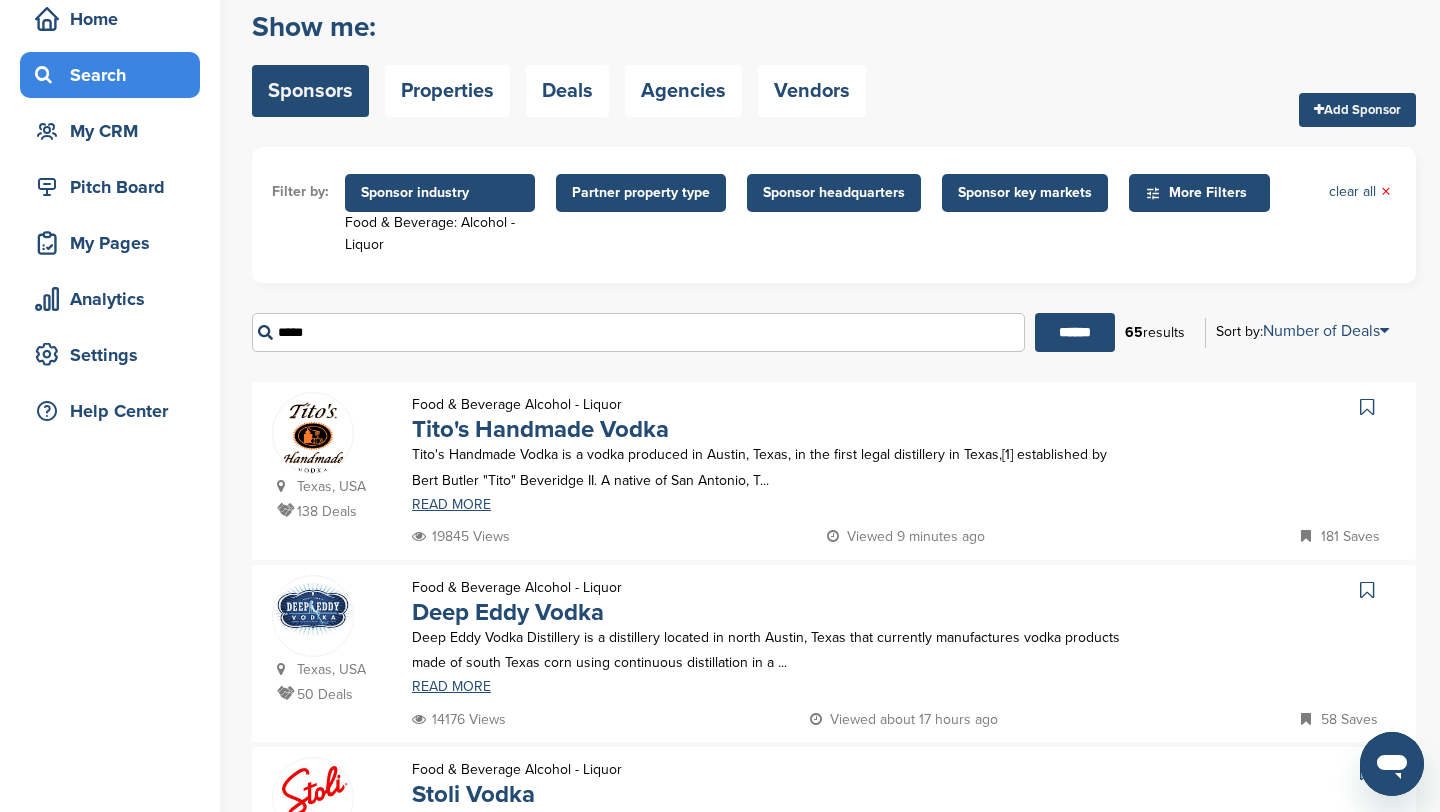 scroll, scrollTop: 292, scrollLeft: 0, axis: vertical 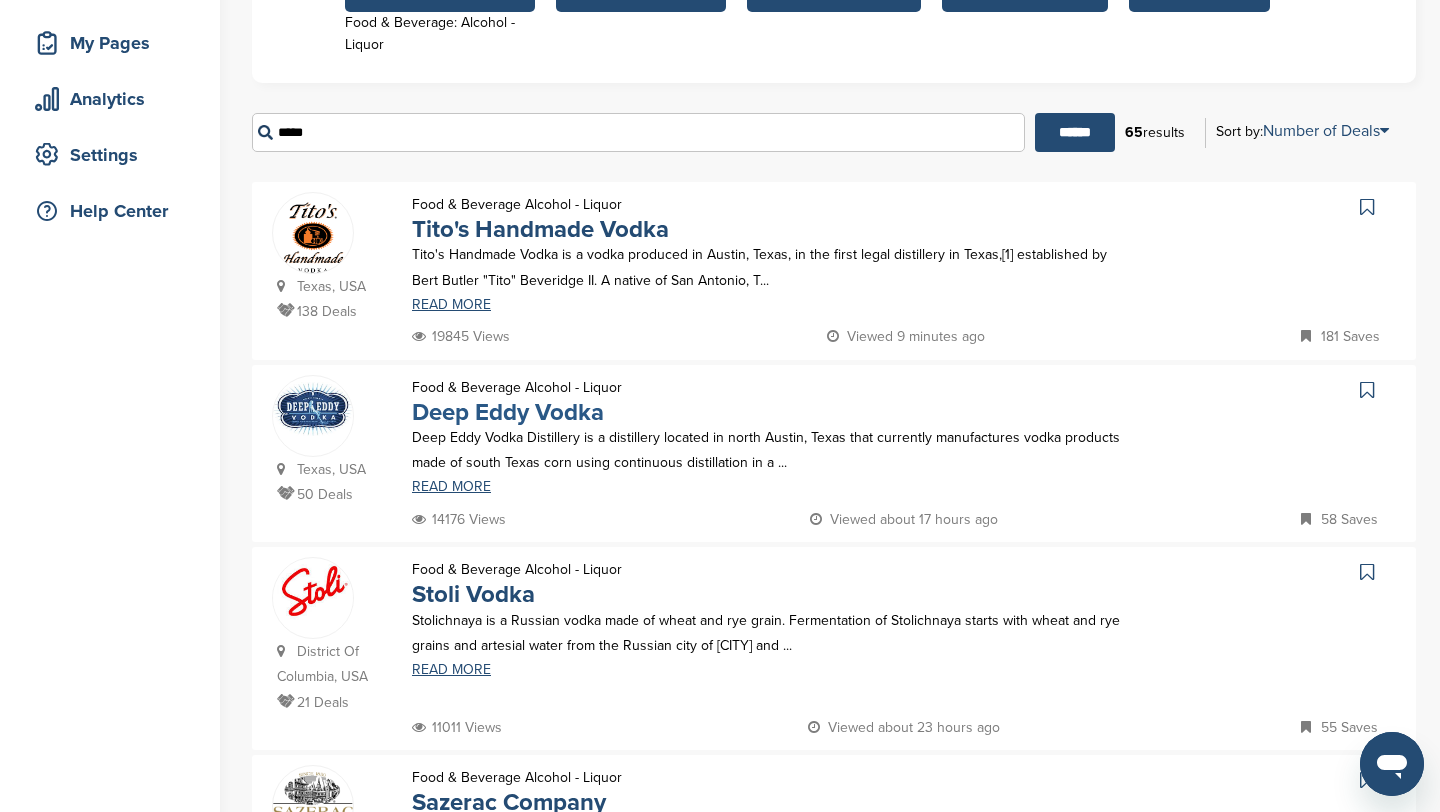 click on "Deep Eddy Vodka" at bounding box center [508, 412] 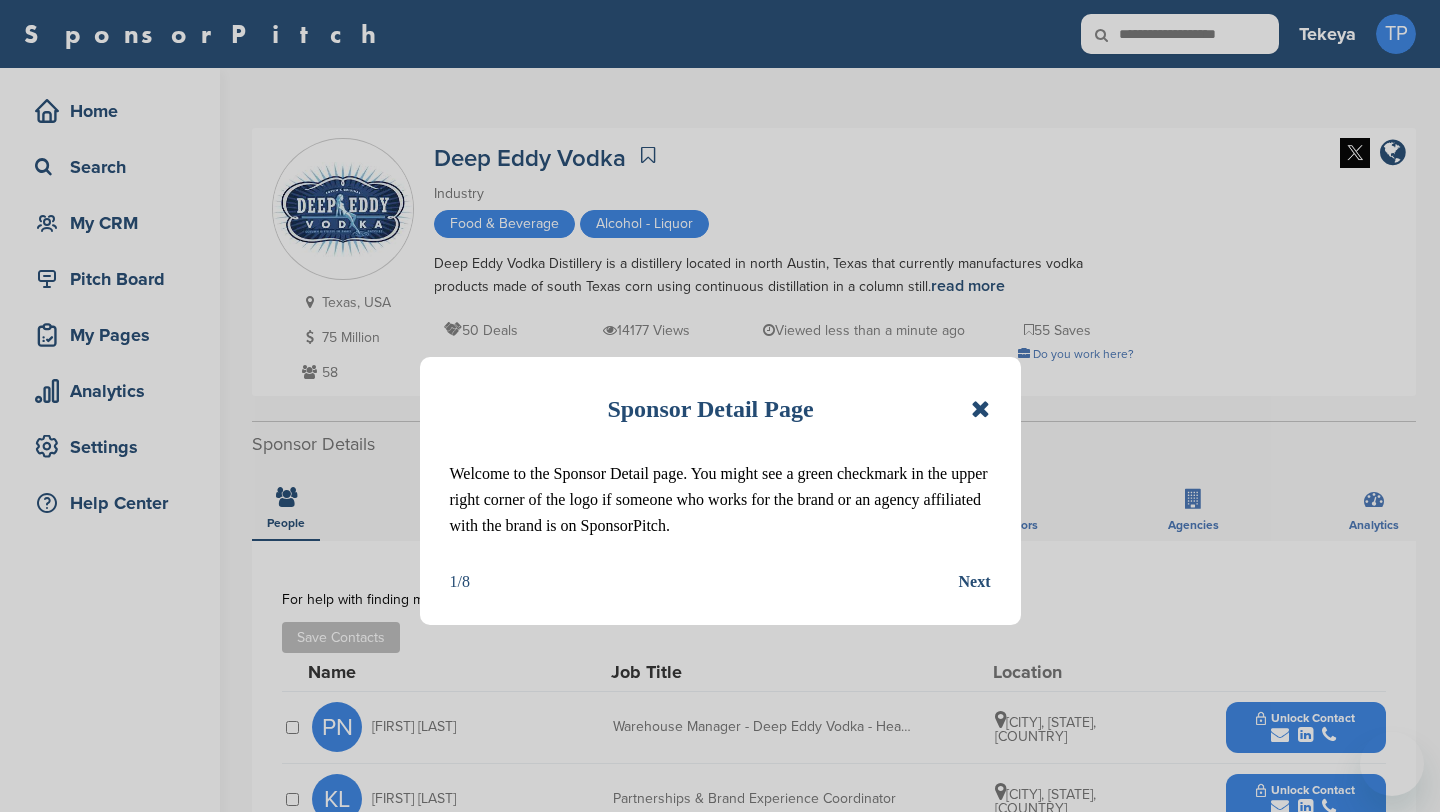 scroll, scrollTop: 0, scrollLeft: 0, axis: both 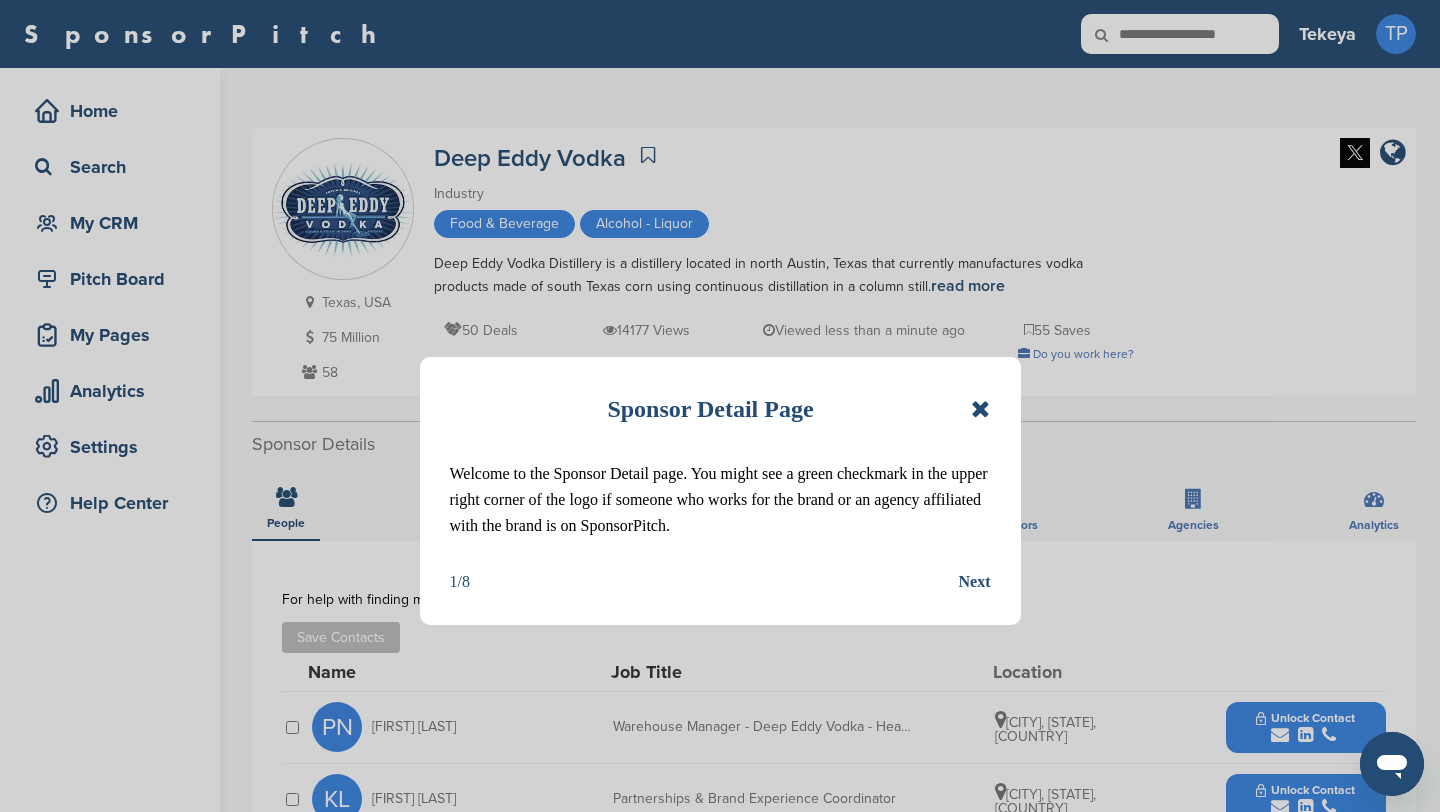click at bounding box center (980, 409) 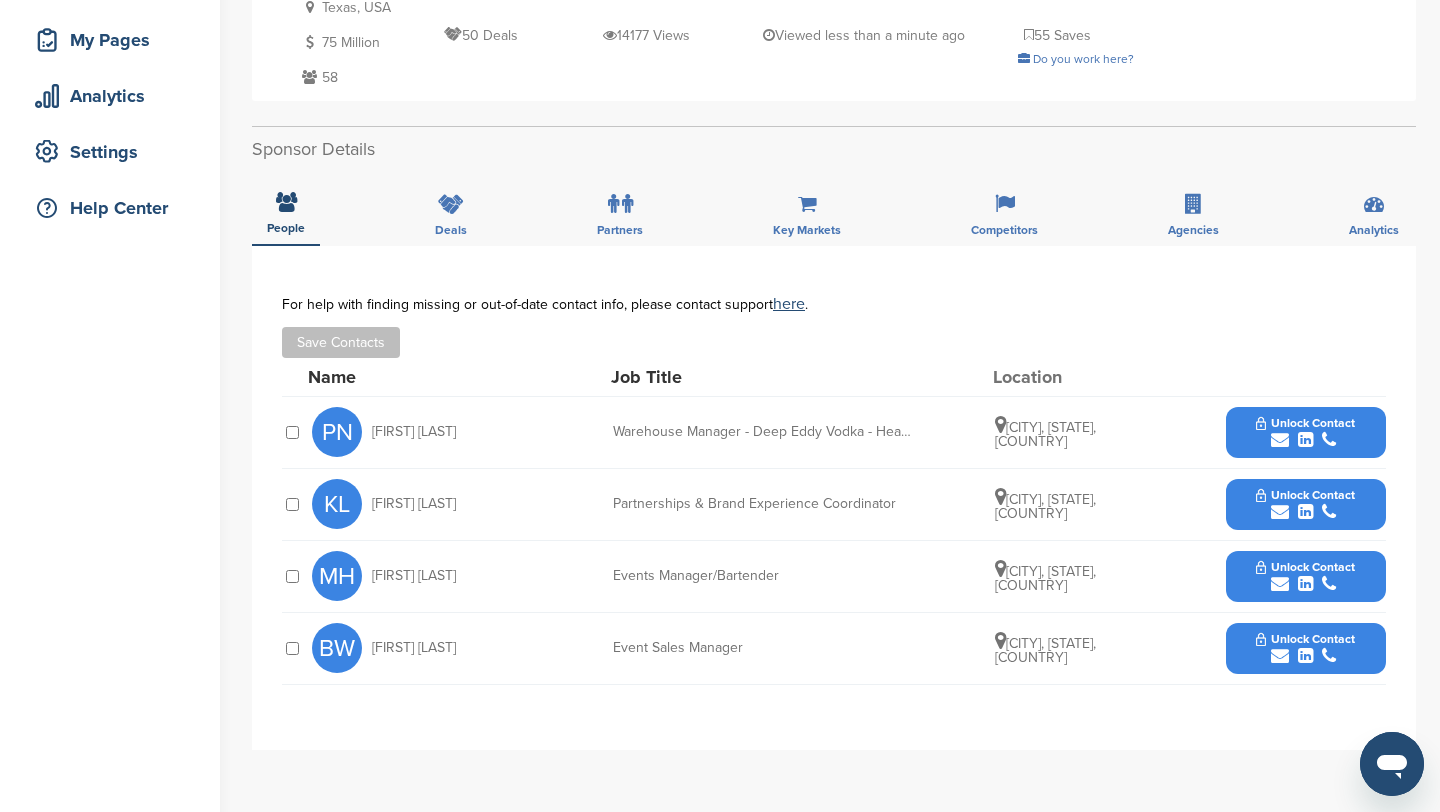 scroll, scrollTop: 297, scrollLeft: 0, axis: vertical 